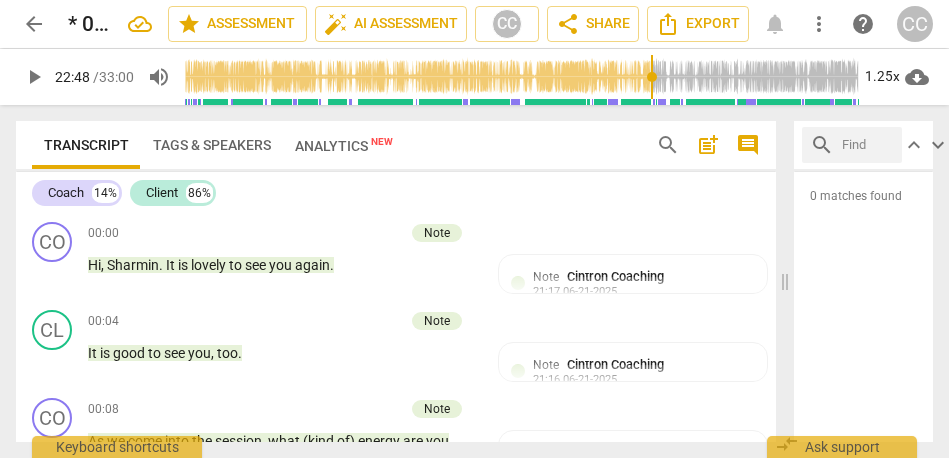 scroll, scrollTop: 0, scrollLeft: 0, axis: both 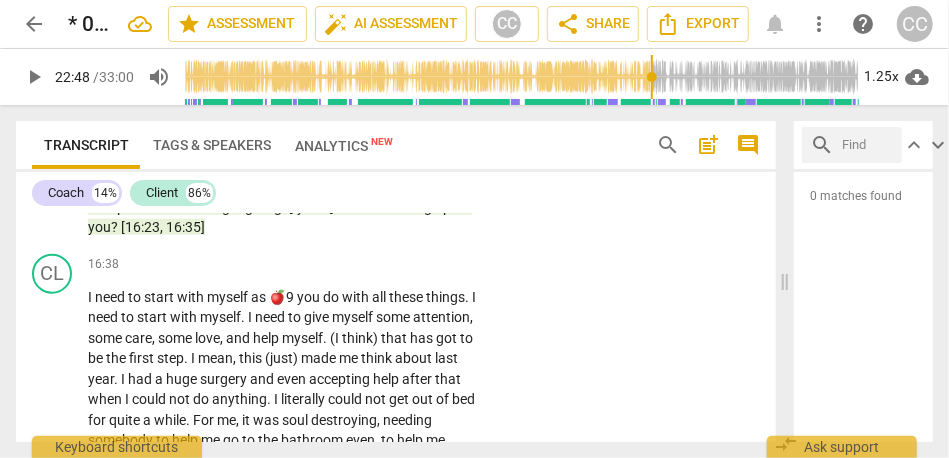 click on "[16:23" at bounding box center (140, 227) 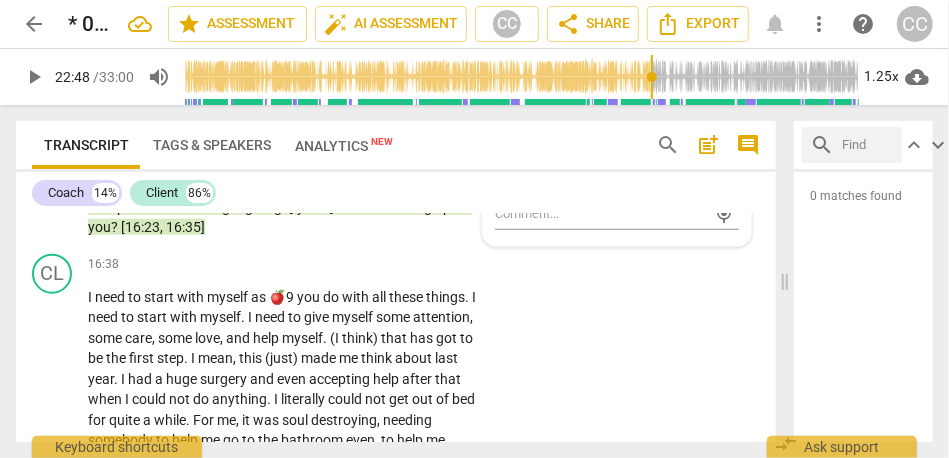 click on "[16:23" at bounding box center [140, 227] 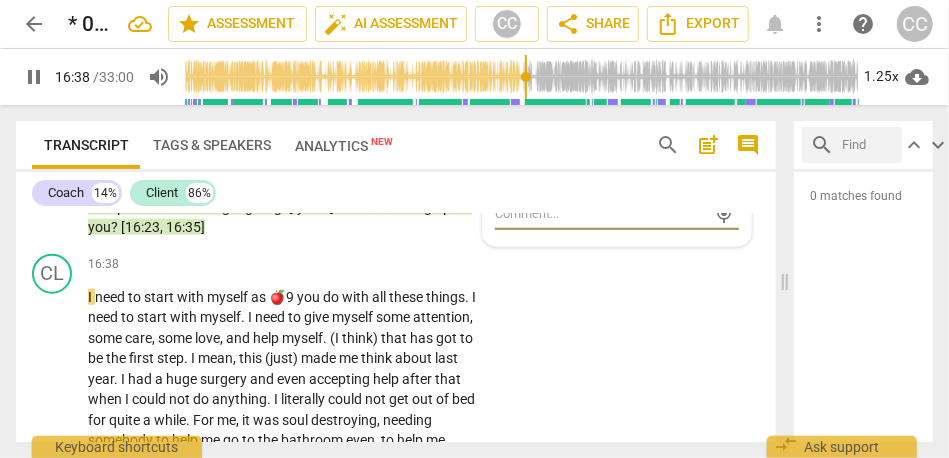 click on "16:35]" at bounding box center (185, 227) 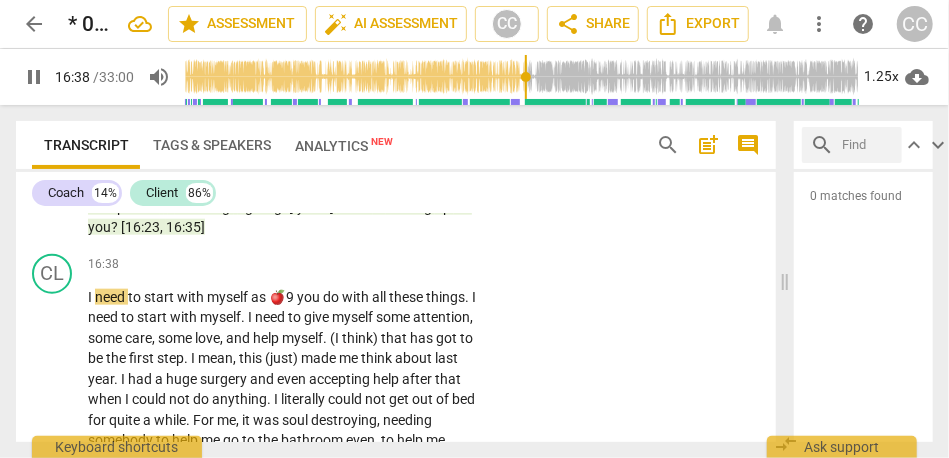 click on "16:35]" at bounding box center [185, 227] 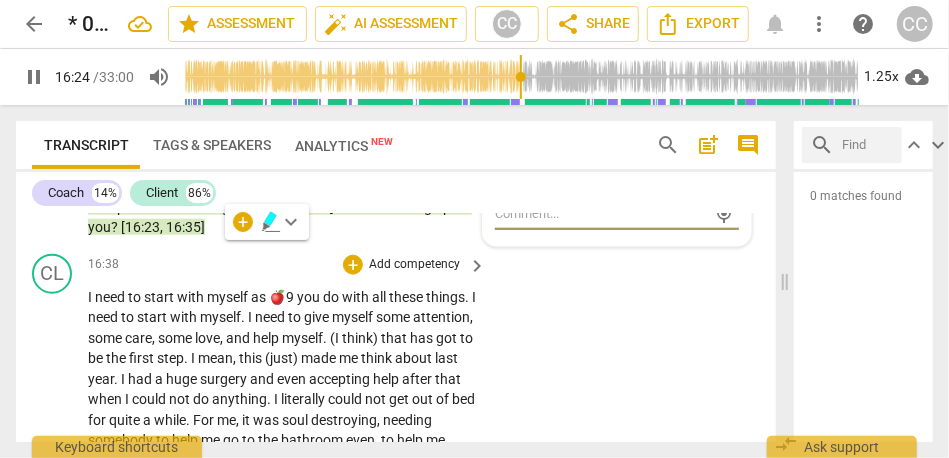click on "need" at bounding box center (111, 297) 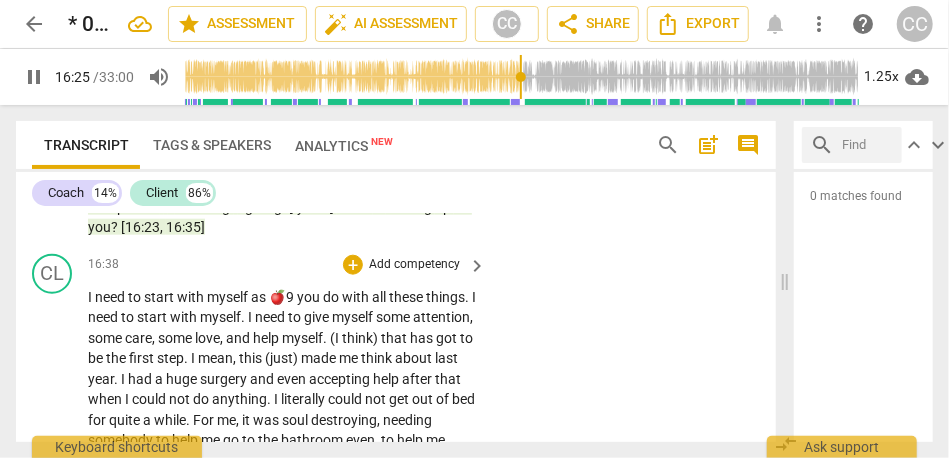 type on "986" 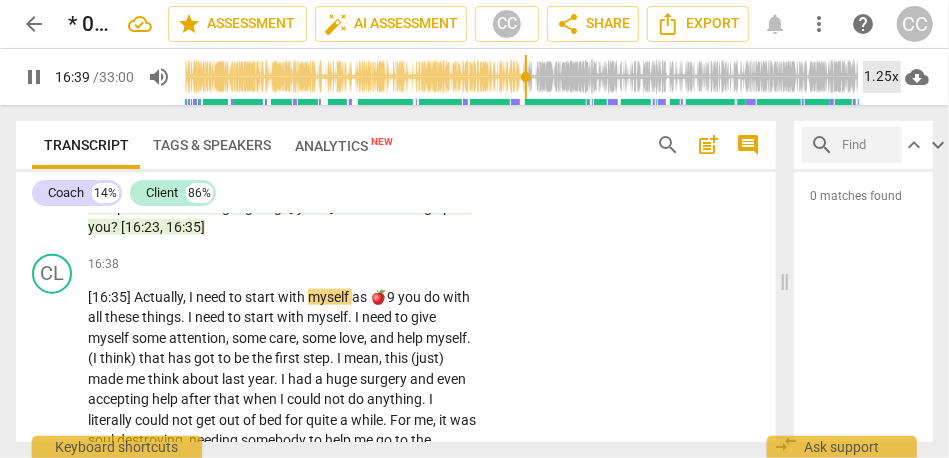 click on "1.25x" at bounding box center (882, 77) 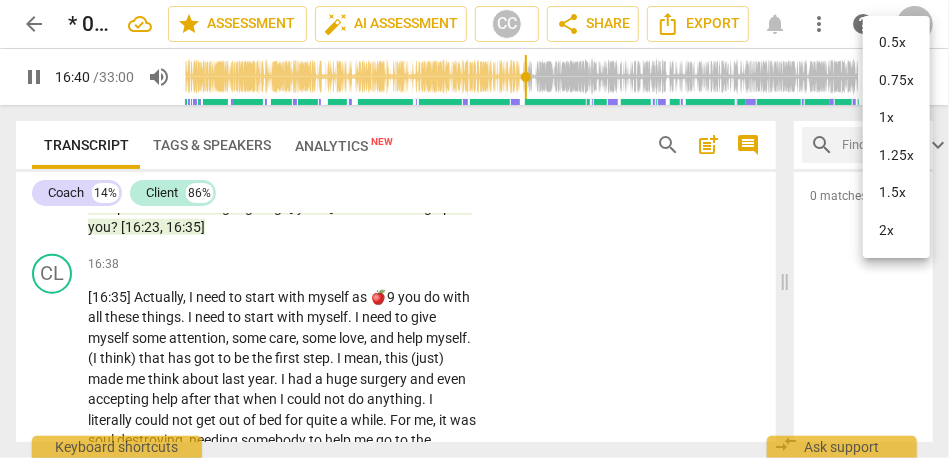 click on "1.25x" at bounding box center (896, 156) 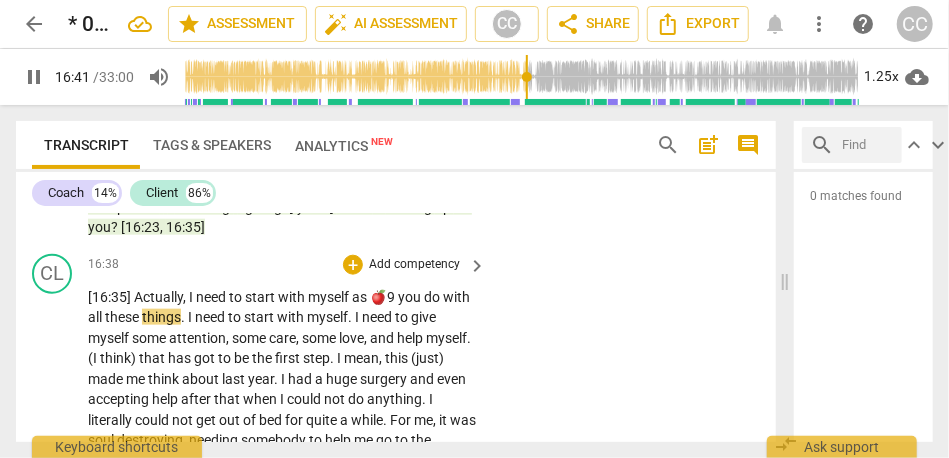 click on "you" at bounding box center (411, 297) 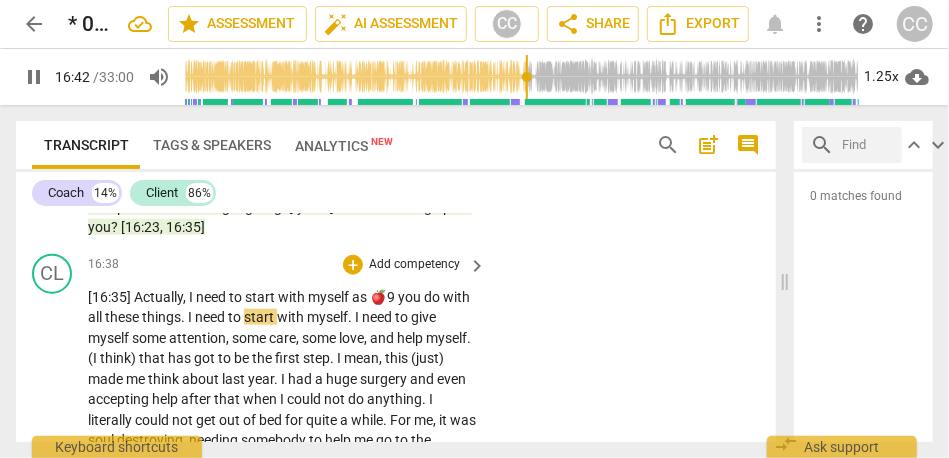 type on "1003" 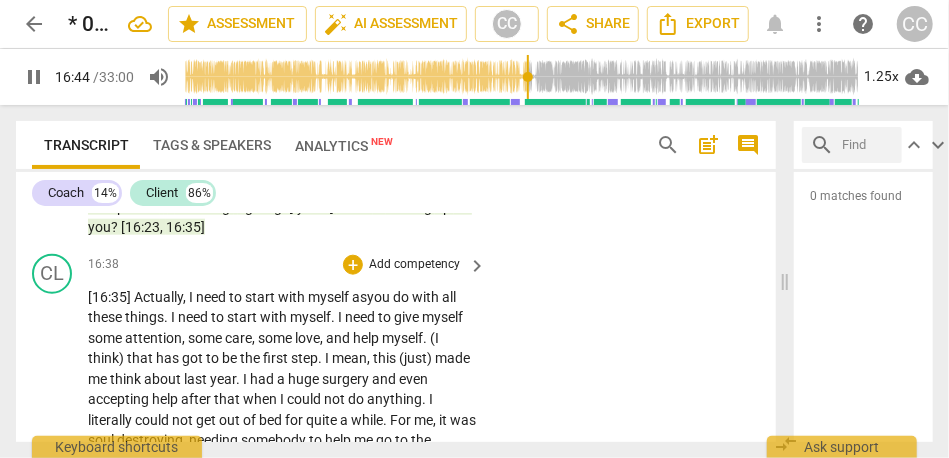 click on "myself" at bounding box center [330, 297] 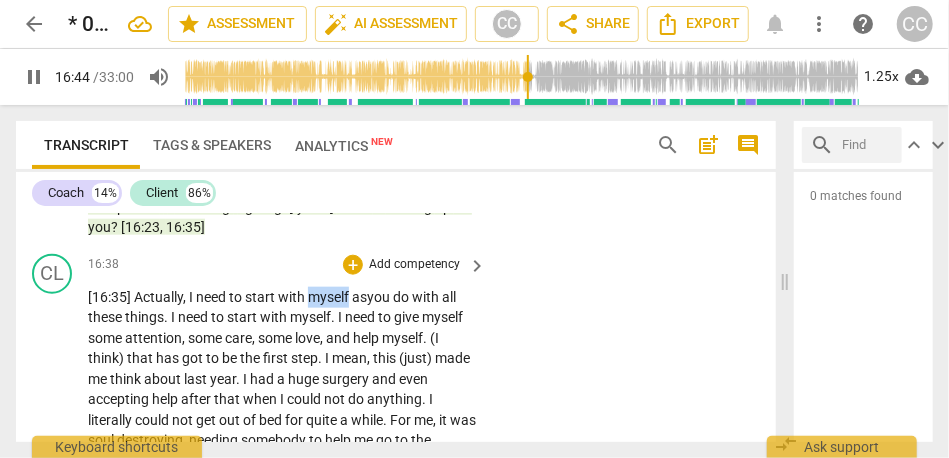 click on "myself" at bounding box center [330, 297] 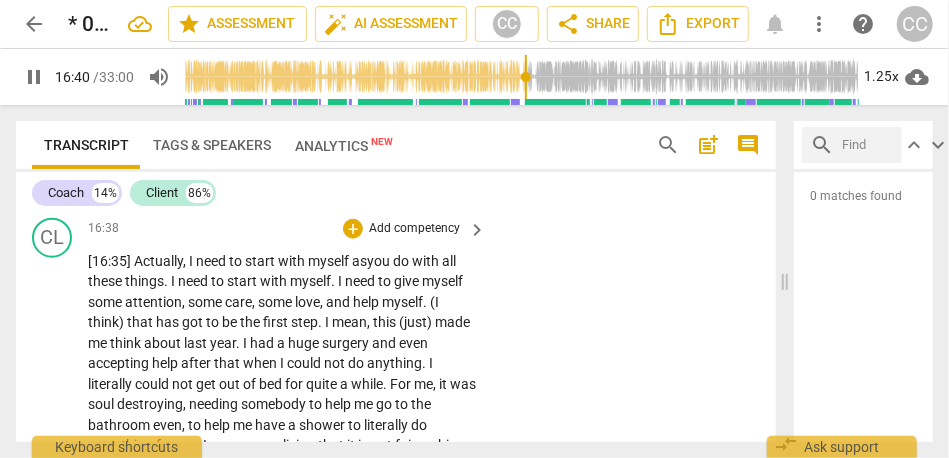 scroll, scrollTop: 3811, scrollLeft: 0, axis: vertical 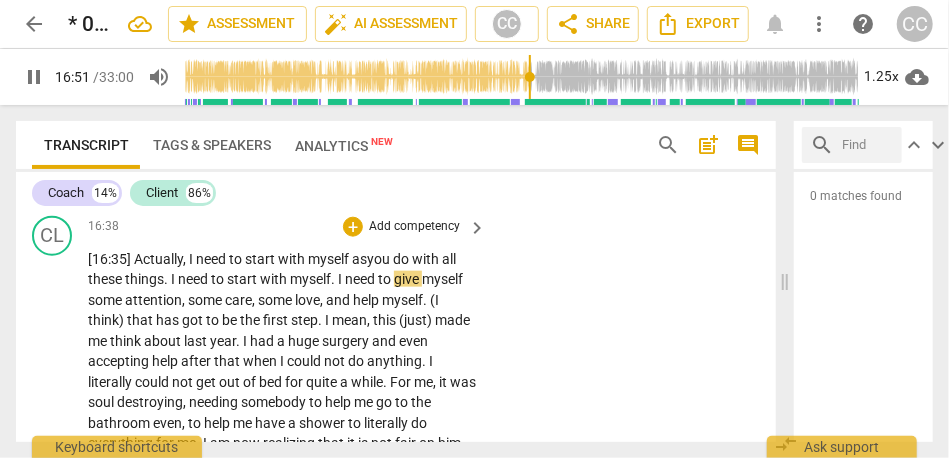 click on "I" at bounding box center [341, 279] 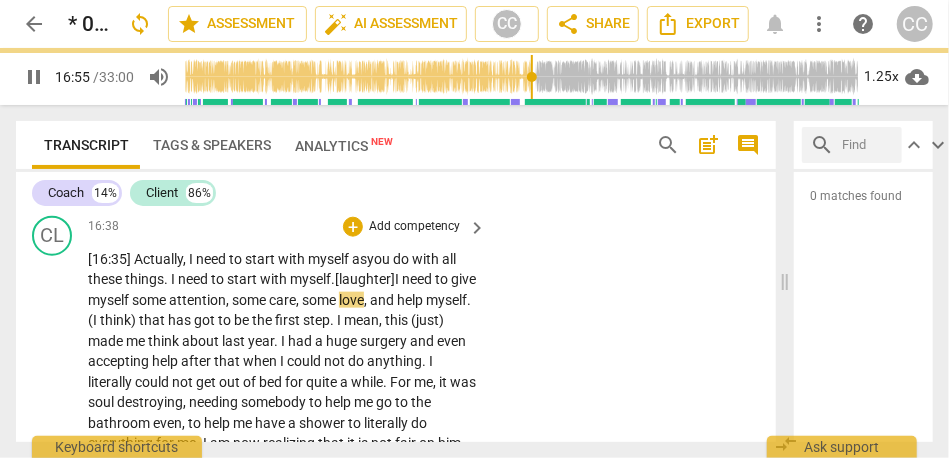 click on "some" at bounding box center [320, 300] 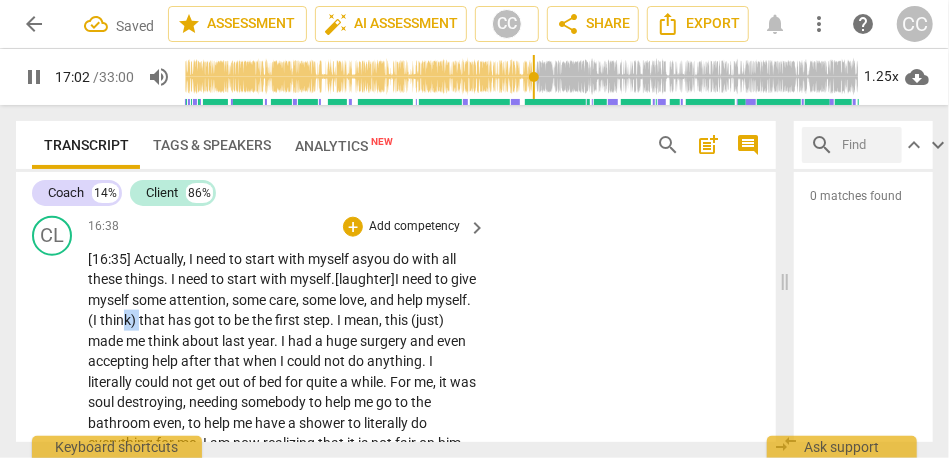 drag, startPoint x: 189, startPoint y: 339, endPoint x: 171, endPoint y: 339, distance: 18 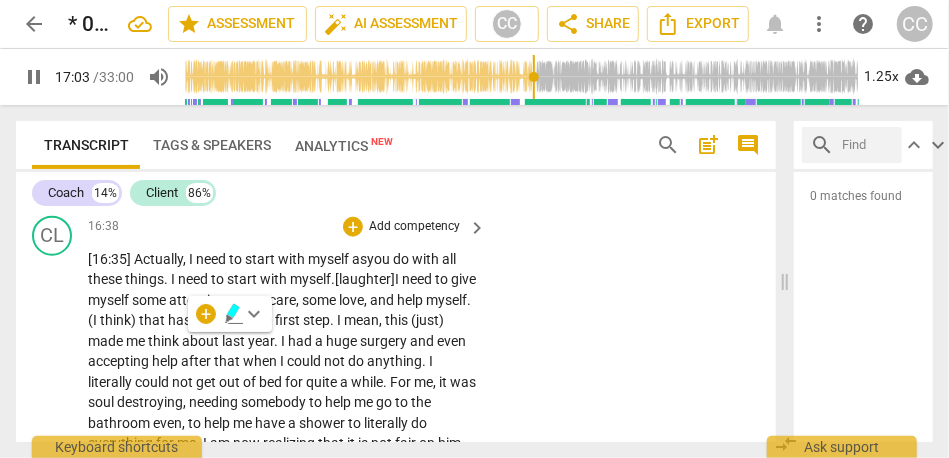 click on "that" at bounding box center (153, 320) 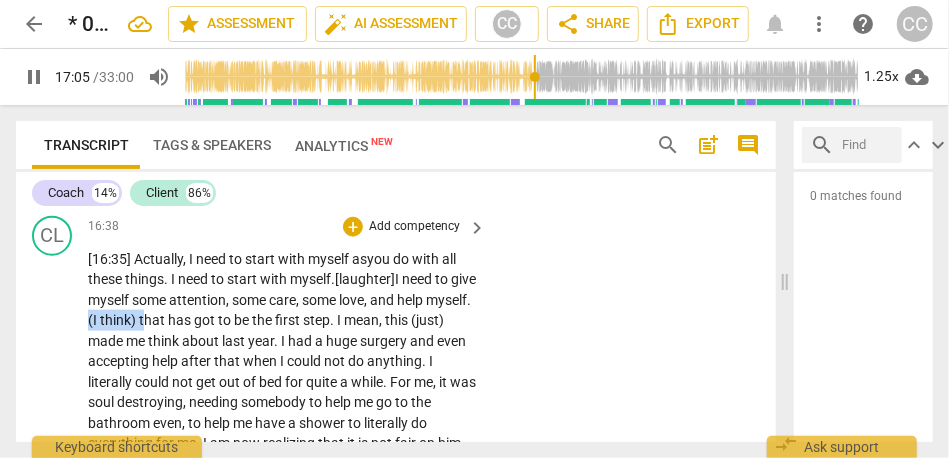 drag, startPoint x: 190, startPoint y: 337, endPoint x: 137, endPoint y: 338, distance: 53.009434 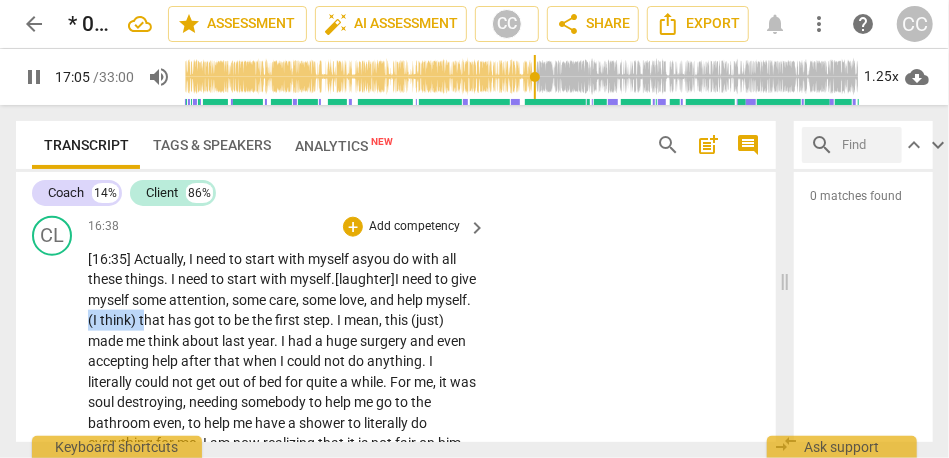 click on "[16:35]   Actually ,   I   need   to   start   with   myself   as  you   do   with   all   these   things .   I   need   to   start   with   myself .  [laughter]  I   need   to   give   myself   some   attention ,   some   care ,   some   love ,   and   help   myself .   (I   think)   that   has   got   to   be   the   first   step .   I   mean ,   this   (just)   made   me   think   about   last   year .   I   had   a   huge   surgery   and   even   accepting   help   after   that   when   I   could   not   do   anything .   I   literally   could   not   get   out   of   bed   for   quite   a   while .   For   me ,   it   was   soul   destroying ,   needing   somebody   to   help   me   go   to   the   bathroom   even ,   to   help   me   have   a   shower   to   literally   do   everything   for   me .   I   am   now   realizing   that   it   is   not   fair   on   him   that   I   was   such   a   difficult   patient   for   him   to   care   for   and   to   love .   Yet   when   he   is   ill ,   I" at bounding box center (282, 474) 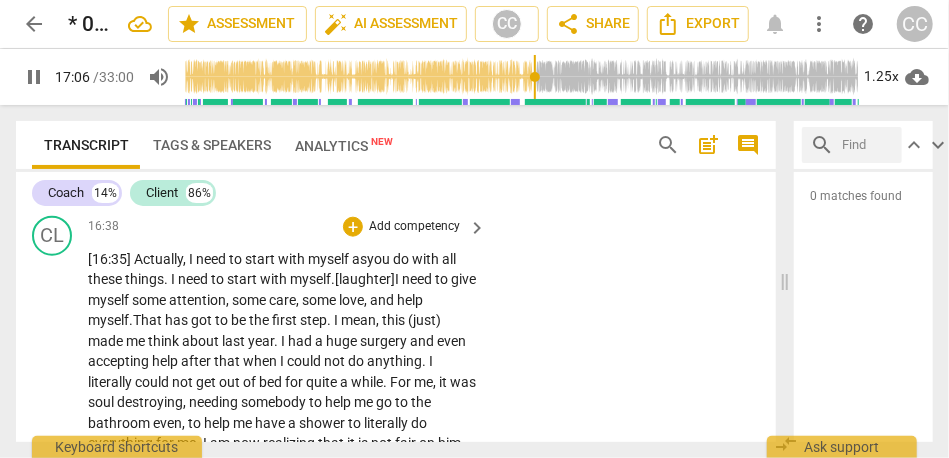 click on "myself" at bounding box center [108, 320] 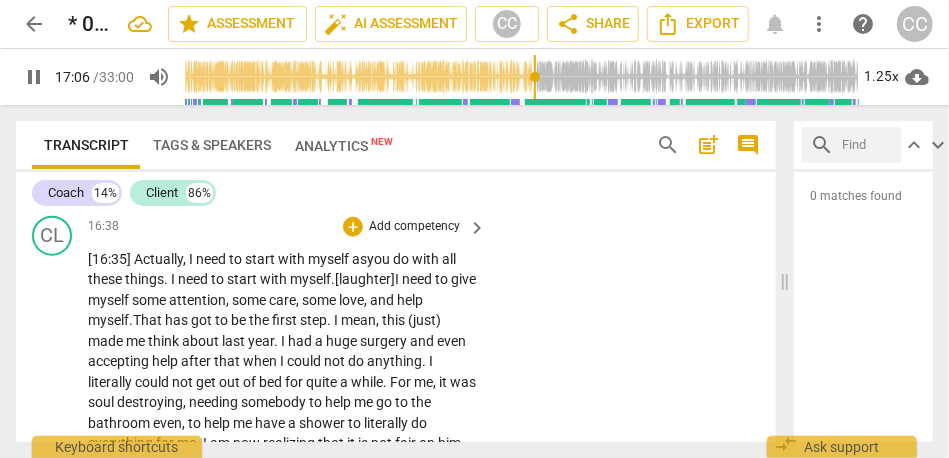 click on "myself" at bounding box center [108, 320] 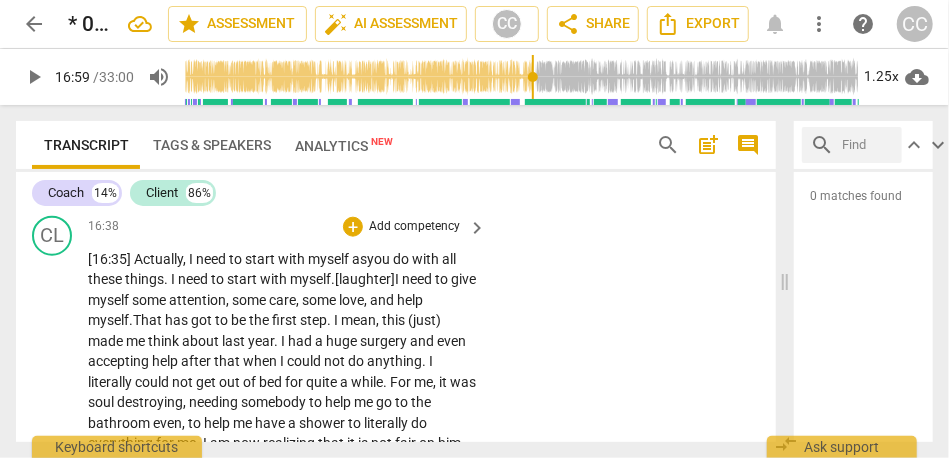 click on ".  T" at bounding box center (135, 320) 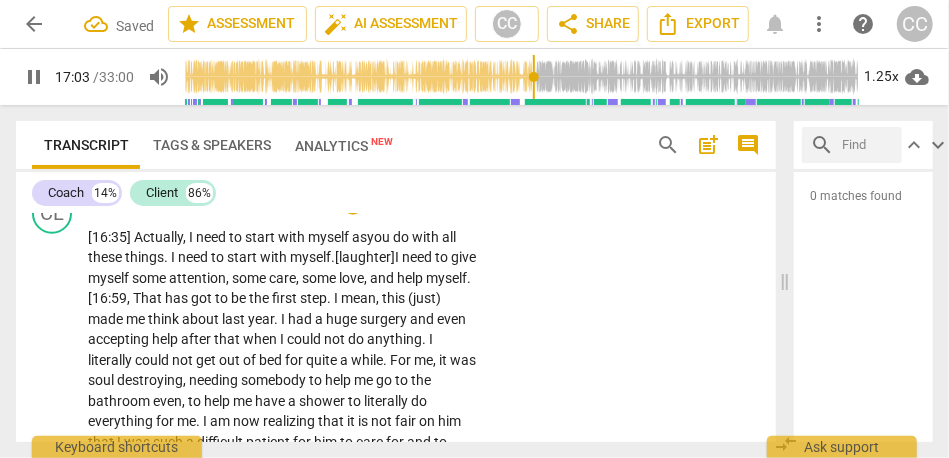 scroll, scrollTop: 3834, scrollLeft: 0, axis: vertical 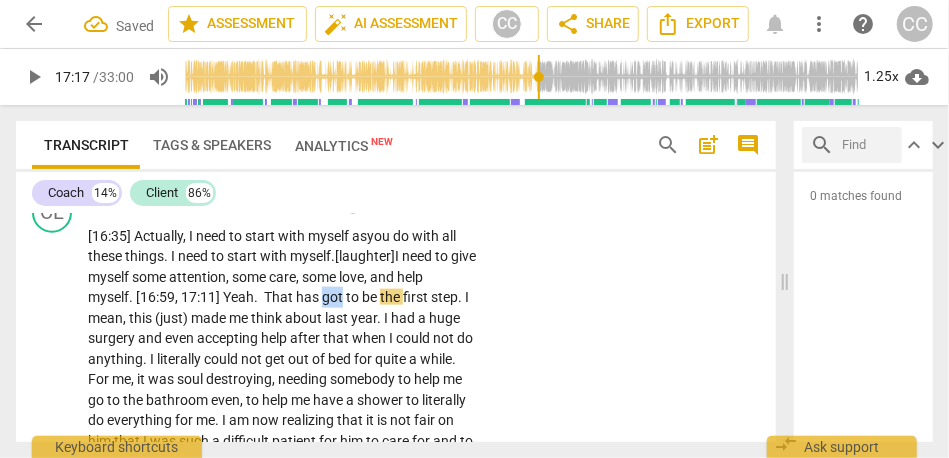 drag, startPoint x: 321, startPoint y: 320, endPoint x: 344, endPoint y: 319, distance: 23.021729 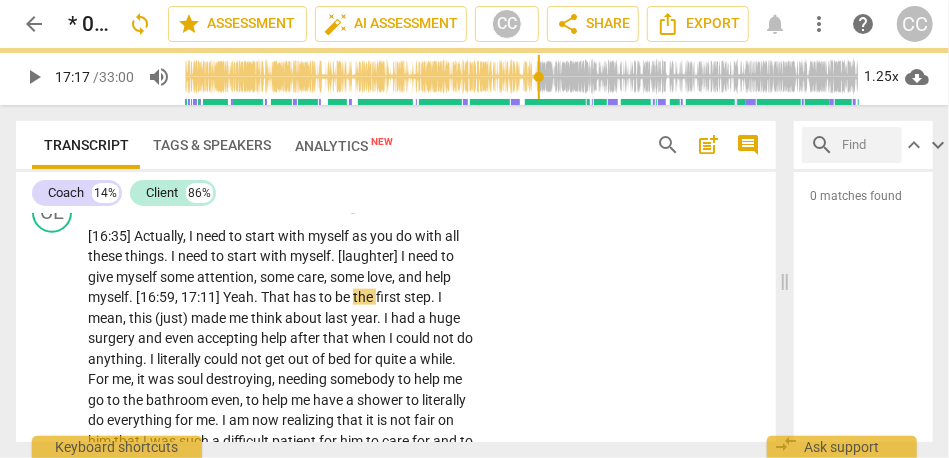 click on "CL play_arrow pause 16:38 + Add competency keyboard_arrow_right [16:35]   Actually ,   I   need   to   start   with   myself   as   you   do   with   all   these   things .   I   need   to   start   with   myself .   [laughter]   I   need   to   give   myself   some   attention ,   some   care ,   some   love ,   and   help   myself .   [16:59 ,   17:11]   Yeah .   That   has   to   be   the   first   step .   I   mean ,   this   (just)   made   me   think   about   last   year .   I   had   a   huge   surgery   and   even   accepting   help   after   that   when   I   could   not   do   anything .   I   literally   could   not   get   out   of   bed   for   quite   a   while .   For   me ,   it   was   soul   destroying ,   needing   somebody   to   help   me   go   to   the   bathroom   even ,   to   help   me   have   a   shower   to   literally   do   everything   for   me .   I   am   now   realizing   that   it   is   not   fair   on   him   that   I   was   such   a   difficult   patient   for   him" at bounding box center (396, 435) 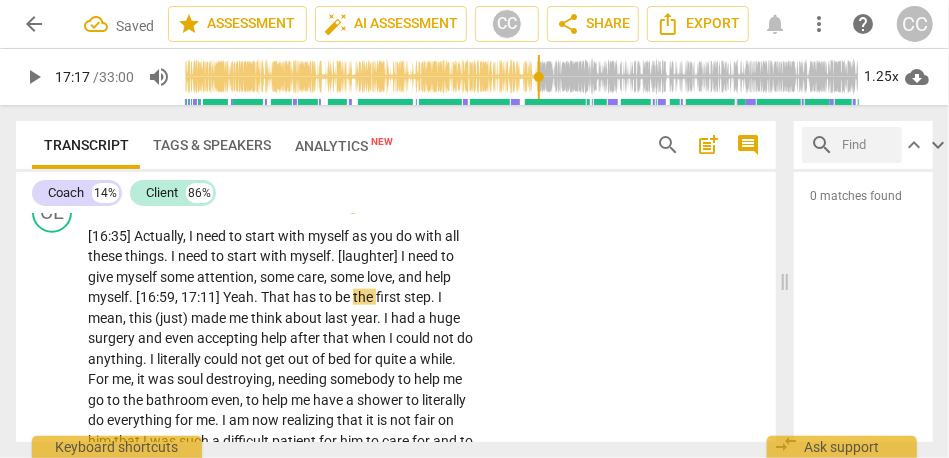 click on "to" at bounding box center (327, 297) 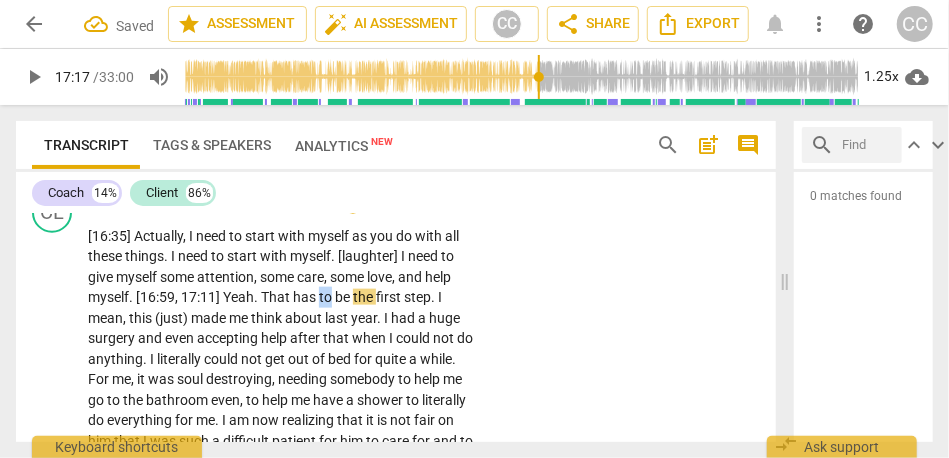 click on "to" at bounding box center (327, 297) 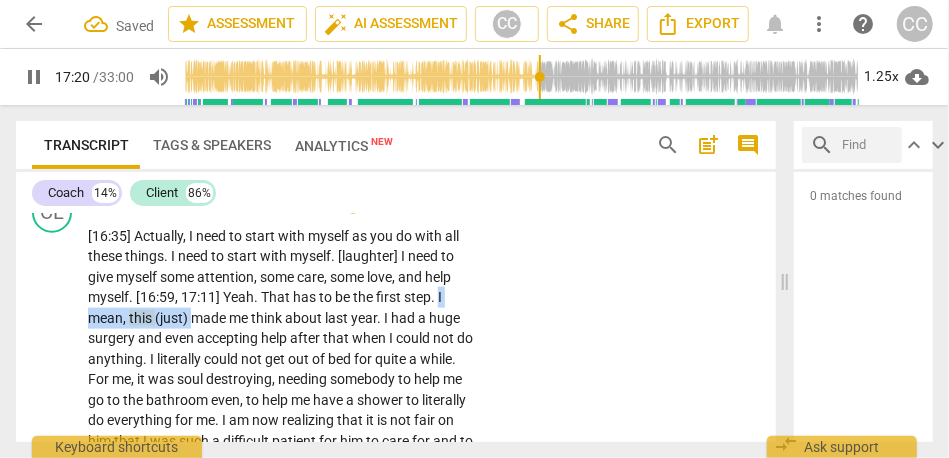 drag, startPoint x: 191, startPoint y: 338, endPoint x: 438, endPoint y: 314, distance: 248.16325 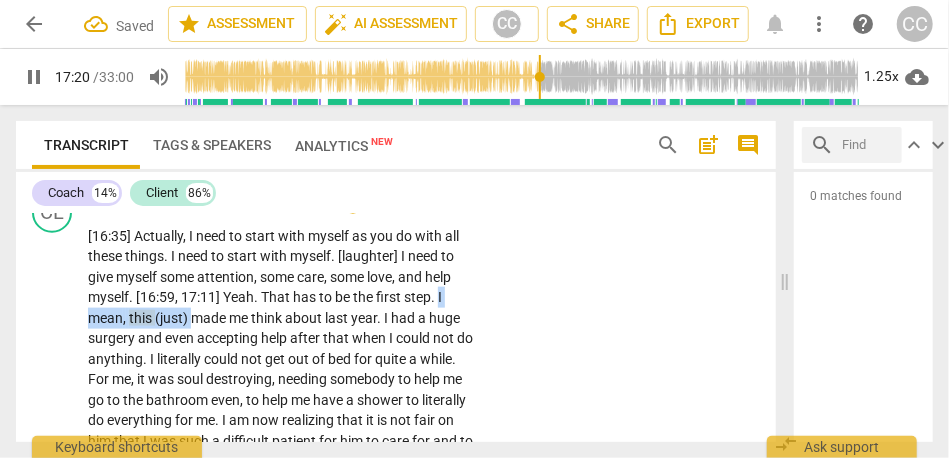 click on "[16:35]   Actually ,   I   need   to   start   with   myself   as   you   do   with   all   these   things .   I   need   to   start   with   myself .   [laughter]   I   need   to   give   myself   some   attention ,   some   care ,   some   love ,   and   help   myself .   [16:59 ,   17:11]   Yeah .   That   has   to   be   the   first   step .   I   mean ,   this   (just)   made   me   think   about   last   year .   I   had   a   huge   surgery   and   even   accepting   help   after   that   when   I   could   not   do   anything .   I   literally   could   not   get   out   of   bed   for   quite   a   while .   For   me ,   it   was   soul   destroying ,   needing   somebody   to   help   me   go   to   the   bathroom   even ,   to   help   me   have   a   shower   to   literally   do   everything   for   me .   I   am   now   realizing   that   it   is   not   fair   on   him   that   I   was   such   a   difficult   patient   for   him   to   care   for   and   to   love .   Yet   when   he   is   ill" at bounding box center [282, 451] 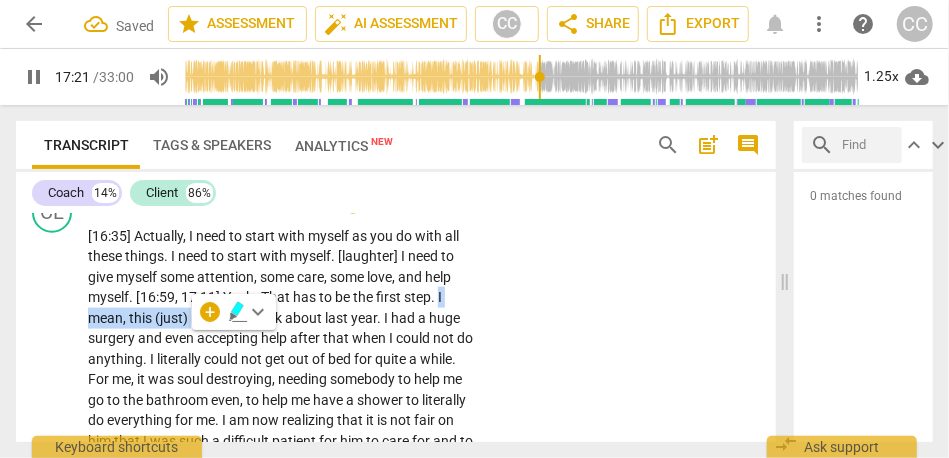 type on "1041" 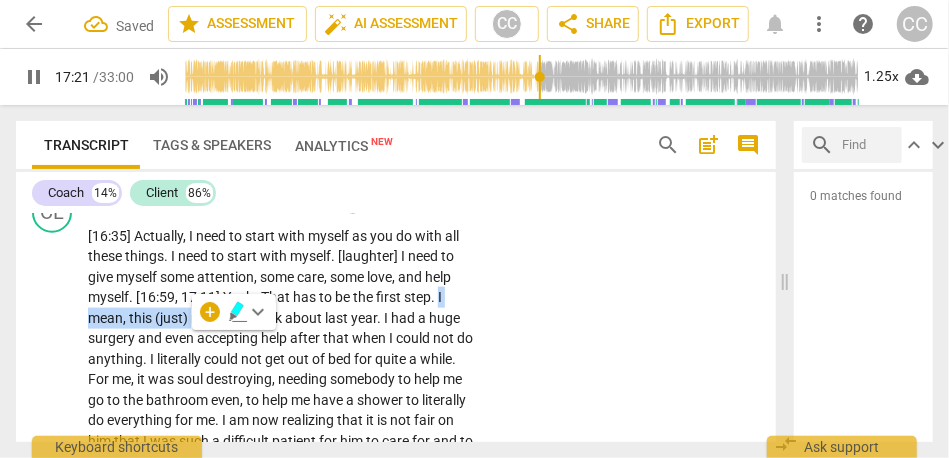 type 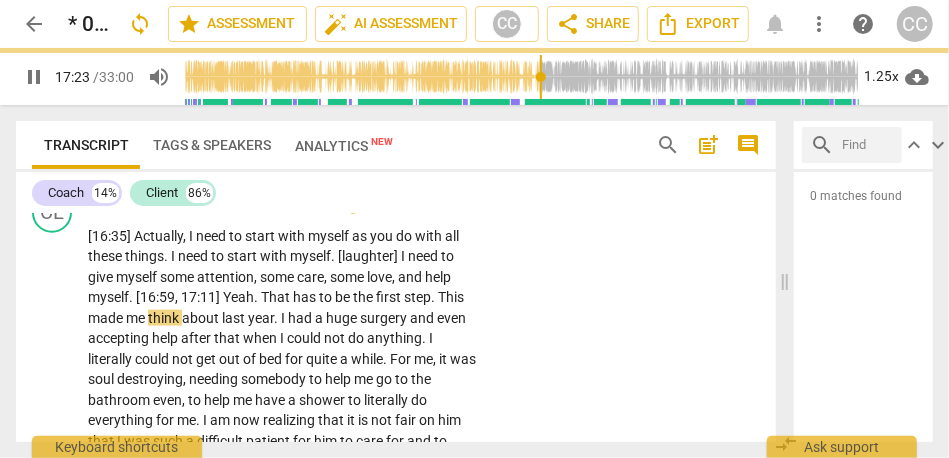 click on "CL play_arrow pause 16:38 + Add competency keyboard_arrow_right [16:35]   Actually ,   I   need   to   start   with   myself   as   you   do   with   all   these   things .   I   need   to   start   with   myself .   [laughter]   I   need   to   give   myself   some   attention ,   some   care ,   some   love ,   and   help   myself .   [16:59 ,   17:11]   Yeah .   That   has   to   be   the   first   step .   This   made   me   think   about   last   year .   I   had   a   huge   surgery   and   even   accepting   help   after   that   when   I   could   not   do   anything .   I   literally   could   not   get   out   of   bed   for   quite   a   while .   For   me ,   it   was   soul   destroying ,   needing   somebody   to   help   me   go   to   the   bathroom   even ,   to   help   me   have   a   shower   to   literally   do   everything   for   me .   I   am   now   realizing   that   it   is   not   fair   on   him   that   I   was   such   a   difficult   patient   for   him   to   care   for   and" at bounding box center [396, 435] 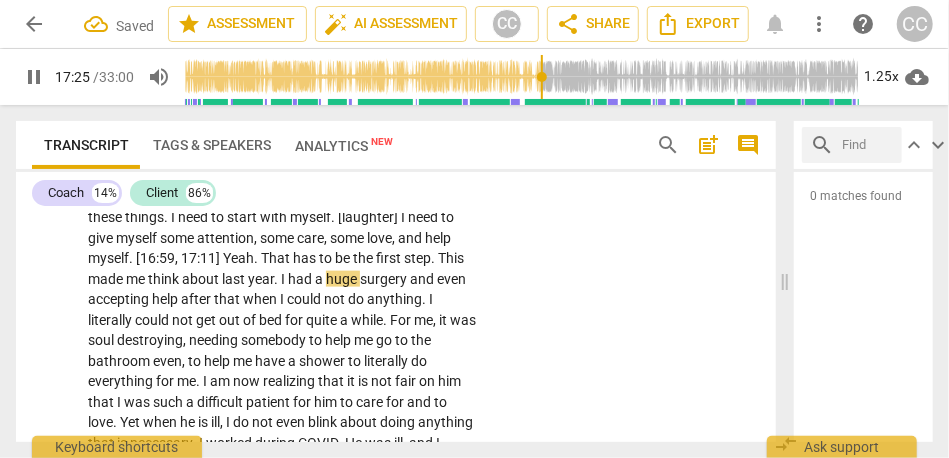 scroll, scrollTop: 3873, scrollLeft: 0, axis: vertical 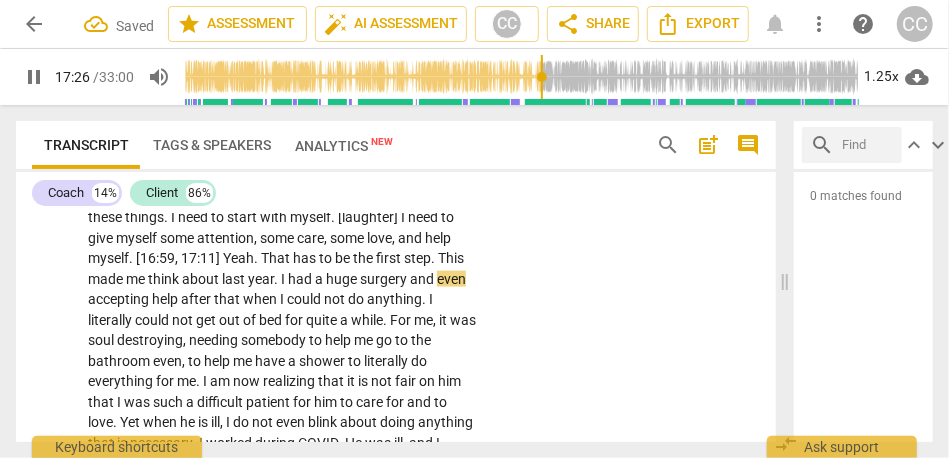 click on "and" at bounding box center (423, 279) 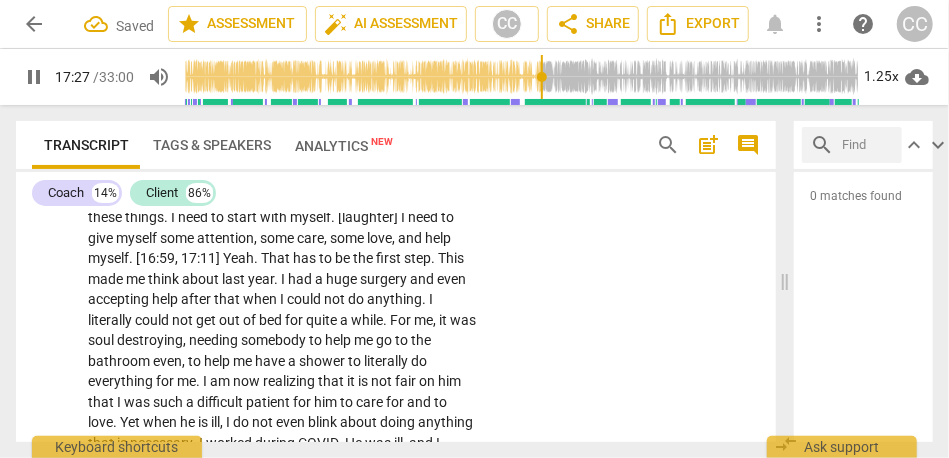type on "1047" 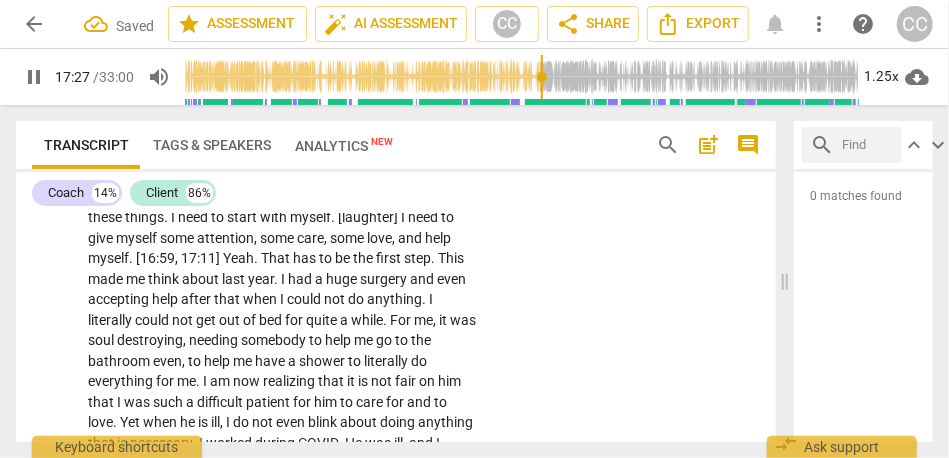 type 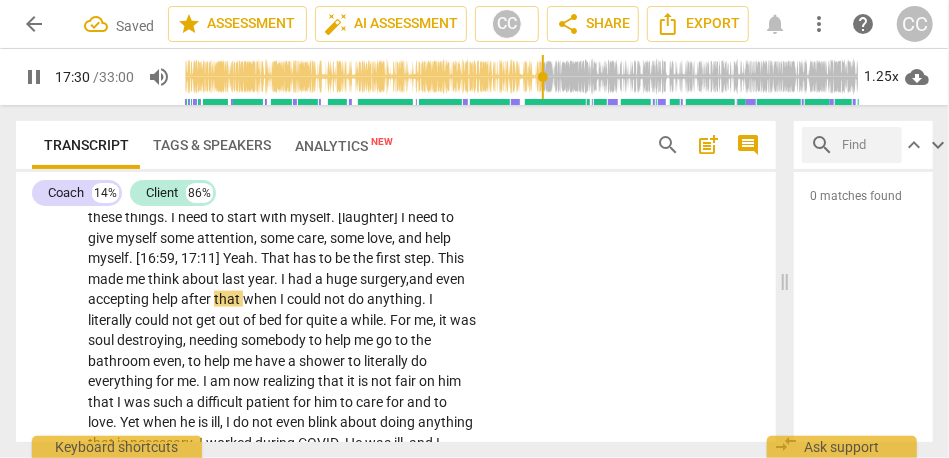 click on "when" at bounding box center [261, 299] 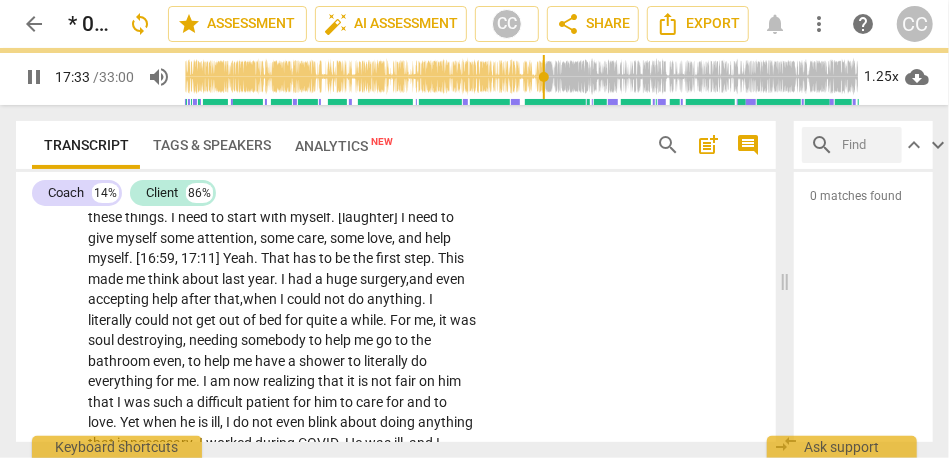 click on "." at bounding box center (425, 299) 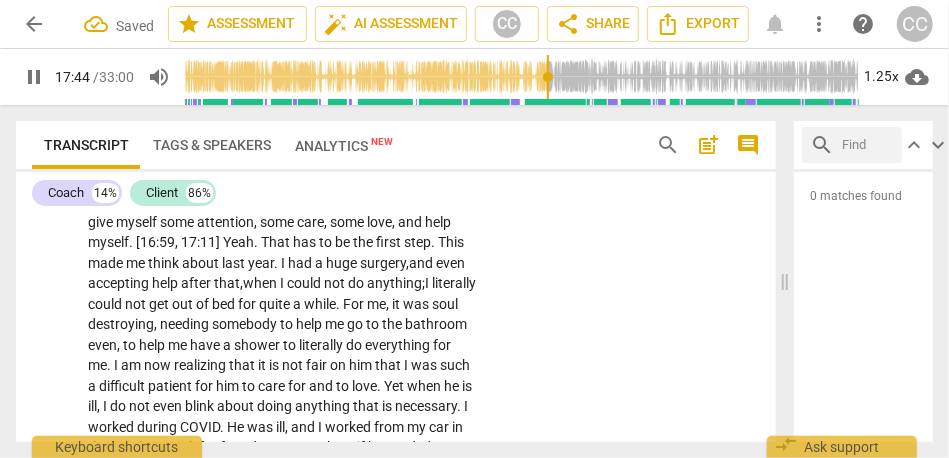 scroll, scrollTop: 3891, scrollLeft: 0, axis: vertical 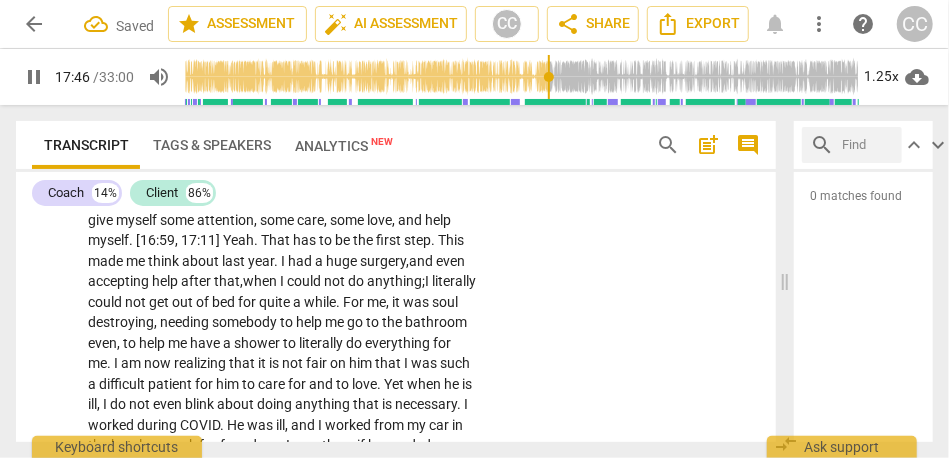 click on "destroying" at bounding box center (121, 322) 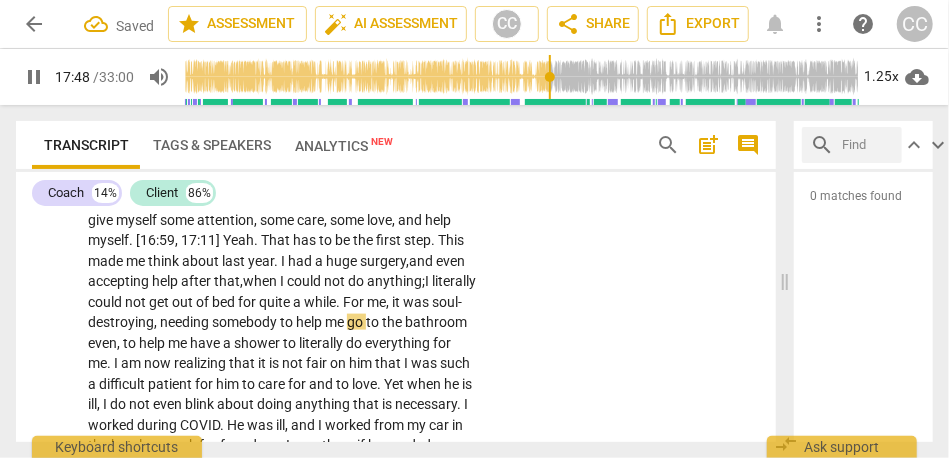 click on "," at bounding box center [157, 322] 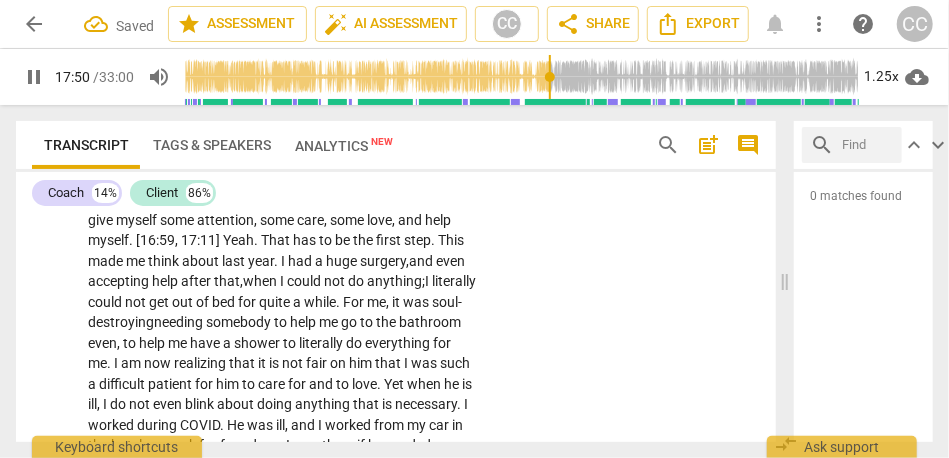 click on "needing" at bounding box center (180, 322) 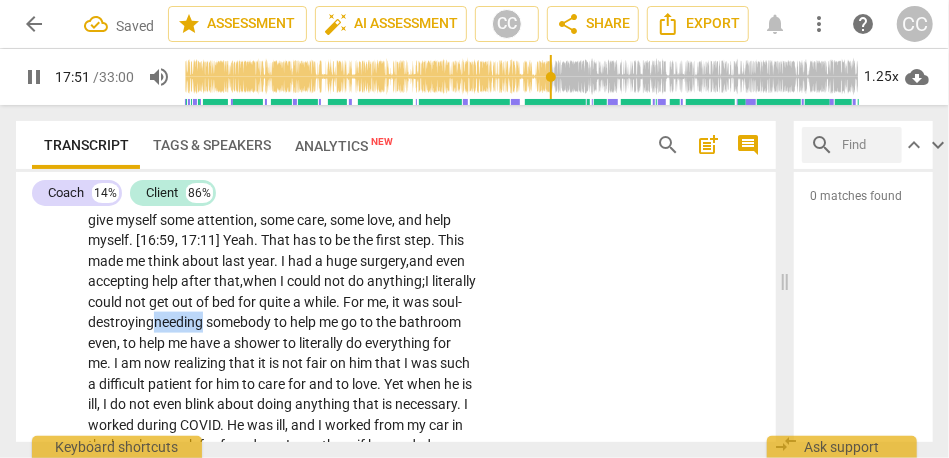 click on "needing" at bounding box center (180, 322) 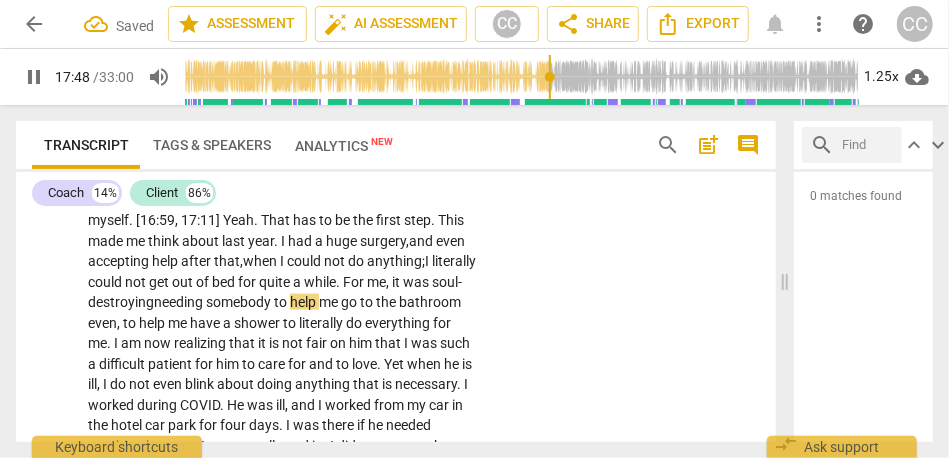 scroll, scrollTop: 3913, scrollLeft: 0, axis: vertical 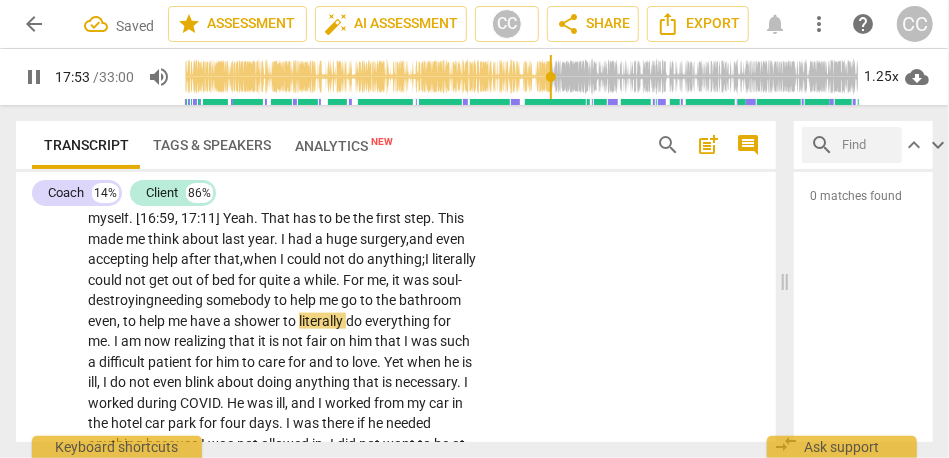 click on "shower" at bounding box center [258, 321] 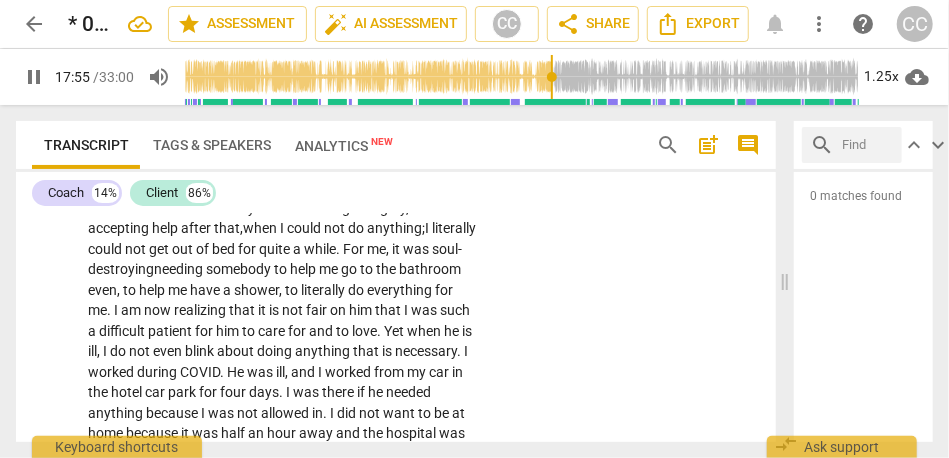 scroll, scrollTop: 3953, scrollLeft: 0, axis: vertical 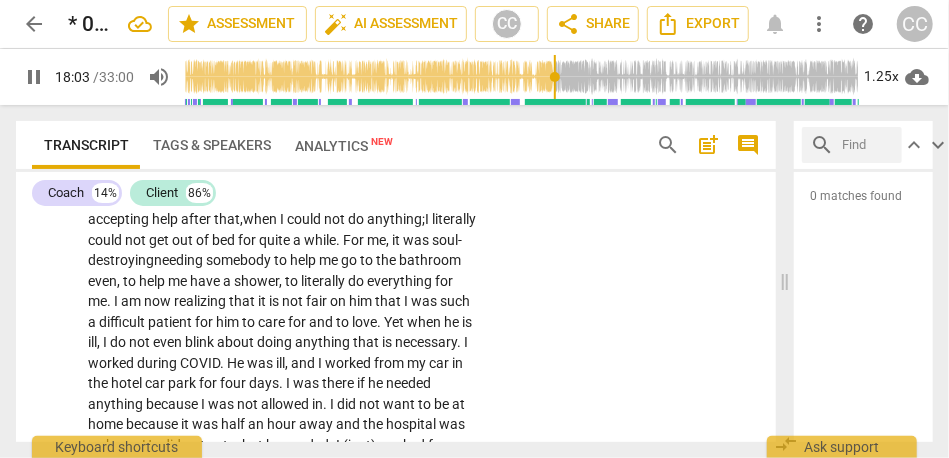 click on "for" at bounding box center (444, 281) 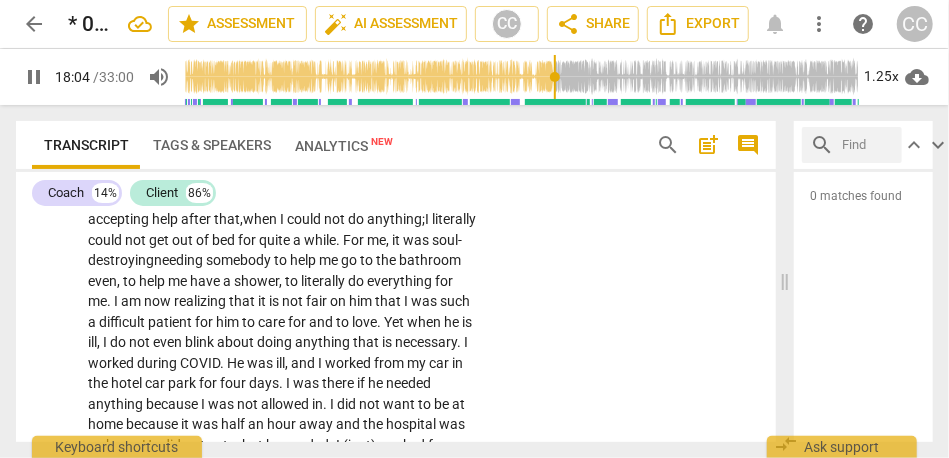 click on "for" at bounding box center (444, 281) 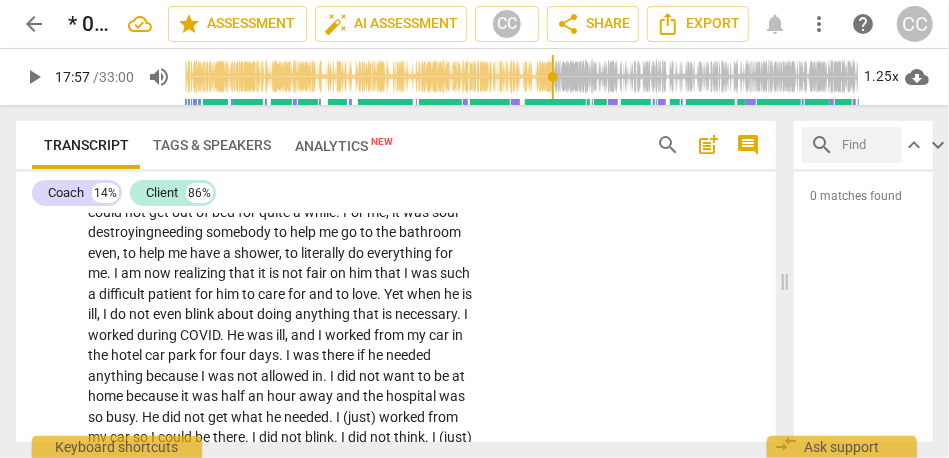 scroll, scrollTop: 3971, scrollLeft: 0, axis: vertical 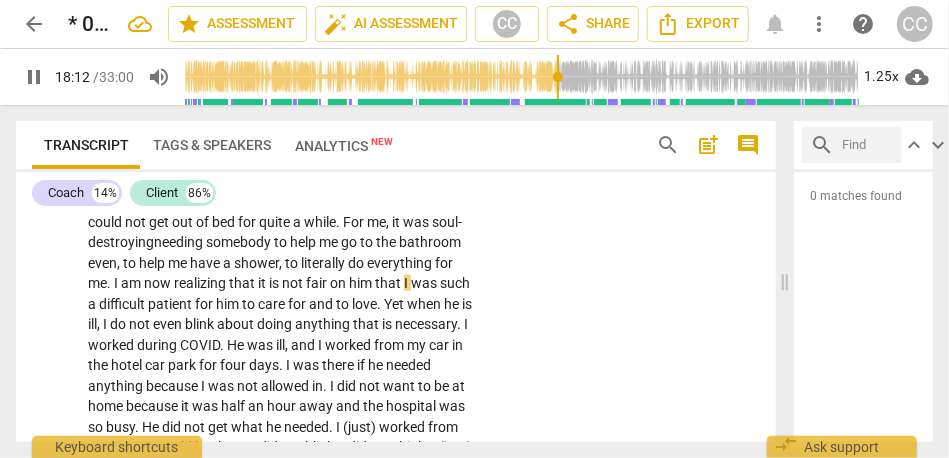 click on "that" at bounding box center [243, 283] 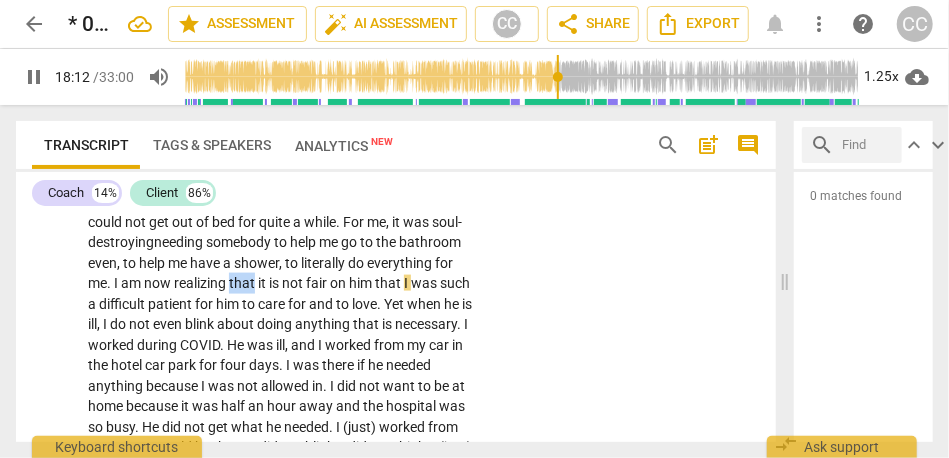 click on "that" at bounding box center (243, 283) 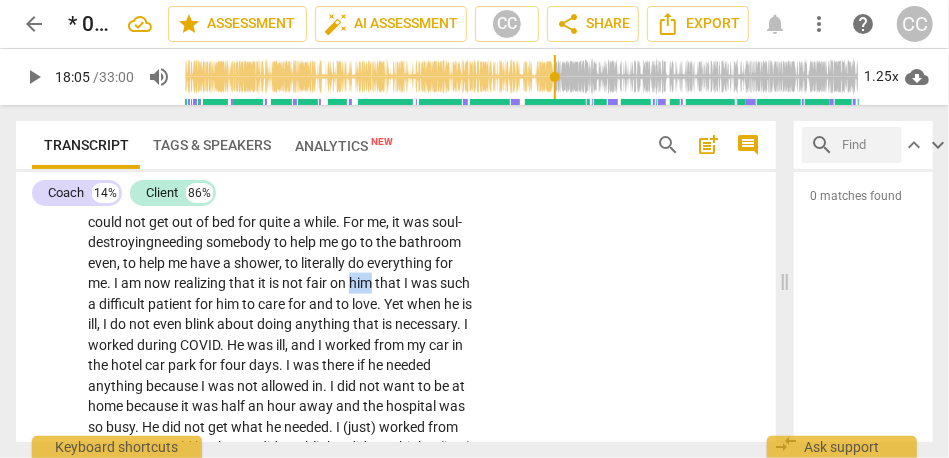 drag, startPoint x: 441, startPoint y: 307, endPoint x: 492, endPoint y: 306, distance: 51.009804 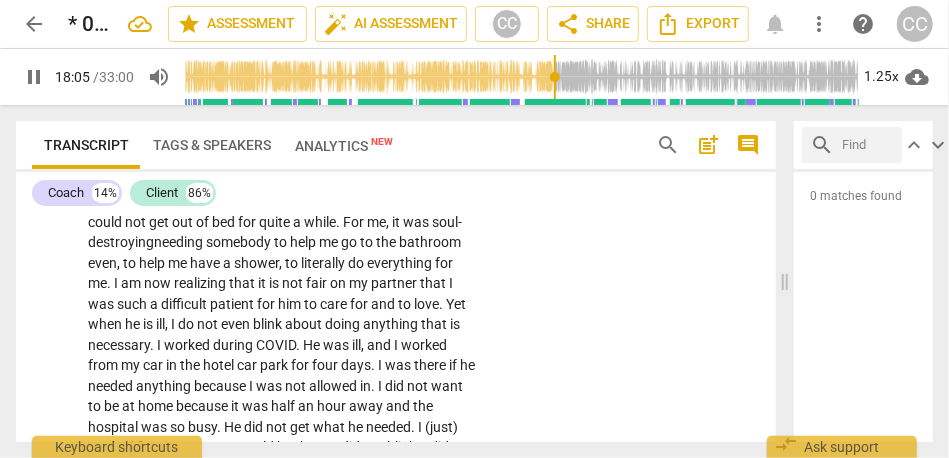 click on "CL play_arrow pause [TIME] + Add competency keyboard_arrow_right [TIME]   Actually ,   I   need   to   start   with   myself   as   you   do   with   all   these   things .   I   need   to   start   with   myself .   [laughter]   I   need   to   give   myself   some   attention ,   some   care ,   some   love ,   and   help   myself .   [TIME ,   TIME]   Yeah .   That   has   to   be   the   first   step .   This   made   me   think   about   last   year .   I   had   a   huge   surgery,  and   even   accepting   help   after   that,  when   I   could   not   do   anything;  I   literally   could   not   get   out   of   bed   for   quite   a   while .   For   me ,   it   was   soul- destroying  needing   somebody   to   help   me   go   to   the   bathroom   even ,   to   help   me   have   a   shower,   to   literally   do   everything   for   me .   I   am   now   realizing   that   it   is   not   fair   on   [MY_RELATIONSHIP_TERM]   that   I   was   such   a   difficult   patient   for   [HIM]   to   care   for" at bounding box center [396, 298] 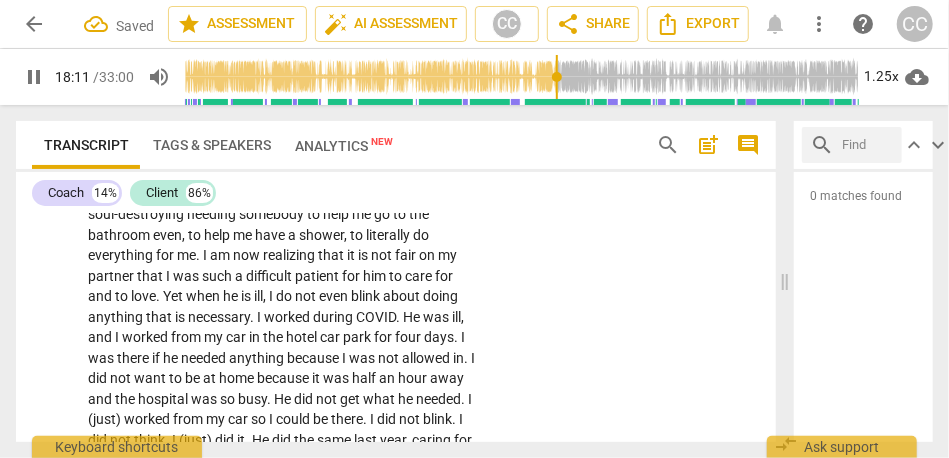 scroll, scrollTop: 4009, scrollLeft: 0, axis: vertical 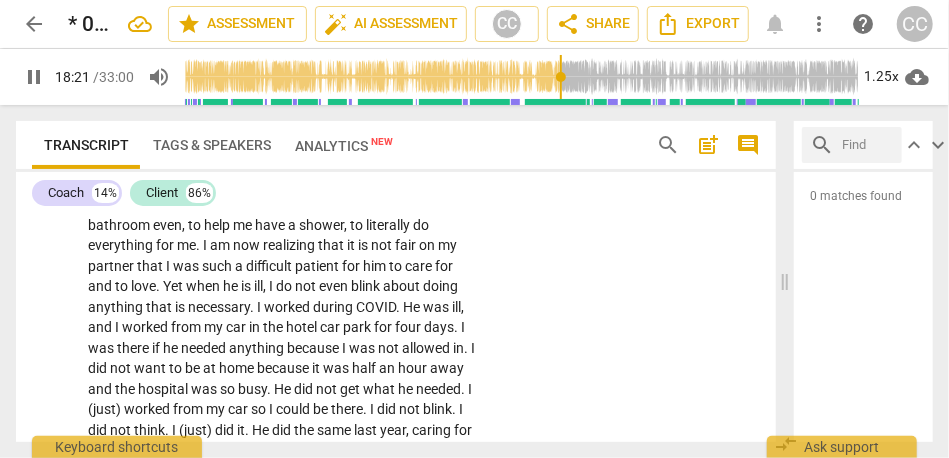 click on "when" at bounding box center [204, 286] 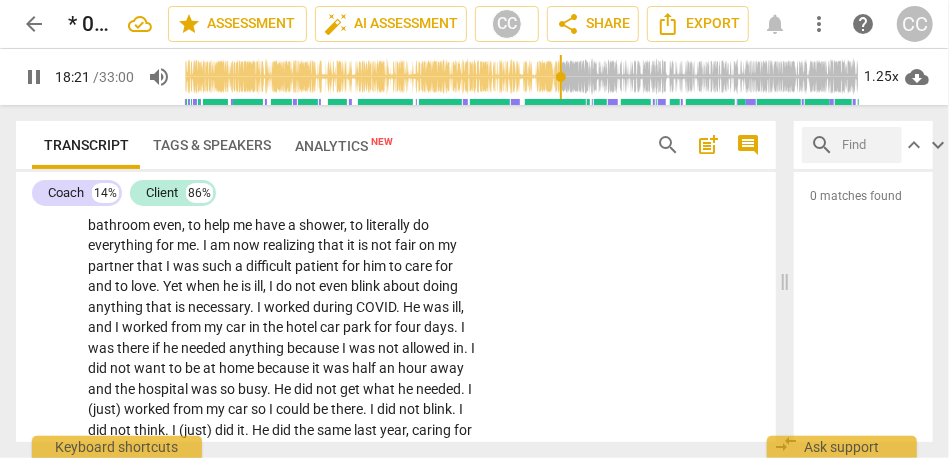 type on "1102" 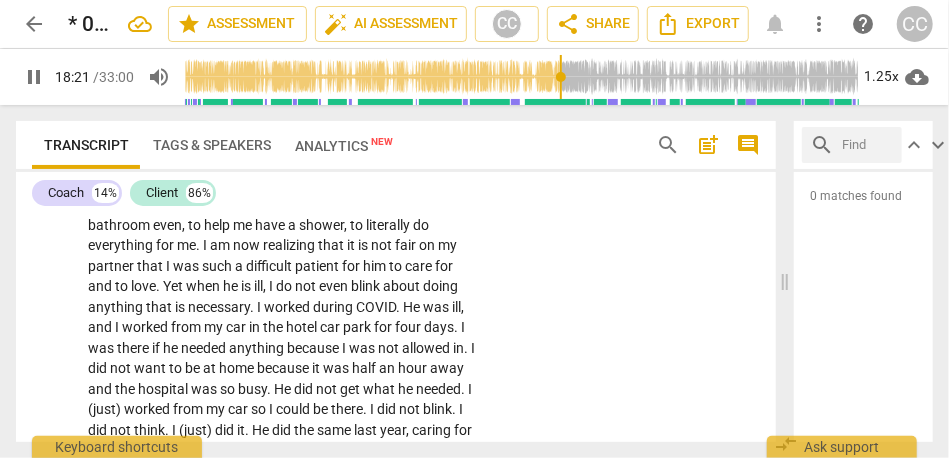 type 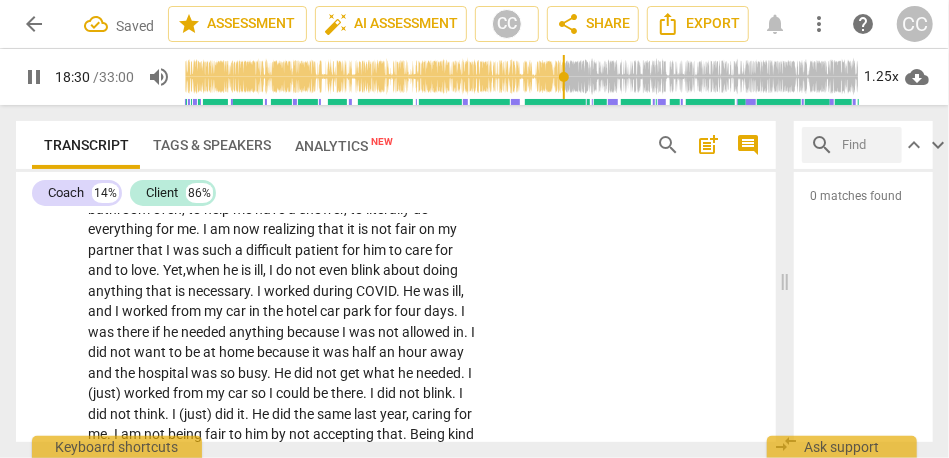 scroll, scrollTop: 4037, scrollLeft: 0, axis: vertical 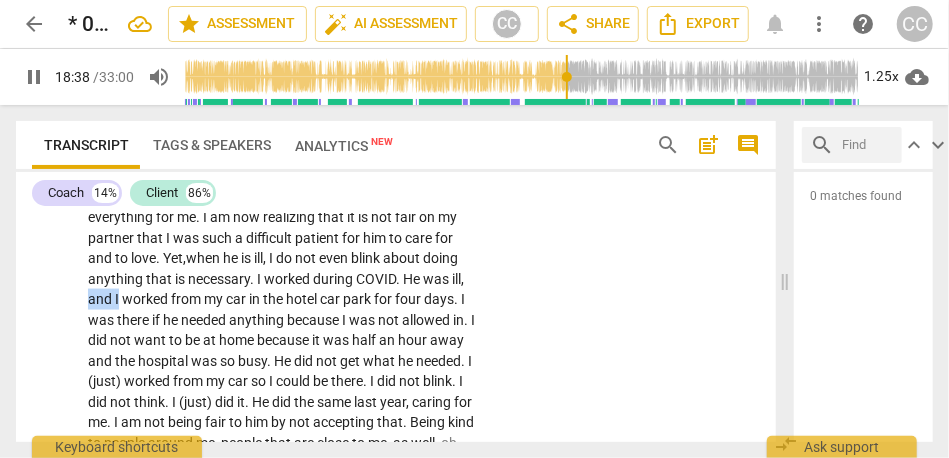 drag, startPoint x: 117, startPoint y: 323, endPoint x: 77, endPoint y: 325, distance: 40.04997 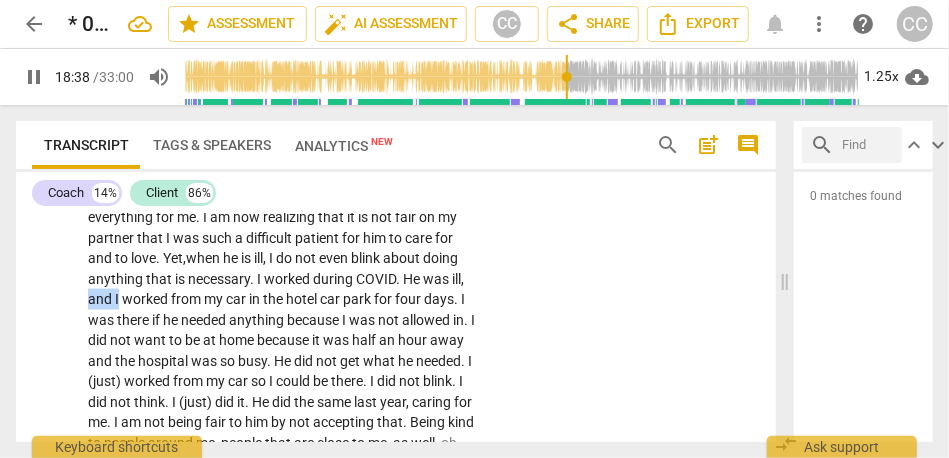 click on "CL play_arrow pause 16:38 + Add competency keyboard_arrow_right [16:35]   Actually ,   I   need   to   start   with   myself   as   you   do   with   all   these   things .   I   need   to   start   with   myself .   [laughter]   I   need   to   give   myself   some   attention ,   some   care ,   some   love ,   and   help   myself .   [16:59 ,   17:11]   Yeah .   That   has   to   be   the   first   step .   This   made   me   think   about   last   year .   I   had   a   huge   surgery ,   and   even   accepting   help   after   that ,   when   I   could   not   do   anything ;   I   literally   could   not   get   out   of   bed   for   quite   a   while .   For   me ,   it   was   soul-destroying   needing   somebody   to   help   me   go   to   the   bathroom   even ,   to   help   me   have   a   shower ,   to   literally   do   everything   for   me .   I   am   now   realizing   that   it   is   not   fair   on   my   partner   that   I   was   such   a   difficult   patient   for   him   to   care" at bounding box center [396, 232] 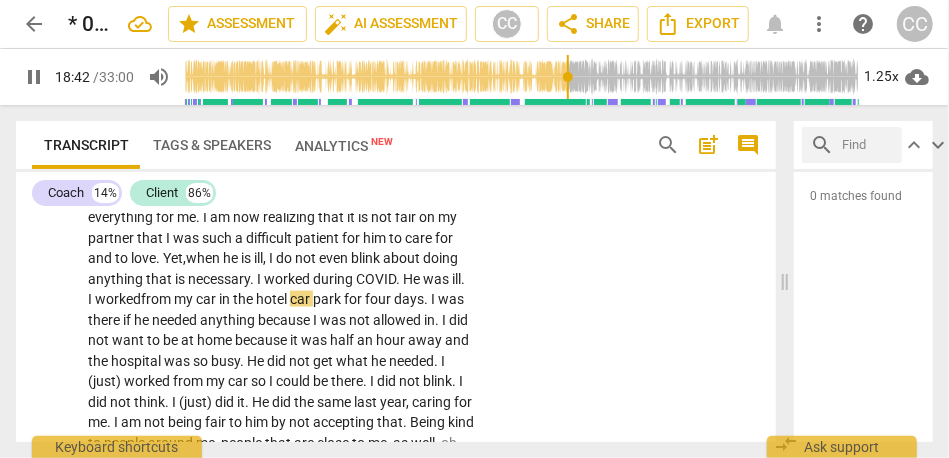 click on "worked" at bounding box center (118, 299) 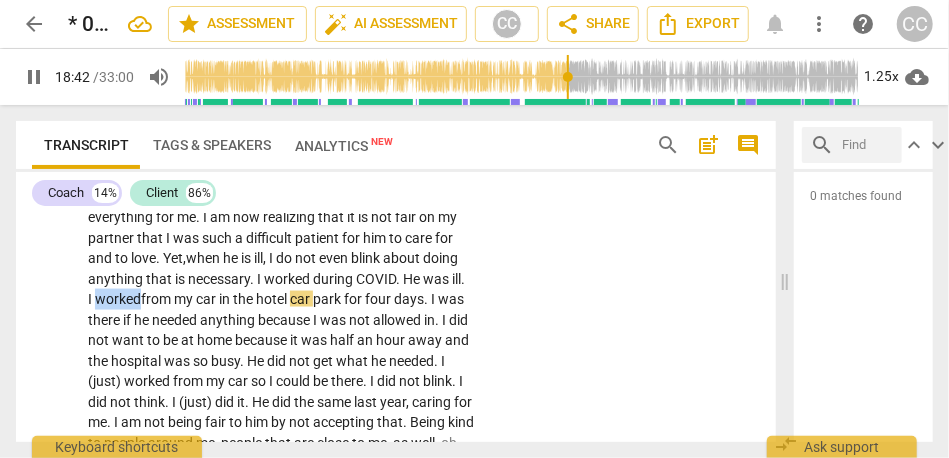 click on "worked" at bounding box center [118, 299] 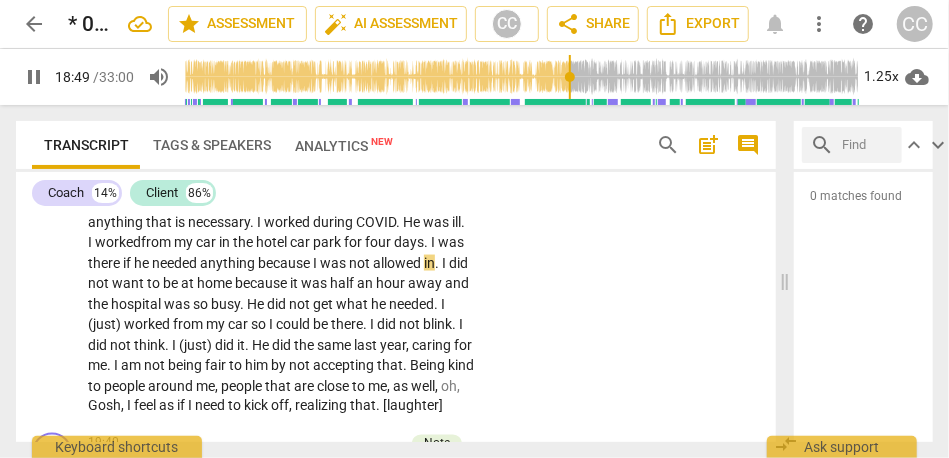 scroll, scrollTop: 4097, scrollLeft: 0, axis: vertical 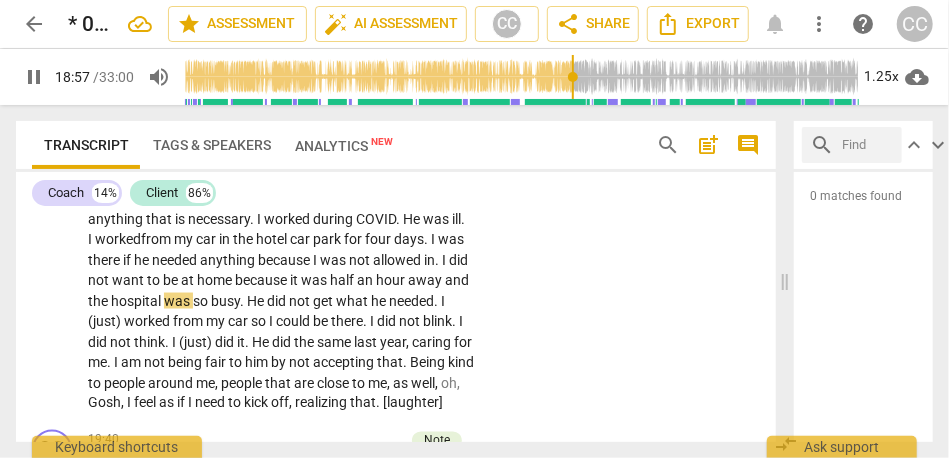 click on "away" at bounding box center [426, 280] 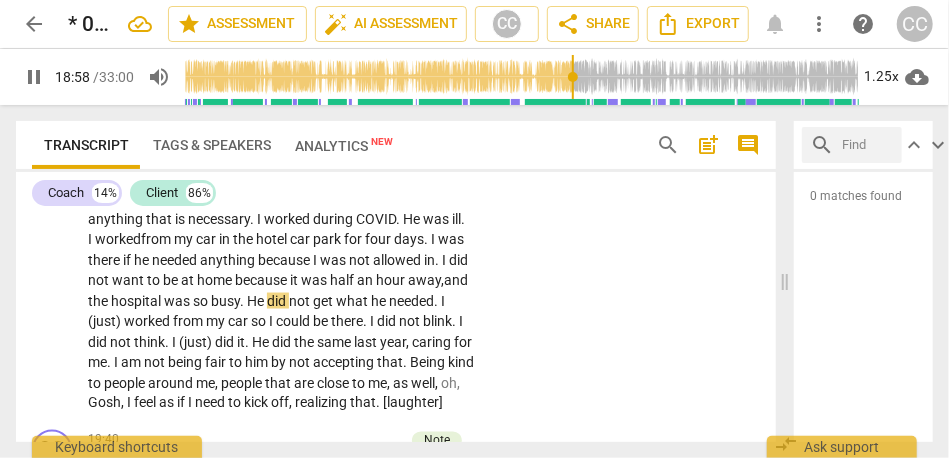scroll, scrollTop: 4135, scrollLeft: 0, axis: vertical 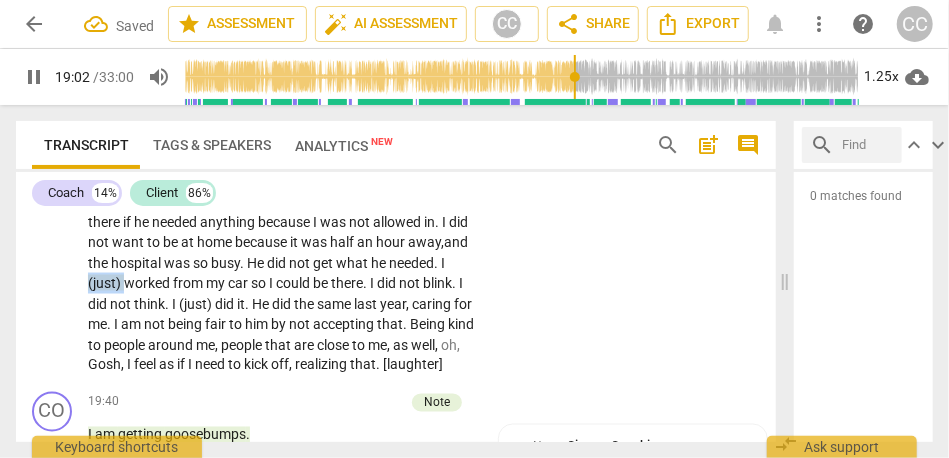drag, startPoint x: 126, startPoint y: 304, endPoint x: 64, endPoint y: 304, distance: 62 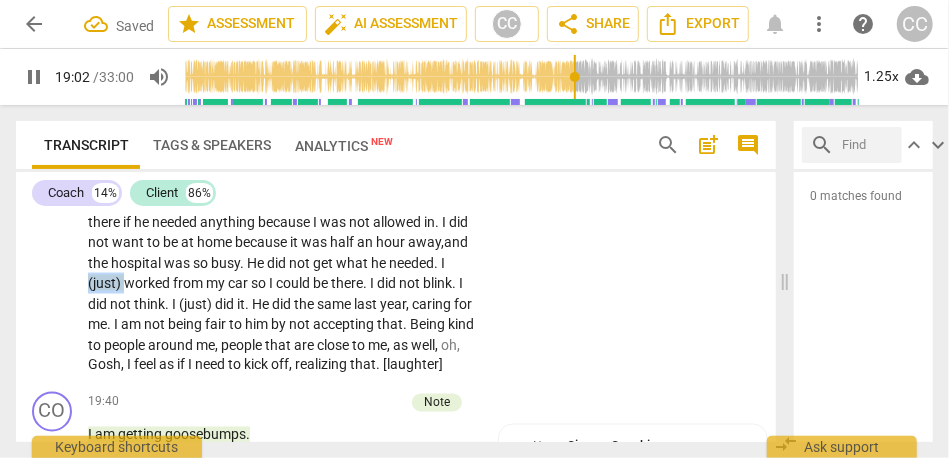 click on "CL play_arrow pause 16:38 + Add competency keyboard_arrow_right [16:35]   Actually ,   I   need   to   start   with   myself   as   you   do   with   all   these   things .   I   need   to   start   with   myself .   [laughter]   I   need   to   give   myself   some   attention ,   some   care ,   some   love ,   and   help   myself .   [16:59 ,   17:11]   Yeah .   That   has   to   be   the   first   step .   This   made   me   think   about   last   year .   I   had   a   huge   surgery ,   and   even   accepting   help   after   that ,   when   I   could   not   do   anything ;   I   literally   could   not   get   out   of   bed   for   quite   a   while .   For   me ,   it   was   soul-destroying   needing   somebody   to   help   me   go   to   the   bathroom   even ,   to   help   me   have   a   shower ,   to   literally   do   everything   for   me .   I   am   now   realizing   that   it   is   not   fair   on   my   partner   that   I   was   such   a   difficult   patient   for   him   to   care" at bounding box center (396, 134) 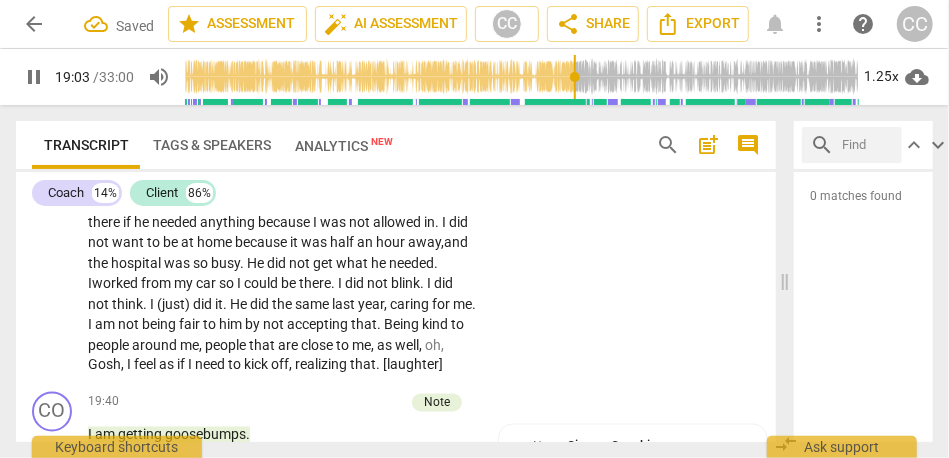 click on "[16:35]   Actually ,   I   need   to   start   with   myself   as   you   do   with   all   these   things .   I   need   to   start   with   myself .   [laughter]   I   need   to   give   myself   some   attention ,   some   care ,   some   love ,   and   help   myself .   [16:59 ,   17:11]   Yeah .   That   has   to   be   the   first   step .   This   made   me   think   about   last   year .   I   had   a   huge   surgery ,   and   even   accepting   help   after   that ,   when   I   could   not   do   anything ;   I   literally   could   not   get   out   of   bed   for   quite   a   while .   For   me ,   it   was   soul-destroying   needing   somebody   to   help   me   go   to   the   bathroom   even ,   to   help   me   have   a   shower ,   to   literally   do   everything   for   me .   I   am   now   realizing   that   it   is   not   fair   on   my   partner   that   I   was   such   a   difficult   patient   for   him   to   care   for   and   to   love .   Yet,  when   he   is   ill ,   I" at bounding box center (282, 150) 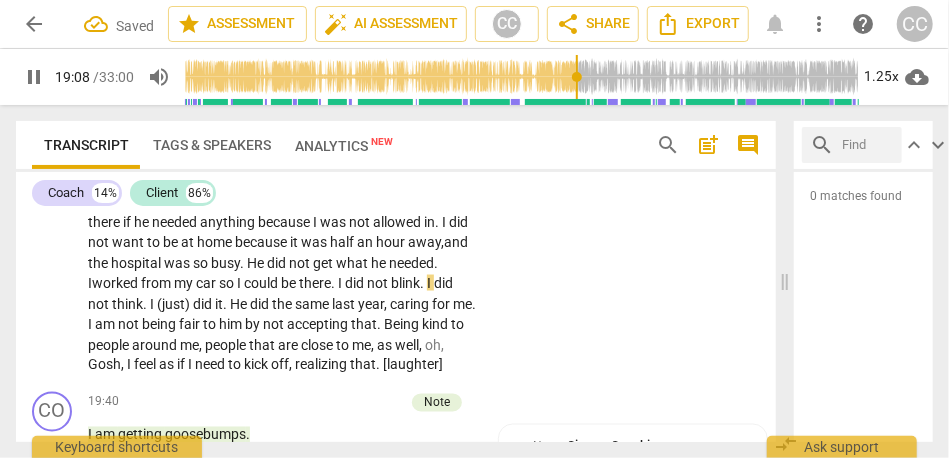 click on "(just)" at bounding box center (175, 304) 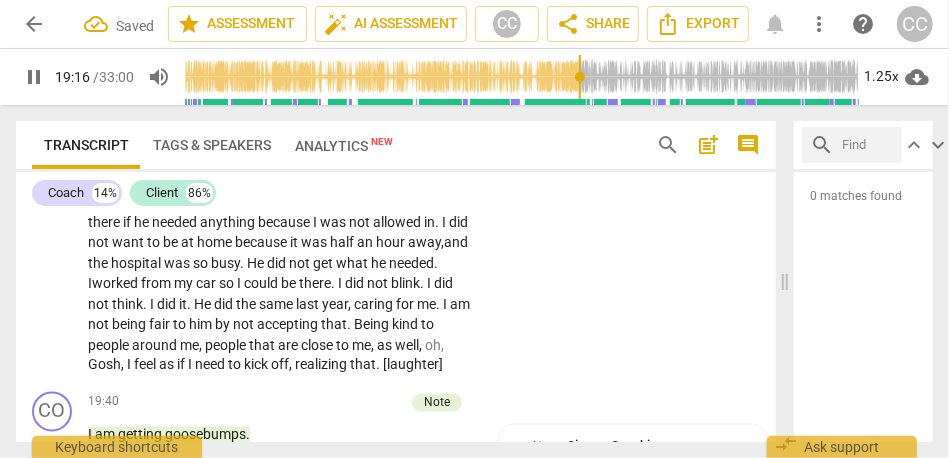 click on "I" at bounding box center [446, 304] 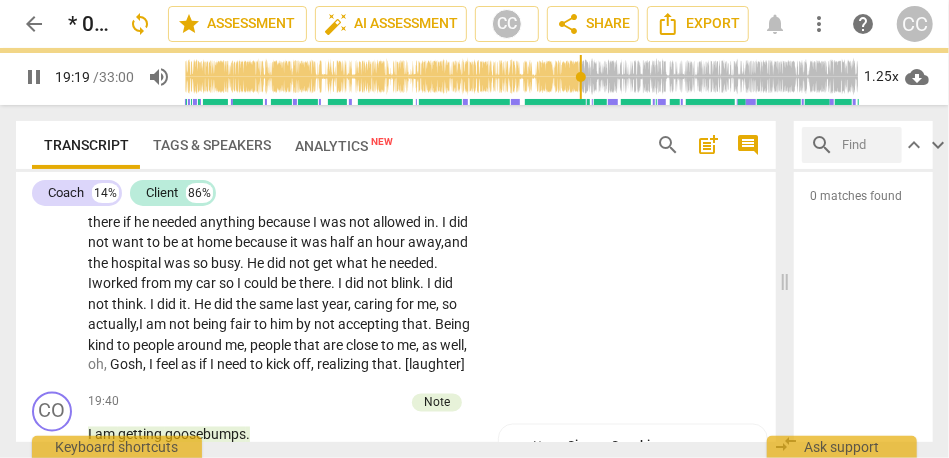 scroll, scrollTop: 4167, scrollLeft: 0, axis: vertical 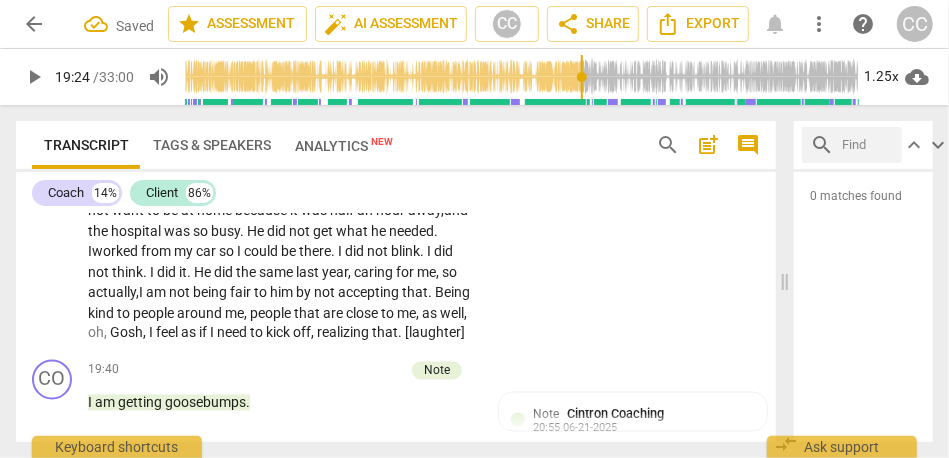 click on "Being" at bounding box center (452, 292) 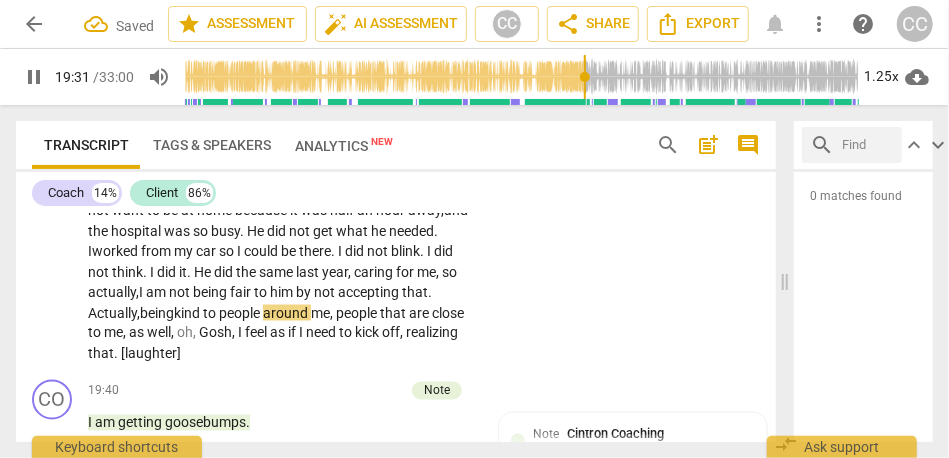click on "him" at bounding box center (283, 292) 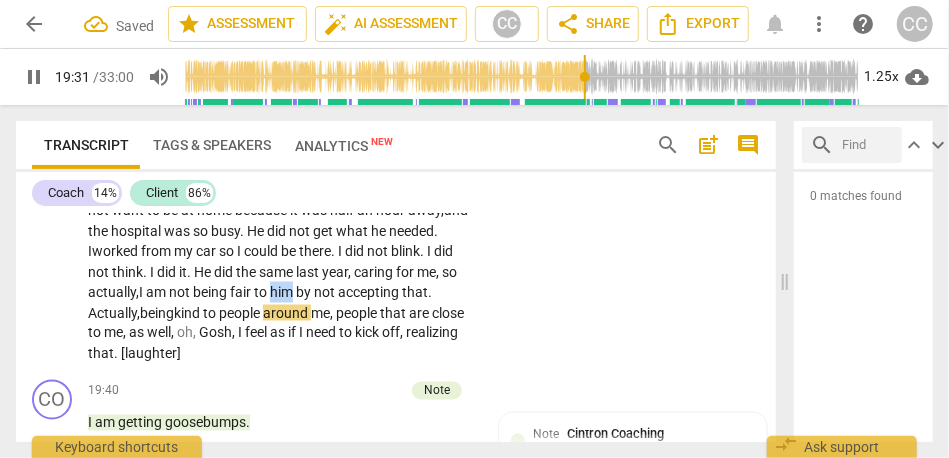 click on "him" at bounding box center [283, 292] 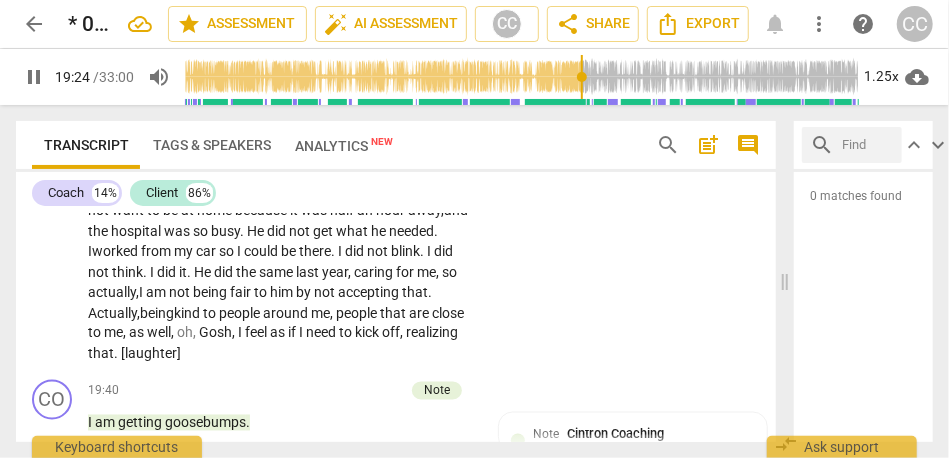 click on "to" at bounding box center [211, 313] 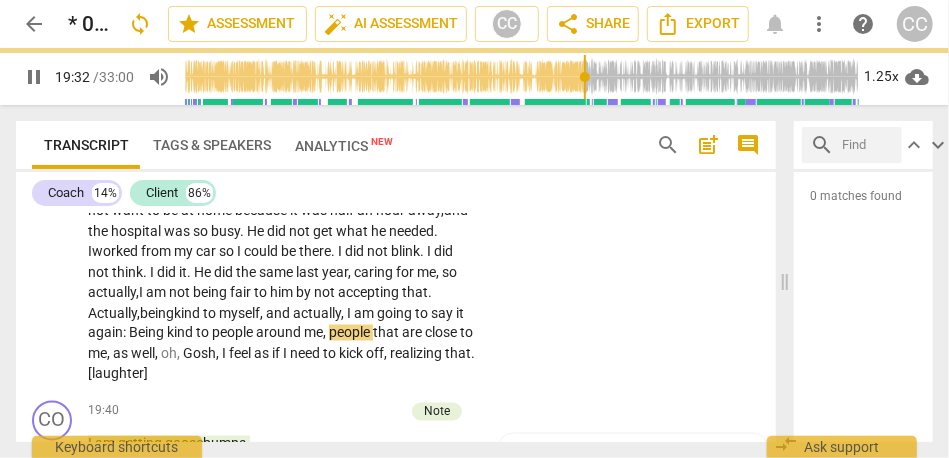 click on "people" at bounding box center (351, 333) 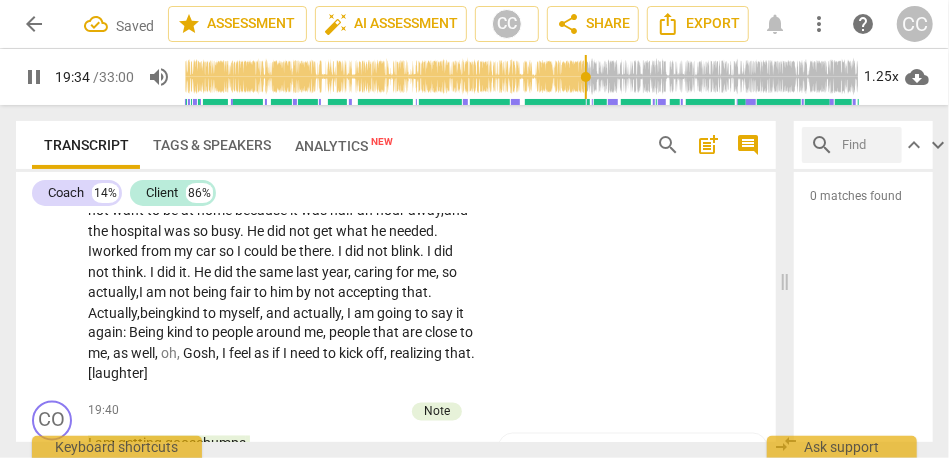 click on "," at bounding box center [158, 354] 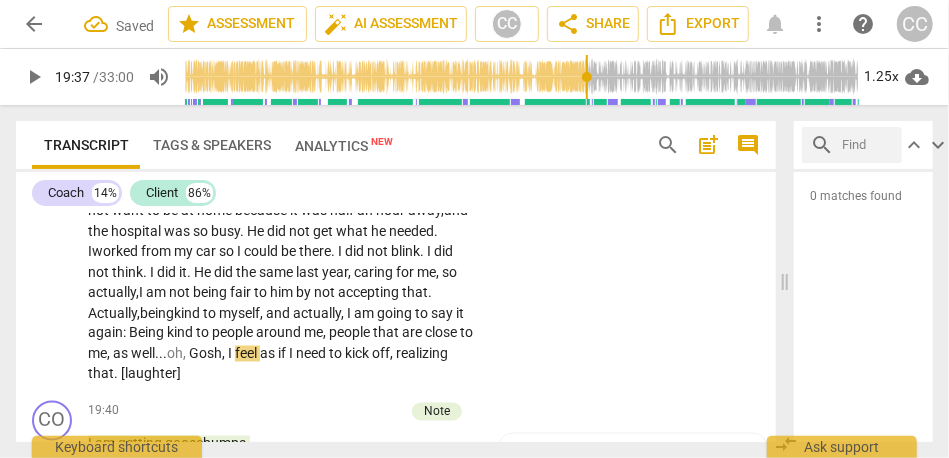 click on "Gosh" at bounding box center [205, 354] 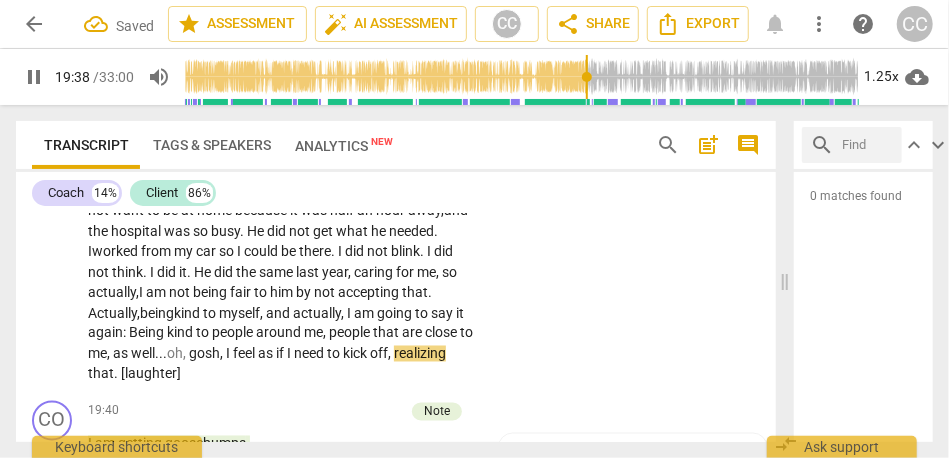 click on "gosh" at bounding box center [204, 354] 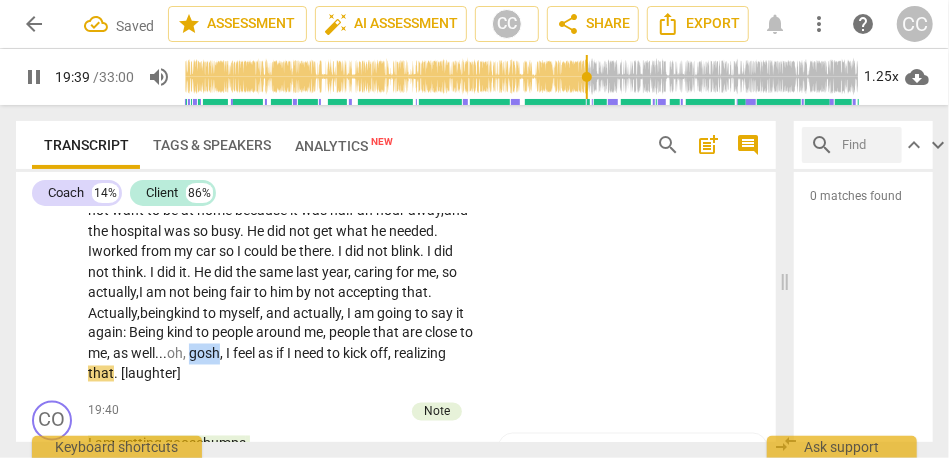 click on "gosh" at bounding box center [204, 354] 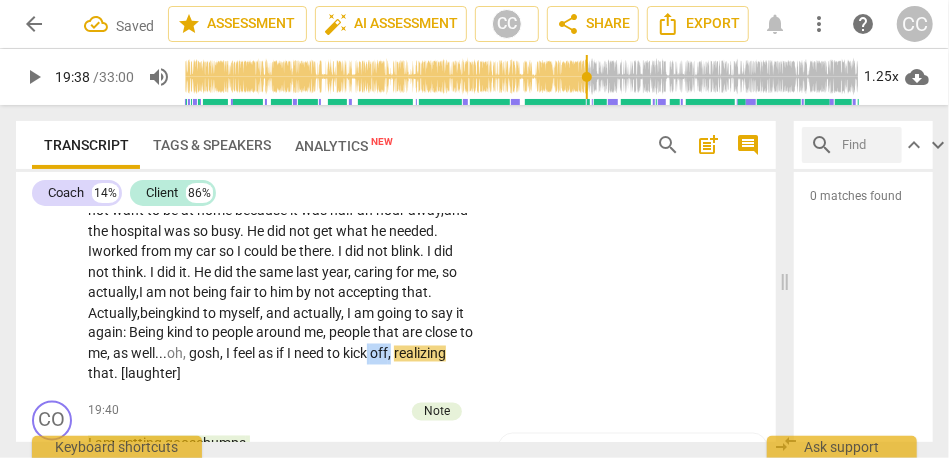 drag, startPoint x: 429, startPoint y: 376, endPoint x: 480, endPoint y: 376, distance: 51 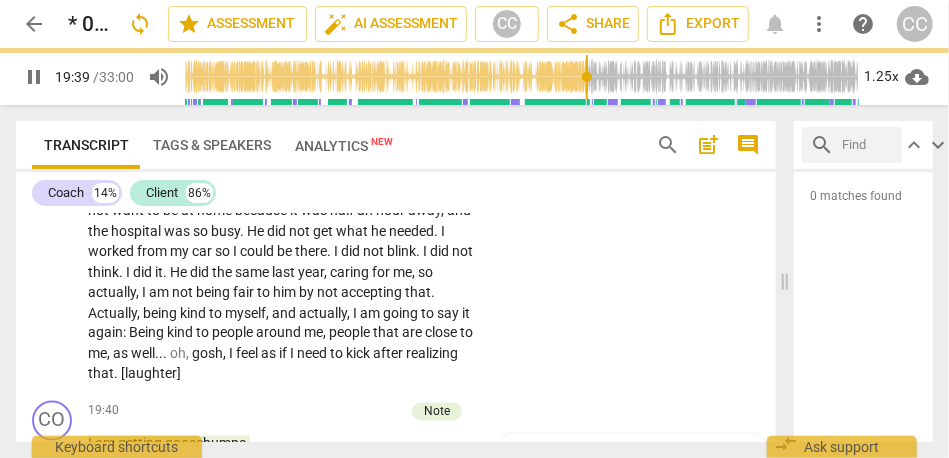 click on "CL play_arrow pause 16:38 + Add competency keyboard_arrow_right [16:35]   Actually ,   I   need   to   start   with   myself   as   you   do   with   all   these   things .   I   need   to   start   with   myself .   [laughter]   I   need   to   give   myself   some   attention ,   some   care ,   some   love ,   and   help   myself .   [16:59 ,   17:11]   Yeah .   That   has   to   be   the   first   step .   This   made   me   think   about   last   year .   I   had   a   huge   surgery ,   and   even   accepting   help   after   that ,   when   I   could   not   do   anything ;   I   literally   could   not   get   out   of   bed   for   quite   a   while .   For   me ,   it   was   soul-destroying   needing   somebody   to   help   me   go   to   the   bathroom   even ,   to   help   me   have   a   shower ,   to   literally   do   everything   for   me .   I   am   now   realizing   that   it   is   not   fair   on   my   partner   that   I   was   such   a   difficult   patient   for   him   to   care" at bounding box center [396, 122] 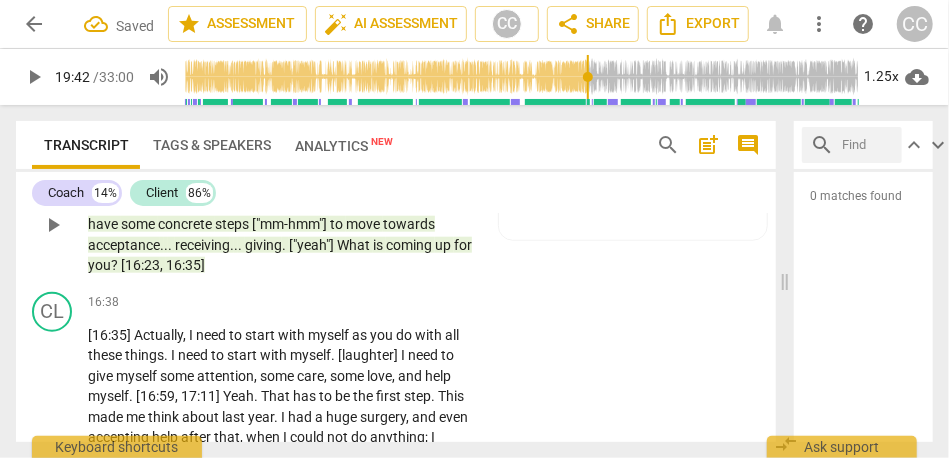 scroll, scrollTop: 3736, scrollLeft: 0, axis: vertical 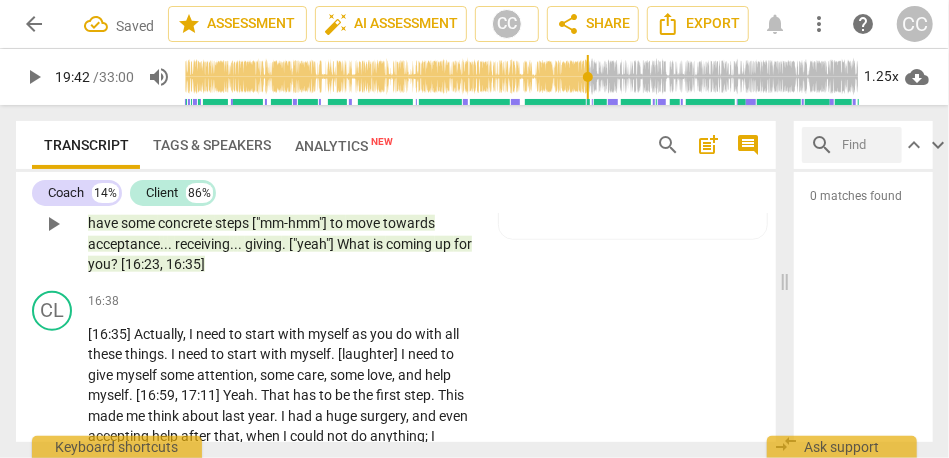 click on "Add competency" at bounding box center [414, 302] 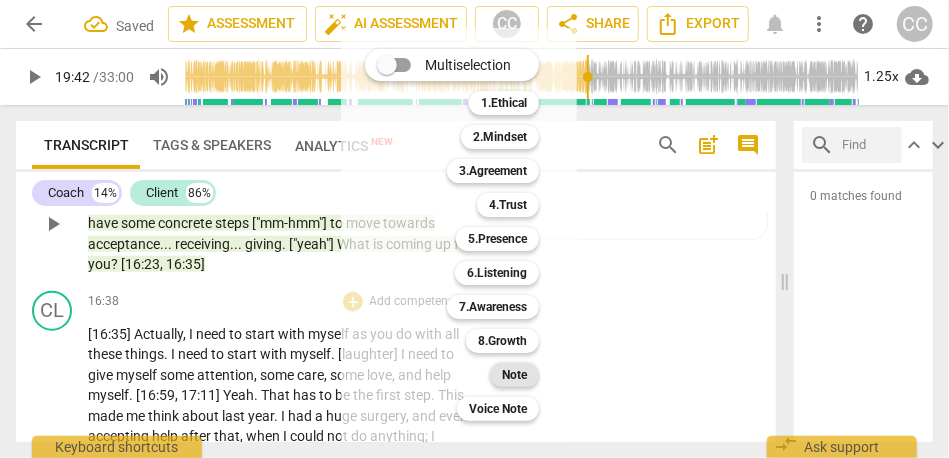 click on "Note" at bounding box center (514, 375) 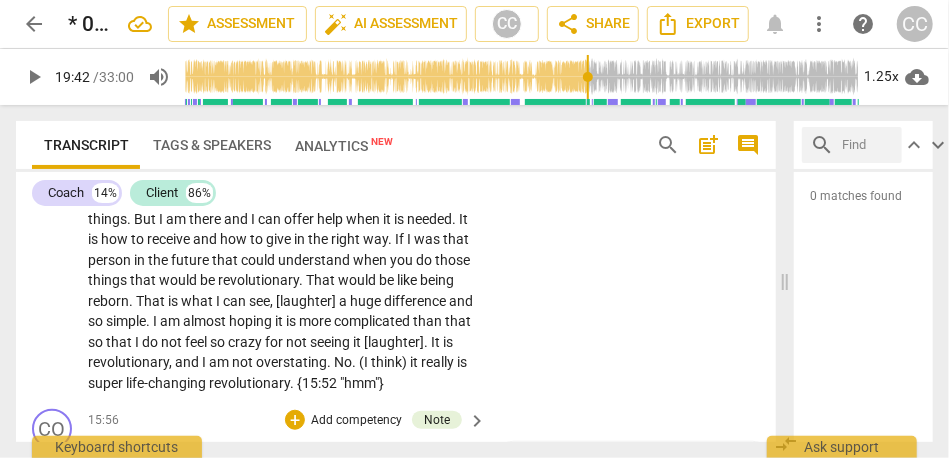 scroll, scrollTop: 3464, scrollLeft: 0, axis: vertical 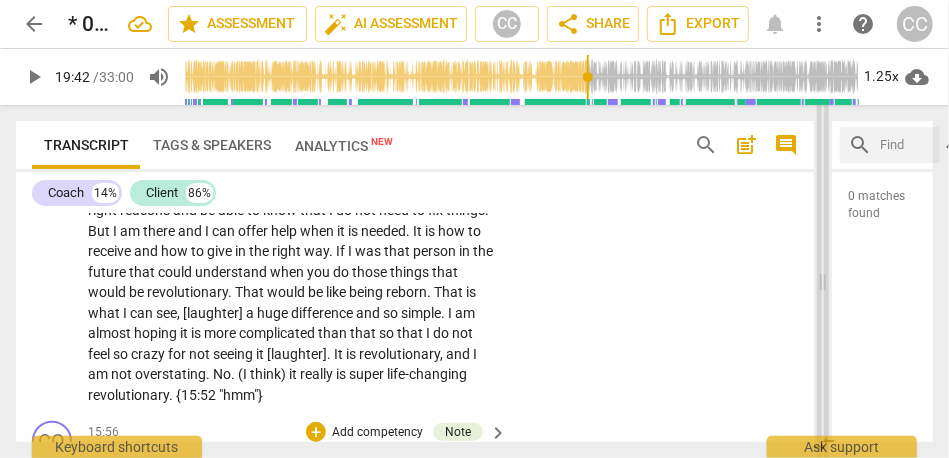 drag, startPoint x: 783, startPoint y: 274, endPoint x: 821, endPoint y: 274, distance: 38 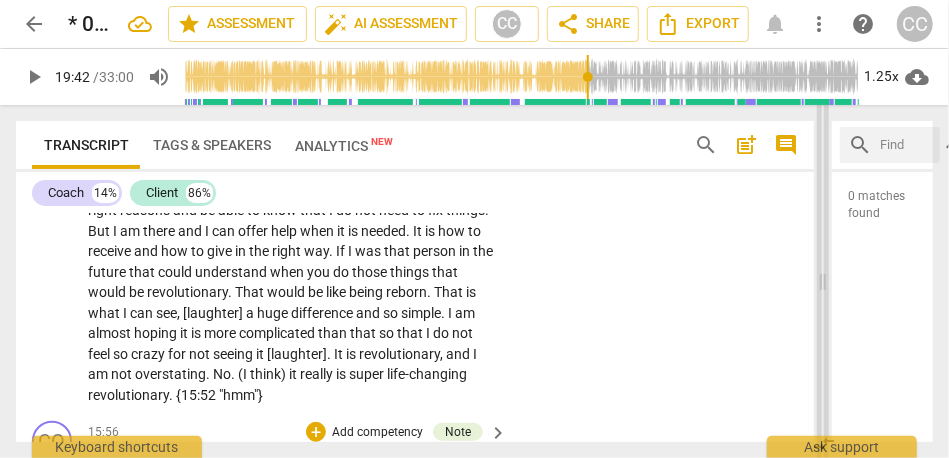 click at bounding box center (823, 281) 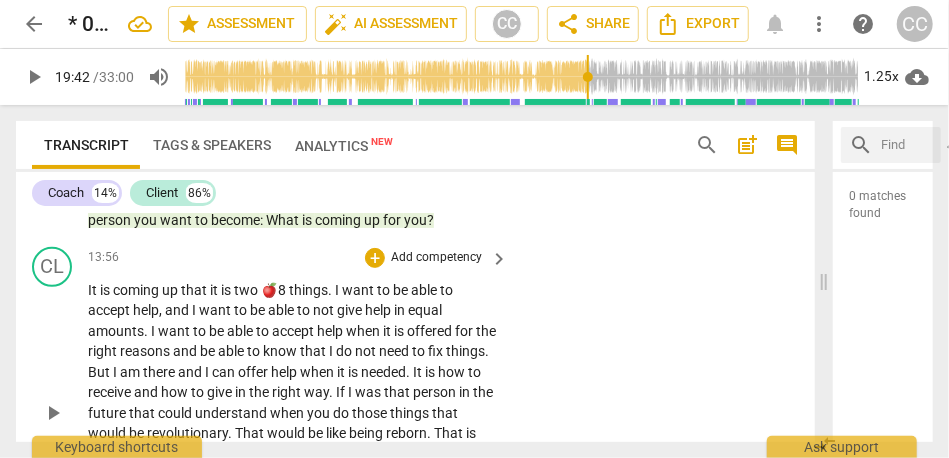 scroll, scrollTop: 3178, scrollLeft: 0, axis: vertical 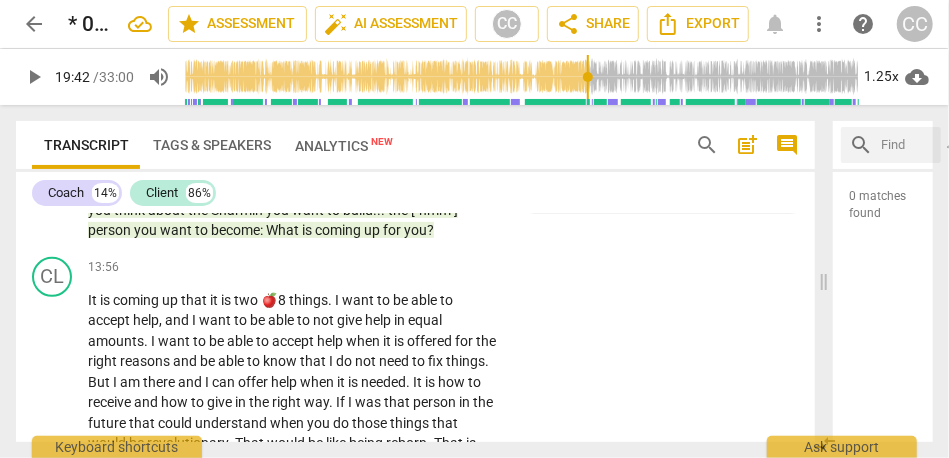 click on "up" at bounding box center [373, 230] 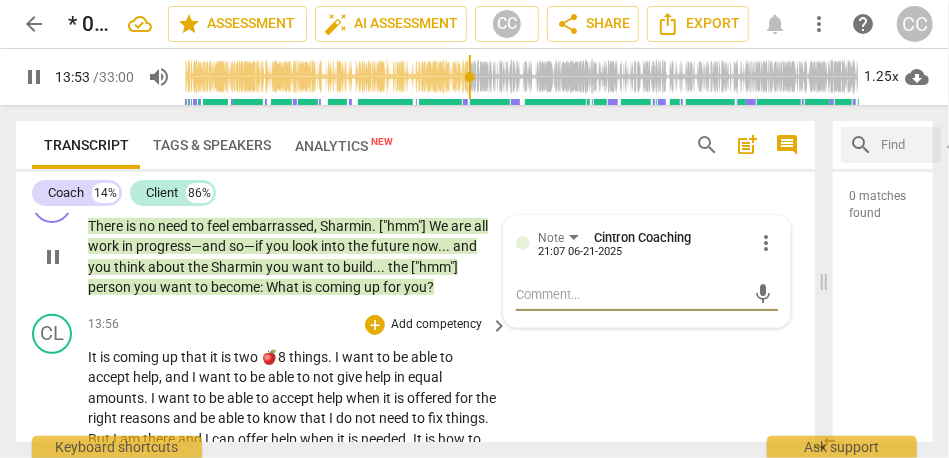 scroll, scrollTop: 3120, scrollLeft: 0, axis: vertical 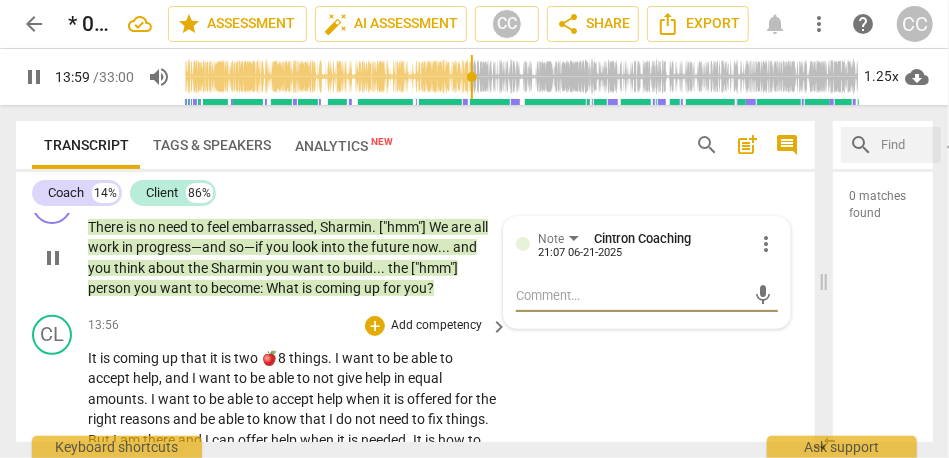 click on "coming" at bounding box center [137, 358] 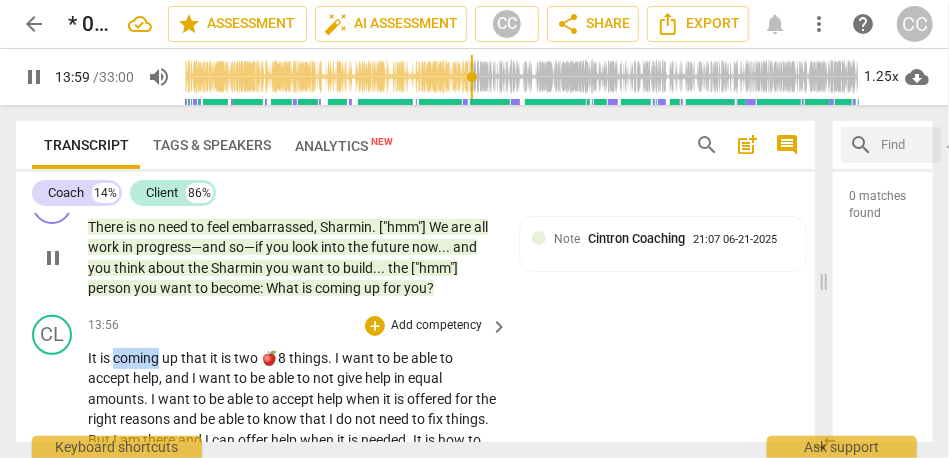 click on "coming" at bounding box center [137, 358] 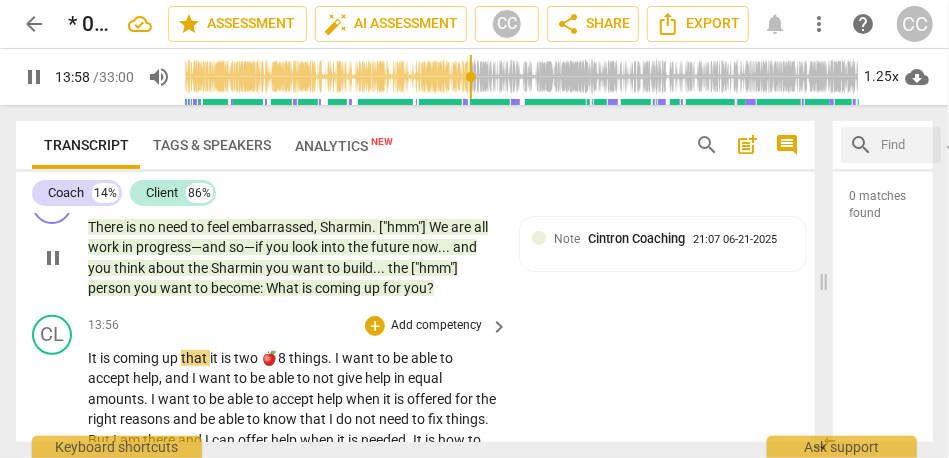 click on "things" at bounding box center (308, 358) 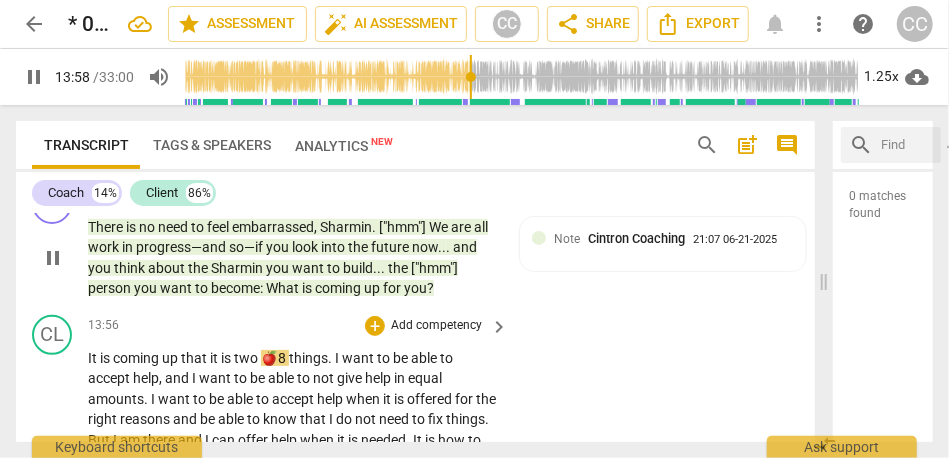 type on "839" 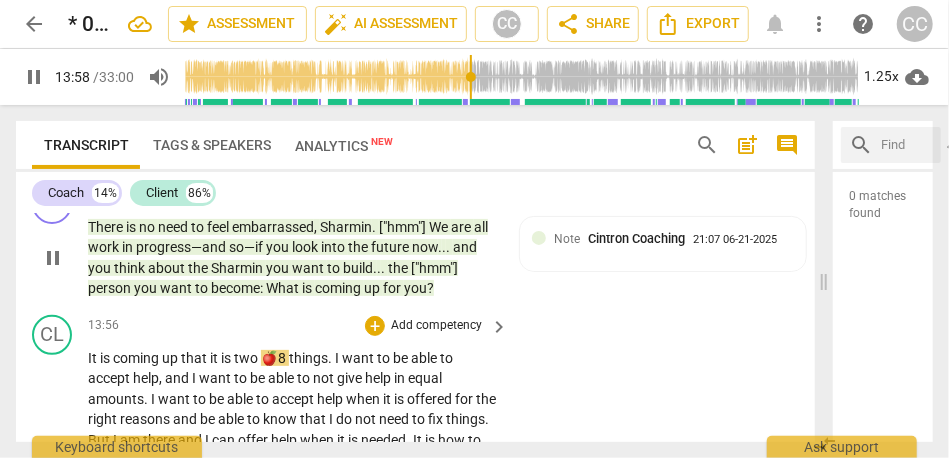 type 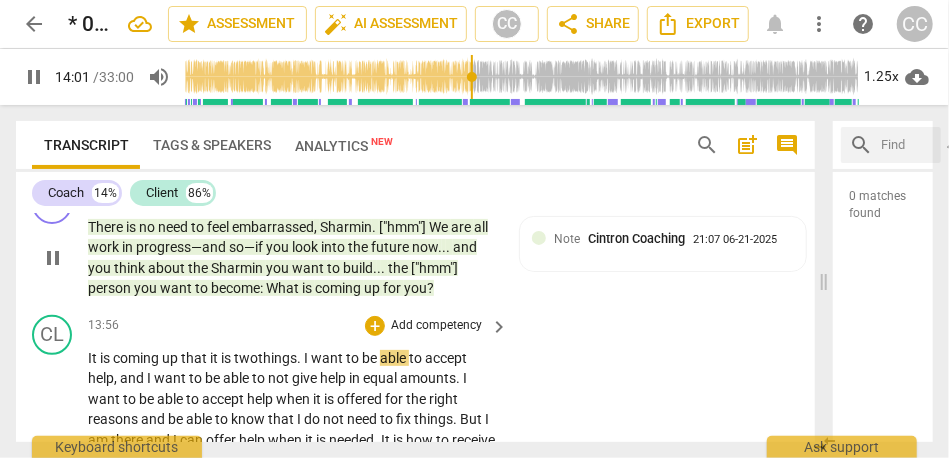 click on "It" at bounding box center (94, 358) 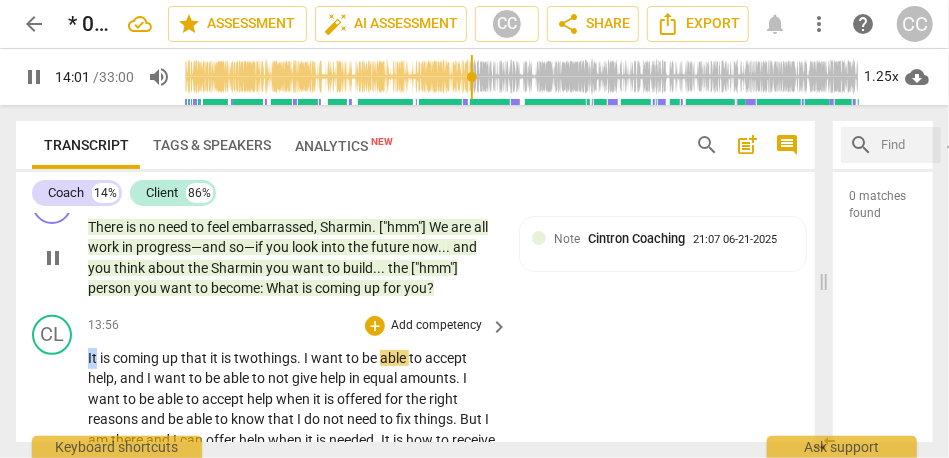 click on "It" at bounding box center [94, 358] 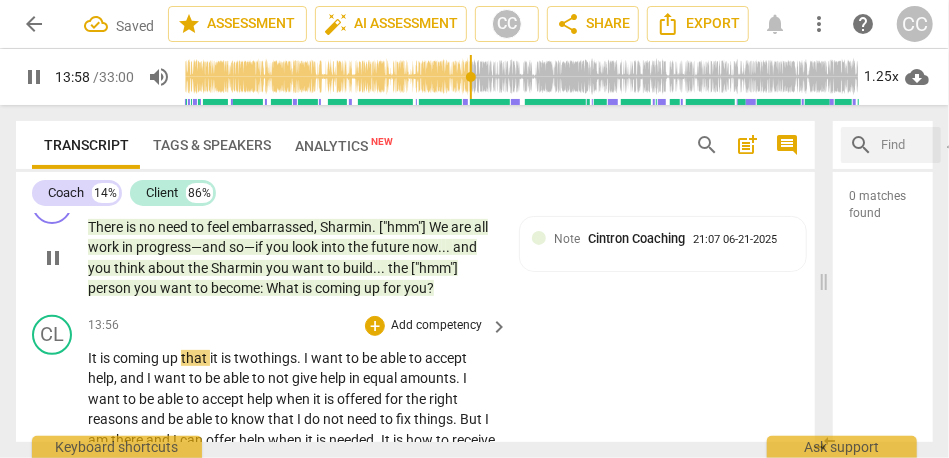click on "It" at bounding box center (94, 358) 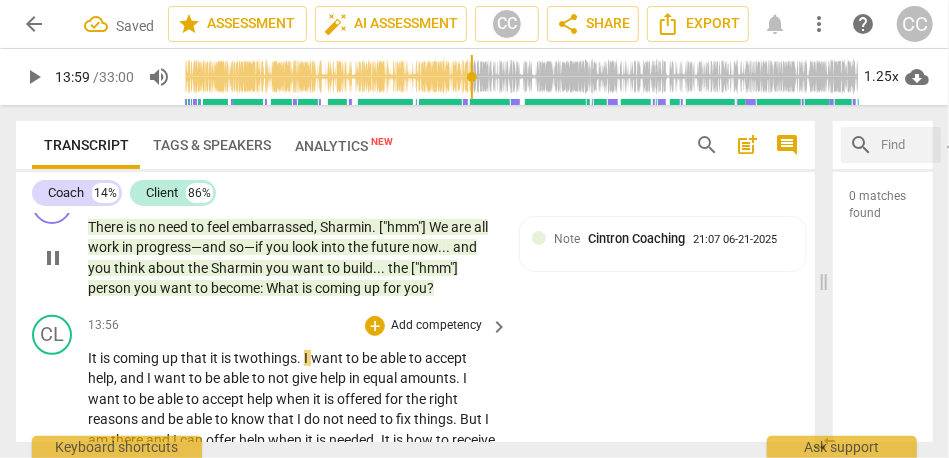 click on "is" at bounding box center (106, 358) 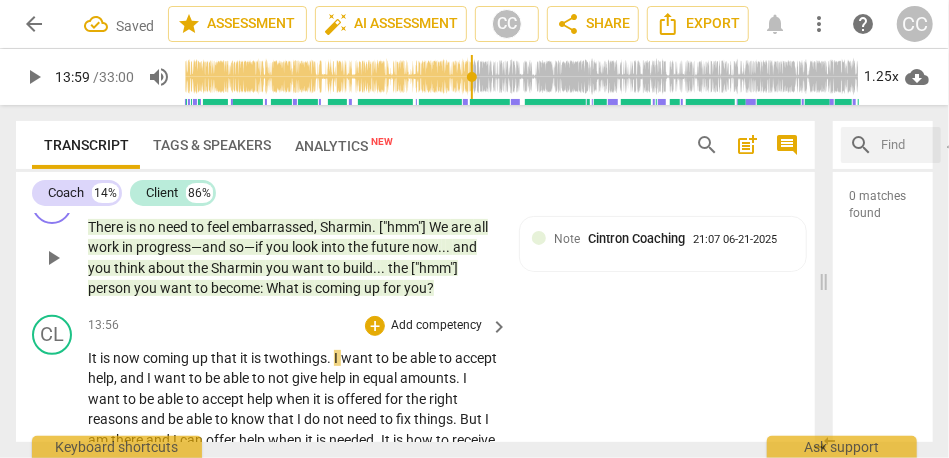 click on "coming" at bounding box center [167, 358] 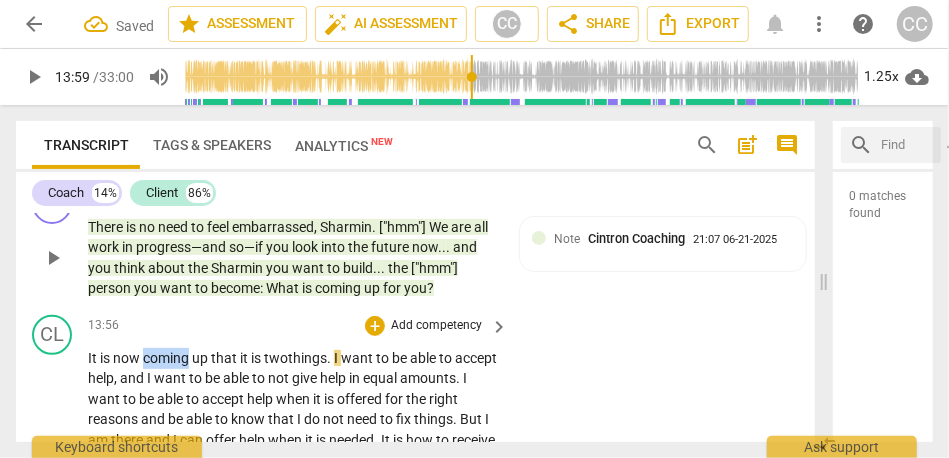 click on "coming" at bounding box center (167, 358) 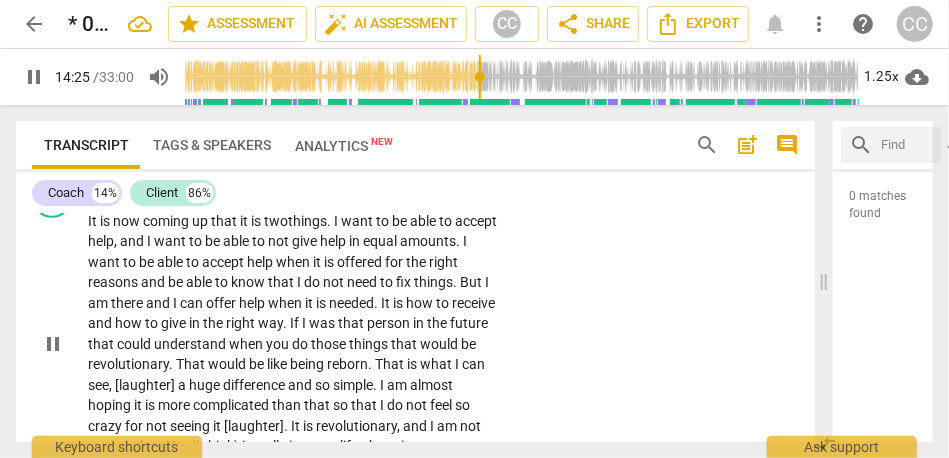 scroll, scrollTop: 3263, scrollLeft: 0, axis: vertical 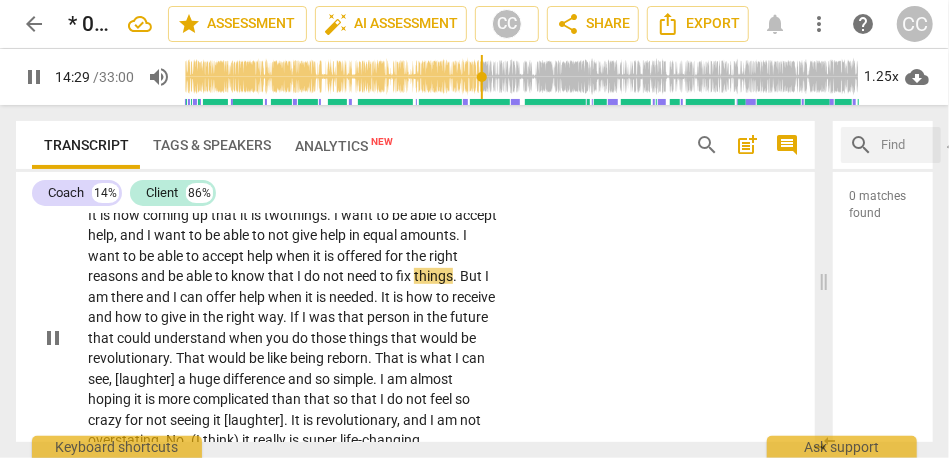 click on "But" at bounding box center (472, 276) 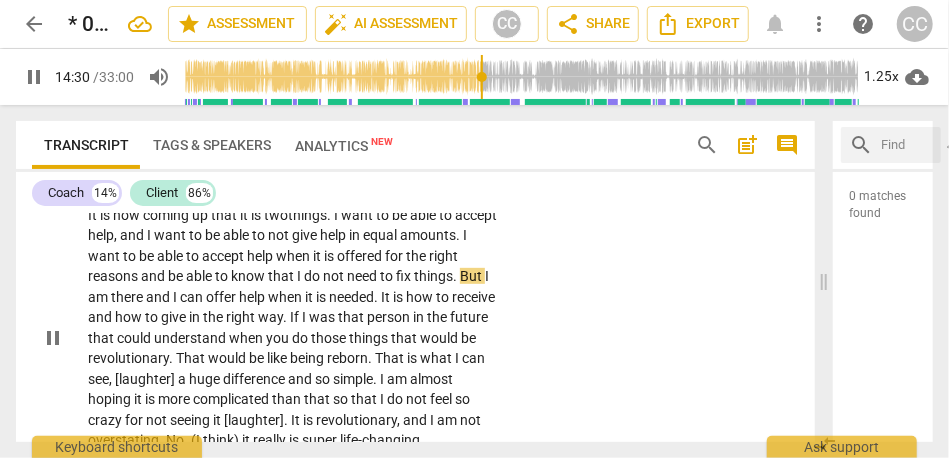 click on "I" at bounding box center (487, 276) 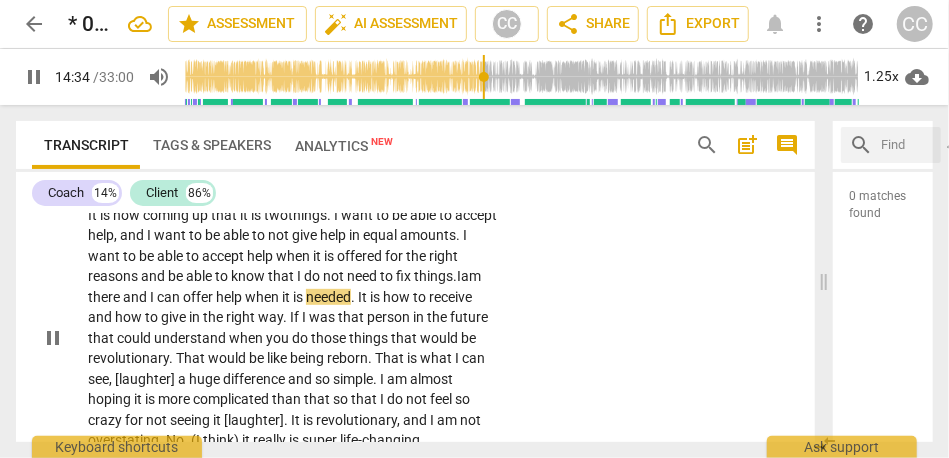 click on "and" at bounding box center [136, 297] 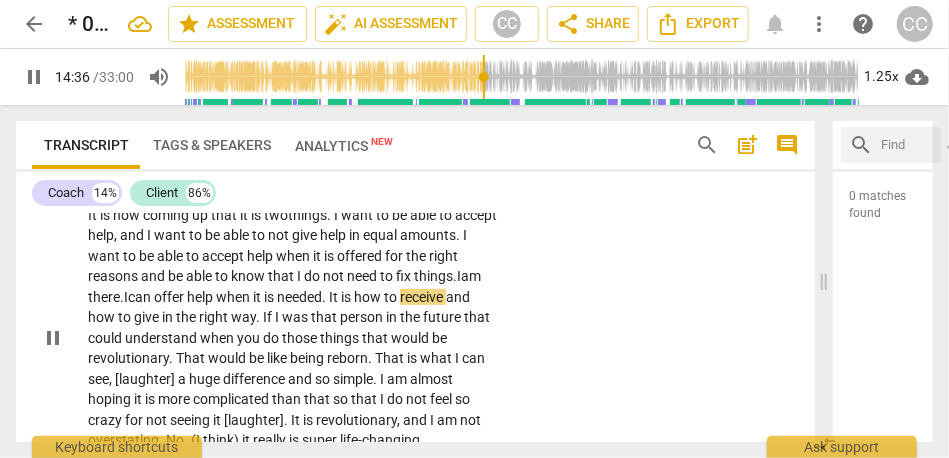 click on "can" at bounding box center (141, 297) 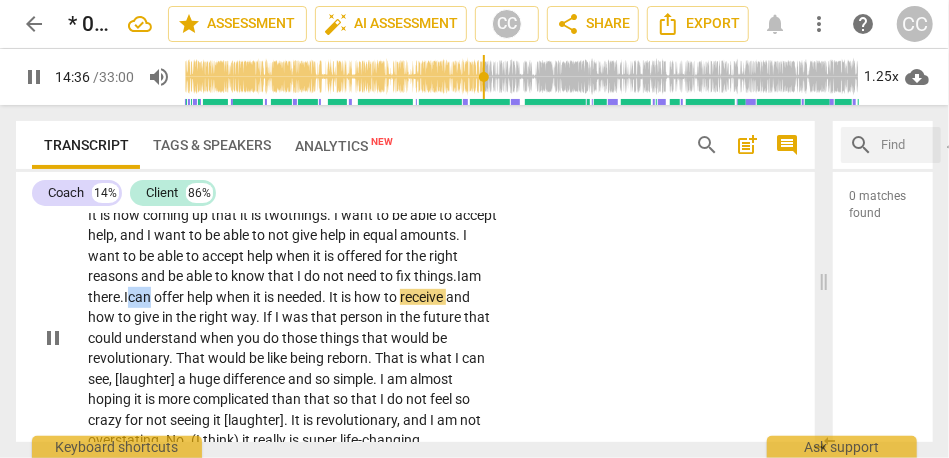 click on "can" at bounding box center [141, 297] 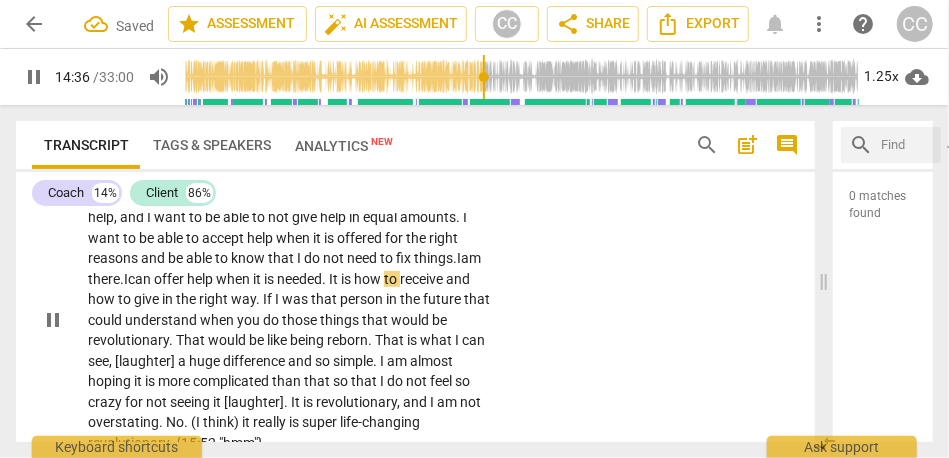 scroll, scrollTop: 3290, scrollLeft: 0, axis: vertical 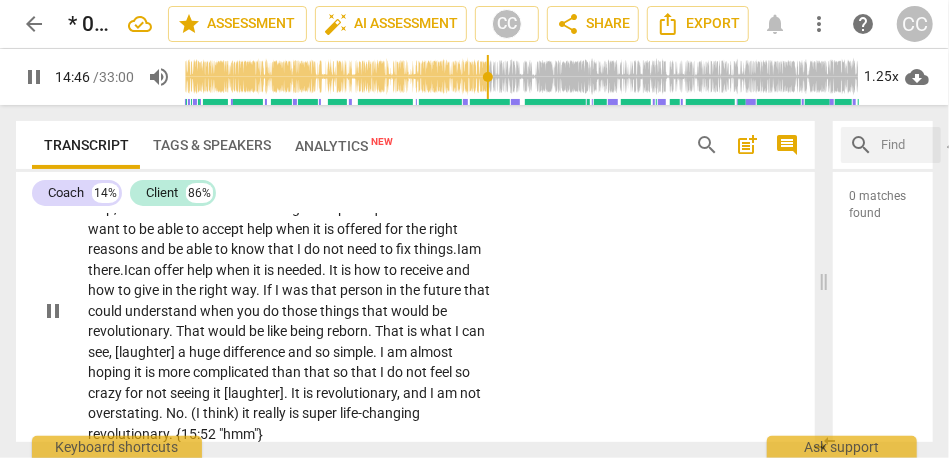 click on "when" at bounding box center (218, 311) 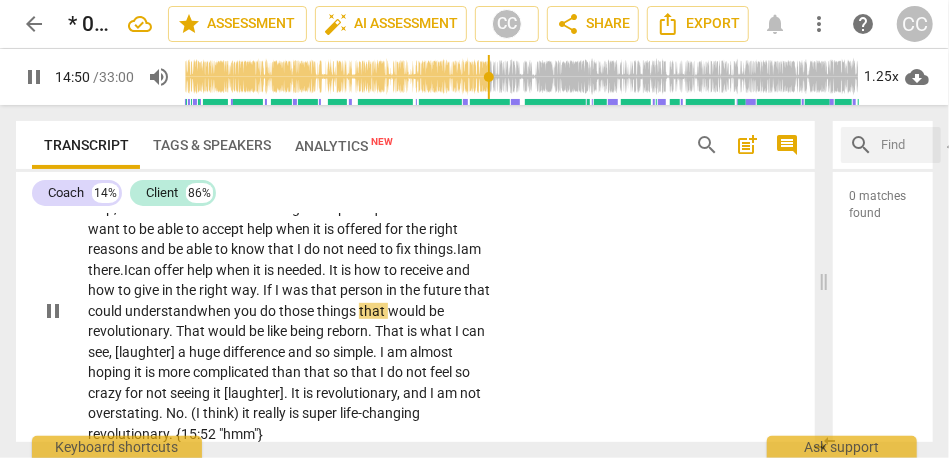 click on "things" at bounding box center [338, 311] 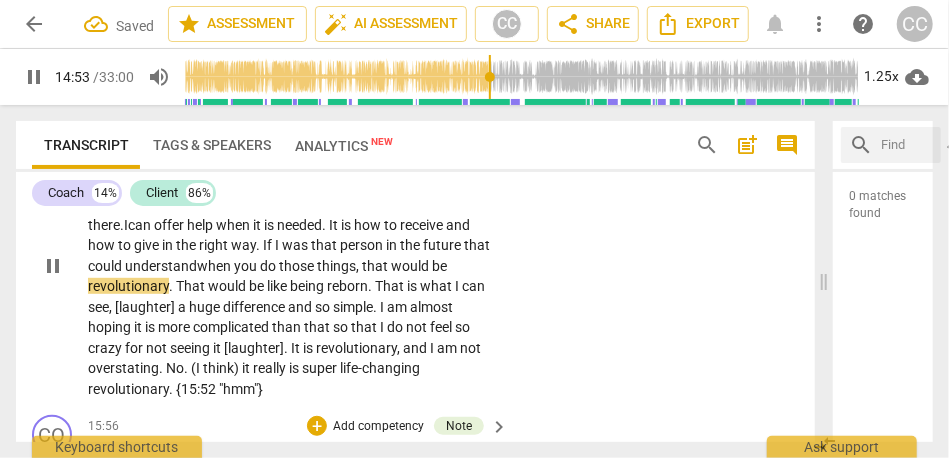 scroll, scrollTop: 3343, scrollLeft: 0, axis: vertical 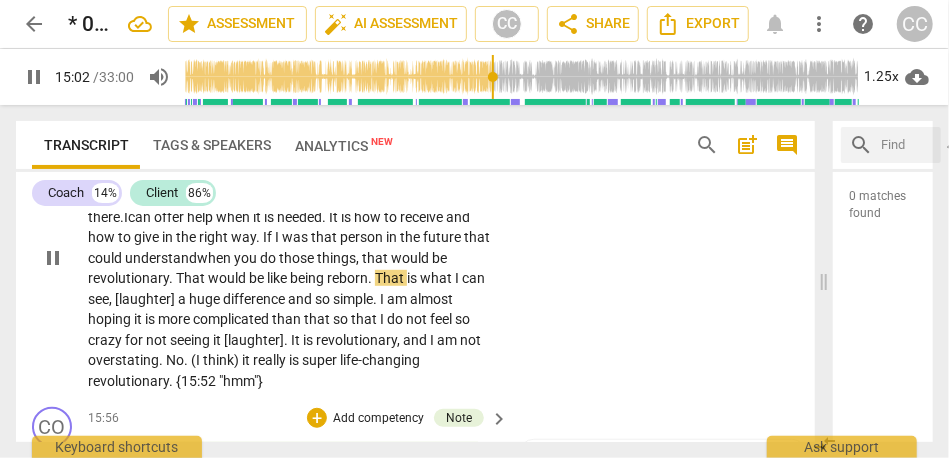 click on "those" at bounding box center (298, 258) 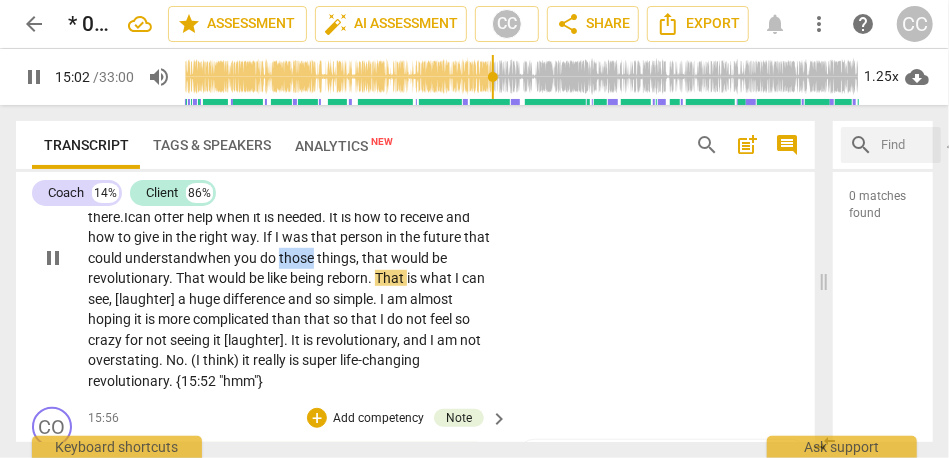 click on "those" at bounding box center [298, 258] 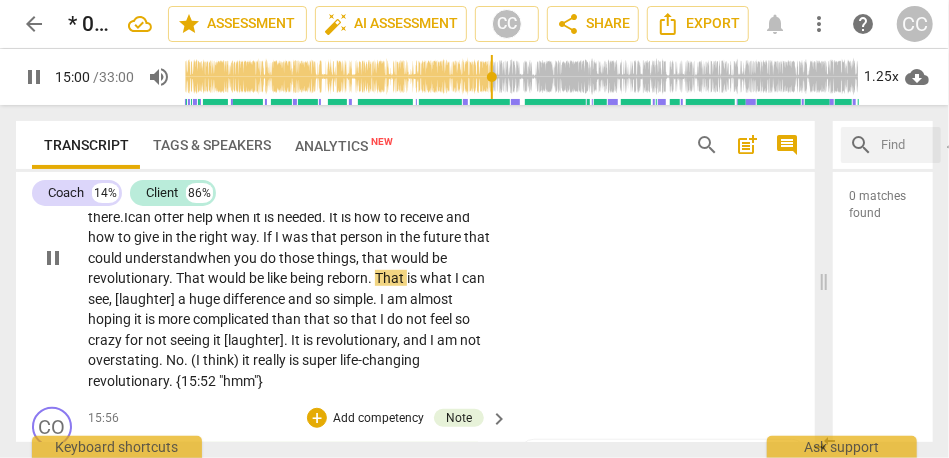 click on "." at bounding box center (371, 278) 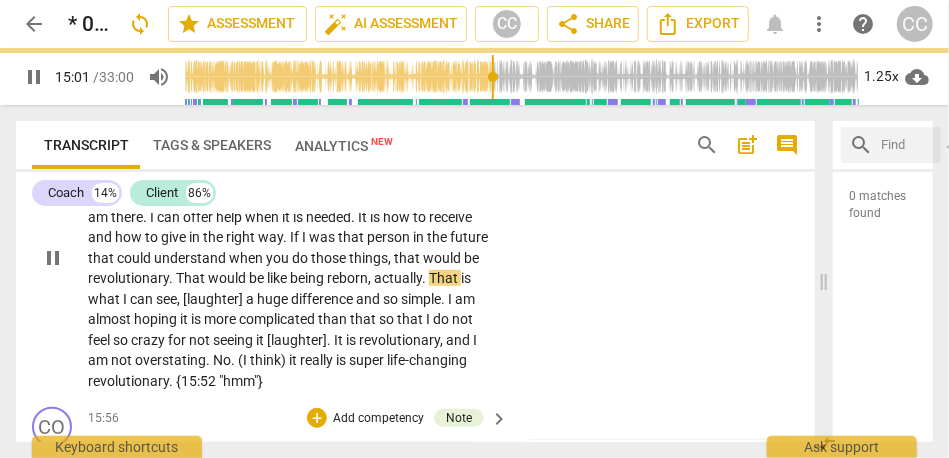 click on "CL play_arrow pause 13:56 + Add competency keyboard_arrow_right It   is   now   coming   up   that   it   is   two   things .   I   want   to   be   able   to   accept   help ,   and   I   want   to   be   able   to   not   give   help   in   equal   amounts .   I   want   to   be   able   to   accept   help   when   it   is   offered   for   the   right   reasons   and   be   able   to   know   that   I   do   not   need   to   fix   things .   I   am   there .   I   can   offer   help   when   it   is   needed .   It   is   how   to   receive   and   how   to   give   in   the   right   way .   If   I   was   that   person   in   the   future   that   could   understand   when   you   do   those   things ,   that   would   be   revolutionary .   That   would   be   like   being   reborn ,   actually .   That   is   what   I   can   see ,   [laughter]   a   huge   difference   and   so   simple .   I   am   almost   hoping   it   is   more   complicated   than   that   so   that   I   do   not   feel   so" at bounding box center [415, 242] 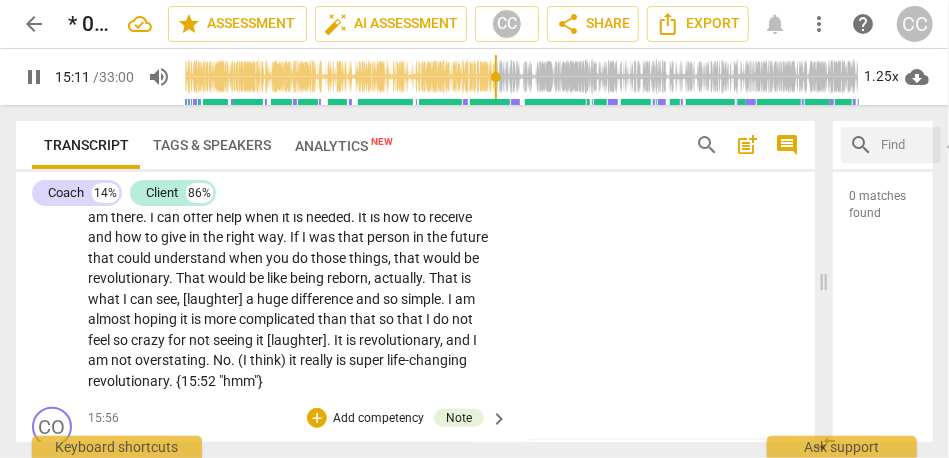 click on "," at bounding box center (180, 299) 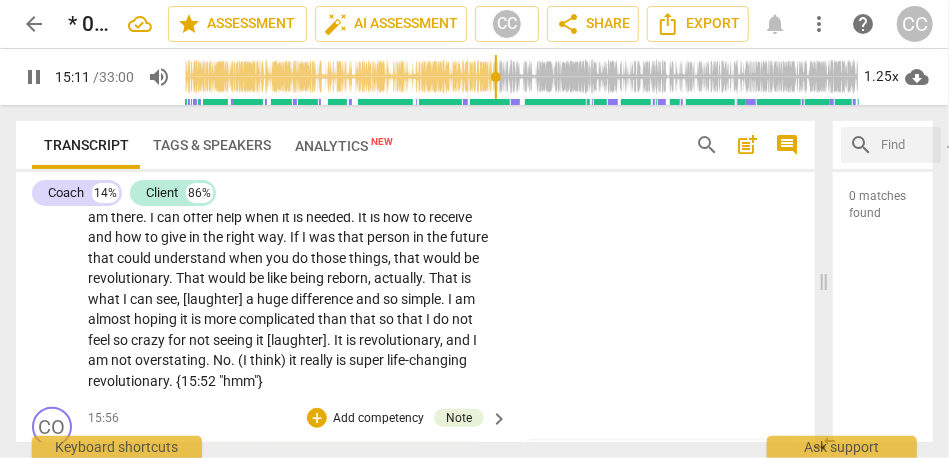 type on "912" 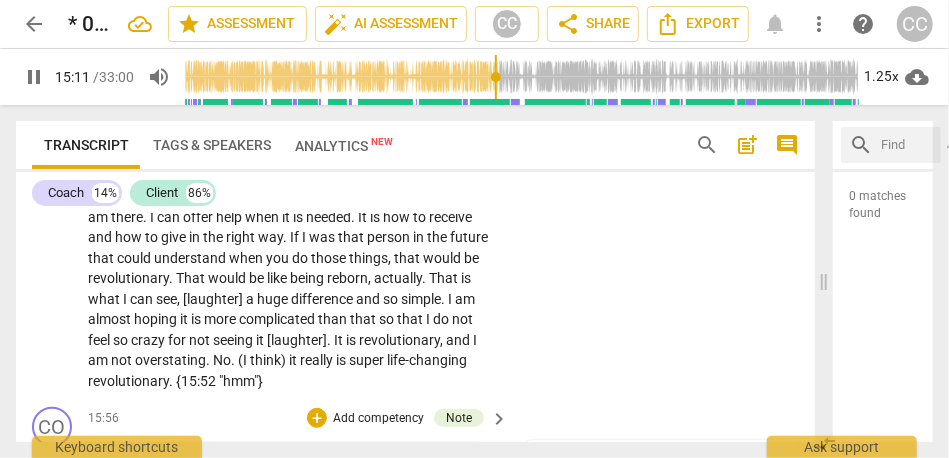 type 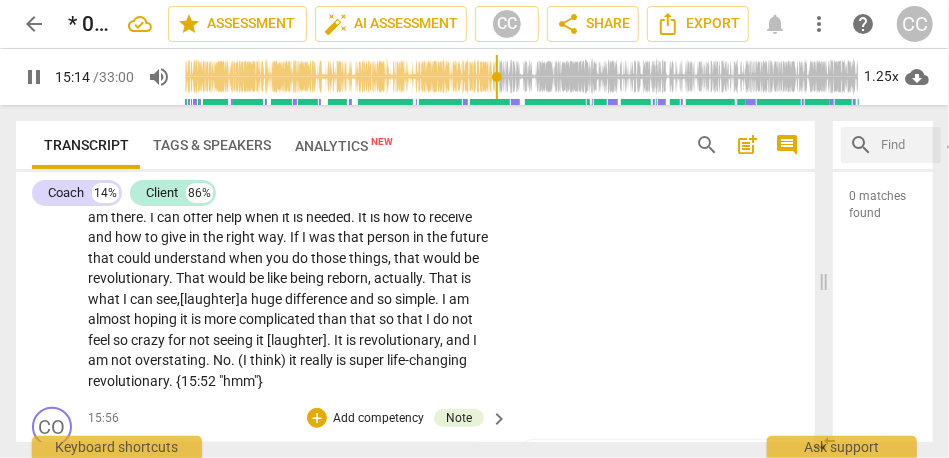 click on "and" at bounding box center (363, 299) 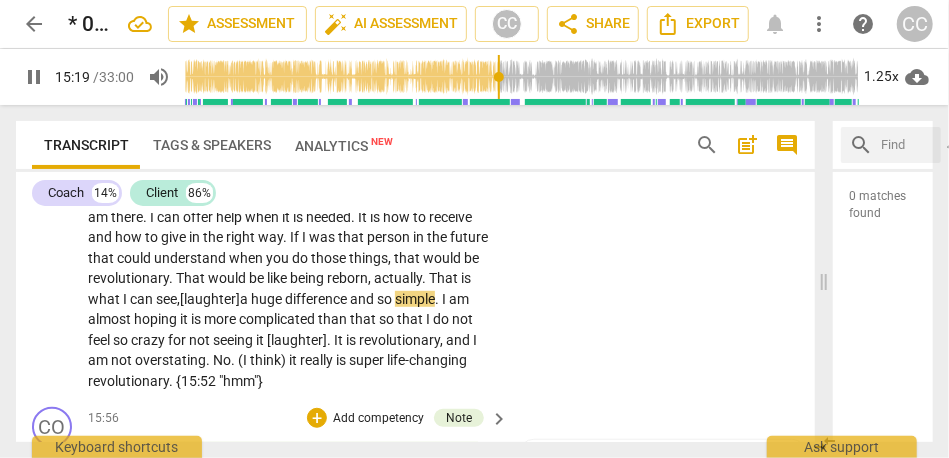 click on "difference" at bounding box center (317, 299) 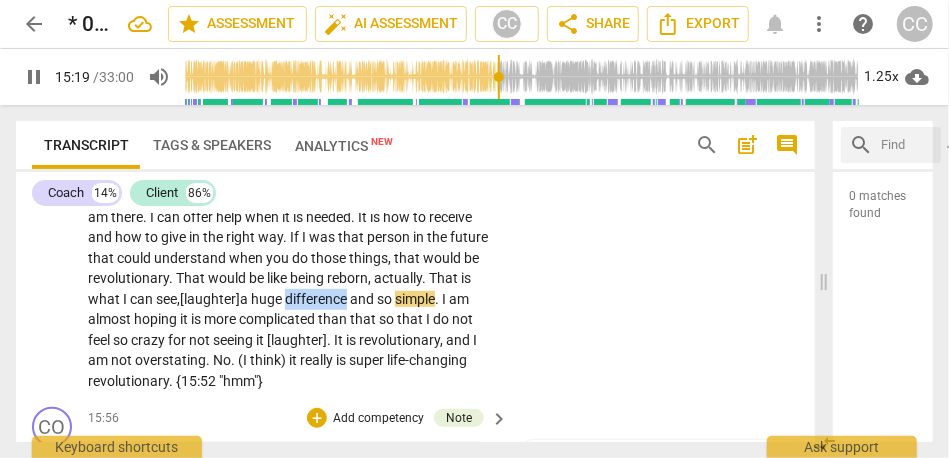click on "difference" at bounding box center (317, 299) 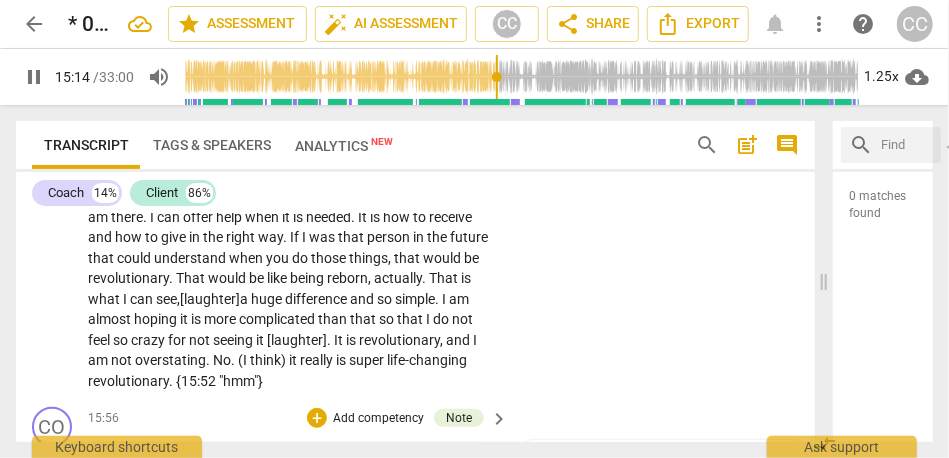 click on "and" at bounding box center [363, 299] 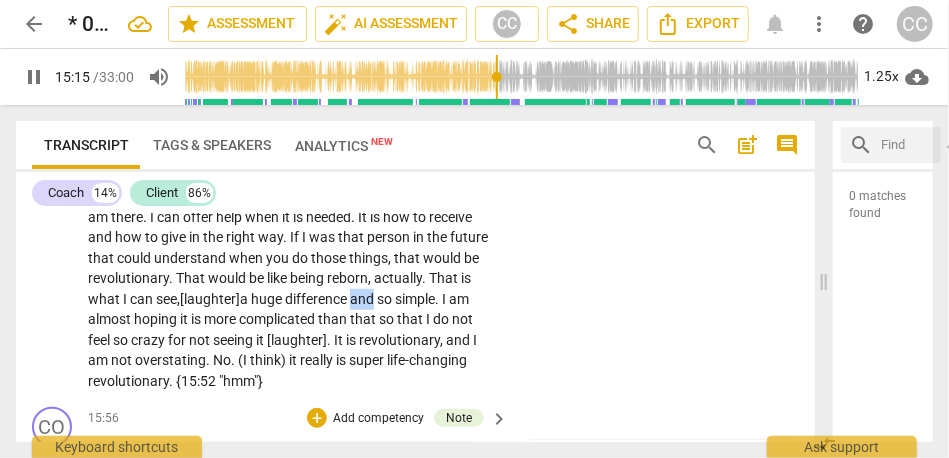 click on "and" at bounding box center [363, 299] 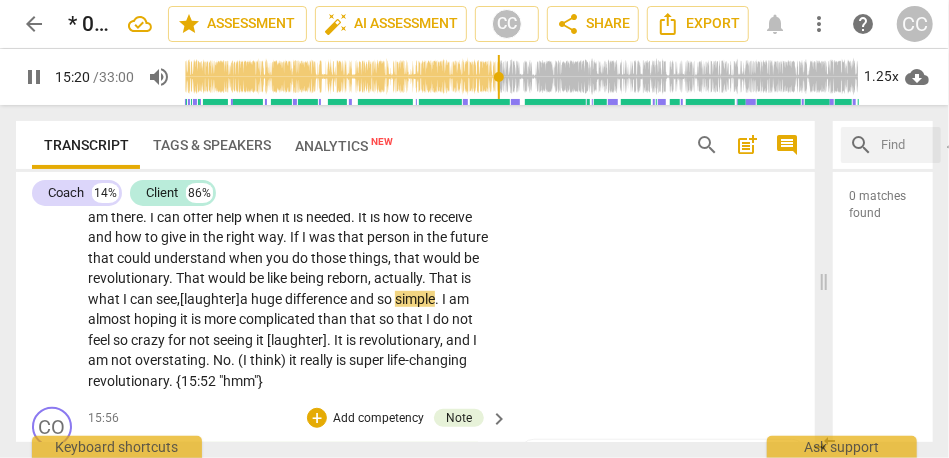 click on "difference" at bounding box center [317, 299] 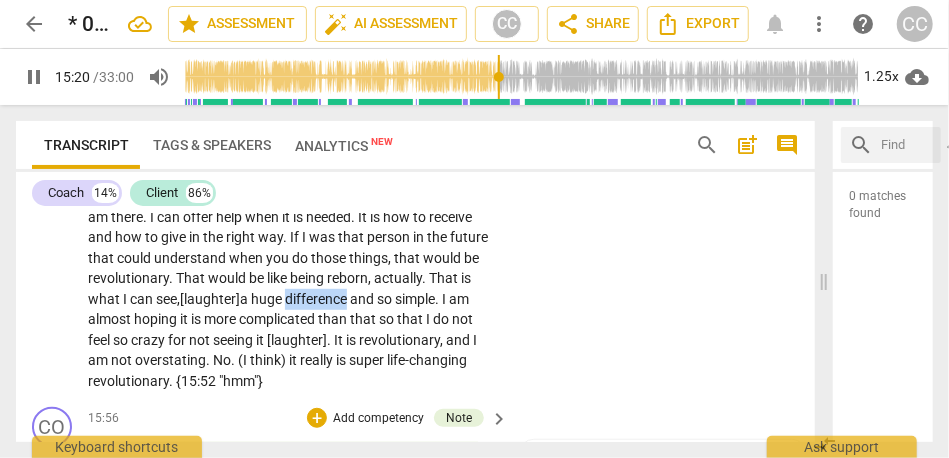 click on "difference" at bounding box center [317, 299] 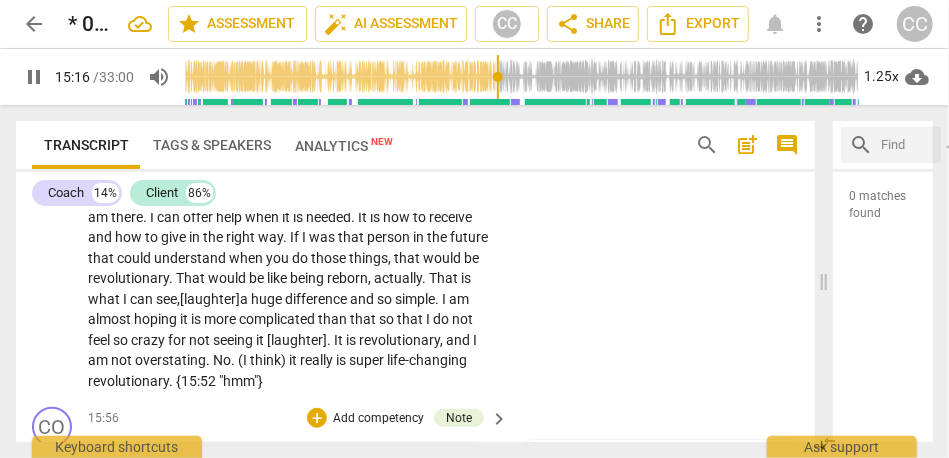 click on "difference" at bounding box center [317, 299] 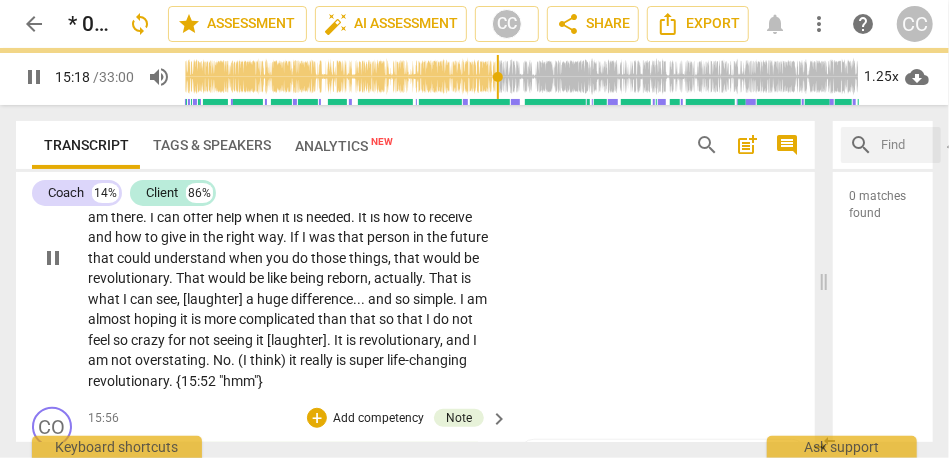 click on "CL play_arrow pause [TIME] + Add competency keyboard_arrow_right It   is   now   coming   up   that   it   is   two   things .   I   want   to   be   able   to   accept   help ,   and   I   want   to   be   able   to   not   give   help   in   equal   amounts .   I   want   to   be   able   to   accept   help   when   it   is   offered   for   the   right   reasons   and   be   able   to   know   that   I   do   not   need   to   fix   things .   I   am   there .   I   can   offer   help   when   it   is   needed .   It   is   how   to   receive   and   how   to   give   in   the   right   way .   If   I   was   that   person   in   the   future   that   could   understand   when   you   do   those   things ,   that   would   be   revolutionary .   That   would   be   like   being   reborn ,   actually .   That   is   what   I   can   see ,   [laughter]   a   huge   difference . . .   and   so   simple .   I   am   almost   hoping   it   is   more   complicated   than   that   so   that   I   do   not   feel" at bounding box center (415, 242) 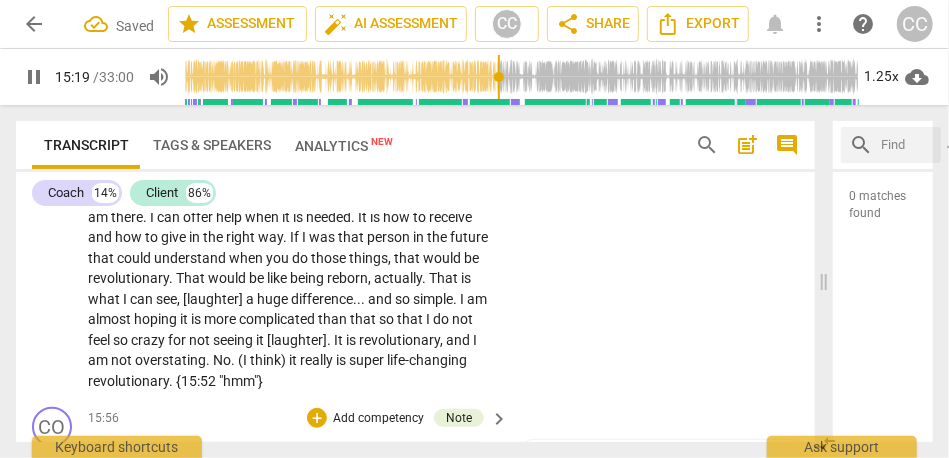scroll, scrollTop: 3365, scrollLeft: 0, axis: vertical 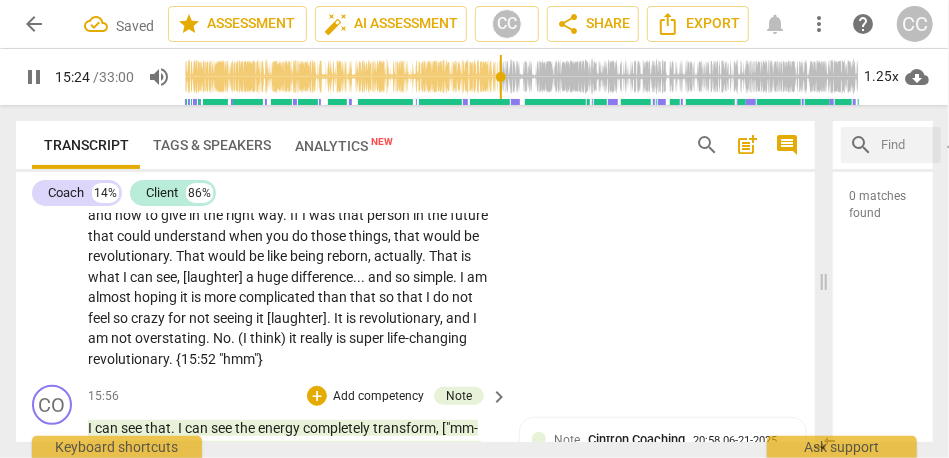 click on "I" at bounding box center (463, 277) 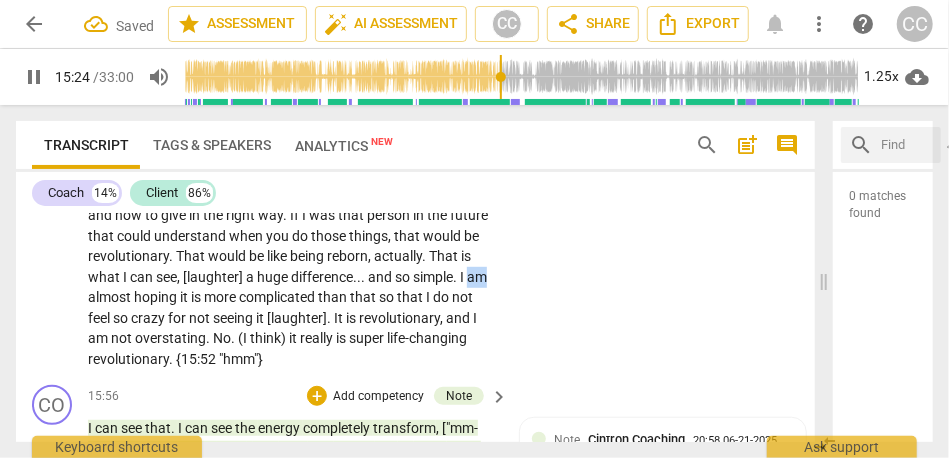click on "I" at bounding box center (463, 277) 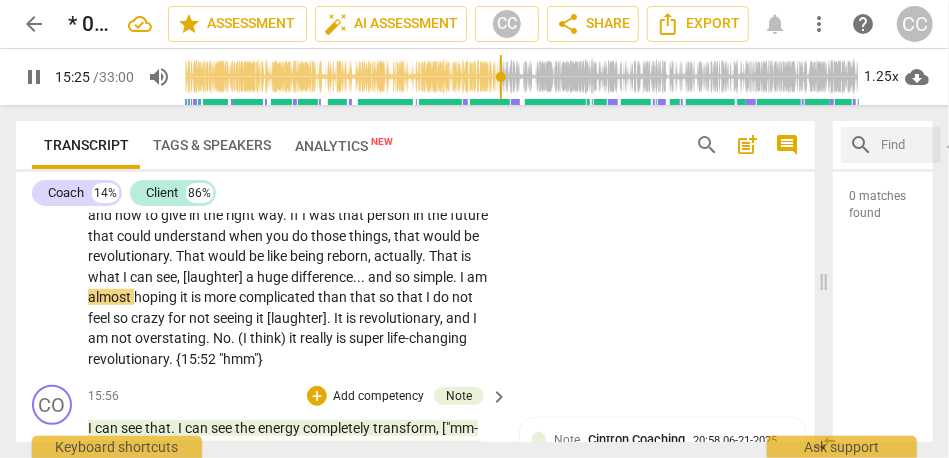click on "simple" at bounding box center (433, 277) 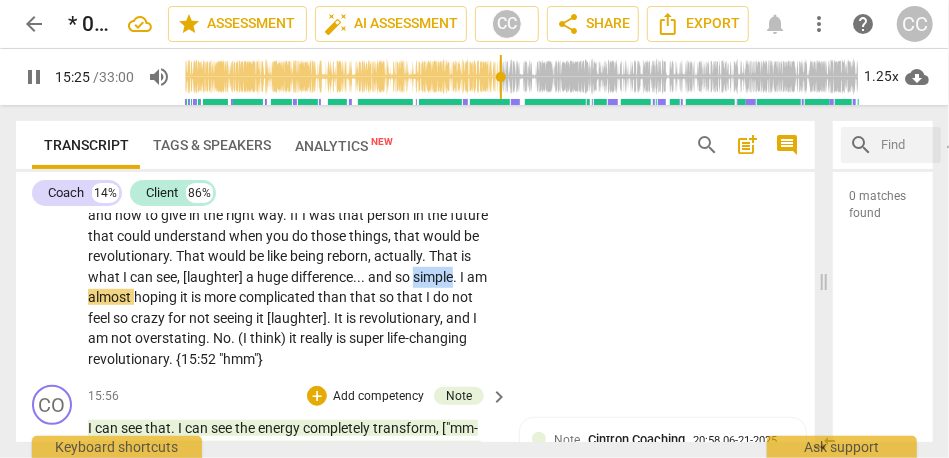 click on "simple" at bounding box center (433, 277) 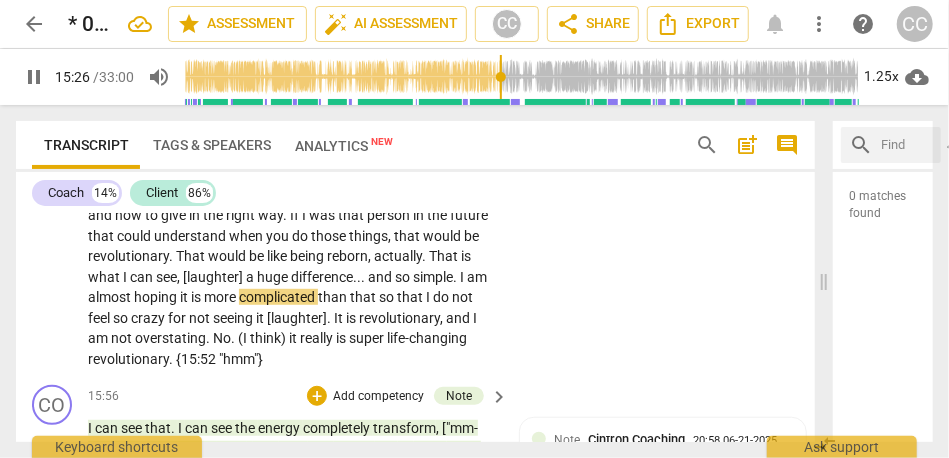 click on "hoping" at bounding box center (157, 297) 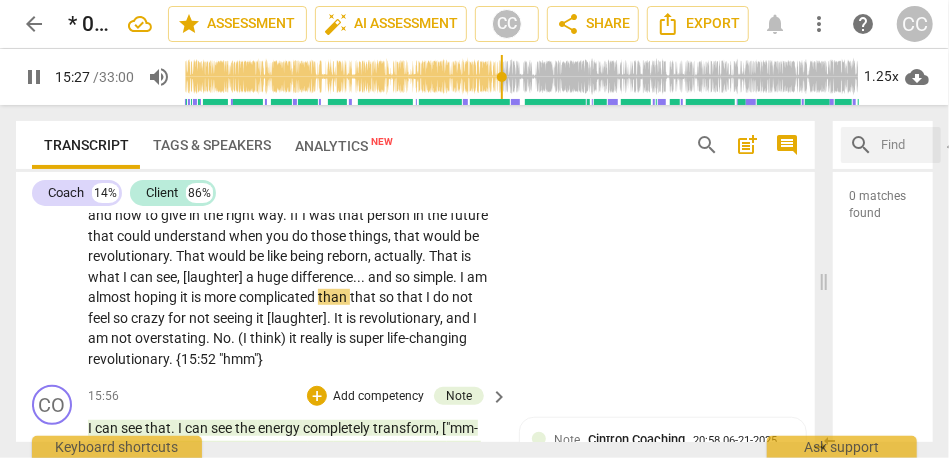 type on "927" 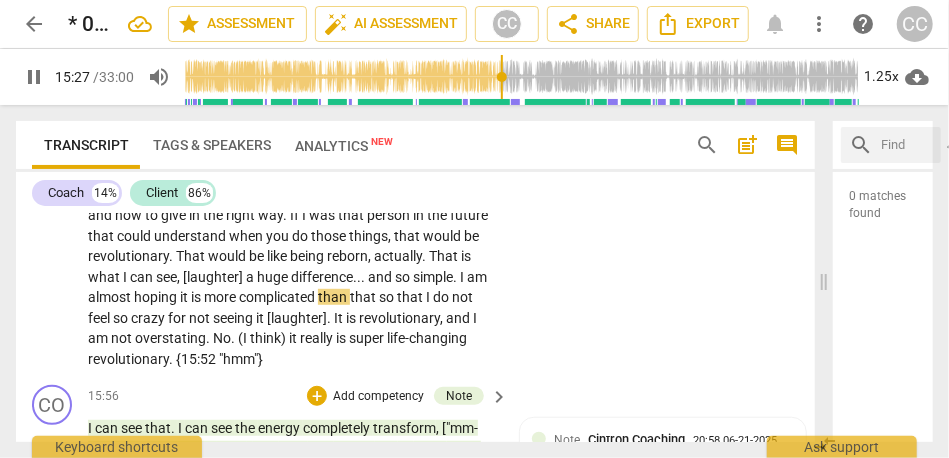 type 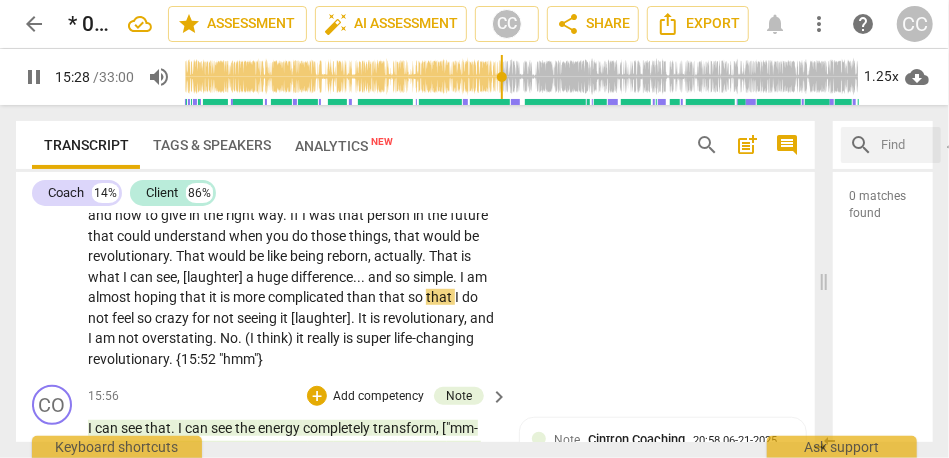 click on "hoping that" at bounding box center (171, 297) 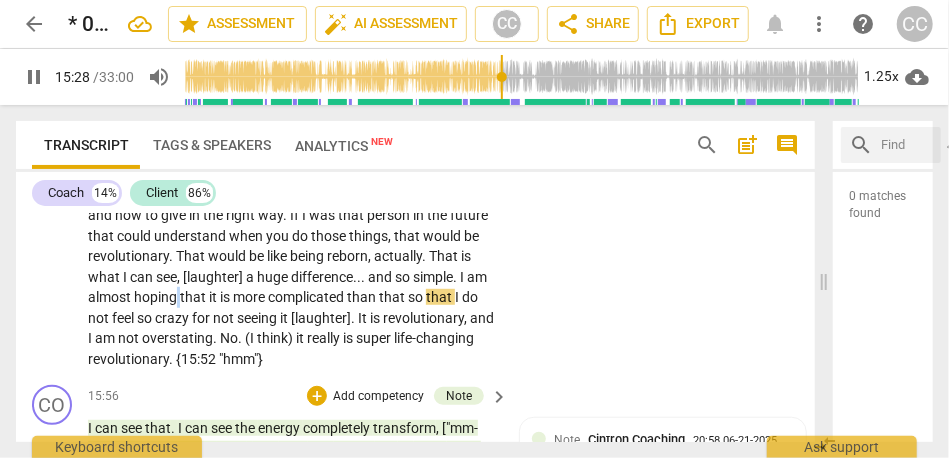 click on "hoping that" at bounding box center (171, 297) 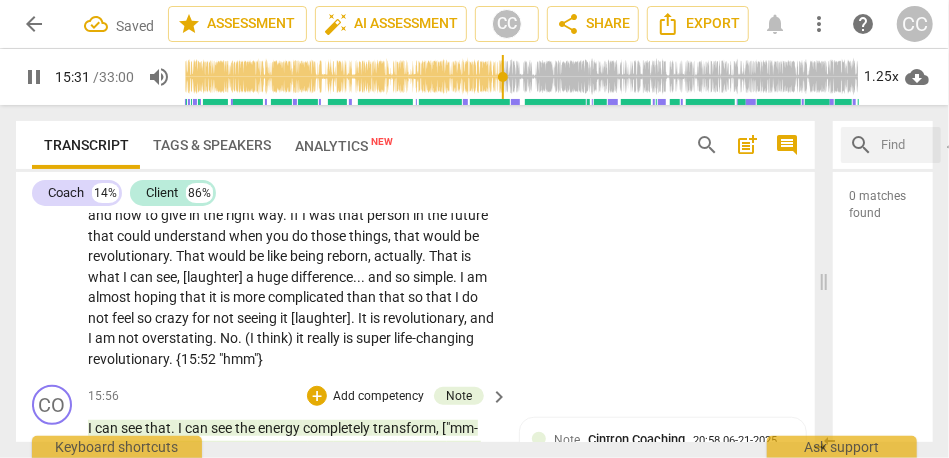 click on "complicated" at bounding box center (307, 297) 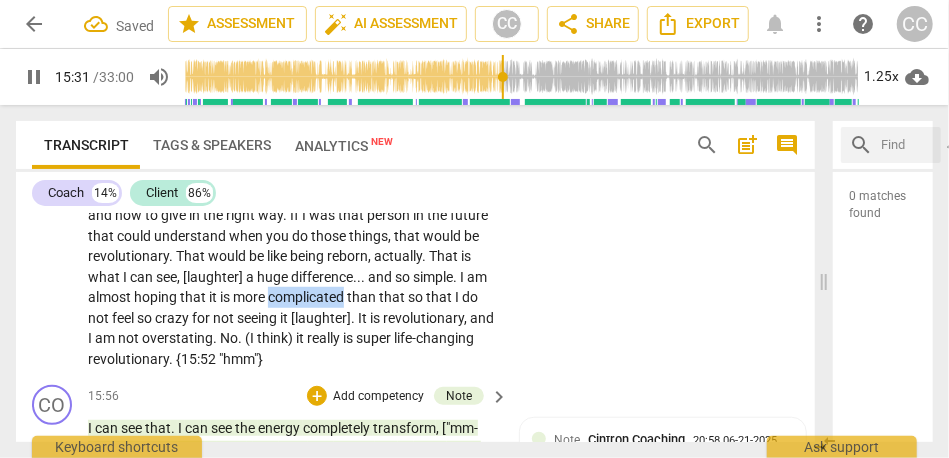 click on "complicated" at bounding box center (307, 297) 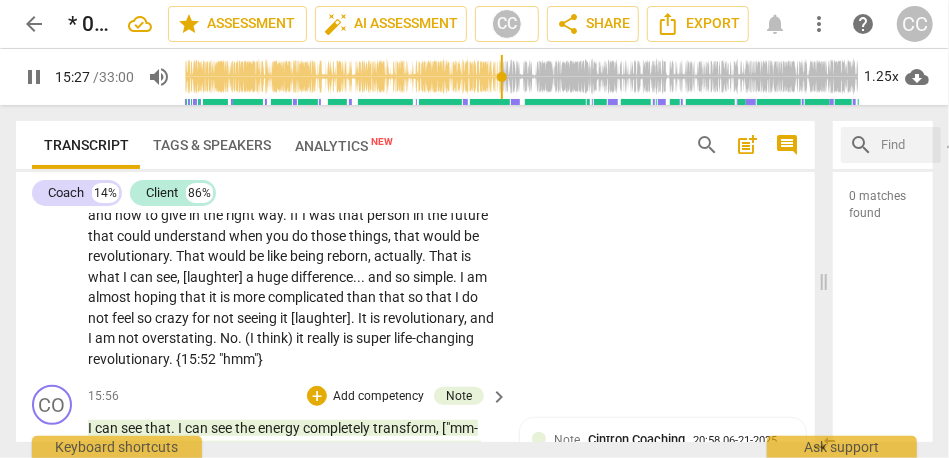 click on "complicated" at bounding box center (307, 297) 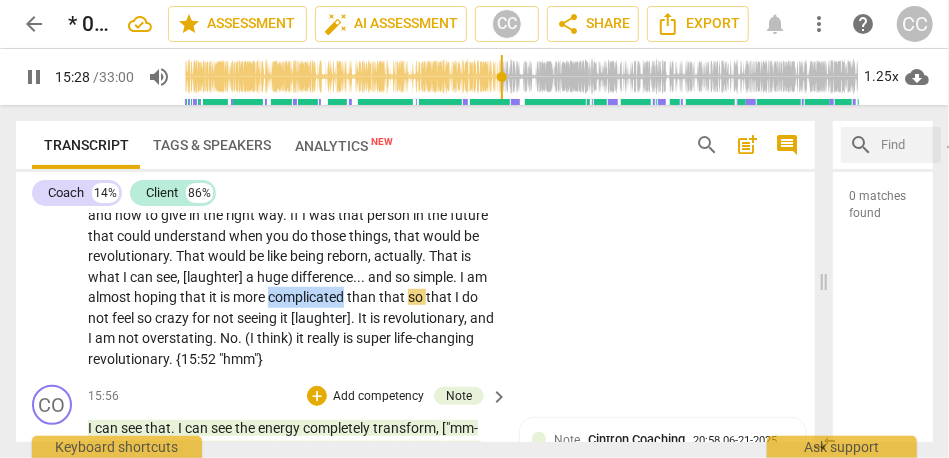 click on "complicated" at bounding box center (307, 297) 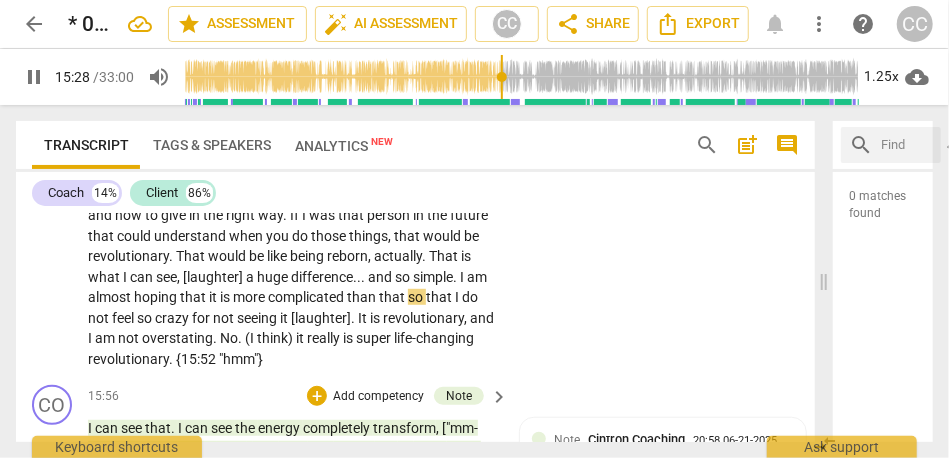 click on "complicated" at bounding box center [307, 297] 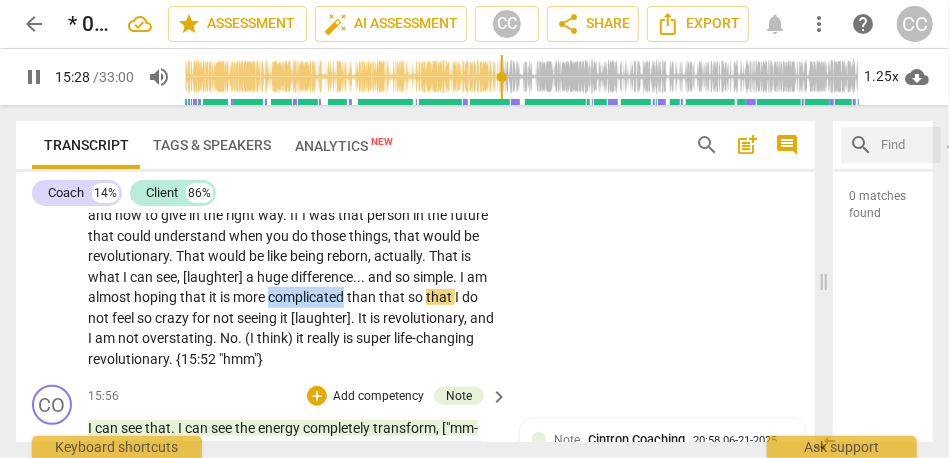 click on "complicated" at bounding box center (307, 297) 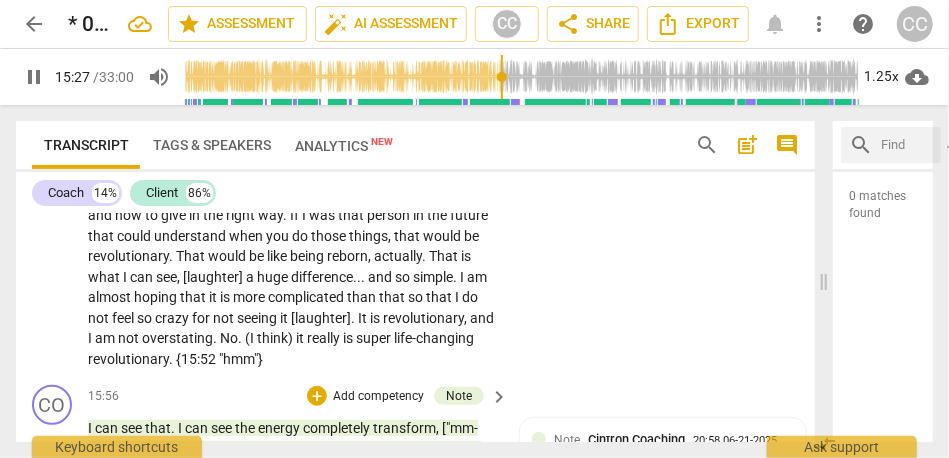 click on "is" at bounding box center [226, 297] 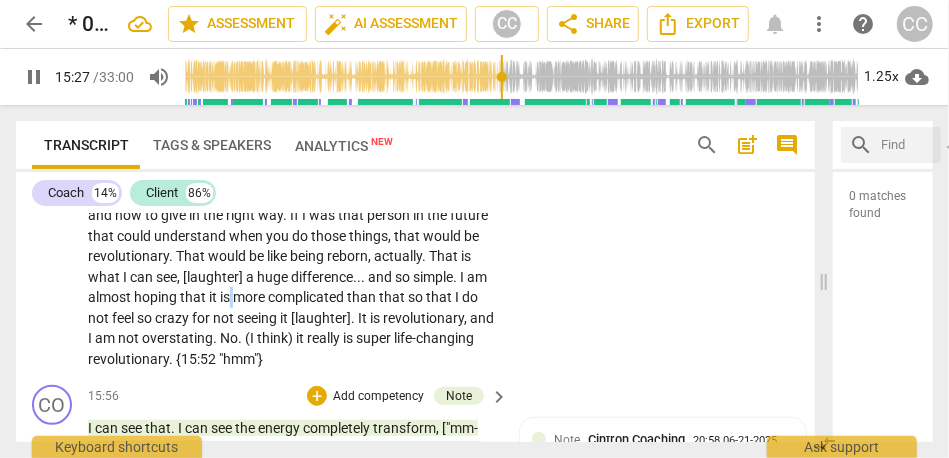 click on "is" at bounding box center (226, 297) 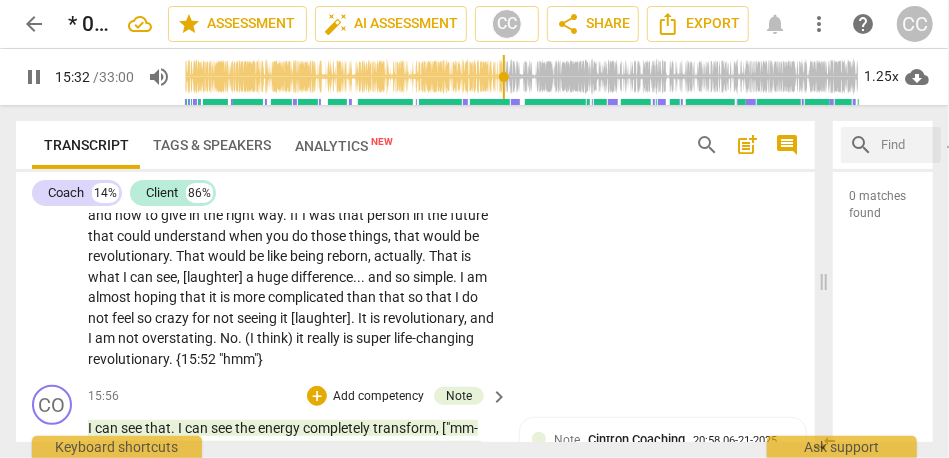 click on "it" at bounding box center (285, 318) 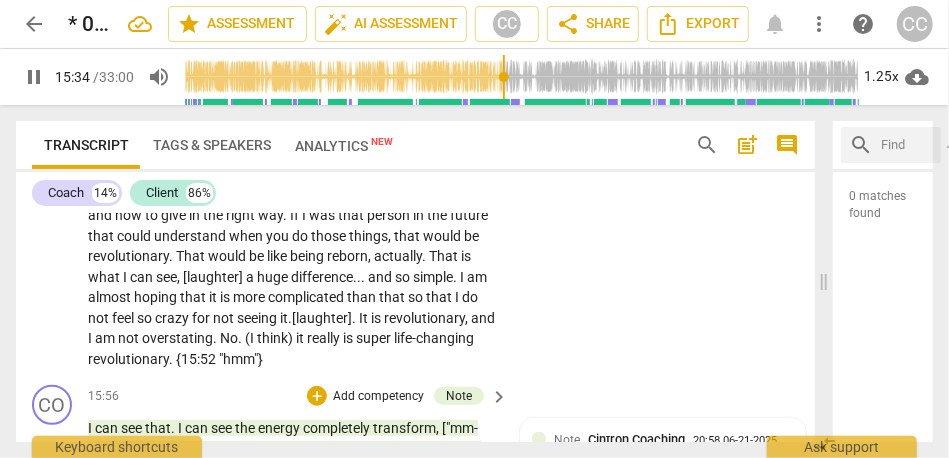 click on "[laughter]" at bounding box center (322, 318) 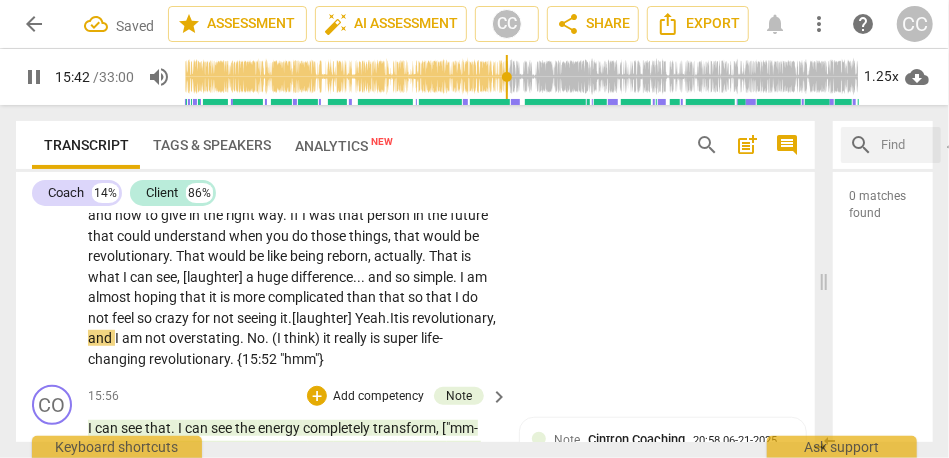 click on "and" at bounding box center [101, 338] 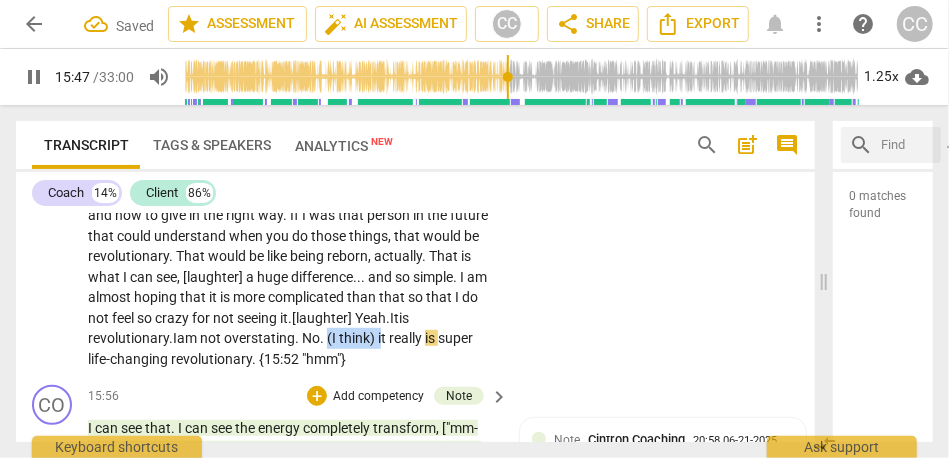 drag, startPoint x: 386, startPoint y: 335, endPoint x: 332, endPoint y: 336, distance: 54.00926 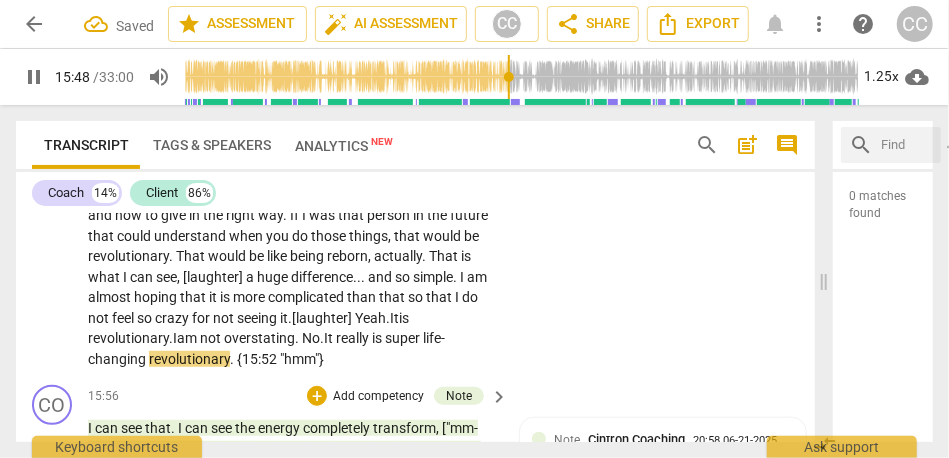 click on "really" at bounding box center (354, 338) 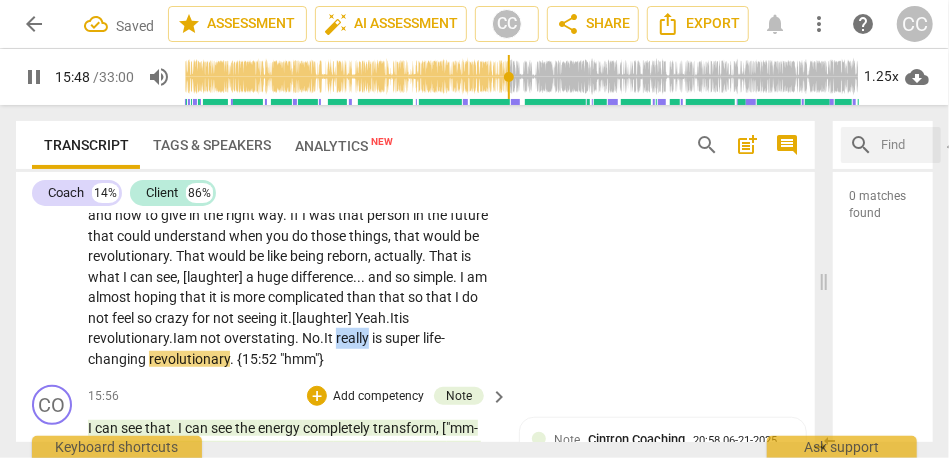 click on "really" at bounding box center [354, 338] 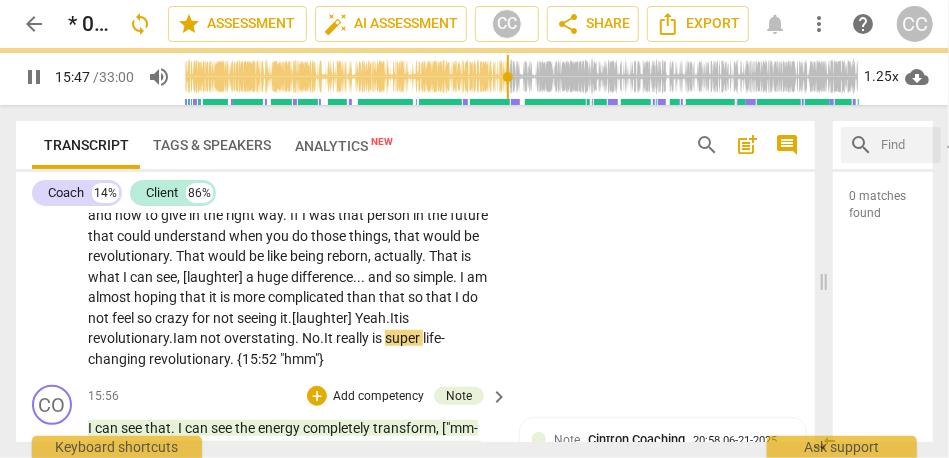 click on "CL play_arrow pause 13:56 + Add competency keyboard_arrow_right It   is   now   coming   up   that   it   is   two   things .   I   want   to   be   able   to   accept   help ,   and   I   want   to   be   able   to   not   give   help   in   equal   amounts .   I   want   to   be   able   to   accept   help   when   it   is   offered   for   the   right   reasons   and   be   able   to   know   that   I   do   not   need   to   fix   things .   I   am   there .   I   can   offer   help   when   it   is   needed .   It   is   how   to   receive   and   how   to   give   in   the   right   way .   If   I   was   that   person   in   the   future   that   could   understand   when   you   do   those   things ,   that   would   be   revolutionary .   That   would   be   like   being   reborn ,   actually .   That   is   what   I   can   see ,   [laughter]   a   huge   difference . . .   and   so   simple .   I   am   almost   hoping that   it   is   more   complicated   than   that   so   that   I   do   not" at bounding box center (415, 220) 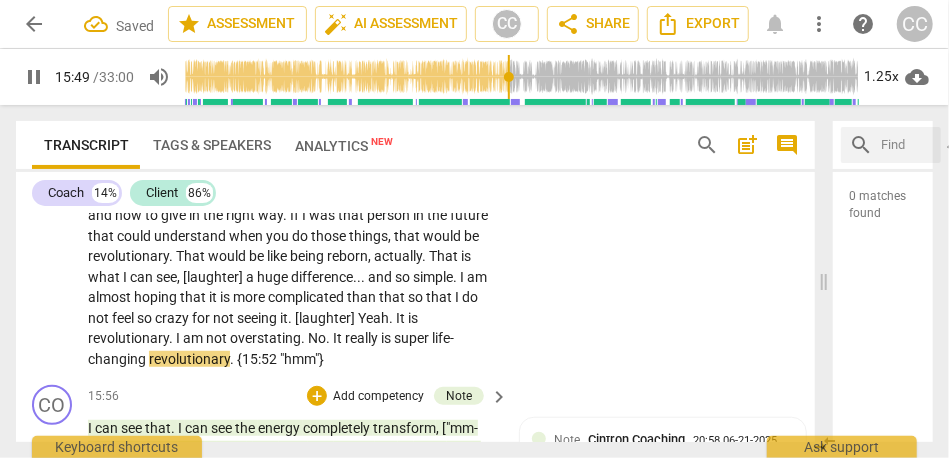 click on "revolutionary" at bounding box center (189, 359) 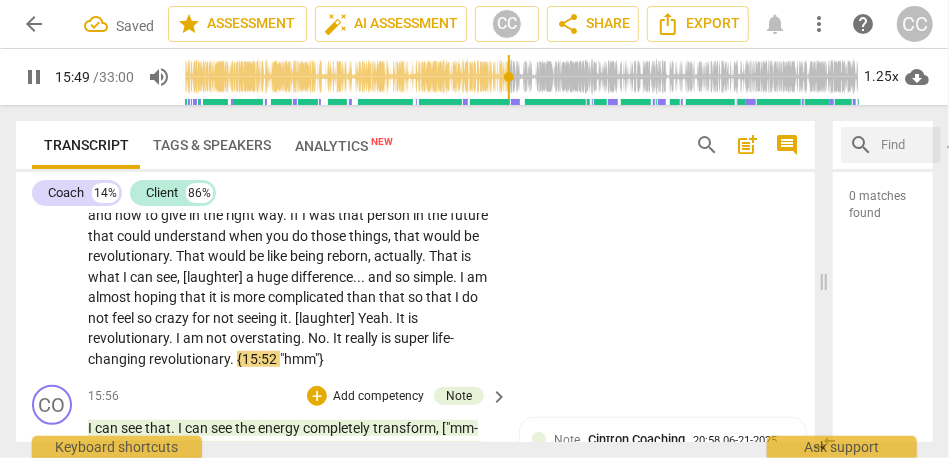 type on "950" 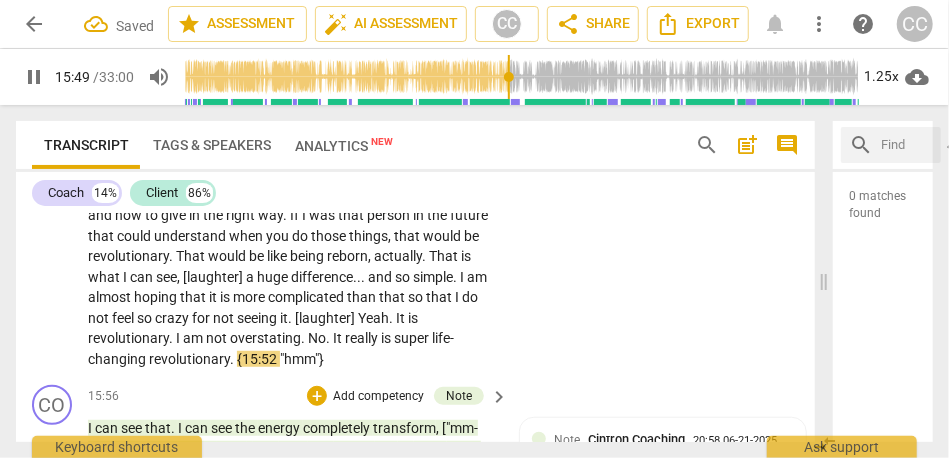 type 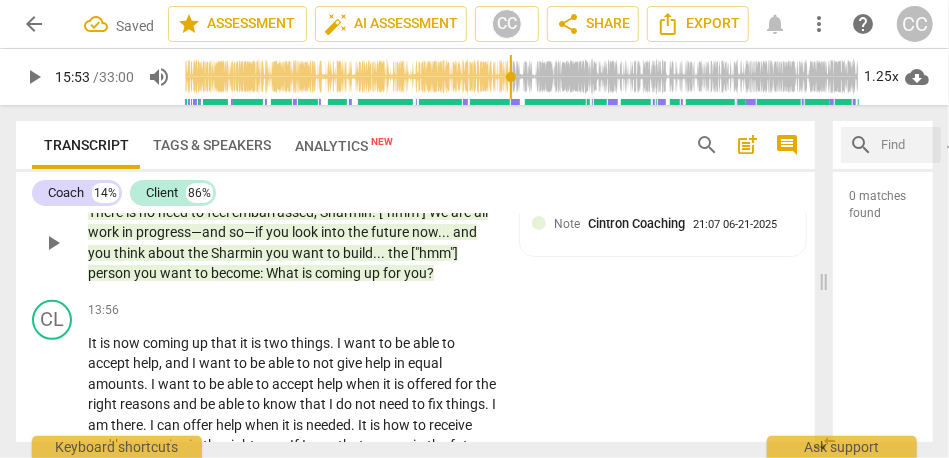 scroll, scrollTop: 3129, scrollLeft: 0, axis: vertical 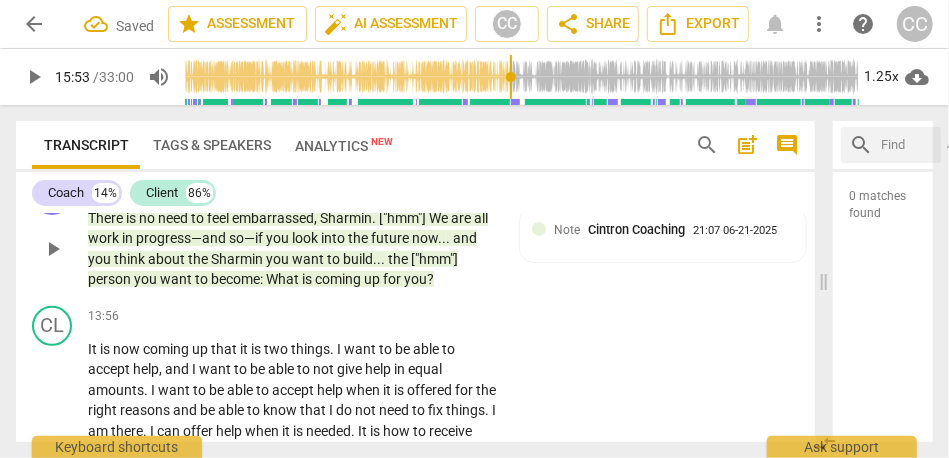 click on "Add competency" at bounding box center (436, 317) 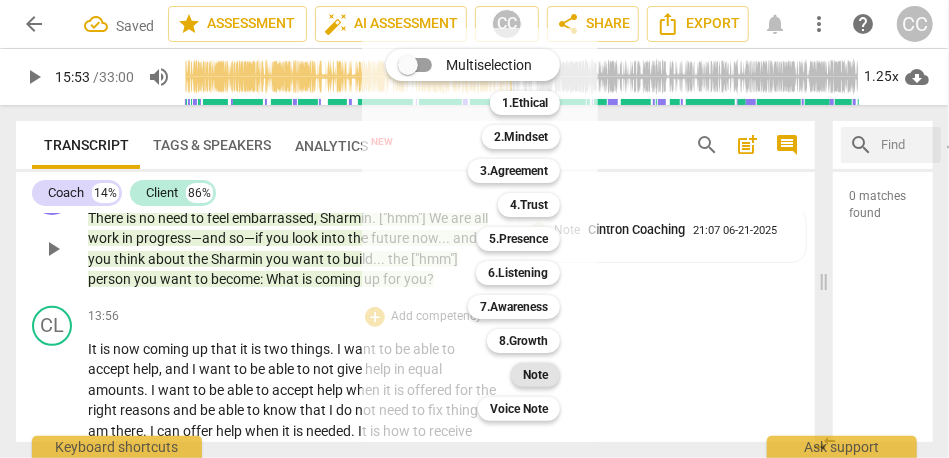 click on "Note" at bounding box center (535, 375) 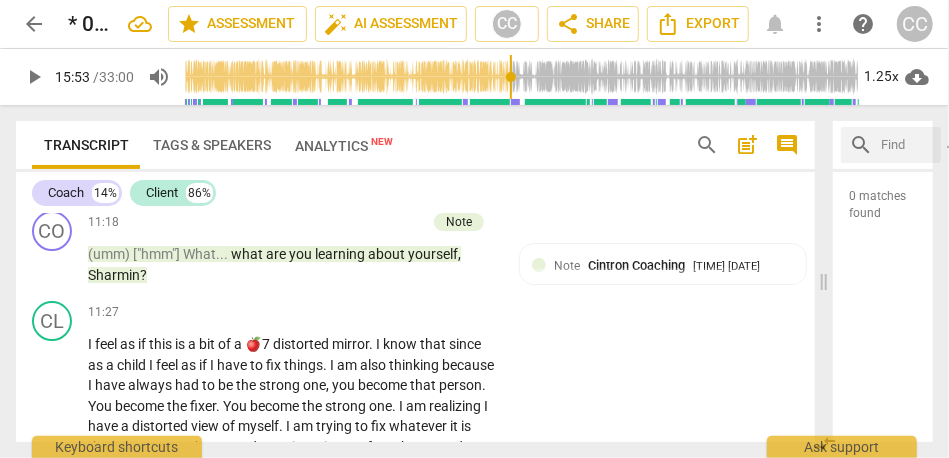 scroll, scrollTop: 2643, scrollLeft: 0, axis: vertical 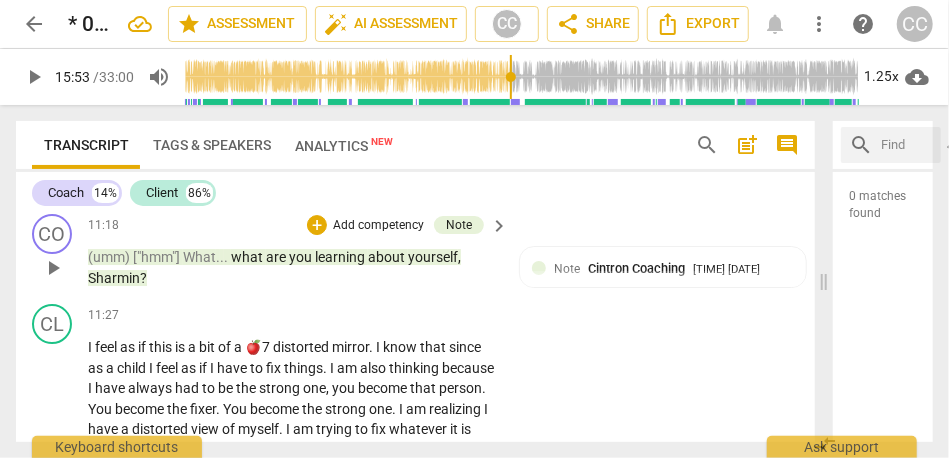 click on "Sharmin" at bounding box center (114, 278) 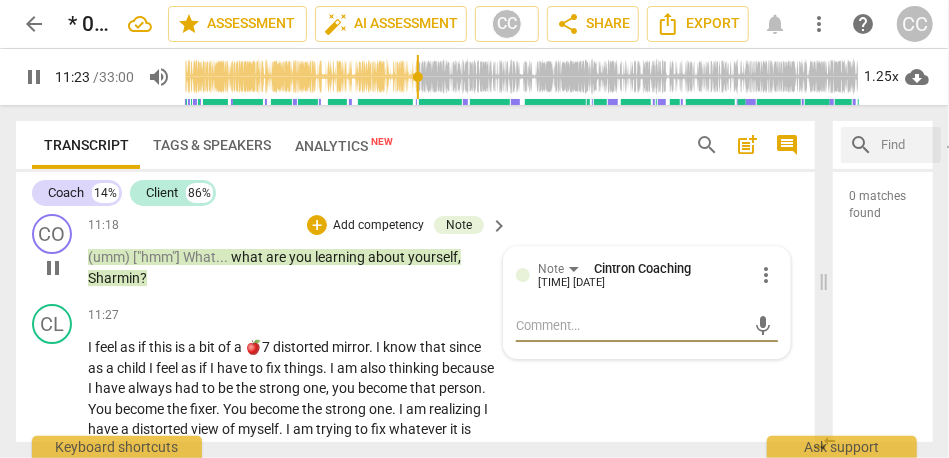 click on "Sharmin" at bounding box center [114, 278] 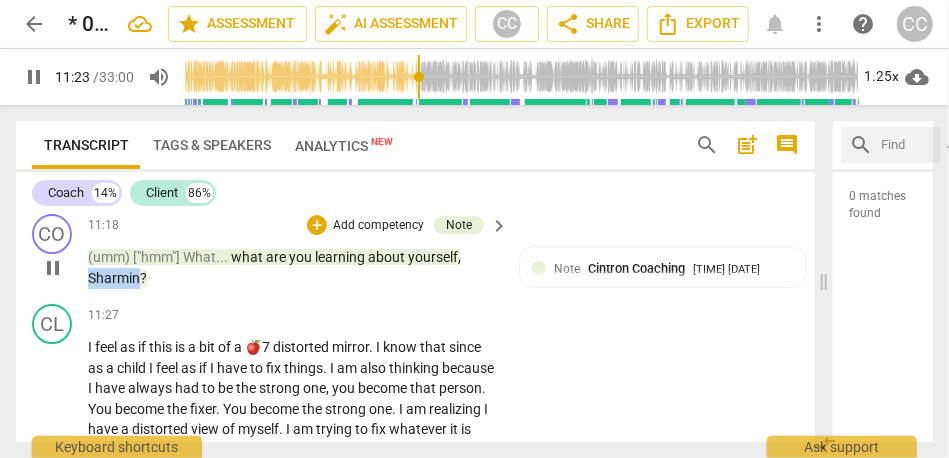 click on "Sharmin" at bounding box center [114, 278] 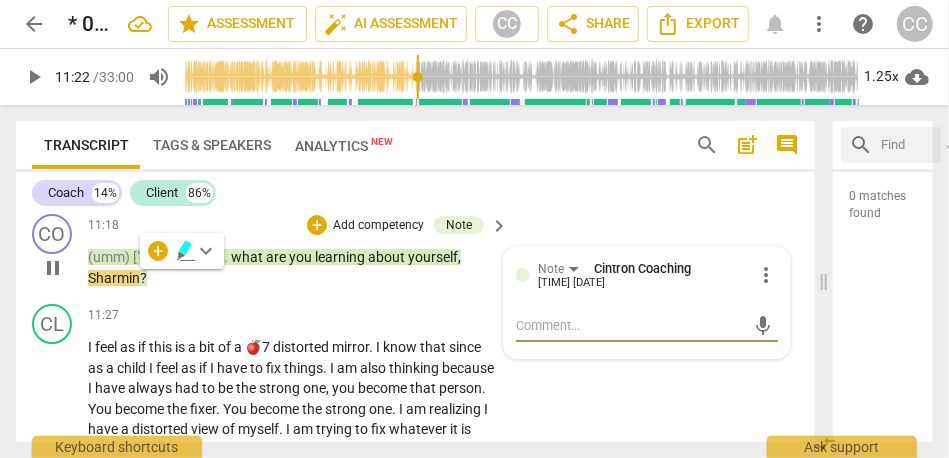click on "Sharmin" at bounding box center (114, 278) 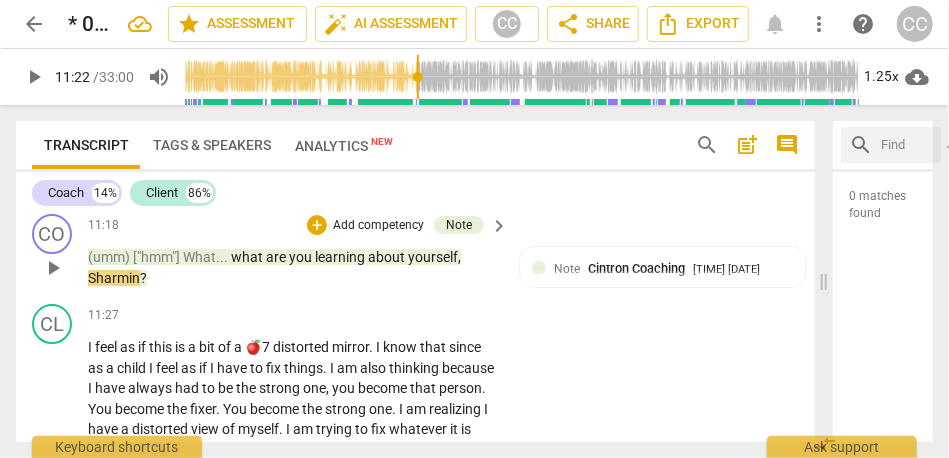 type on "682" 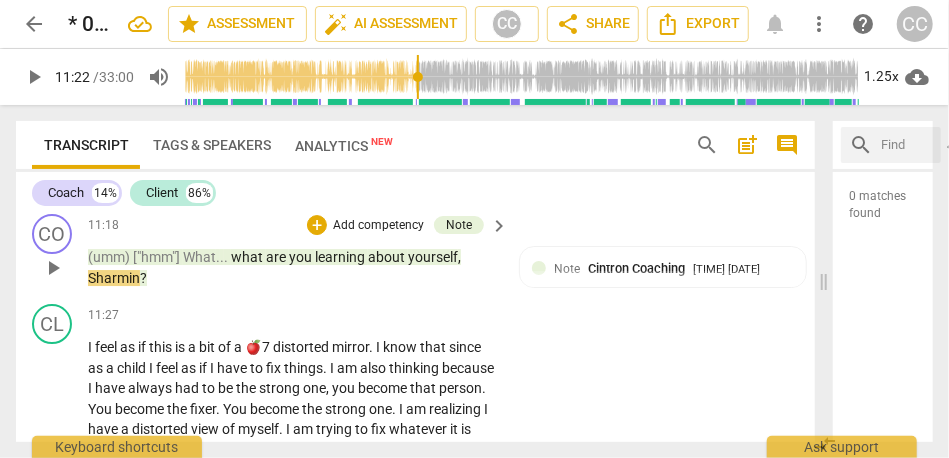 type 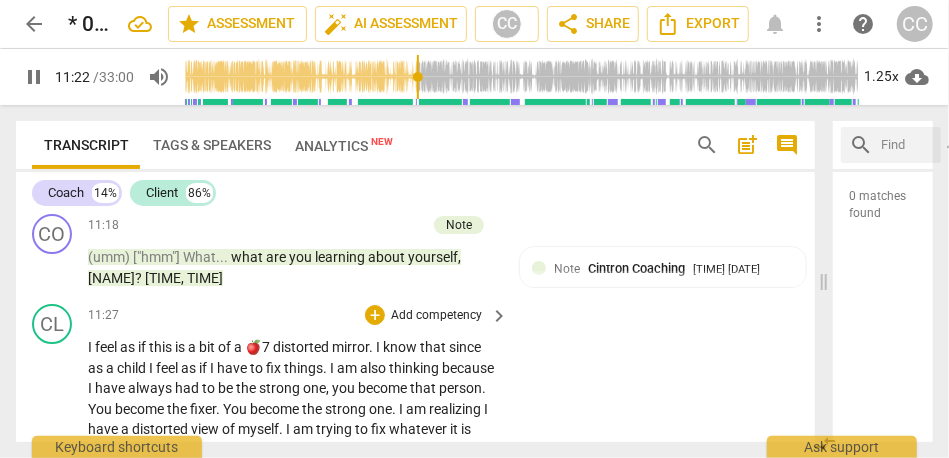 click on "11:27 + Add competency keyboard_arrow_right" at bounding box center [299, 315] 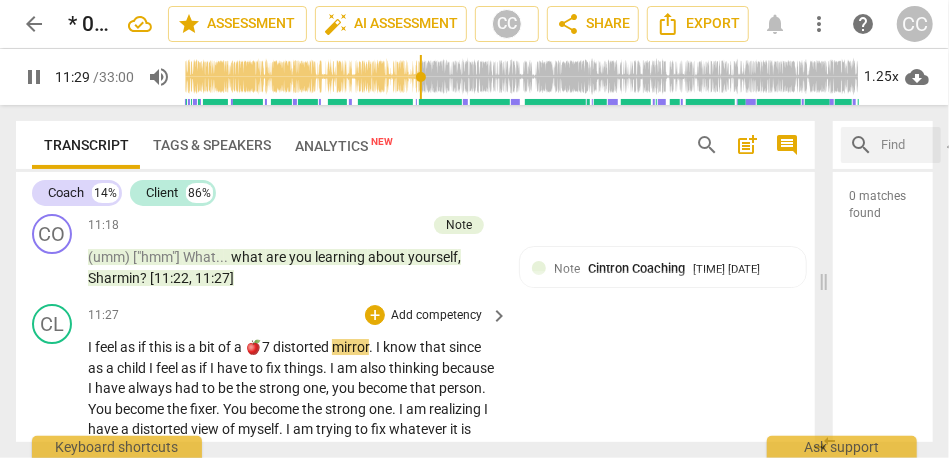 click on "as" at bounding box center (129, 347) 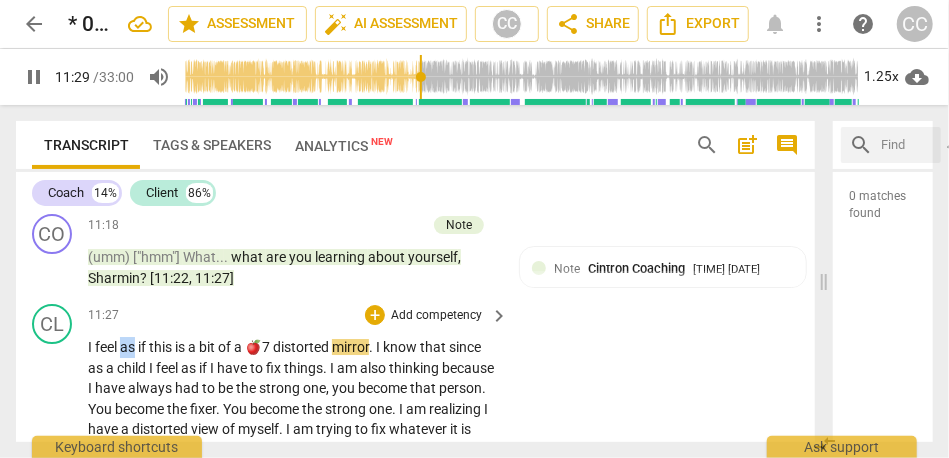 click on "as" at bounding box center (129, 347) 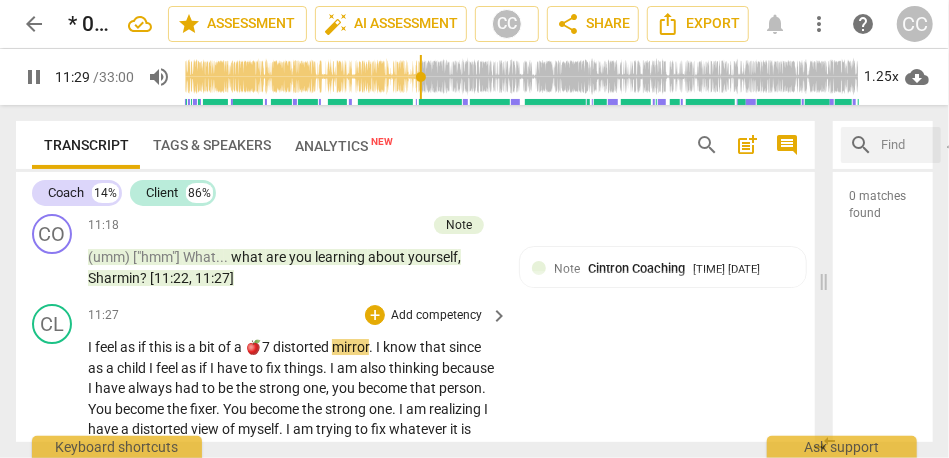 click on "distorted" at bounding box center (302, 347) 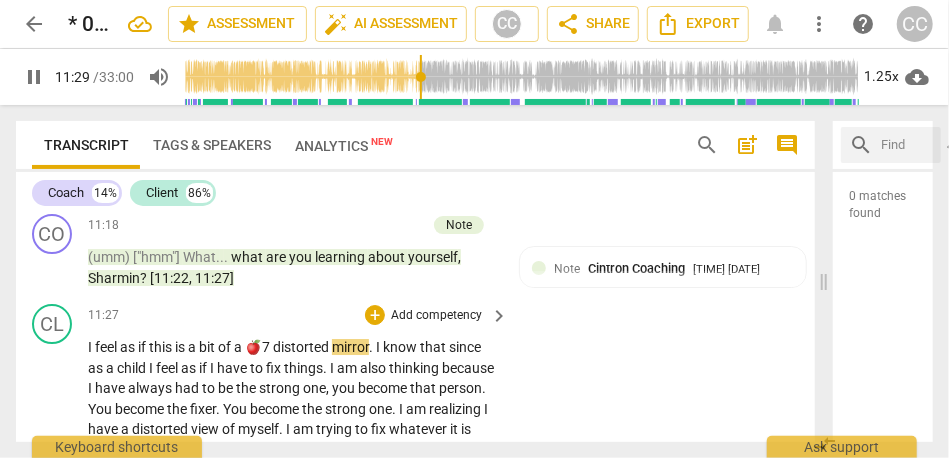 type on "690" 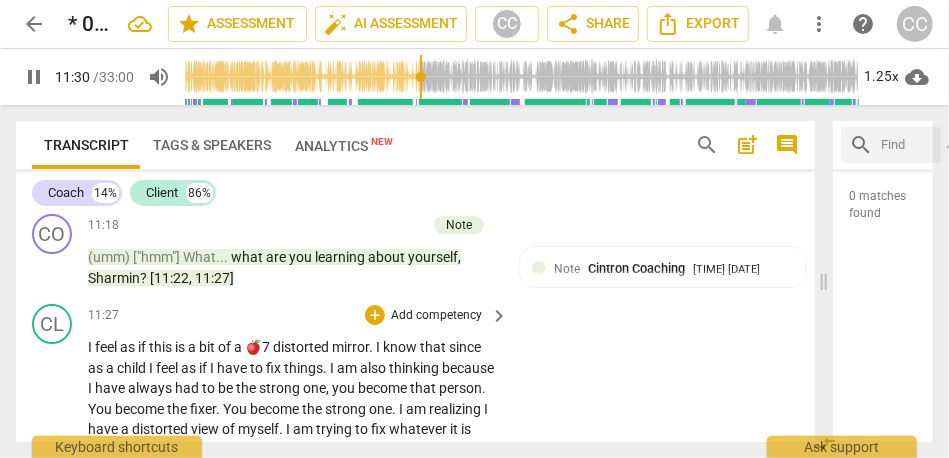 type 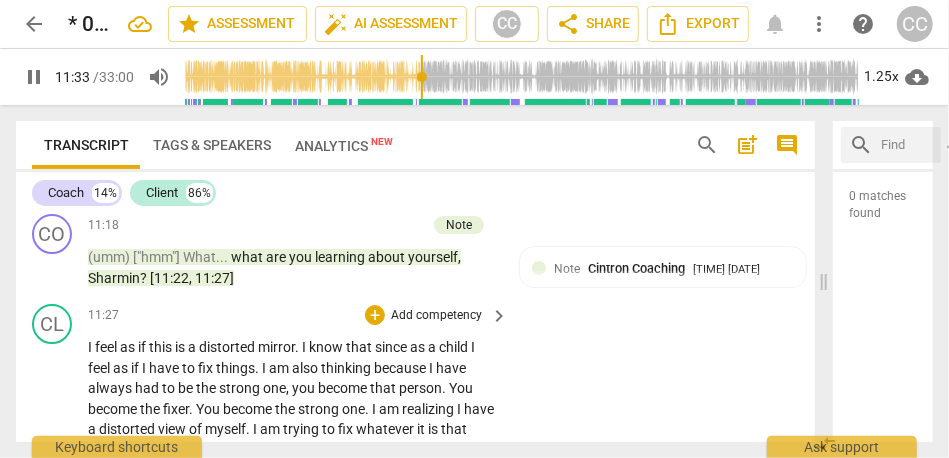 click on "I   feel   as   if   this   is   a   distorted   mirror .   I   know   that   since   as   a   child   I   feel   as   if   I   have   to   fix   things .   I   am   also   thinking   because   I   have   always   had   to   be   the   strong   one ,   you   become   that   person .   You   become   the   fixer .   You   become   the   strong   one .   I   am   realizing   I   have   a   distorted   view   of   myself .   I   am   trying   to   fix   whatever   it   is   that   Leon   comes   home   and   says   is   an   issue .   If   I   go   home   and   say   this   is   an   issue ,   I   do   not   want   him   to   fix   it .   I   (just)   want   him   to   listen .   I   am   thinking   that   why   am   I   doing   something   to   somebody   else   that   I   do   not   want   myself   because   (I   think)   I   will   ask   if   I   need   help .   I   am   learning   that   my   weird   learned   behavior   is   not   serving   me ,   not   helping   me .   In   fact ,   it   is   draining   me" at bounding box center [293, 491] 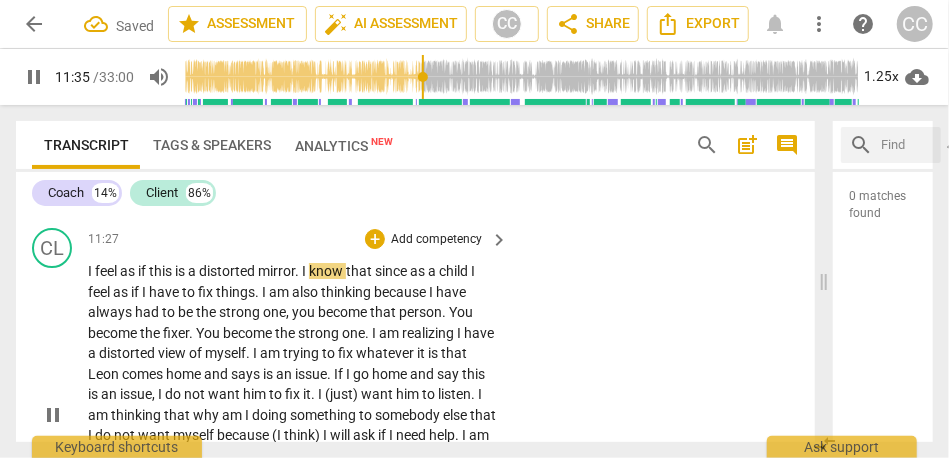 scroll, scrollTop: 2735, scrollLeft: 0, axis: vertical 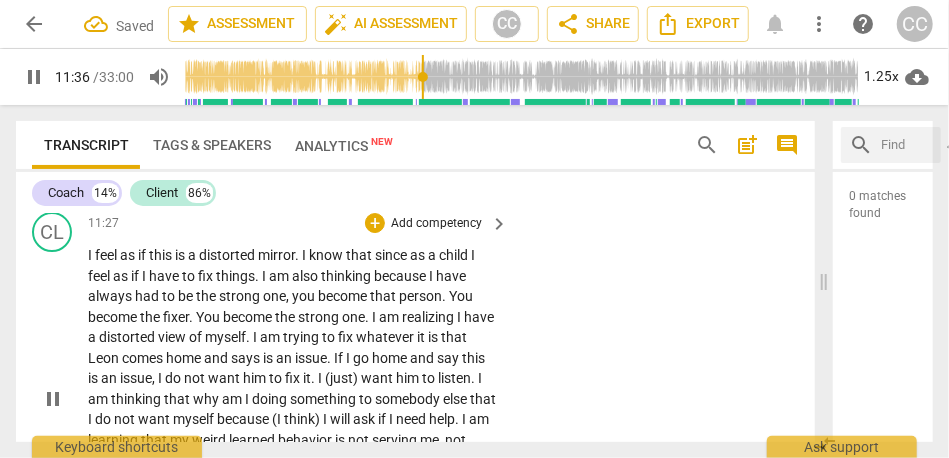 click on "that" at bounding box center [360, 255] 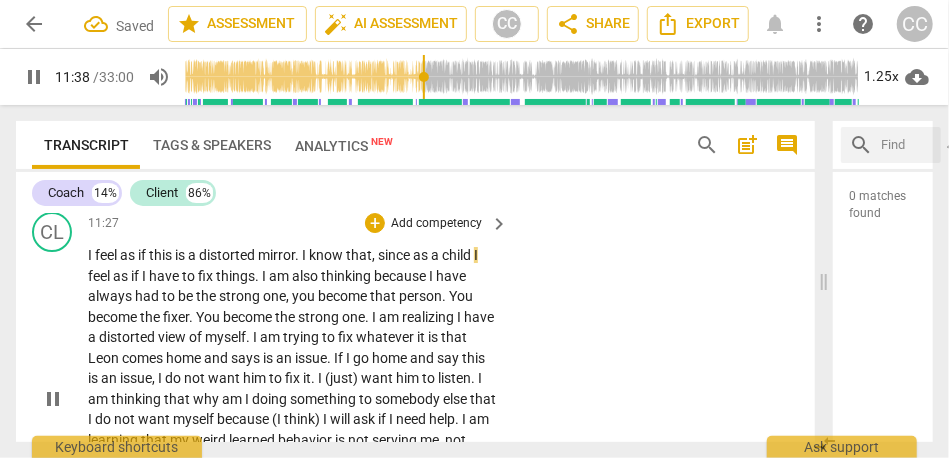 click on "I" at bounding box center (476, 255) 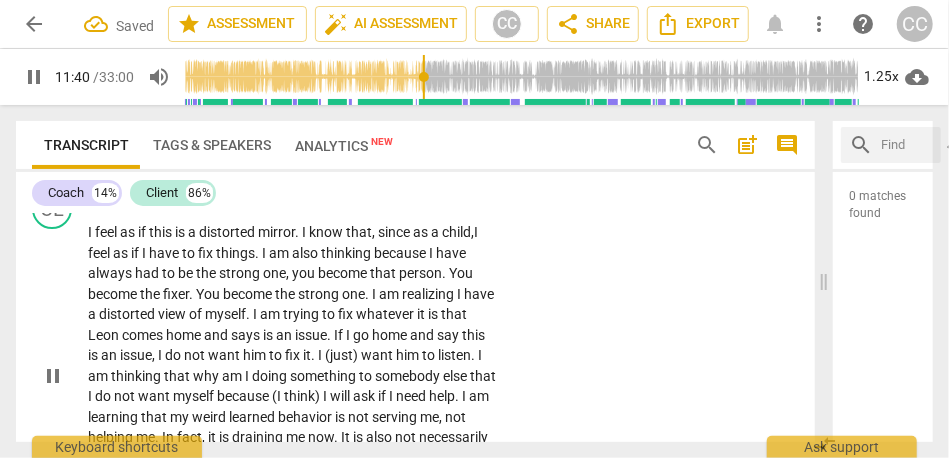 scroll, scrollTop: 2765, scrollLeft: 0, axis: vertical 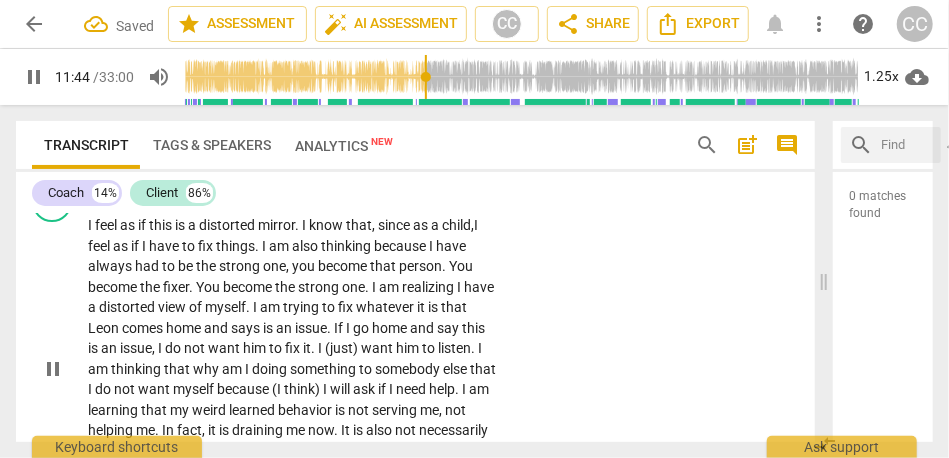click on "thinking" at bounding box center [347, 246] 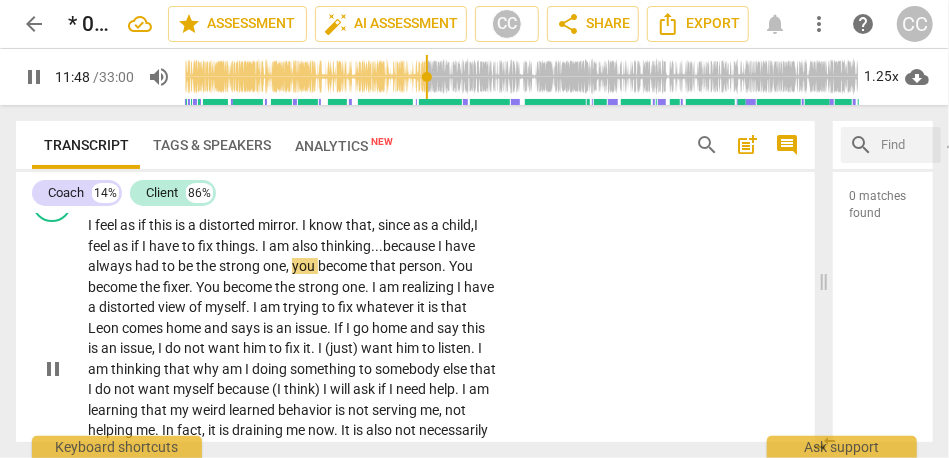 click on "because" at bounding box center [410, 246] 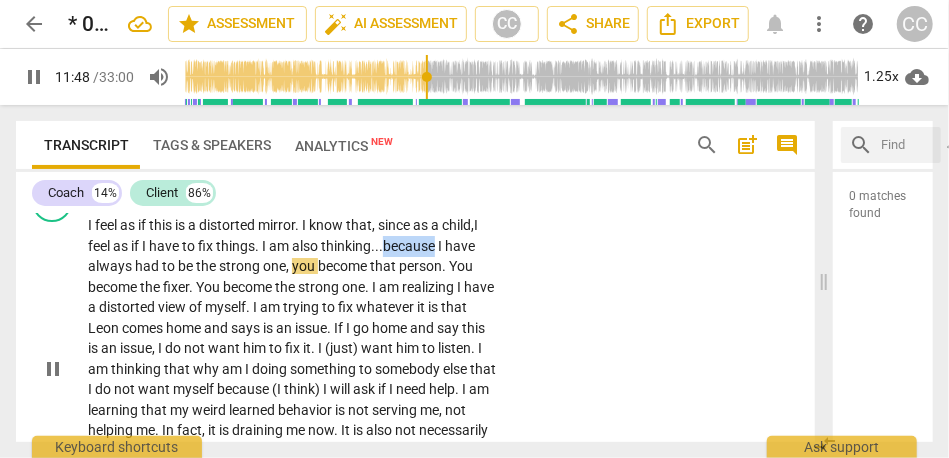 click on "because" at bounding box center (410, 246) 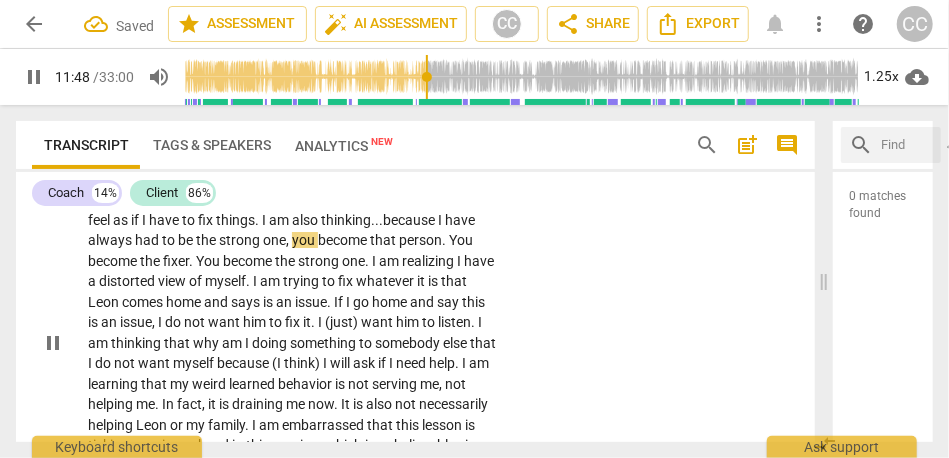 scroll, scrollTop: 2790, scrollLeft: 0, axis: vertical 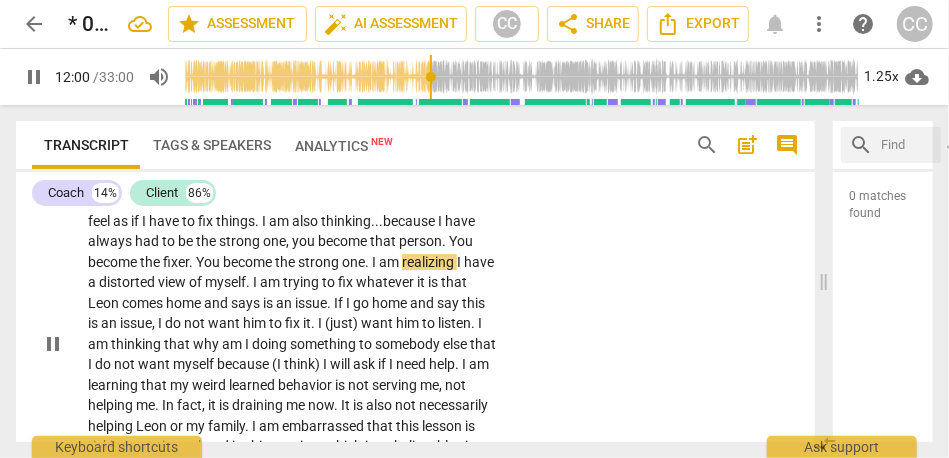 click on "realizing" at bounding box center (429, 262) 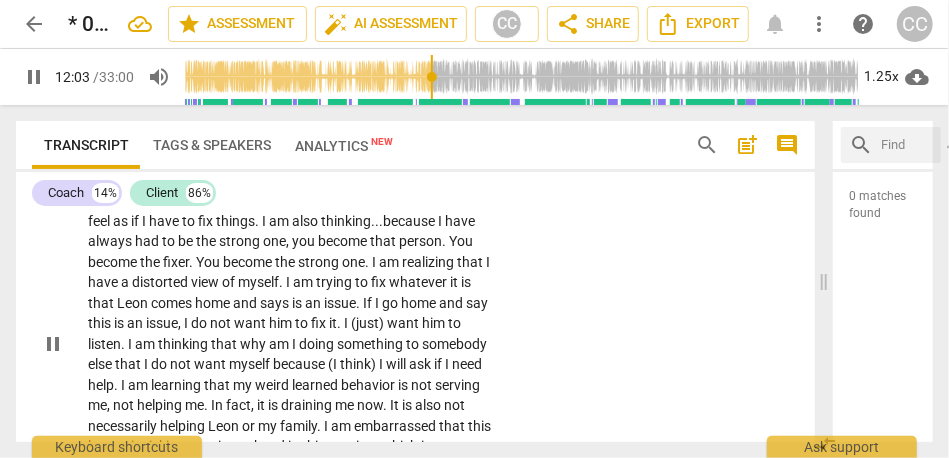 click on "realizing that" at bounding box center [444, 262] 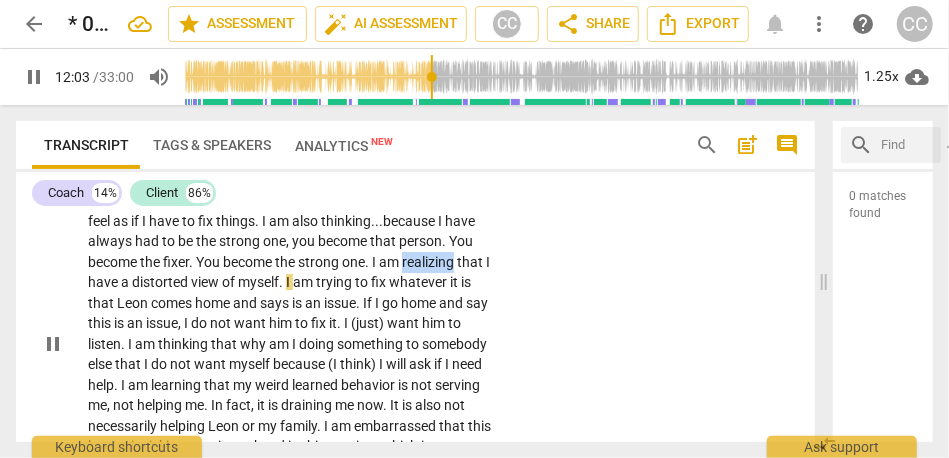 click on "realizing that" at bounding box center (444, 262) 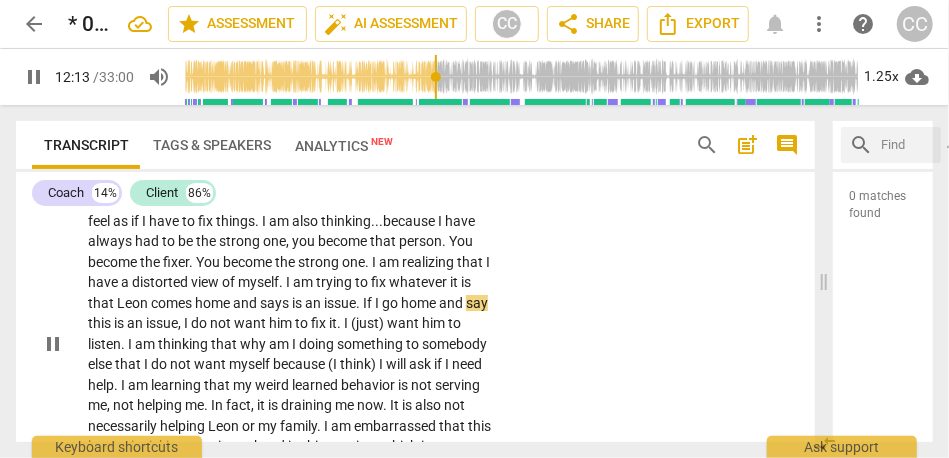 click on "trying" at bounding box center [335, 282] 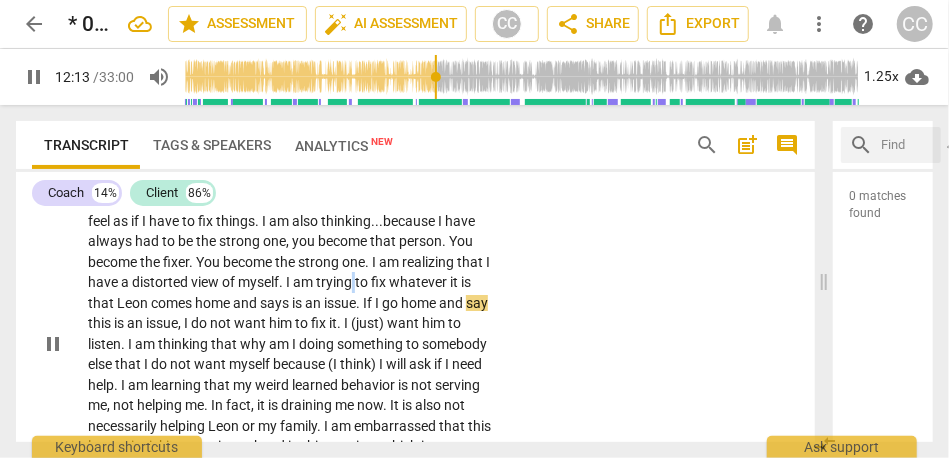click on "trying" at bounding box center [335, 282] 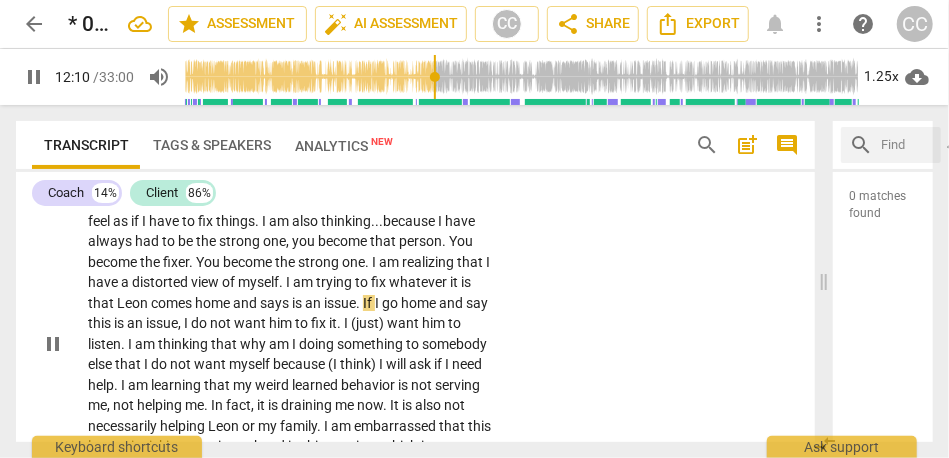 click on "." at bounding box center (359, 303) 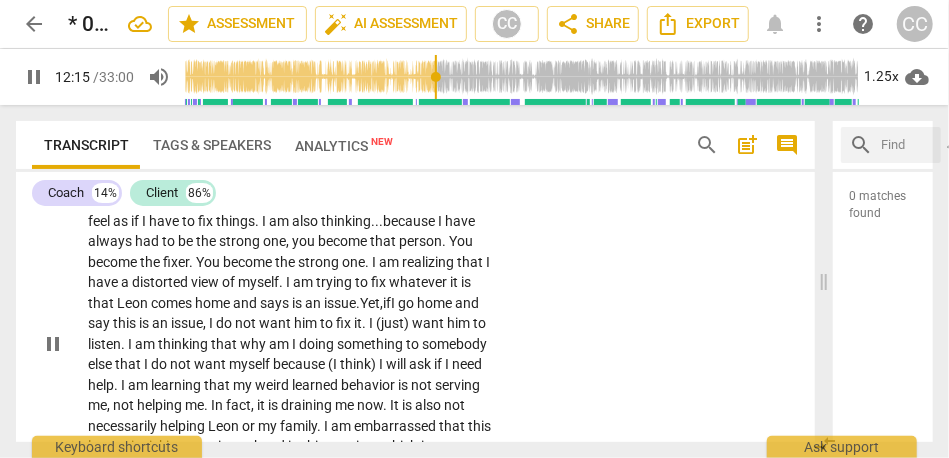 click on "CL play_arrow pause 11:27 + Add competency keyboard_arrow_right I   feel   as   if   this   is   a   distorted   mirror .   I   know   that,   since   as   a   child,  I   feel   as   if   I   have   to   fix   things .   I   am   also   thinking...  because   I   have   always   had   to   be   the   strong   one ,   you   become   that   person .   You   become   the   fixer .   You   become   the   strong   one .   I   am   realizing that   I   have   a   distorted   view   of   myself .   I   am   trying   to   fix   whatever   it   is   that   Leon   comes   home   and   says   is   an   issue .  Yet,  if  I   go   home   and   say   this   is   an   issue ,   I   do   not   want   him   to   fix   it .   I   (just)   want   him   to   listen .   I   am   thinking   that   why   am   I   doing   something   to   somebody   else   that   I   do   not   want   myself   because   (I   think)   I   will   ask   if   I   need   help .   I   am   learning   that   my   weird   learned   behavior   is" at bounding box center (415, 327) 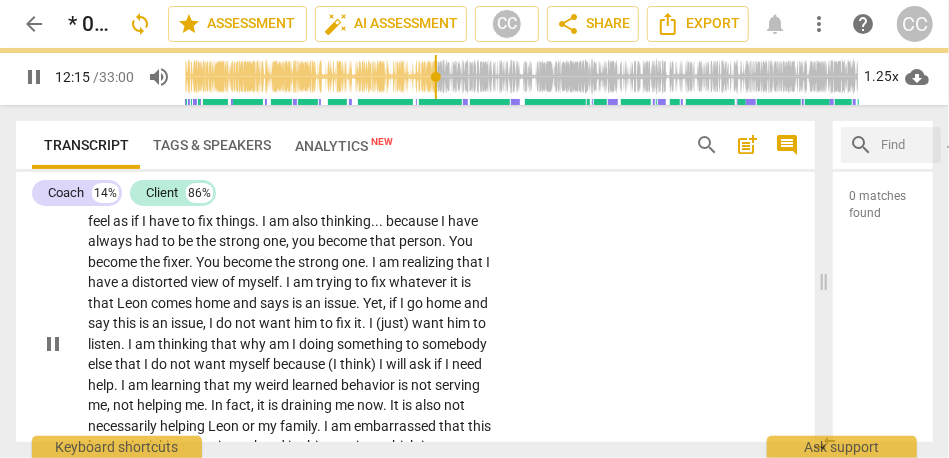 click on "CL play_arrow pause [TIME] + Add competency keyboard_arrow_right I   feel   as   if   this   is   a   distorted   mirror .   I   know   that ,   since   as   a   child ,   I   feel   as   if   I   have   to   fix   things .   I   am   also   thinking . . .   because   I   have   always   had   to   be   the   strong   one ,   you   become   that   person .   You   become   the   fixer .   You   become   the   strong   one .   I   am   realizing   that   I   have   a   distorted   view   of   myself .   I   am   trying   to   fix   whatever   it   is   that   [NAME]   comes   home   and   says   is   an   issue .   Yet ,   if   I   go   home   and   say   this   is   an   issue ,   I   do   not   want   [HIM]   to   fix   it .   I   (just)   want   [HIM]   to   listen .   I   am   thinking   that   why   am   I   doing   something   to   somebody   else   that   I   do   not   want   myself   because   (I   think)   I   will   ask   if   I   need   help .   I   am   learning   that   my   weird   learned   behavior" at bounding box center (415, 327) 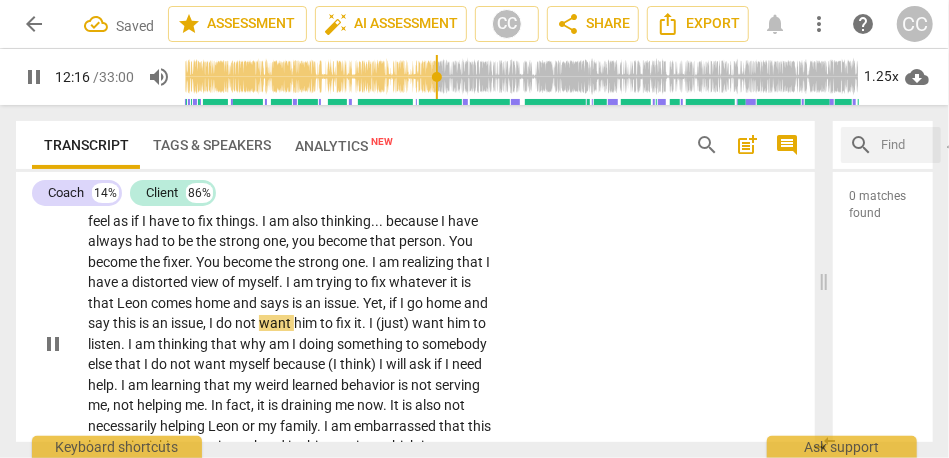 click on "if" at bounding box center (394, 303) 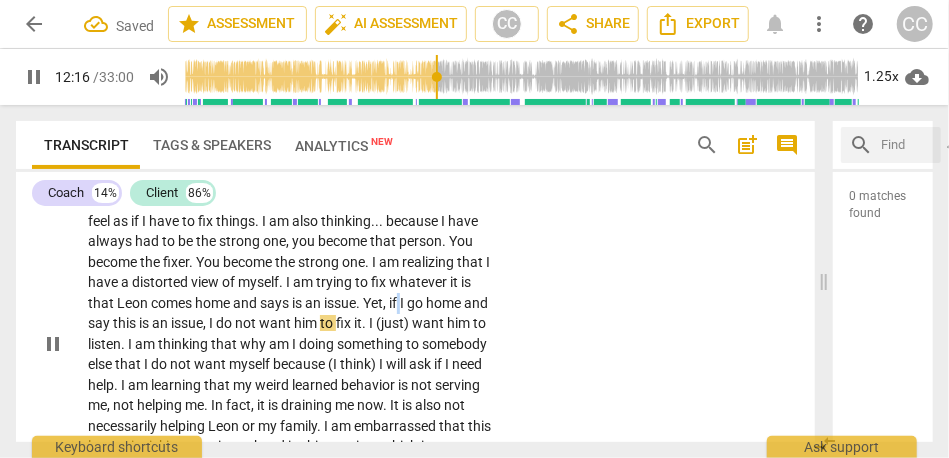 click on "if" at bounding box center [394, 303] 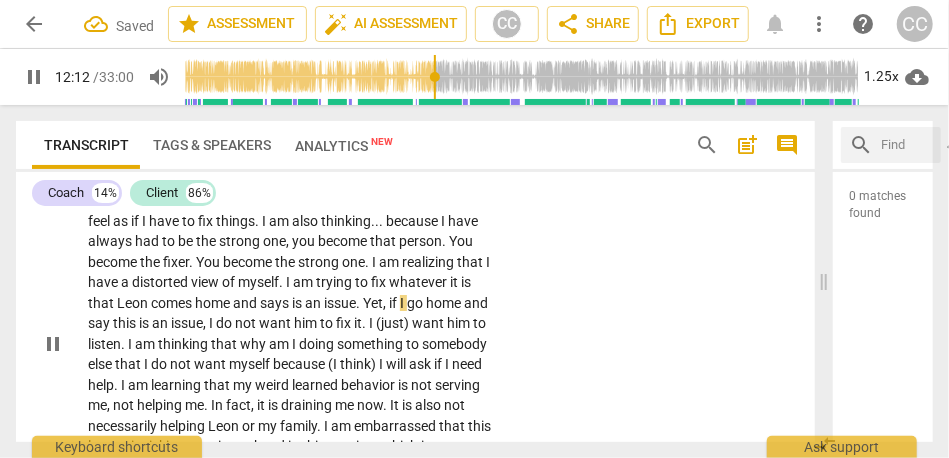 click on "say" at bounding box center (100, 323) 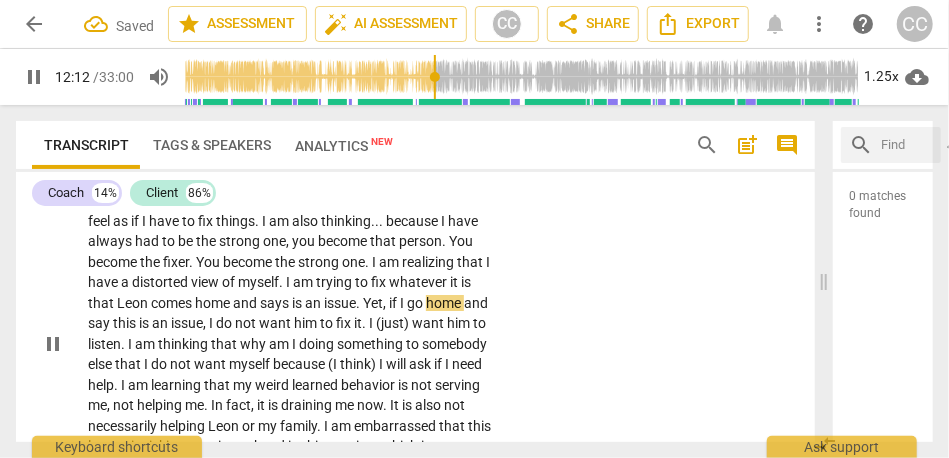 type on "733" 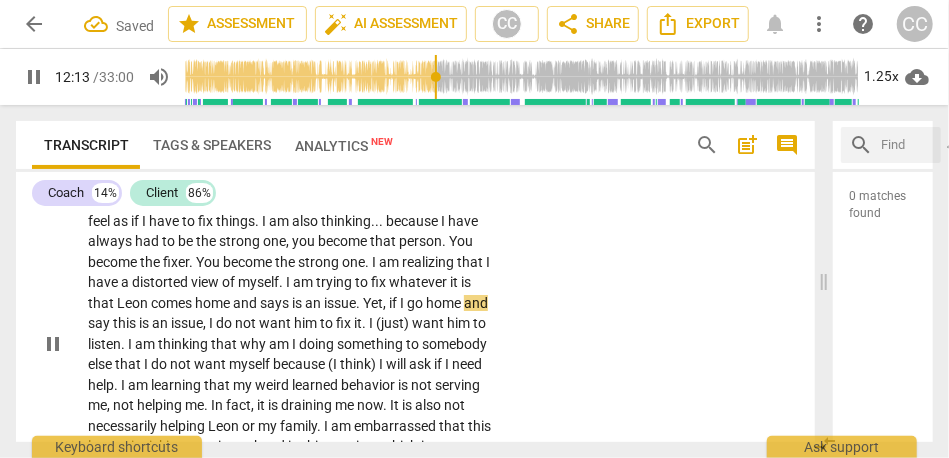 type 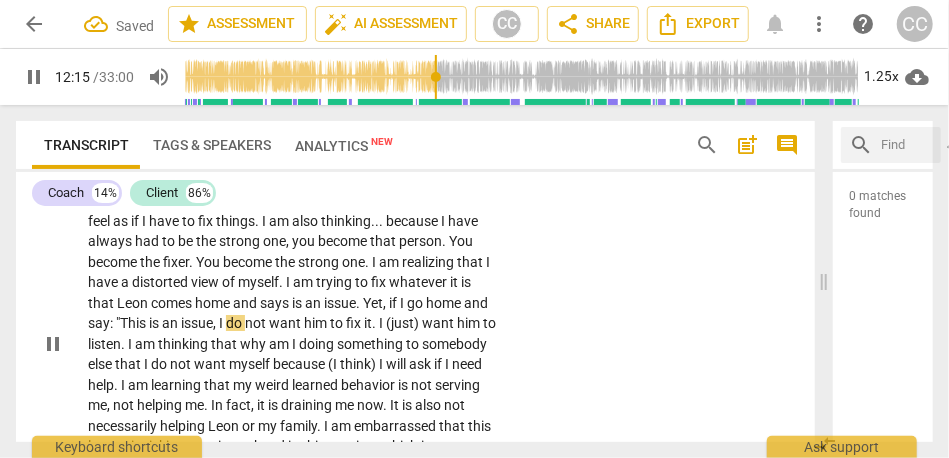 click on "do" at bounding box center [235, 323] 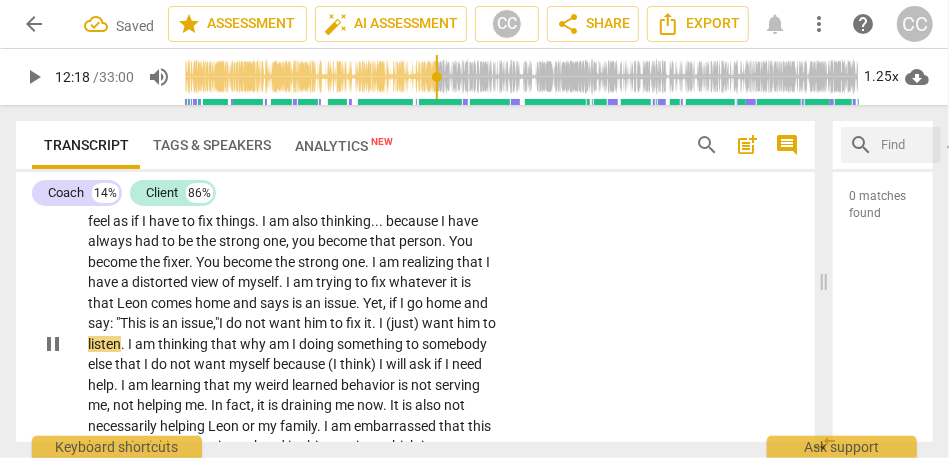 click on "want" at bounding box center (439, 323) 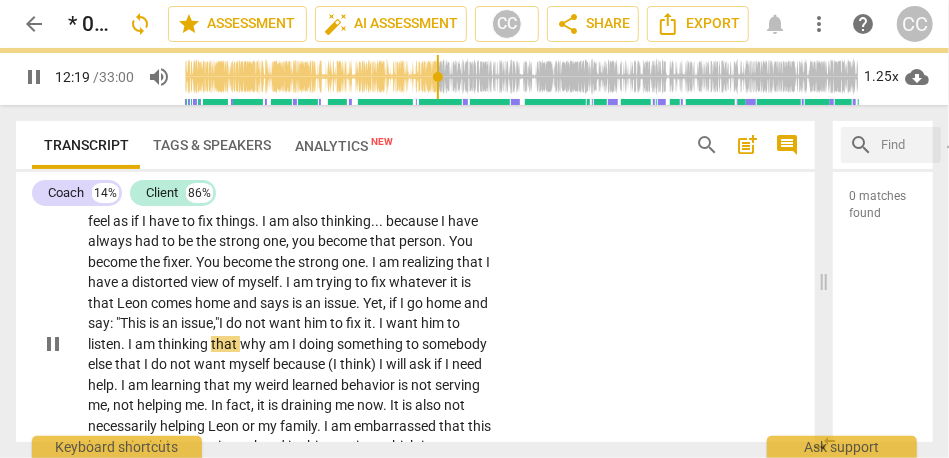 scroll, scrollTop: 2815, scrollLeft: 0, axis: vertical 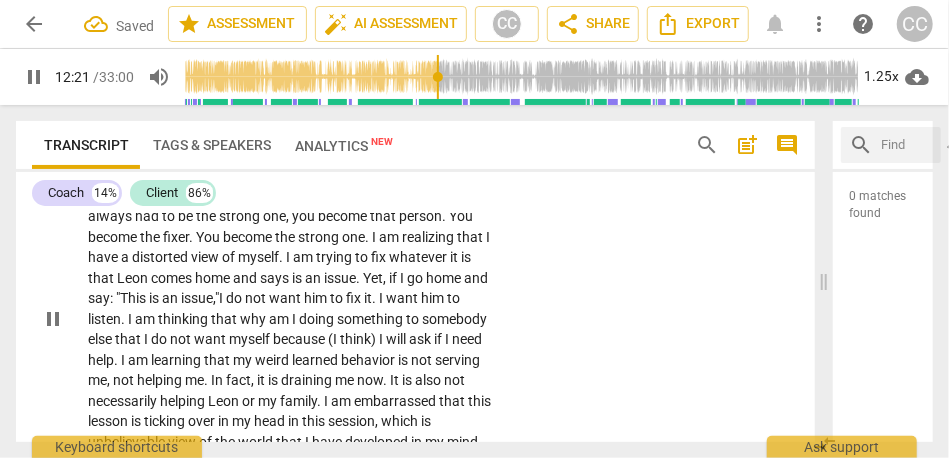 click on "that" at bounding box center [225, 319] 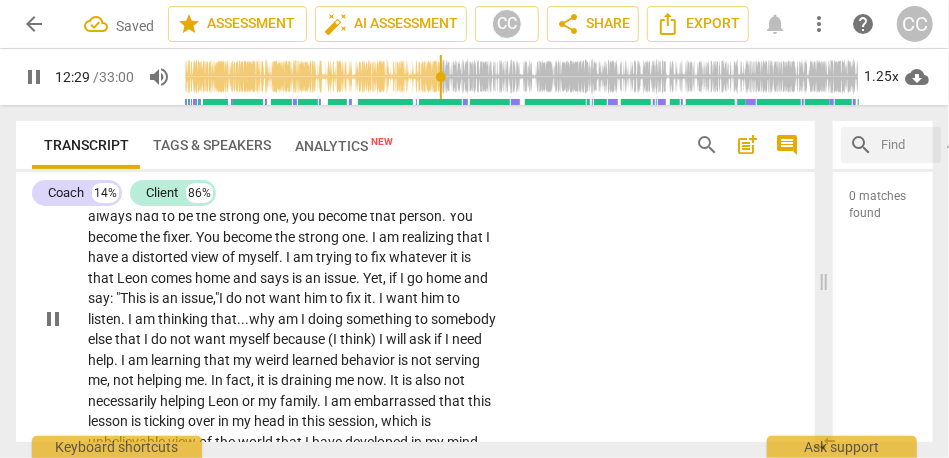click on "because" at bounding box center (300, 339) 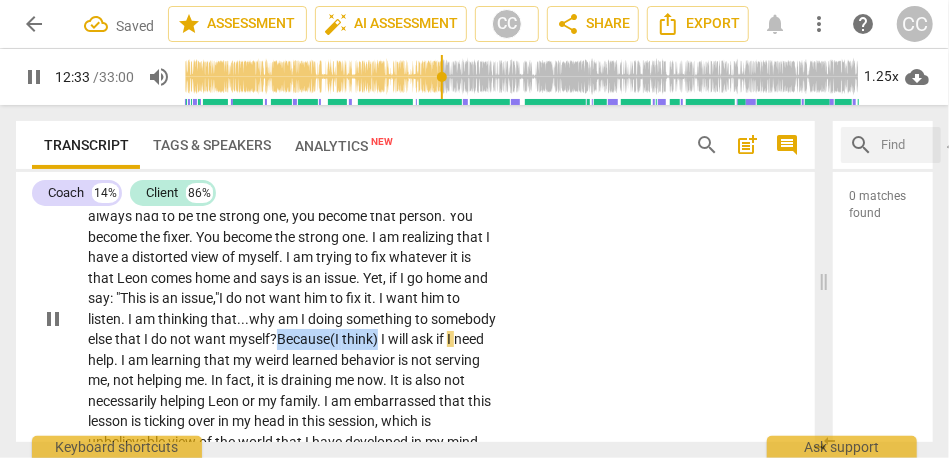 drag, startPoint x: 456, startPoint y: 336, endPoint x: 352, endPoint y: 339, distance: 104.04326 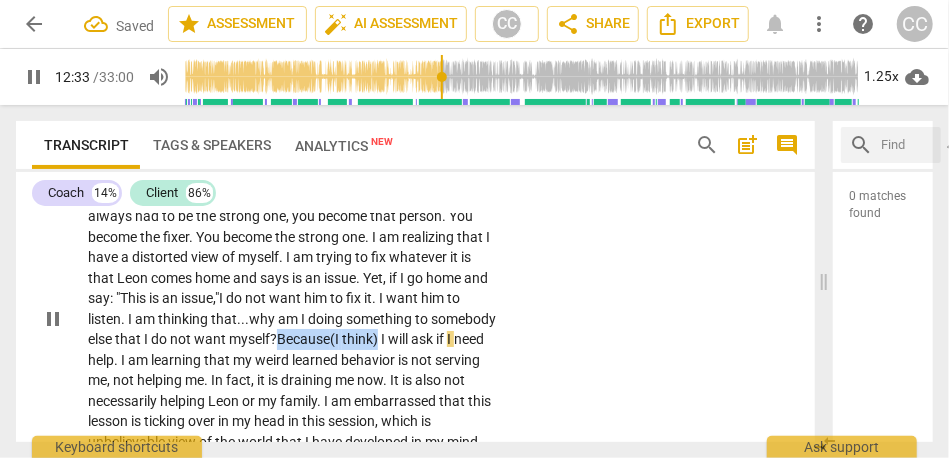 click on "I   feel   as   if   this   is   a   distorted   mirror .   I   know   that ,   since   as   a   child ,   I   feel   as   if   I   have   to   fix   things .   I   am   also   thinking . . .   because   I   have   always   had   to   be   the   strong   one ,   you   become   that   person .   You   become   the   fixer .   You   become   the   strong   one .   I   am   realizing   that   I   have   a   distorted   view   of   myself .   I   am   trying   to   fix   whatever   it   is   that   [NAME]   comes   home   and   says   is   an   issue .   Yet ,   if   I   go   home   and   say: "T his   is   an   issue ,"  I   do   not   want   him   to   fix   it .   I   want   him   to   listen .   I   am   thinking   that...  why   am   I   doing   something   to   somebody   else   that   I   do   not   want   myself?  Because  (I   think)   I   will   ask   if   I   need   help .   I   am   learning   that   my   weird   learned   behavior   is   not   serving   me ,   not   helping   me .   In   fact ,   it" at bounding box center (293, 319) 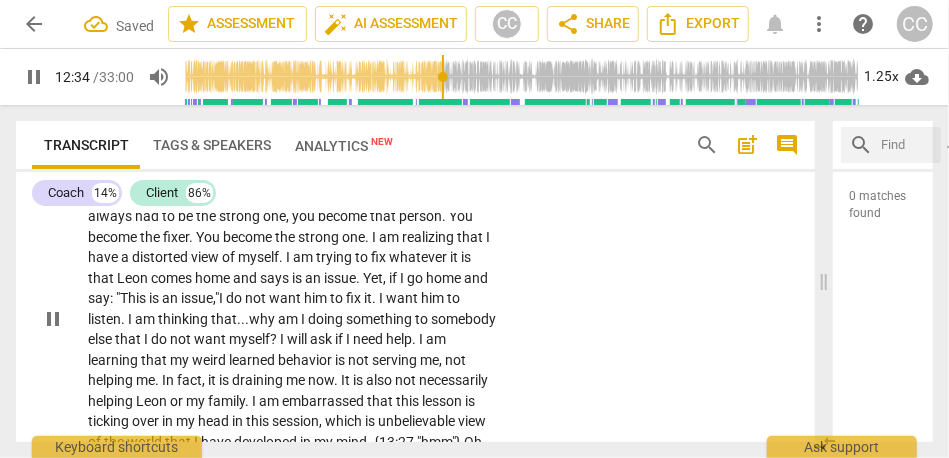 click on "ask" at bounding box center (322, 339) 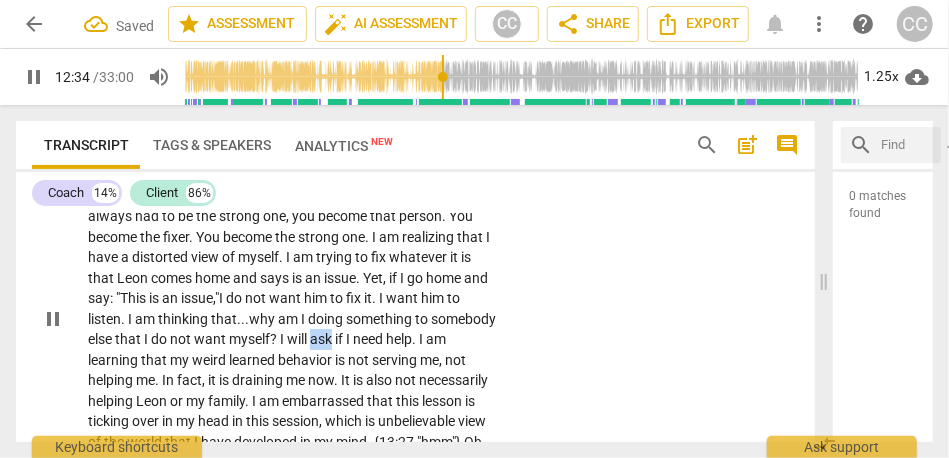 click on "ask" at bounding box center (322, 339) 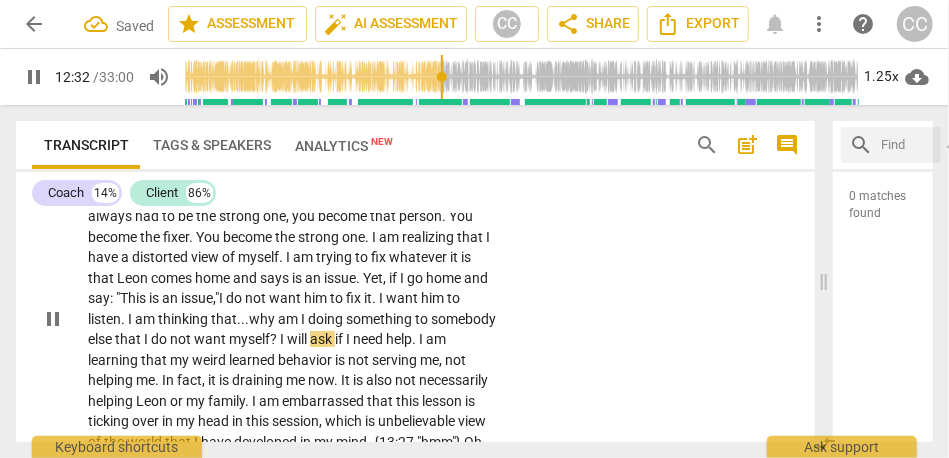 click on "CL play_arrow pause 11:27 + Add competency keyboard_arrow_right I   feel   as   if   this   is   a   distorted   mirror .   I   know   that ,   since   as   a   child ,   I   feel   as   if   I   have   to   fix   things .   I   am   also   thinking . . .   because   I   have   always   had   to   be   the   strong   one ,   you   become   that   person .   You   become   the   fixer .   You   become   the   strong   one .   I   am   realizing   that   I   have   a   distorted   view   of   myself .   I   am   trying   to   fix   whatever   it   is   that   Leon   comes   home   and   says   is   an   issue .   Yet ,   if   I   go   home   and   say: "T his   is   an   issue ,"  I   do   not   want   him   to   fix   it .   I   want   him   to   listen .   I   am   thinking   that...  why   am   I   doing   something   to   somebody   else   that   I   do   not   want   myself?    I   will   ask   if   I   need   help .   I   am   learning   that   my   weird   learned   behavior   is   not   serving   me" at bounding box center (415, 302) 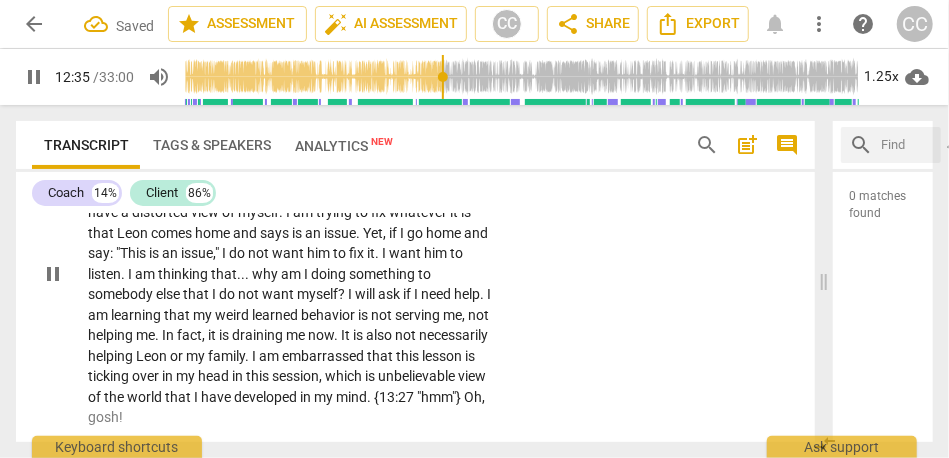 scroll, scrollTop: 2861, scrollLeft: 0, axis: vertical 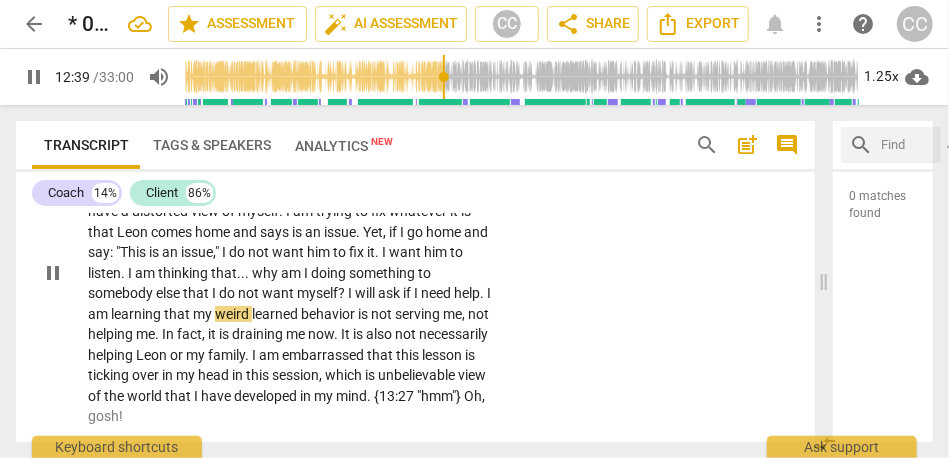 click on "weird" at bounding box center [233, 314] 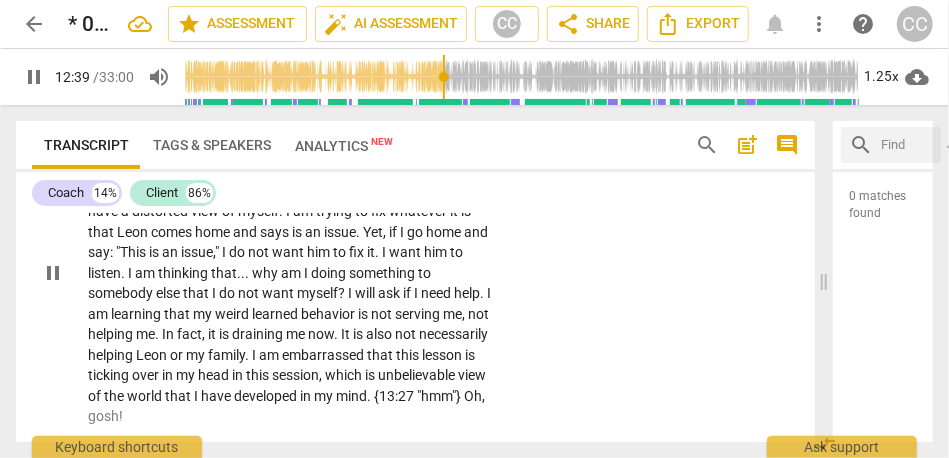 type on "760" 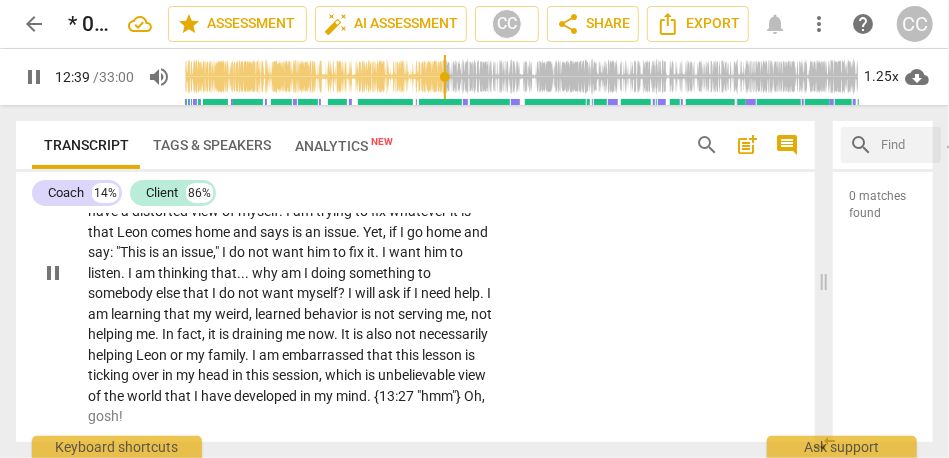 type 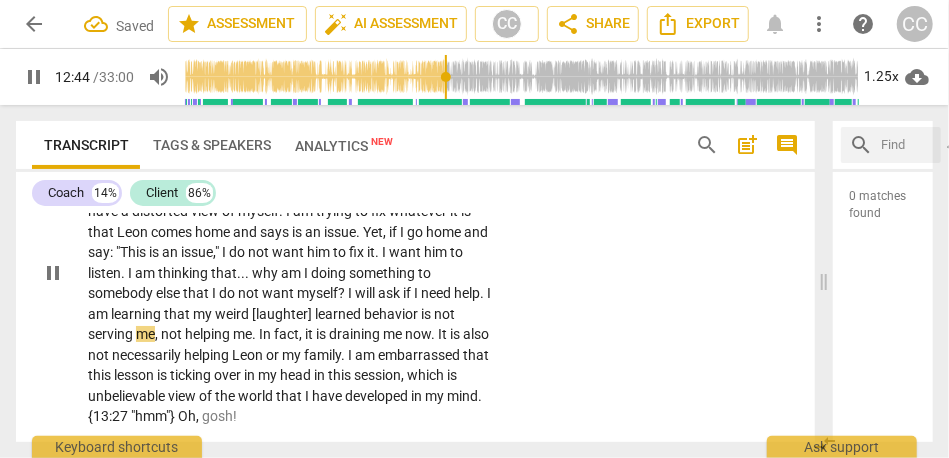 click on "not" at bounding box center [173, 334] 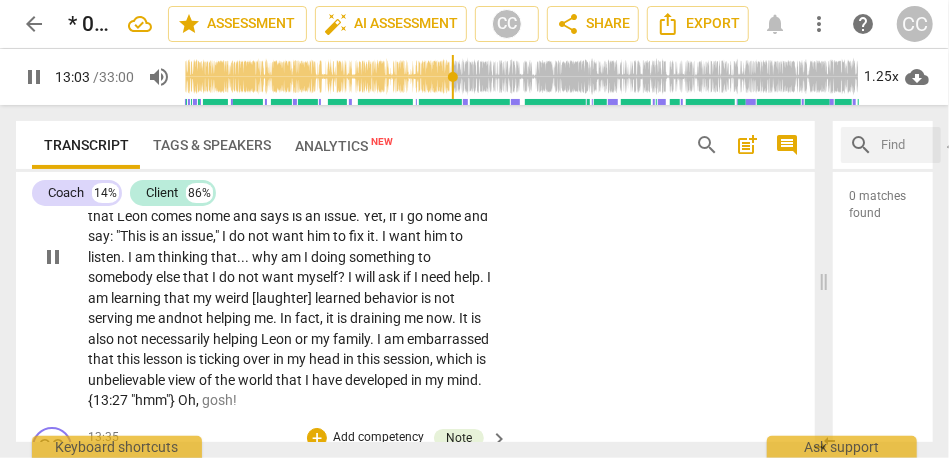 scroll, scrollTop: 2879, scrollLeft: 0, axis: vertical 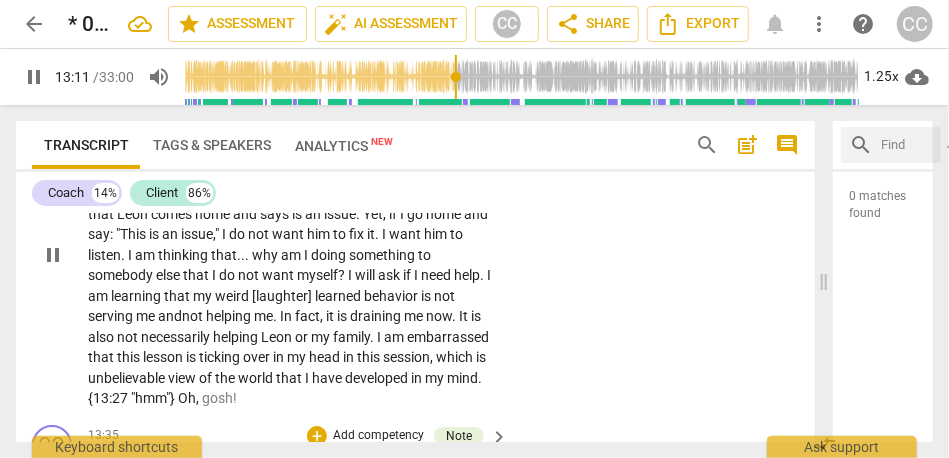 click on "am" at bounding box center (395, 337) 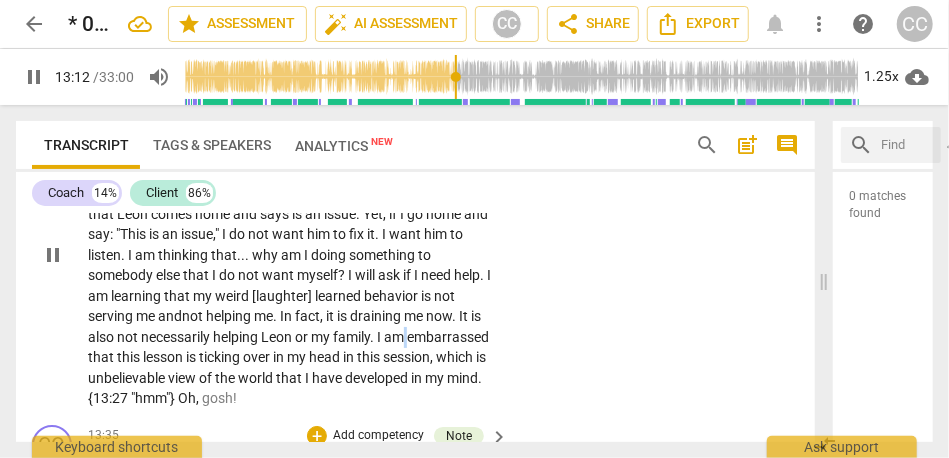 click on "am" at bounding box center (395, 337) 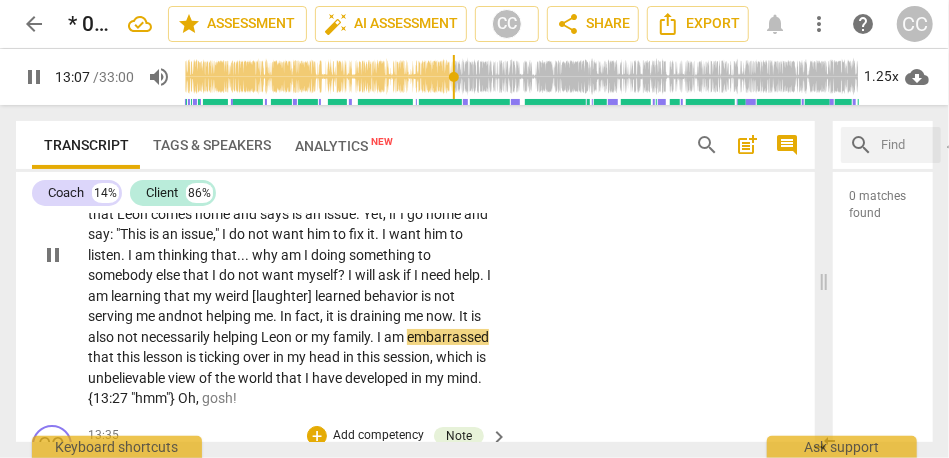 click on "I   feel   as   if   this   is   a   distorted   mirror .   I   know   that ,   since   as   a   child ,   I   feel   as   if   I   have   to   fix   things .   I   am   also   thinking . . .   because   I   have   always   had   to   be   the   strong   one ,   you   become   that   person .   You   become   the   fixer .   You   become   the   strong   one .   I   am   realizing   that   I   have   a   distorted   view   of   myself .   I   am   trying   to   fix   whatever   it   is   that   Leon   comes   home   and   says   is   an   issue .   Yet ,   if   I   go   home   and   say :   "This   is   an   issue , "   I   do   not   want   him   to   fix   it .   I   want   him   to   listen .   I   am   thinking   that . . .   why   am   I   doing   something   to   somebody   else   that   I   do   not   want   myself ?   I   will   ask   if   I   need   help .   I   am   learning   that   my   weird [laughter]   learned   behavior   is   not   serving   me and  not   helping   me .   In   fact ,   it" at bounding box center [299, 255] 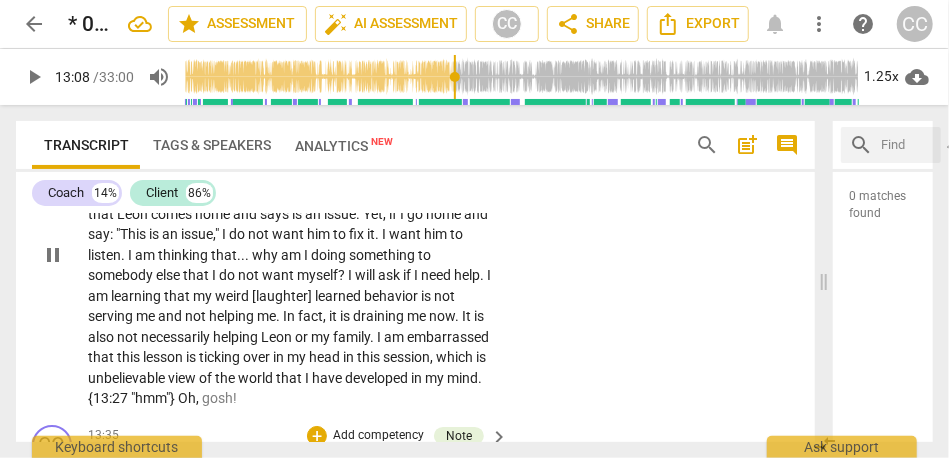 click on "embarrassed" at bounding box center [448, 337] 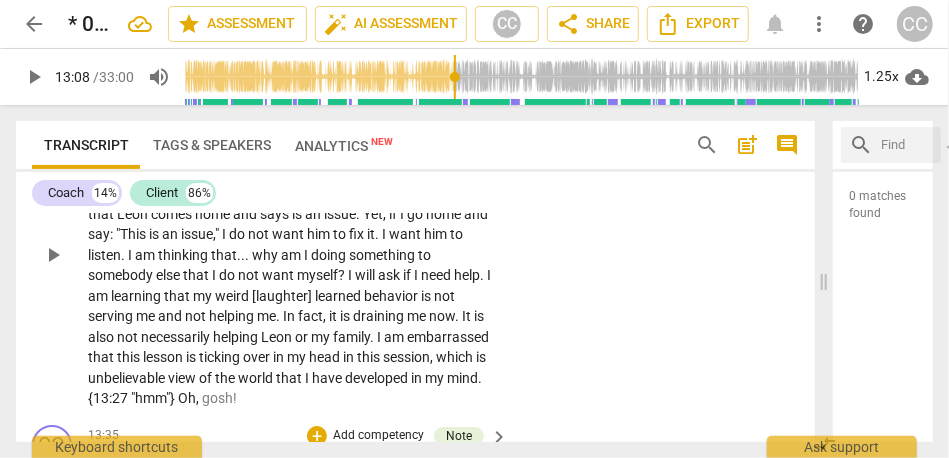 type 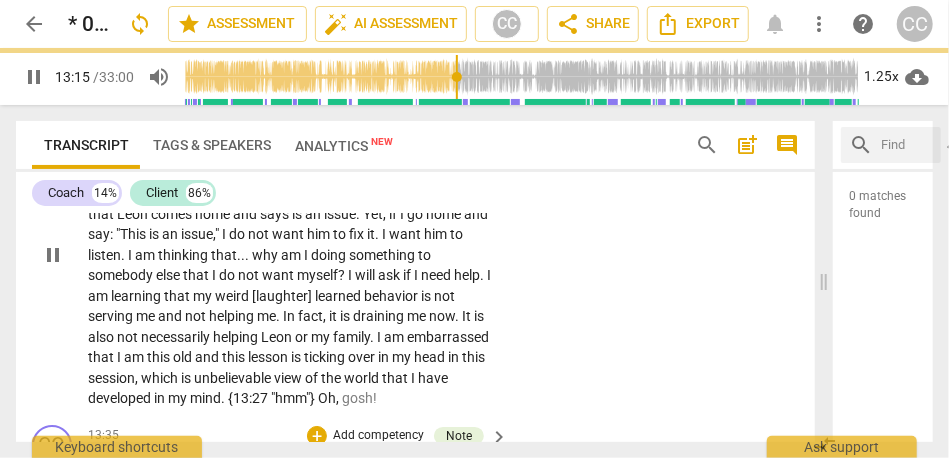 click on "CL play_arrow pause 11:27 + Add competency keyboard_arrow_right I   feel   as   if   this   is   a   distorted   mirror .   I   know   that ,   since   as   a   child ,   I   feel   as   if   I   have   to   fix   things .   I   am   also   thinking . . .   because   I   have   always   had   to   be   the   strong   one ,   you   become   that   person .   You   become   the   fixer .   You   become   the   strong   one .   I   am   realizing   that   I   have   a   distorted   view   of   myself .   I   am   trying   to   fix   whatever   it   is   that   Leon   comes   home   and   says   is   an   issue .   Yet ,   if   I   go   home   and   say :   "This   is   an   issue , "   I   do   not   want   him   to   fix   it .   I   want   him   to   listen .   I   am   thinking   that . . .   why   am   I   doing   something   to   somebody   else   that   I   do   not   want   myself ?   I   will   ask   if   I   need   help .   I   am   learning   that   my   weird   [laughter]   learned   behavior   is" at bounding box center [415, 238] 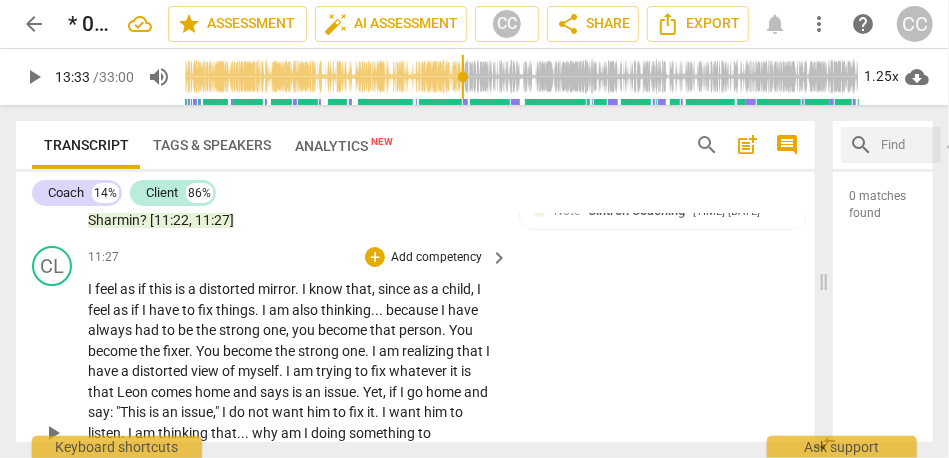 scroll, scrollTop: 2699, scrollLeft: 0, axis: vertical 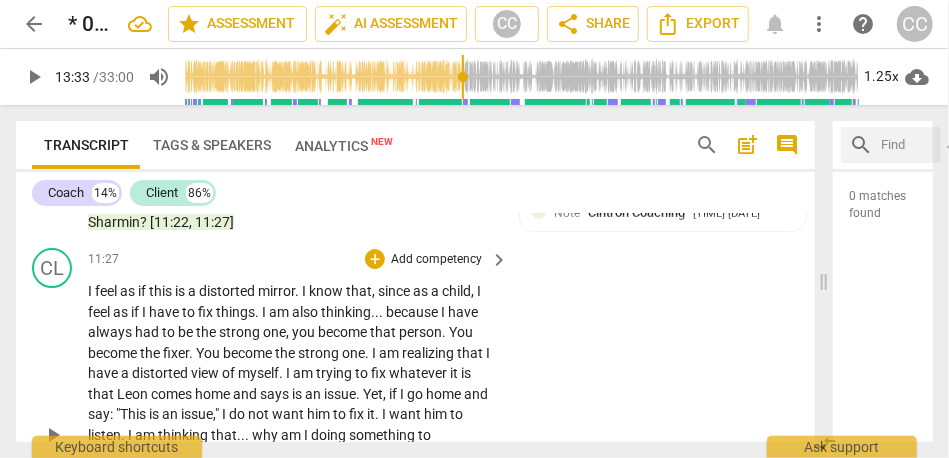 click on "11:27 + Add competency keyboard_arrow_right I   feel   as   if   this   is   a   distorted   mirror .   I   know   that ,   since   as   a   child ,   I   feel   as   if   I   have   to   fix   things .   I   am   also   thinking . . .   because   I   have   always   had   to   be   the   strong   one ,   you   become   that   person .   You   become   the   fixer .   You   become   the   strong   one .   I   am   realizing   that   I   have   a   distorted   view   of   myself .   I   am   trying   to   fix   whatever   it   is   that   Leon   comes   home   and   says   is   an   issue .   Yet ,   if   I   go   home   and   say :   "T his   is   an   issue , "   I   do   not   want   him   to   fix   it .   I   want   him   to   listen .   I   am   thinking   that . . .   why   am   I   doing   something   to   somebody   else   that   I   do   not   want   myself ?   I   will   ask   if   I   need   help .   I   am   learning   that   my   weird   [laughter]   learned   behavior   is   not   serving   me" at bounding box center [299, 418] 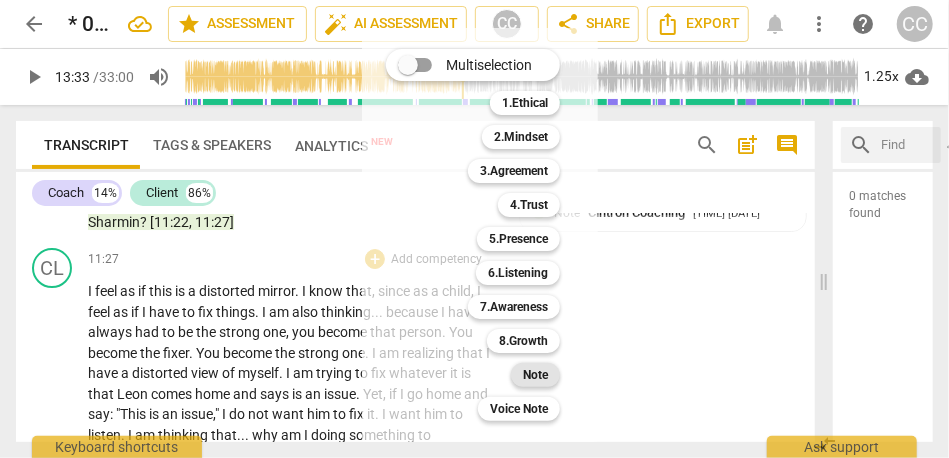 click on "Note" at bounding box center [535, 375] 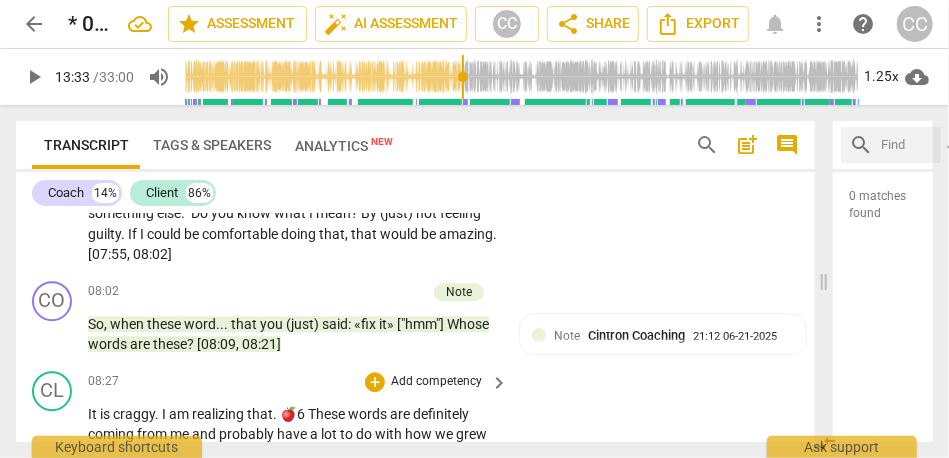 scroll, scrollTop: 2089, scrollLeft: 0, axis: vertical 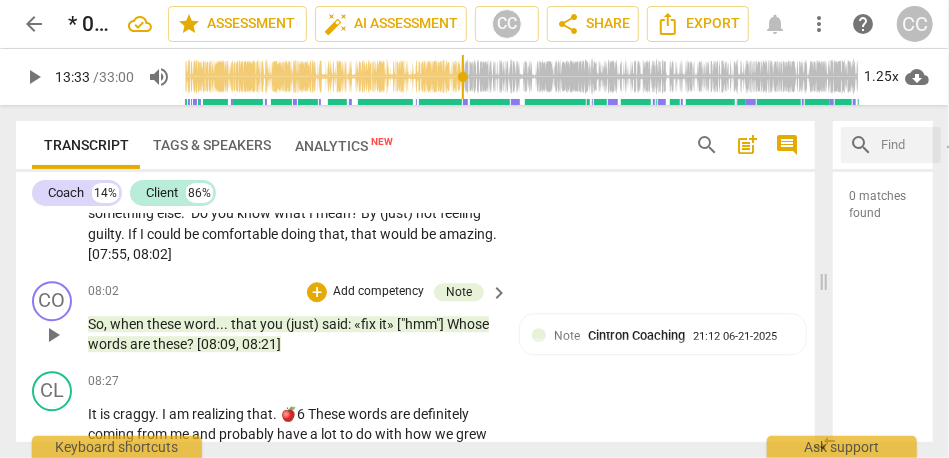 click on "[08:09" at bounding box center [216, 344] 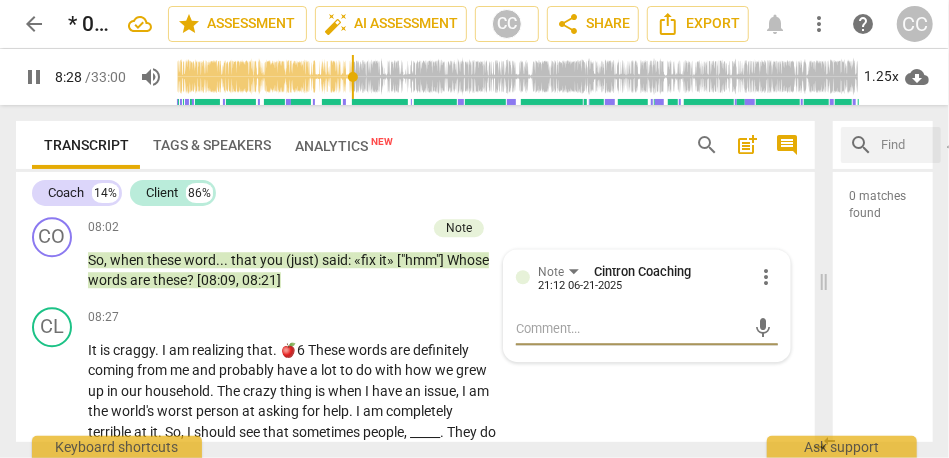 scroll, scrollTop: 2151, scrollLeft: 0, axis: vertical 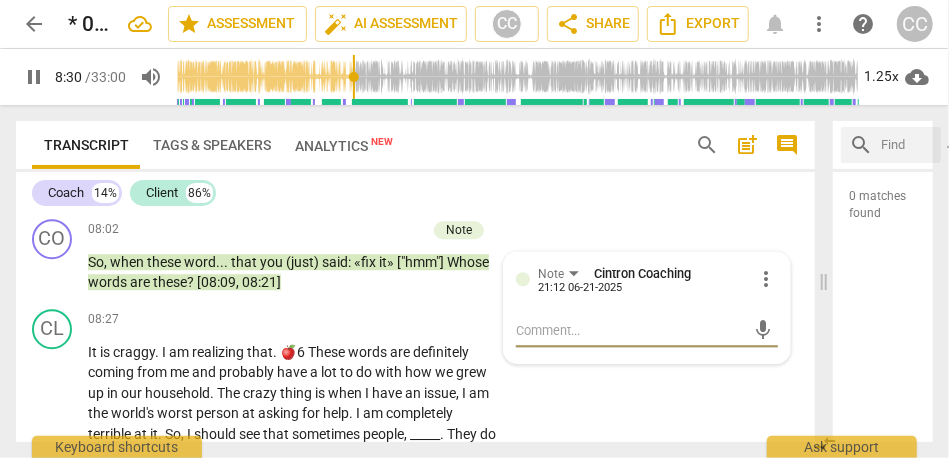click on "words" at bounding box center [109, 282] 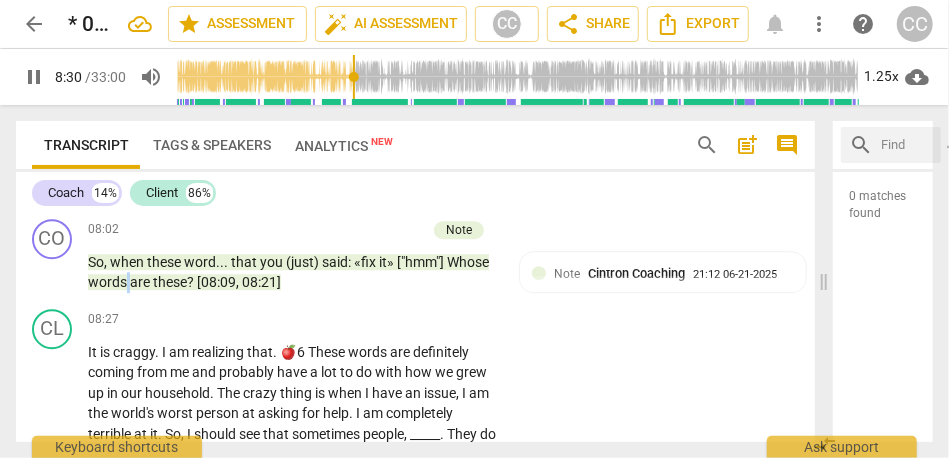 click on "words" at bounding box center [109, 282] 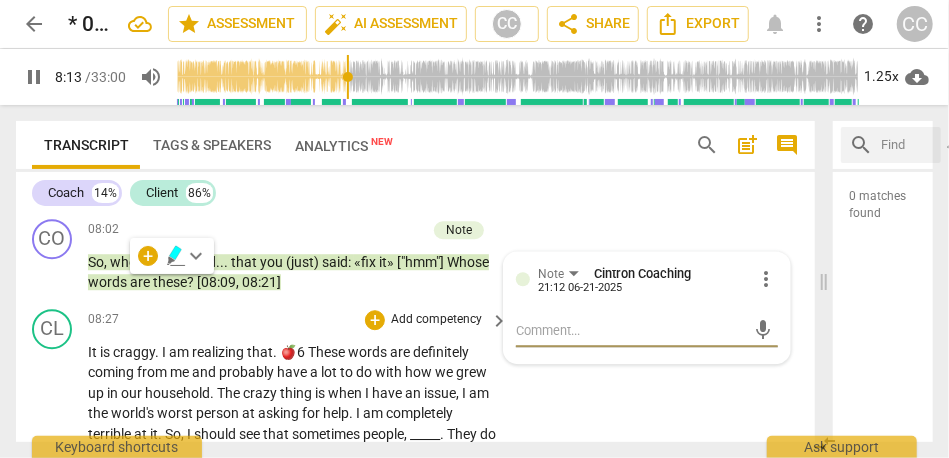 click on "08:27 + Add competency keyboard_arrow_right It   is   craggy .   I   am   realizing   that .   🍎6   These   words   are   definitely   coming   from   me   and   probably   have   a   lot   to   do   with   how   we   grew   up   in   our   household .   The   crazy   thing   is   when   I   have   an   issue ,   I   am   the   world's   worst   person   at   asking   for   help .   I   am   completely   terrible   at   it .   So ,   I   should   see   that   sometimes   people ,   _____ .   They   do   not   want   you   to   fix   it .   They   need   a   sounding   block .   Sometimes   I   say   to   my   other   half :   "I   do   not   need   your   help .   I   (just)   need   you   to   listen . "   Then ,   I   feel   like   I   am   being   awful   when   I   say   that .   Now ,   I   am   hearing   myself   say   this   out   loud .   I   am   a   bit   shocked   and   stunned ,   maybe   not   everyone   wants   me   to   fix   things   {09:57   "umm"} .   (I   think)   that   is   an     ." at bounding box center (299, 500) 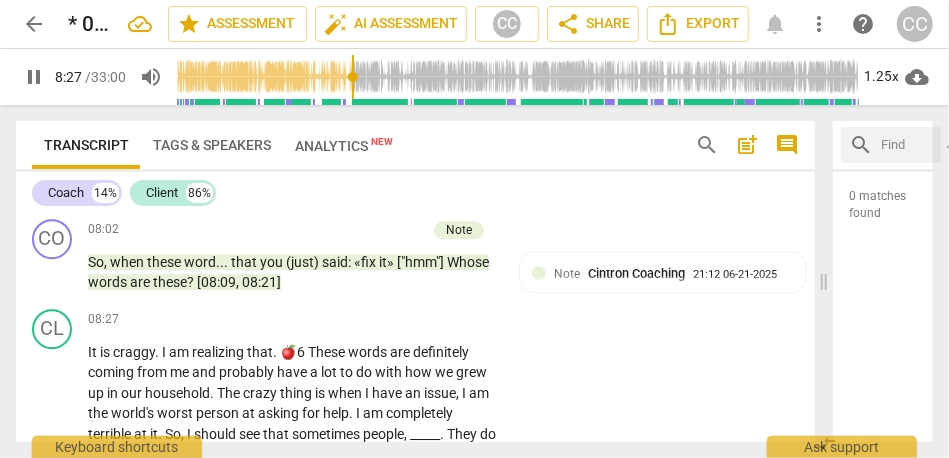 click on "these" at bounding box center [170, 282] 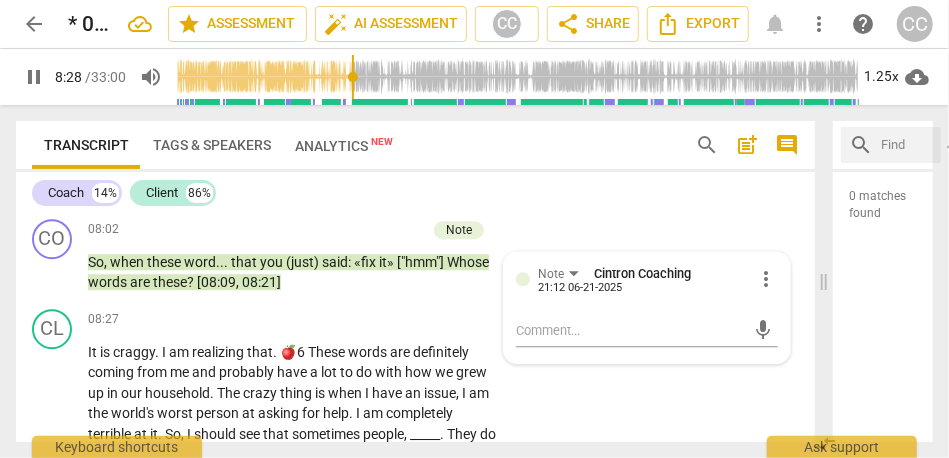 click on "these" at bounding box center (170, 282) 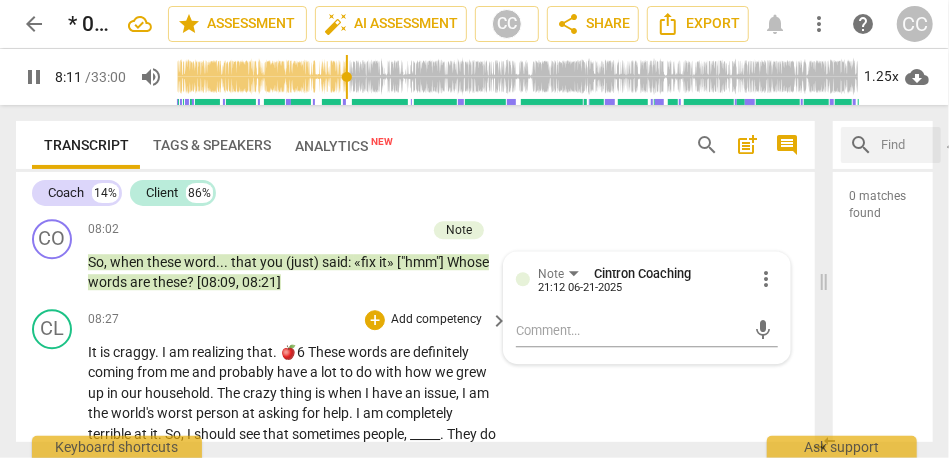 click on "is" at bounding box center (106, 352) 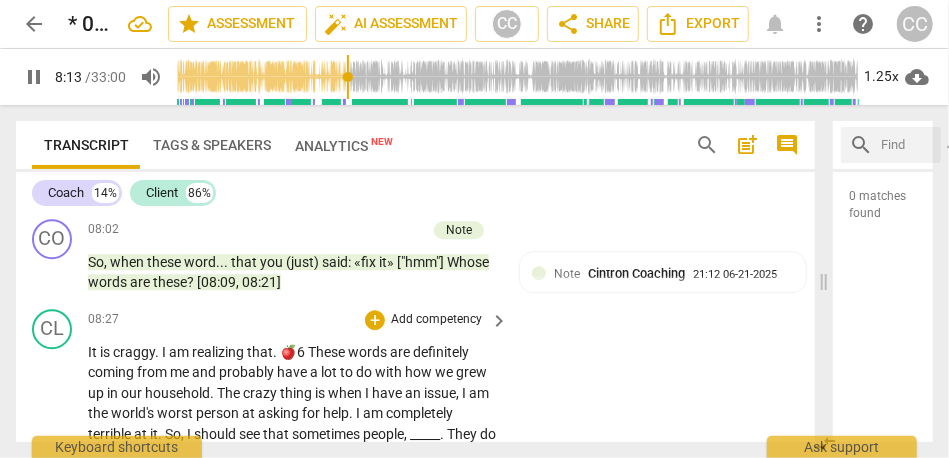 type on "494" 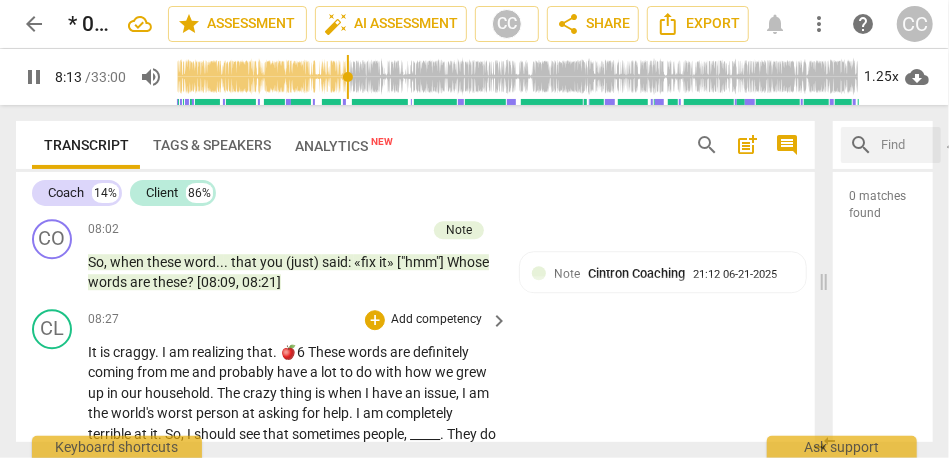 type 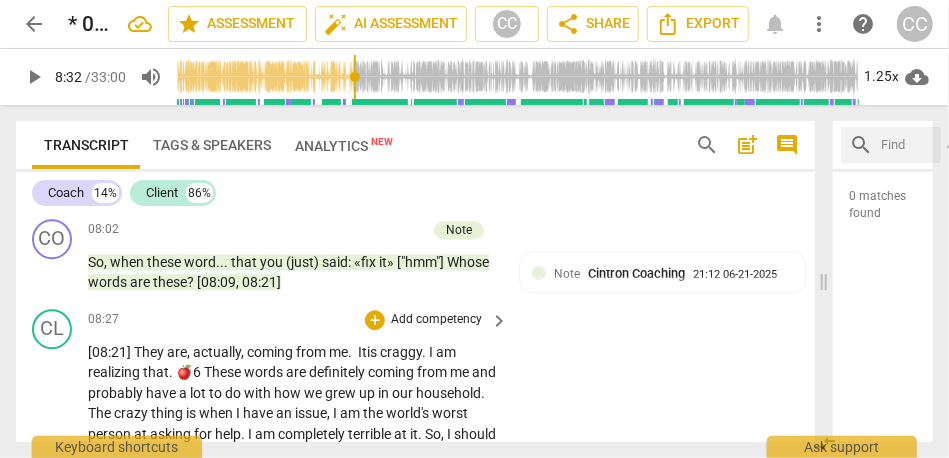 click on "craggy" at bounding box center [401, 352] 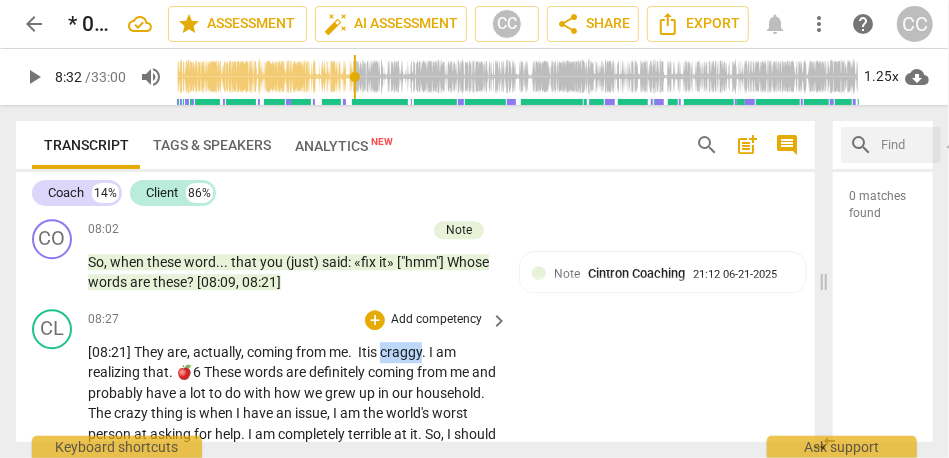 click on "craggy" at bounding box center [401, 352] 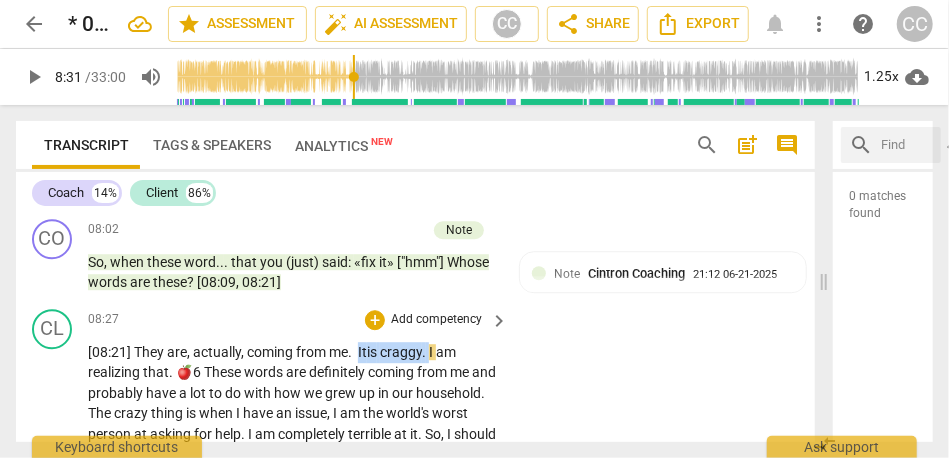 drag, startPoint x: 434, startPoint y: 351, endPoint x: 361, endPoint y: 349, distance: 73.02739 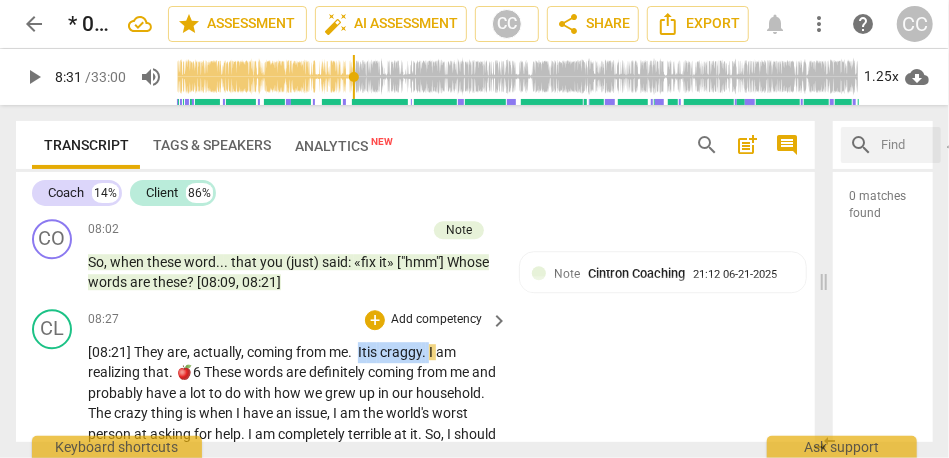 click on "[08:21] They are, actually, coming from me.  It  is   craggy .   I   am   realizing   that .   🍎6   These   words   are   definitely   coming   from   me   and   probably   have   a   lot   to   do   with   how   we   grew   up   in   our   household .   The   crazy   thing   is   when   I   have   an   issue ,   I   am   the   world's   worst   person   at   asking   for   help .   I   am   completely   terrible   at   it .   So ,   I   should   see   that   sometimes   people ,   _____ .   They   do   not   want   you   to   fix   it .   They   need   a   sounding   block .   Sometimes   I   say   to   my   other   half :   "I   do   not   need   your   help .   I   (just)   need   you   to   listen . "   Then ,   I   feel   like   I   am   being   awful   when   I   say   that .   Now ,   I   am   hearing   myself   say   this   out   loud .   I   am   a   bit   shocked   and   stunned ,   maybe   not   everyone   wants   me   to   fix   things   {09:57   "umm"} .   (I   think)   that   is   an     ." at bounding box center [293, 526] 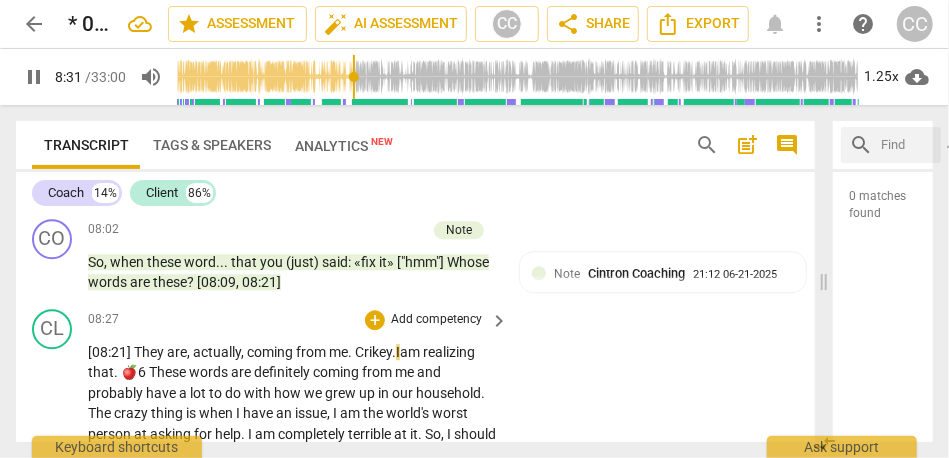 click on "CL play_arrow pause 08:27 + Add competency keyboard_arrow_right [08:21] They are, actually, coming from me. Crikey.  I  am   realizing   that .   🍎6   These   words   are   definitely   coming   from   me   and   probably   have   a   lot   to   do   with   how   we   grew   up   in   our   household .   The   crazy   thing   is   when   I   have   an   issue ,   I   am   the   world's   worst   person   at   asking   for   help .   I   am   completely   terrible   at   it .   So ,   I   should   see   that   sometimes   people ,   _____ .   They   do   not   want   you   to   fix   it .   They   need   a   sounding   block .   Sometimes   I   say   to   my   other   half :   "I   do   not   need   your   help .   I   (just)   need   you   to   listen . "   Then ,   I   feel   like   I   am   being   awful   when   I   say   that .   Now ,   I   am   hearing   myself   say   this   out   loud .   I   am   a   bit   shocked   and   stunned ,   maybe   not   everyone   wants   me   to   fix   things     ." at bounding box center [415, 510] 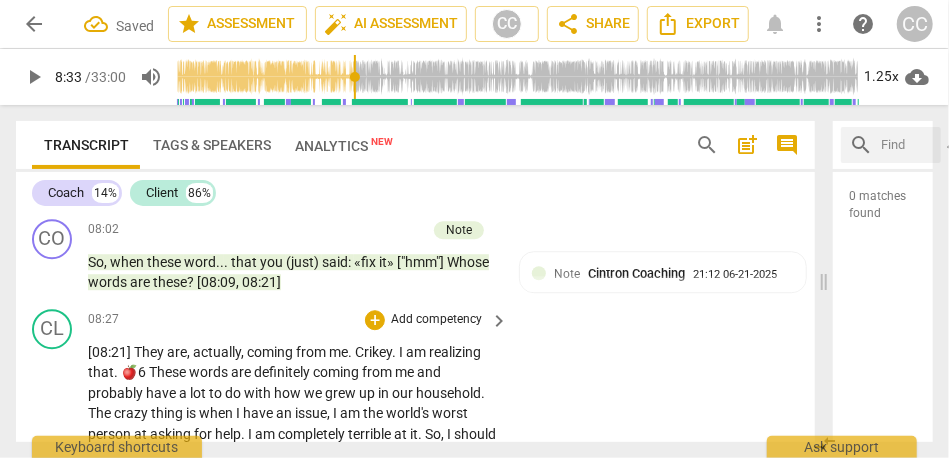 type on "513" 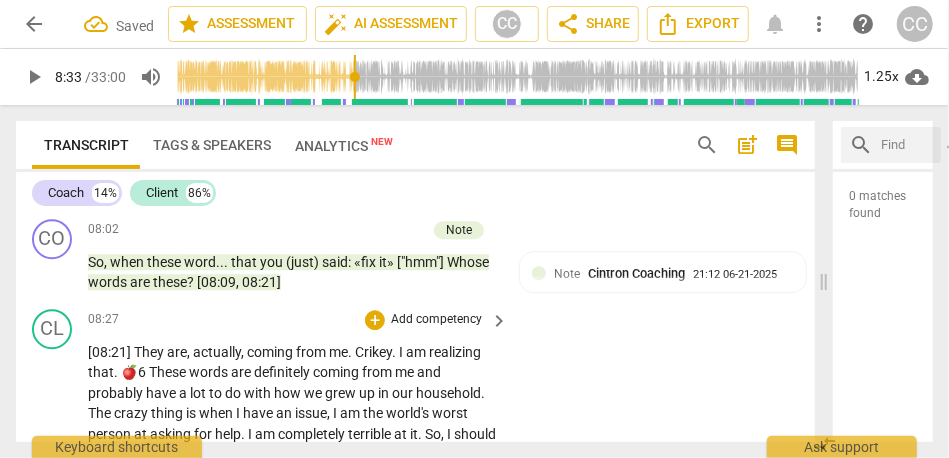 click on "[08:21]   They   are ,   actually ,   coming   from   me .   Crikey .   I   am   realizing   that .   🍎6   These   words   are   definitely   coming   from   me   and   probably   have   a   lot   to   do   with   how   we   grew   up   in   our   household .   The   crazy   thing   is   when   I   have   an   issue ,   I   am   the   world's   worst   person   at   asking   for   help .   I   am   completely   terrible   at   it .   So ,   I   should   see   that   sometimes   people ,   _____ .   They   do   not   want   you   to   fix   it .   They   need   a   sounding   block .   Sometimes   I   say   to   my   other   half :   "I   do   not   need   your   help .   I   (just)   need   you   to   listen . "   Then ,   I   feel   like   I   am   being   awful   when   I   say   that .   Now ,   I   am   hearing   myself   say   this   out   loud .   I   am   a   bit   shocked   and   stunned ,   maybe   not   everyone   wants   me   to   fix   things   {09:57   "umm"} .   (I   think)   that   is   an" at bounding box center (293, 526) 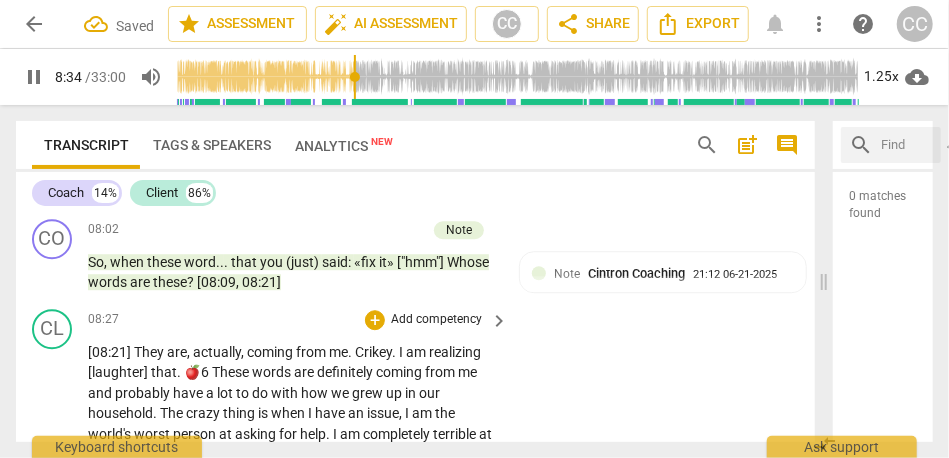 click on "These" at bounding box center [232, 372] 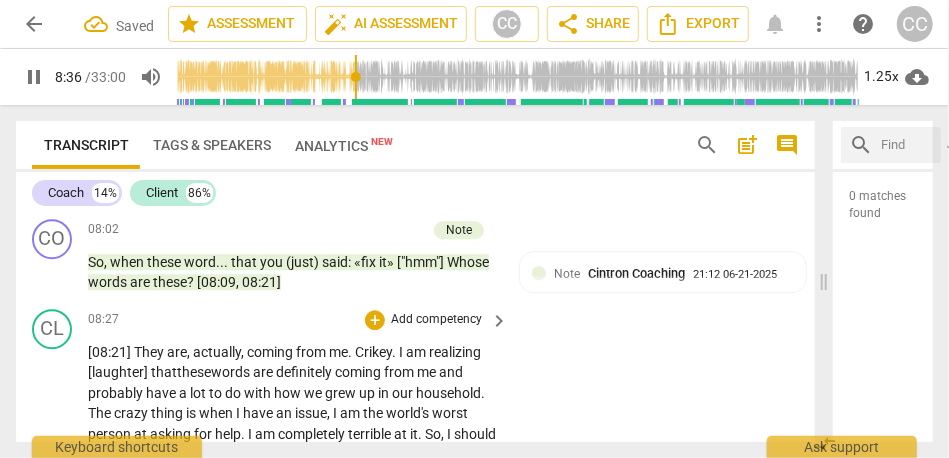 click on "realizing [laughter]" at bounding box center [284, 362] 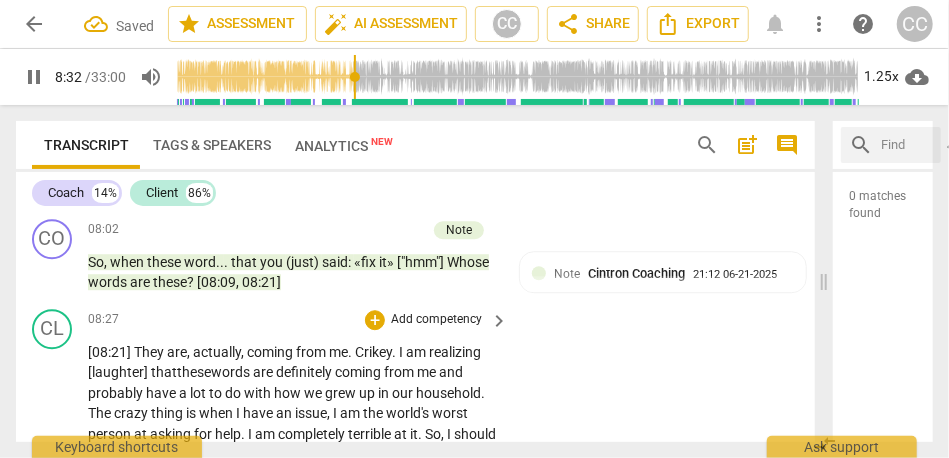 click on "realizing [laughter]" at bounding box center (284, 362) 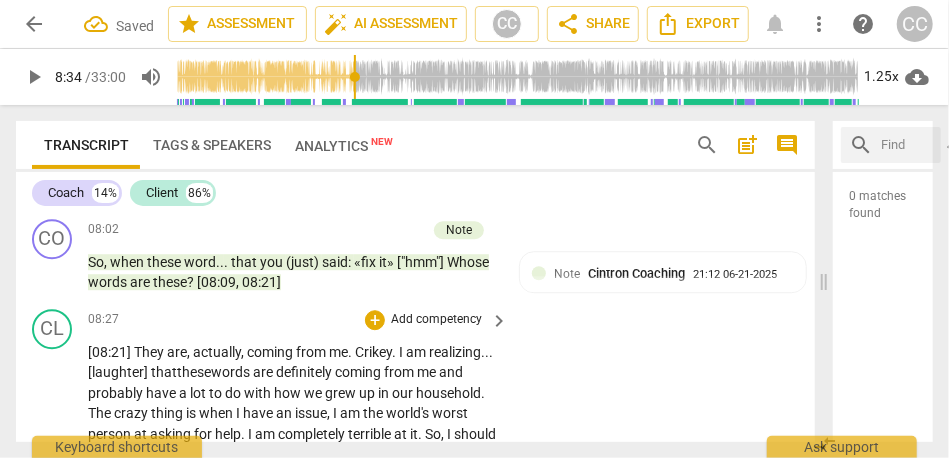 click on "that" at bounding box center [164, 372] 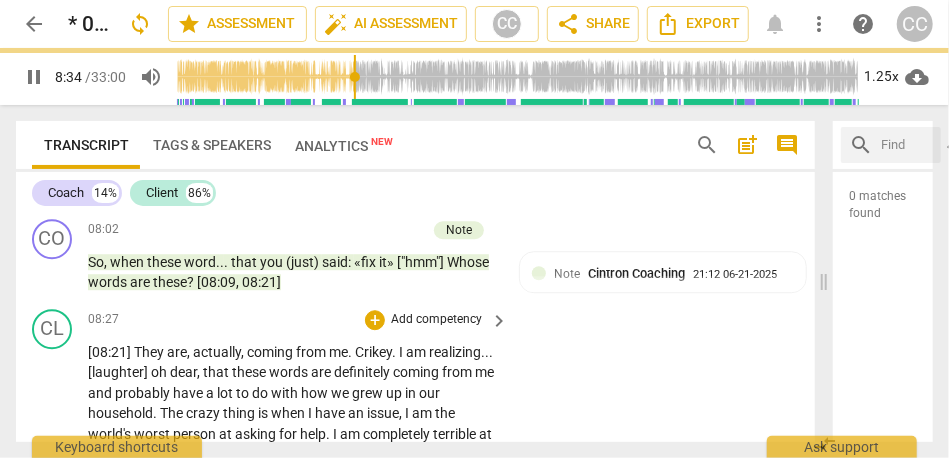 click on "CL play_arrow pause 08:27 + Add competency keyboard_arrow_right [08:21]   They   are ,   actually ,   coming   from   me .   Crikey .   I   am   realizing . . .   [laughter]   oh   dear ,   that   these   words   are   definitely   coming   from   me   and   probably   have   a   lot   to   do   with   how   we   grew   up   in   our   household .   The   crazy   thing   is   when   I   have   an   issue ,   I   am   the   world's   worst   person   at   asking   for   help .   I   am   completely   terrible   at   it .   So ,   I   should   see   that   sometimes   people ,   _____ .   They   do   not   want   you   to   fix   it .   They   need   a   sounding   block .   Sometimes   I   say   to   my   other   half :   "I   do   not   need   your   help .   I   (just)   need   you   to   listen . "   Then ,   I   feel   like   I   am   being   awful   when   I   say   that .   Now ,   I   am   hearing   myself   say   this   out   loud .   I   am   a   bit   shocked   and   stunned ,   maybe   not     wants" at bounding box center [415, 510] 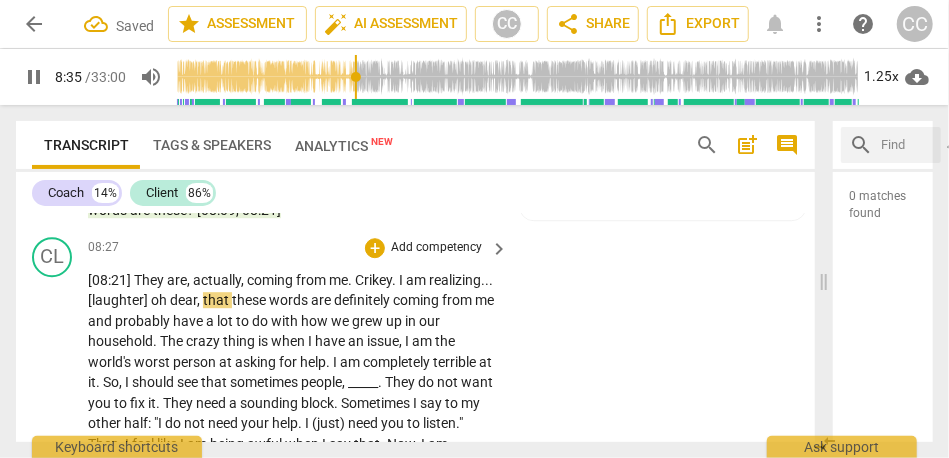 scroll, scrollTop: 2224, scrollLeft: 0, axis: vertical 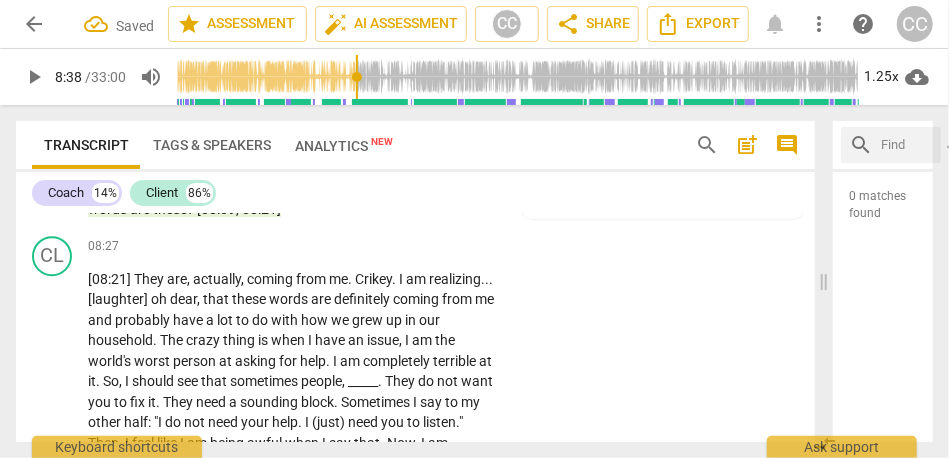 type on "518" 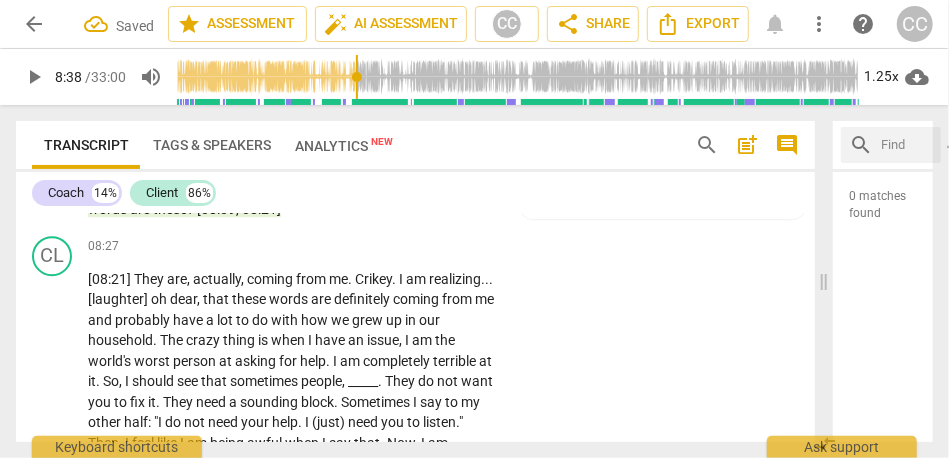 click on "that" at bounding box center (217, 299) 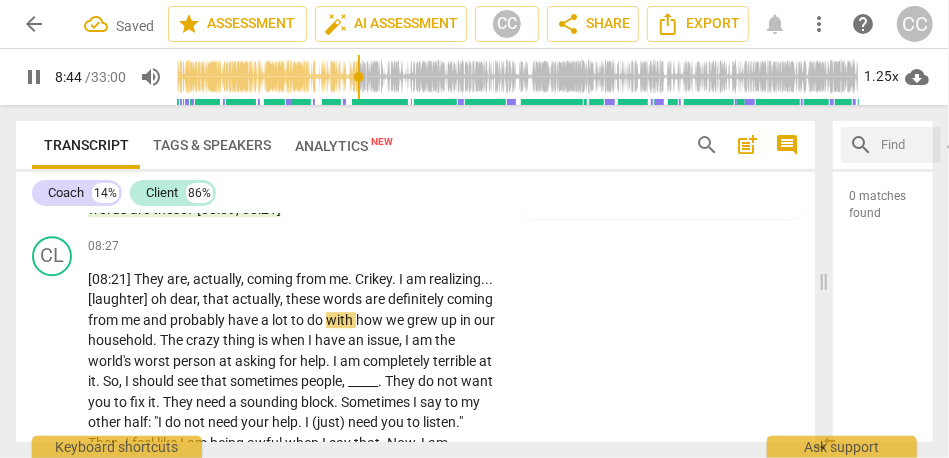 click on "words" at bounding box center [344, 299] 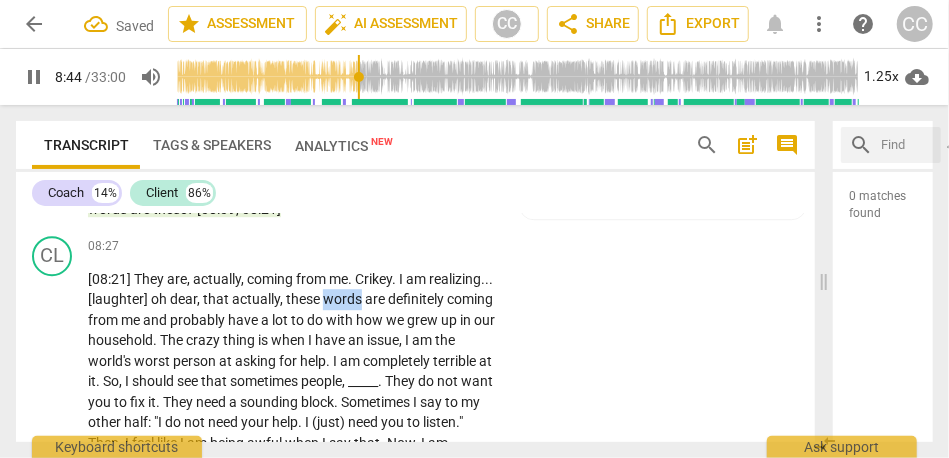 click on "words" at bounding box center [344, 299] 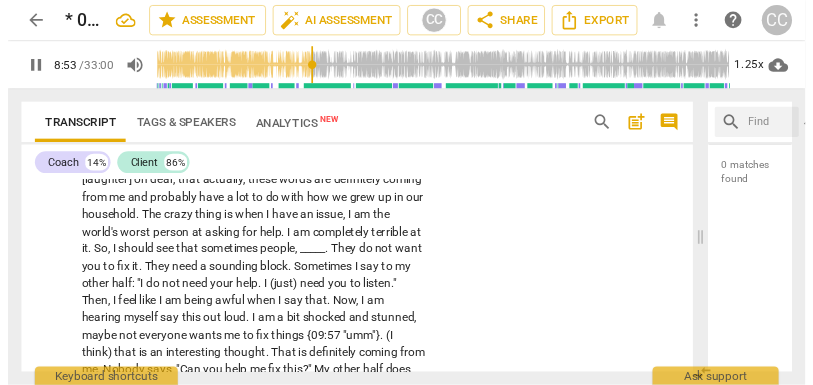 scroll, scrollTop: 2310, scrollLeft: 0, axis: vertical 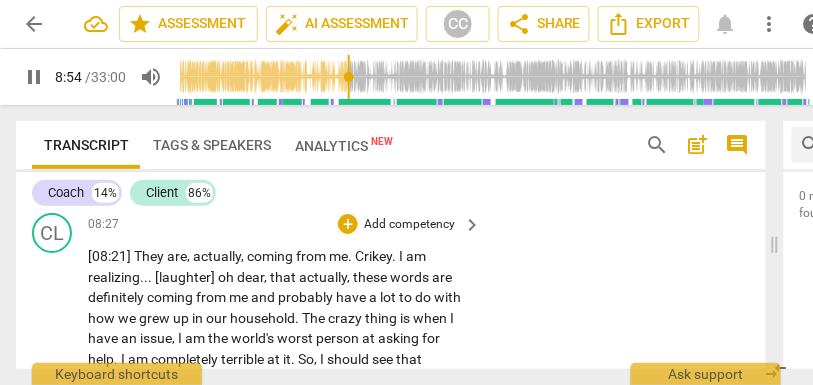 click on "a" at bounding box center (374, 297) 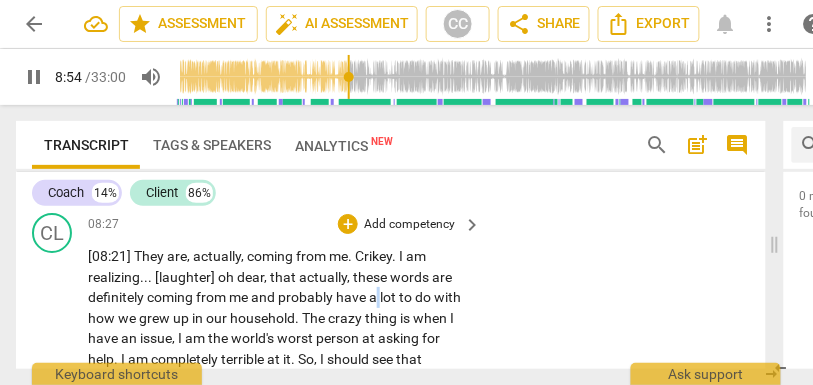 click on "a" at bounding box center [374, 297] 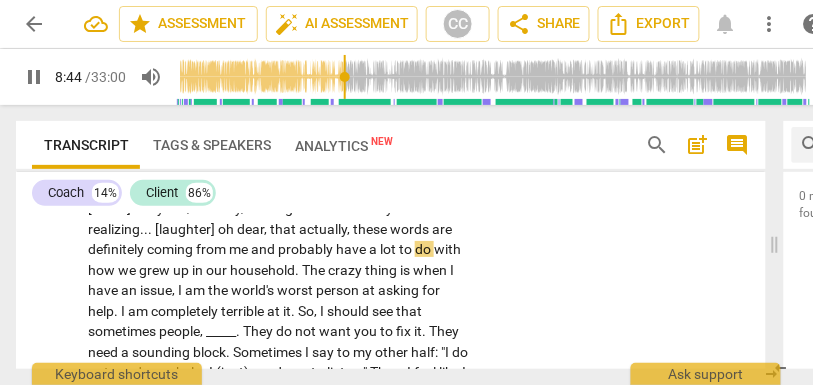 scroll, scrollTop: 2365, scrollLeft: 0, axis: vertical 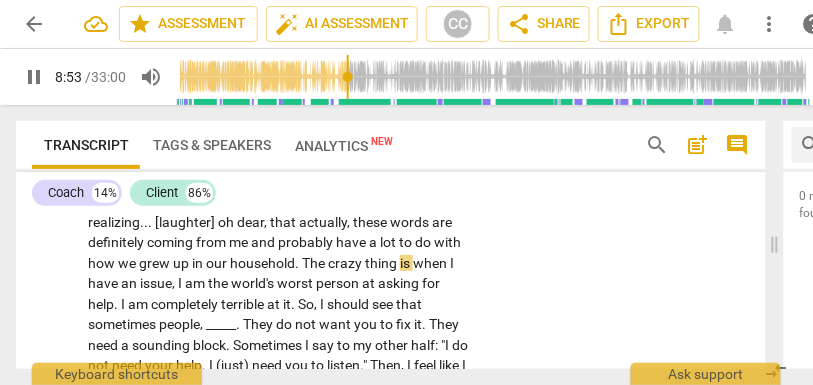 click on "when" at bounding box center [431, 263] 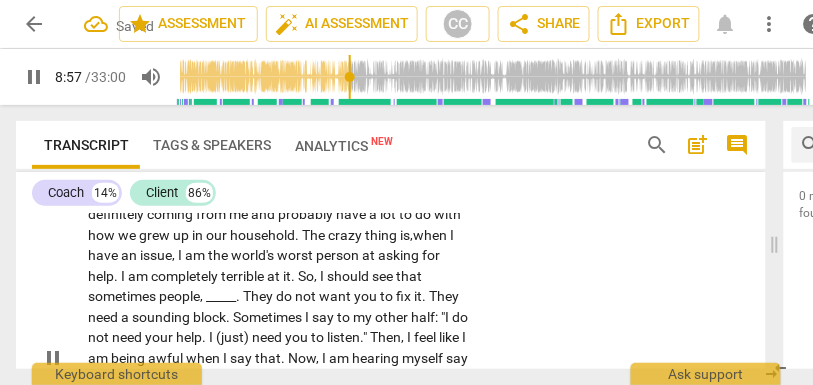 scroll, scrollTop: 2398, scrollLeft: 0, axis: vertical 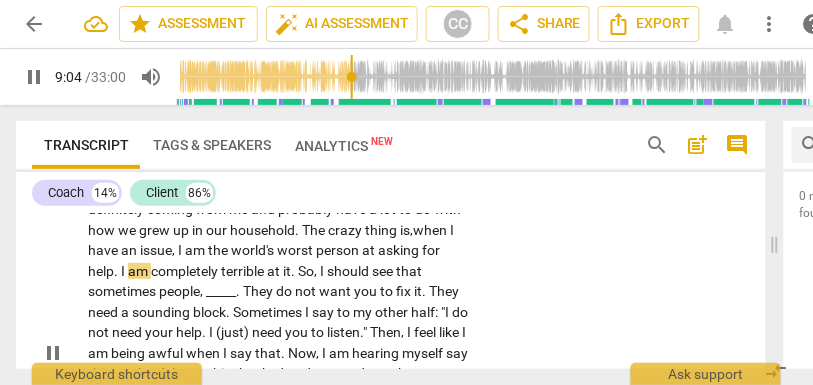 click on "I" at bounding box center [323, 271] 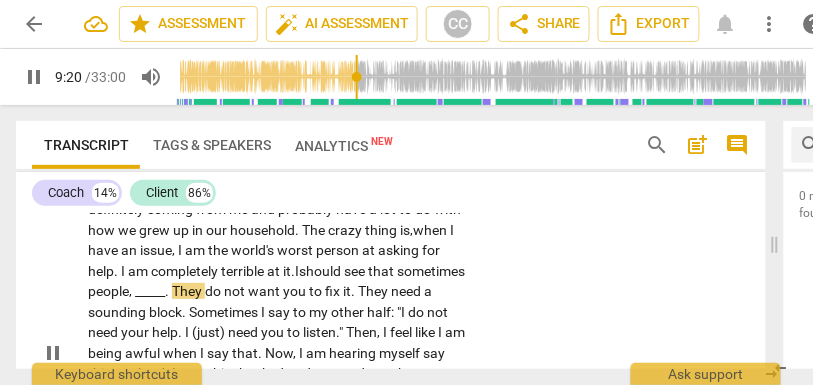 click on "They" at bounding box center (188, 291) 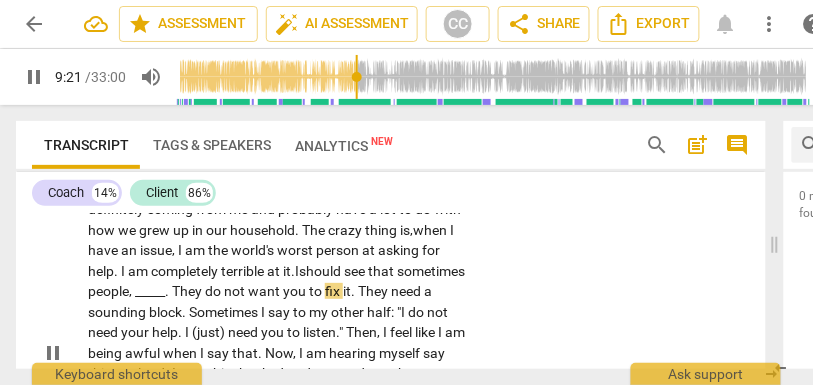 click on "see" at bounding box center (356, 271) 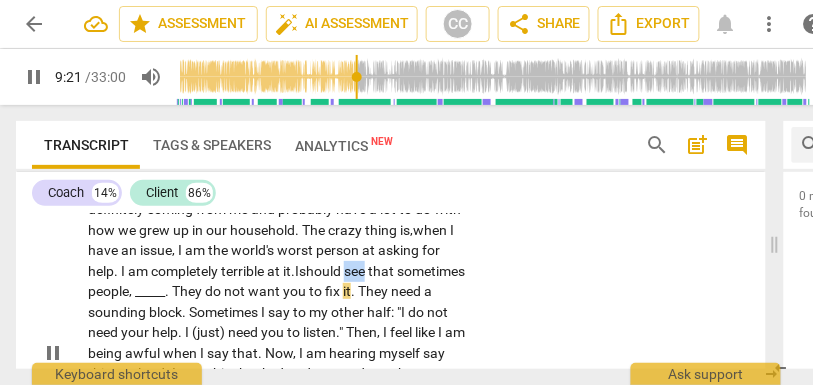 click on "see" at bounding box center [356, 271] 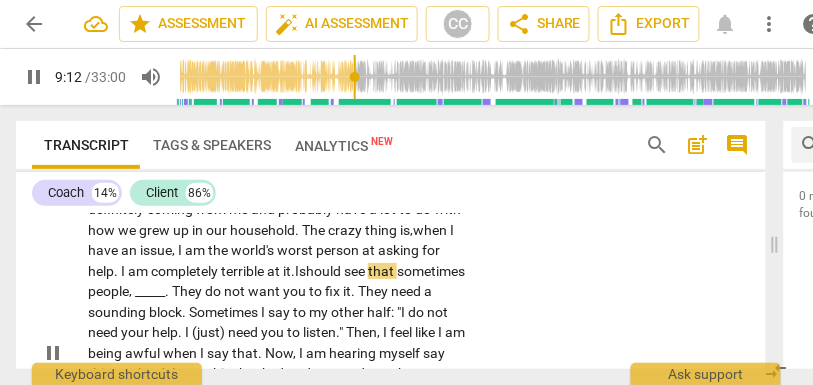 click on "They" at bounding box center [188, 291] 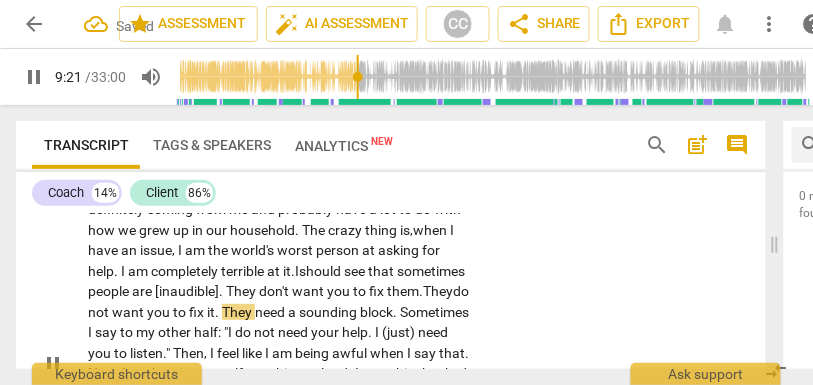 click on "CL play_arrow pause 08:27 + Add competency keyboard_arrow_right [08:21]   They   are ,   actually ,   coming   from   me .   Crikey .   I   am   realizing . . .   [laughter]   oh   dear ,   that actually,   these   words   are   definitely   coming   from   me   and   probably   have   a   lot   to   do   with   how   we   grew   up   in   our   household .   The   crazy   thing   is,  when   I   have   an   issue ,   I   am   the   world's   worst   person   at   asking   for   help .   I   am   completely   terrible   at   it.  I  should   see   that   sometimes   people are [inaudible]. They don't want you to fix them.  They  do   not   want   you   to   fix   it .   They   need   a   sounding   block .   Sometimes   I   say   to   my   other   half :   "I   do   not   need   your   help .   I   (just)   need   you   to   listen . "   Then ,   I   feel   like   I   am   being   awful   when   I   say   that .   Now ,   I   am   hearing   myself   say   this   out   loud .   I   am   a   bit   shocked" at bounding box center [391, 346] 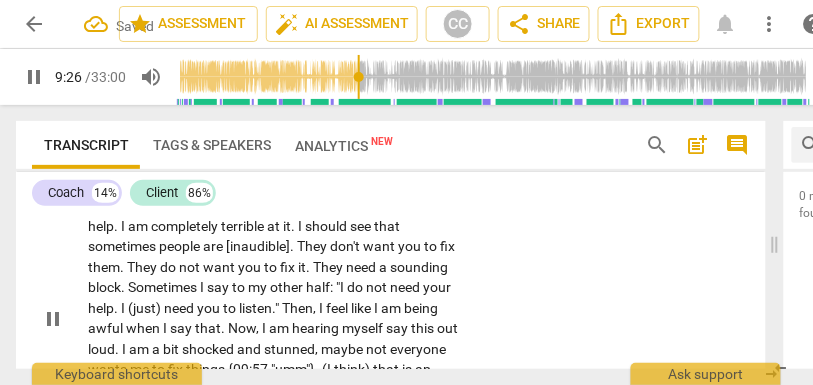 scroll, scrollTop: 2446, scrollLeft: 0, axis: vertical 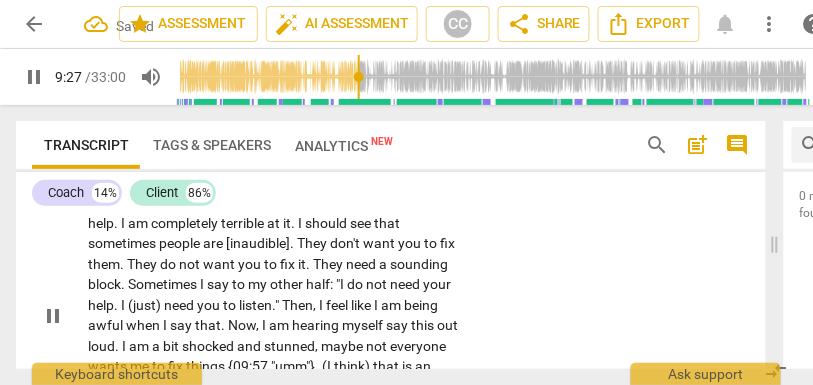 click on "I" at bounding box center [203, 284] 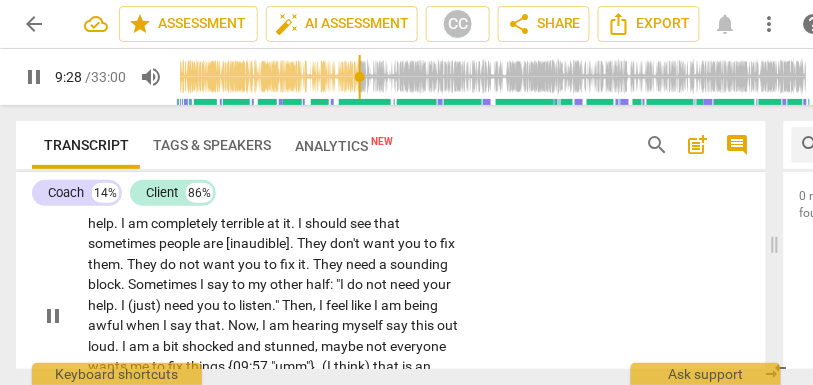 type on "569" 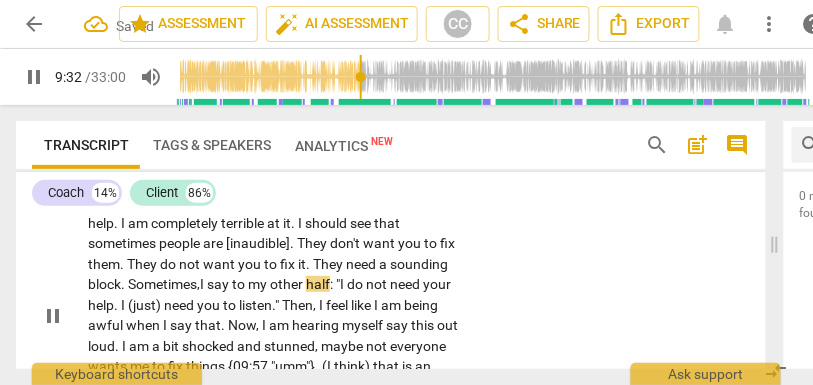 click on "need" at bounding box center [180, 305] 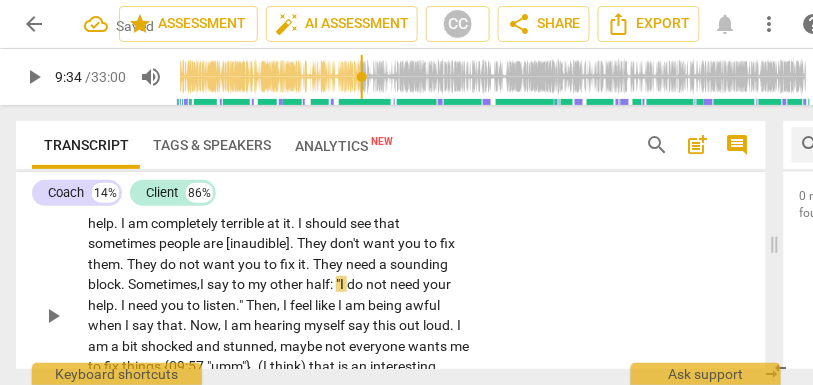 click on "Sometimes," at bounding box center (164, 284) 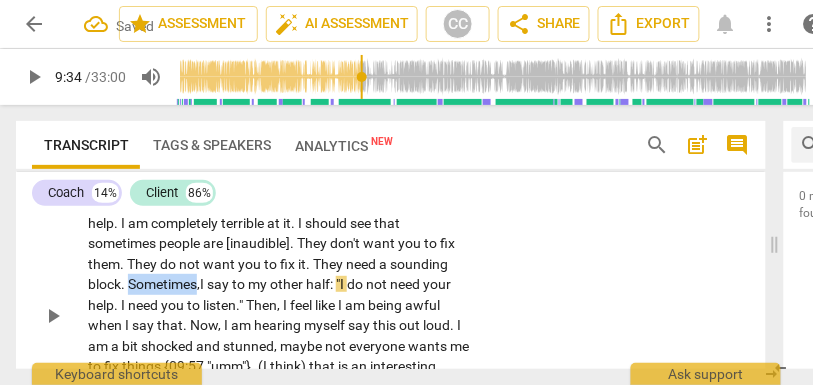 click on "Sometimes," at bounding box center [164, 284] 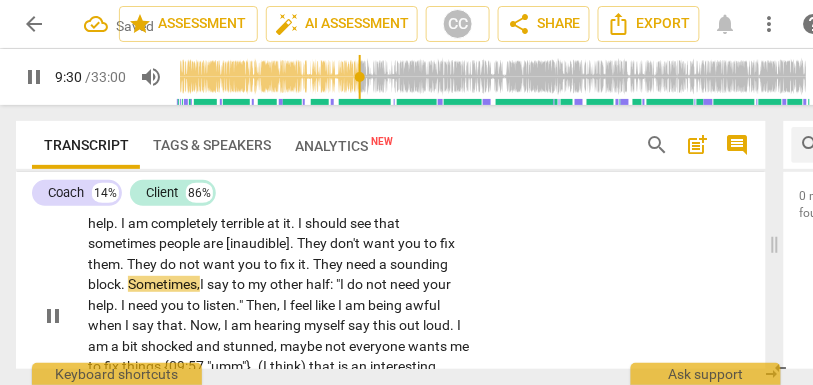 click on "say" at bounding box center (219, 284) 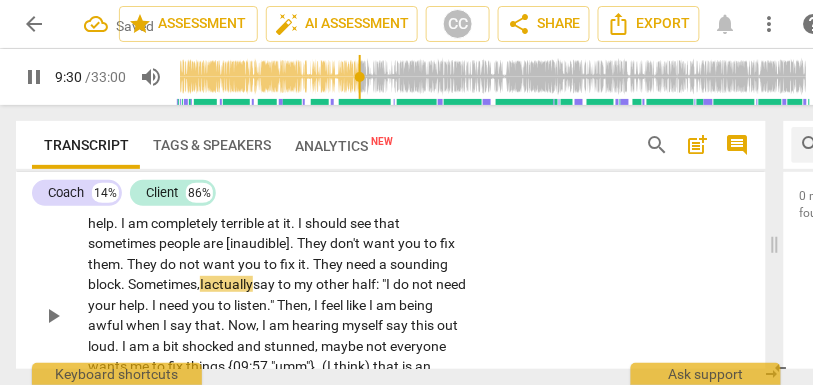 click on "CL play_arrow pause 08:27 + Add competency keyboard_arrow_right [08:21]   They   are ,   actually ,   coming   from   me .   Crikey .   I   am   realizing . . .   [laughter]   oh   dear ,   that   actually ,   these   words   are   definitely   coming   from   me   and   probably   have   a   lot   to   do   with   how   we   grew   up   in   our   household .   The   crazy   thing   is ,   when   I   have   an   issue ,   I   am   the   world's   worst   person   at   asking   for   help .   I   am   completely   terrible   at   it .   I   should   see   that   sometimes   people   are   [inaudible] .   They   don't   want   you   to   fix   them .   They   do   not   want   you   to   fix   it .   They   need   a   sounding   block .   Sometimes,  I  actually  say   to   my   other   half :   "I   do   not   need   your   help .   I   need   you   to   listen . "   Then ,   I   feel   like   I   am   being   awful   when   I   say   that .   Now ,   I   am   hearing   myself   say   this   out   loud ." at bounding box center (391, 298) 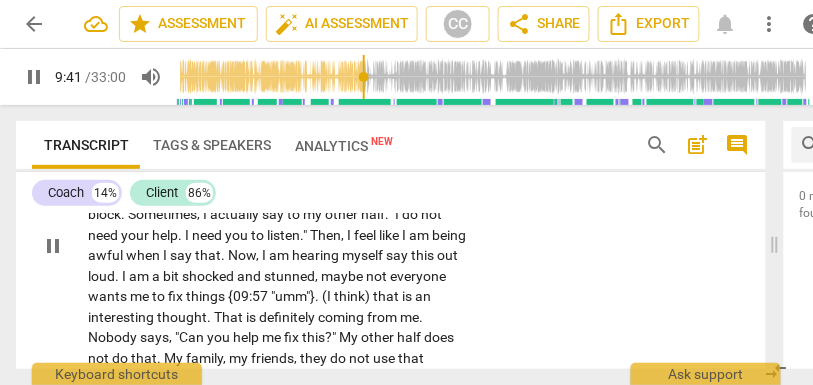 scroll, scrollTop: 2519, scrollLeft: 0, axis: vertical 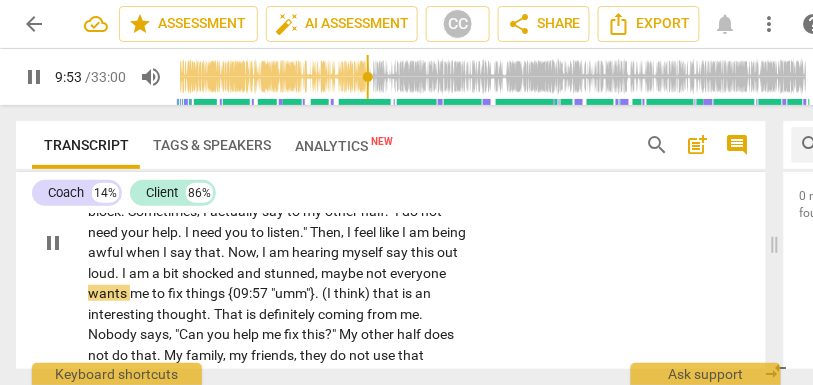 type on "594" 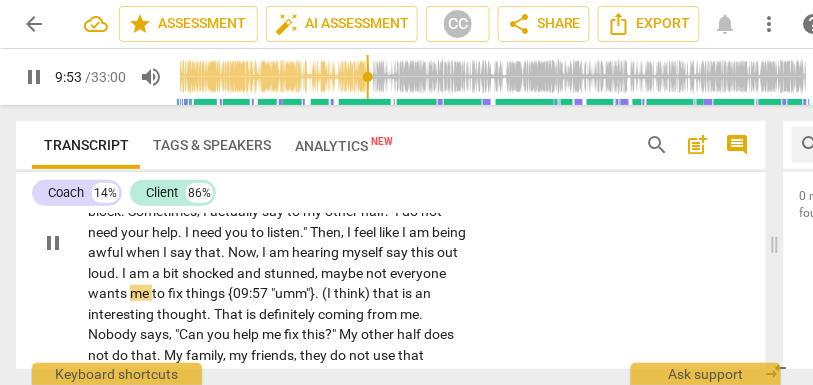 type 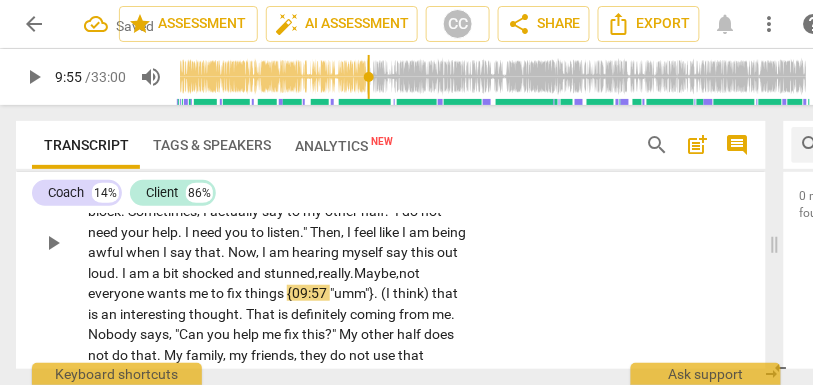 click on "shocked" at bounding box center [209, 273] 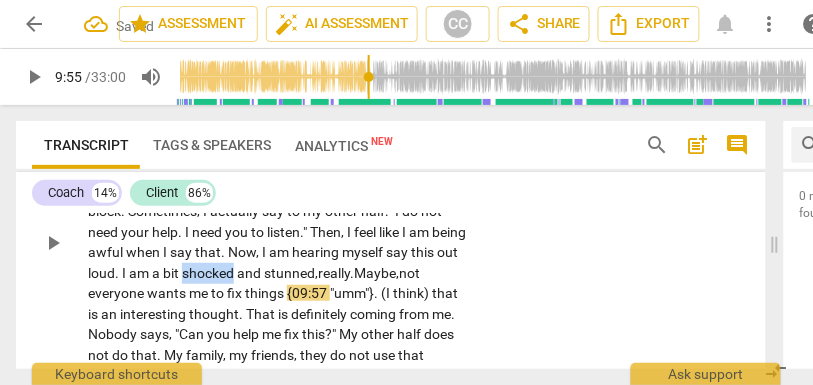 click on "shocked" at bounding box center [209, 273] 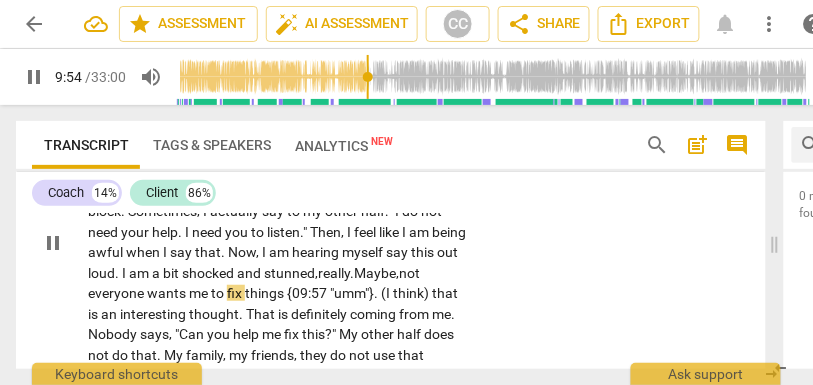 click on "me" at bounding box center [200, 293] 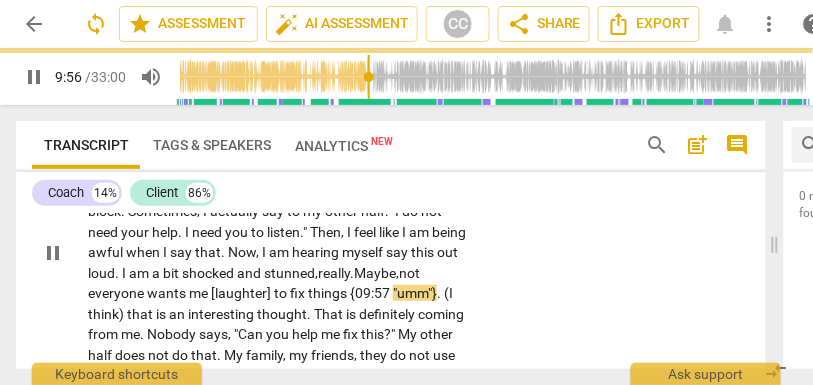 click on "{09:57" at bounding box center [371, 293] 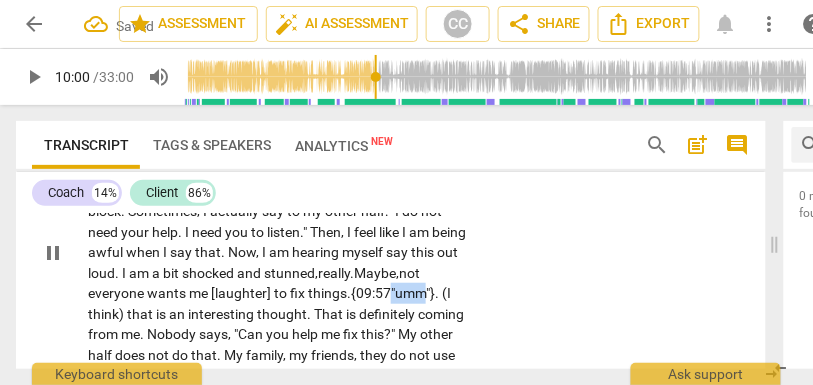 drag, startPoint x: 195, startPoint y: 314, endPoint x: 233, endPoint y: 314, distance: 38 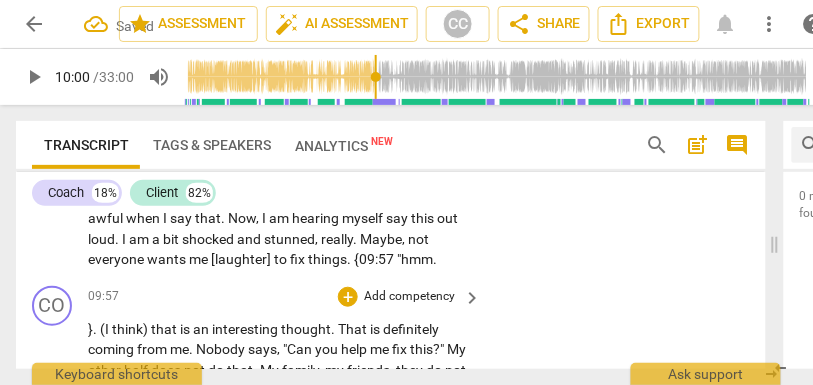 scroll, scrollTop: 2557, scrollLeft: 0, axis: vertical 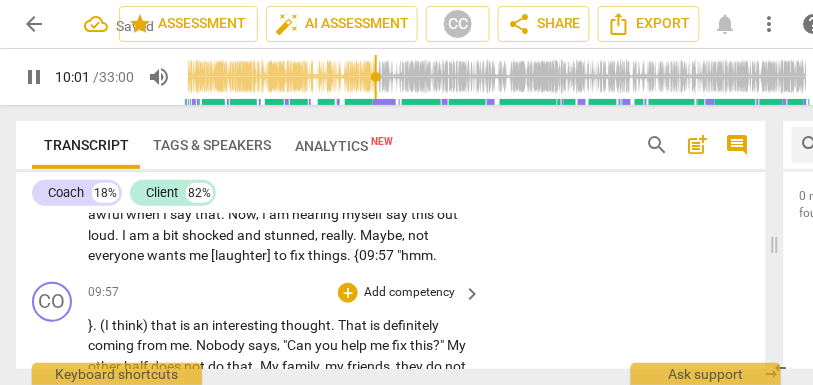 click on "}" at bounding box center [90, 325] 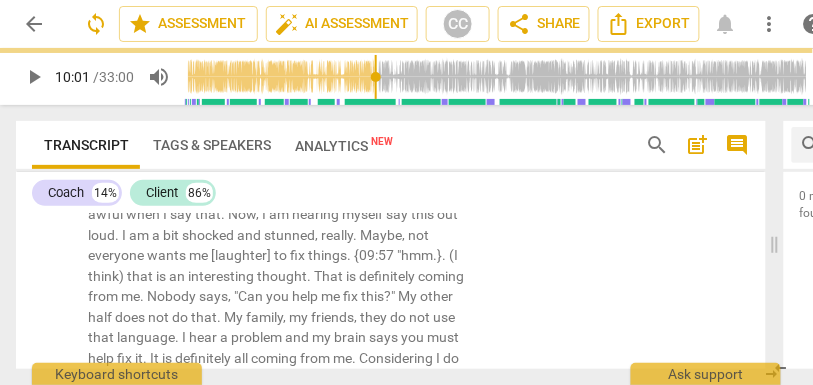 type on "602" 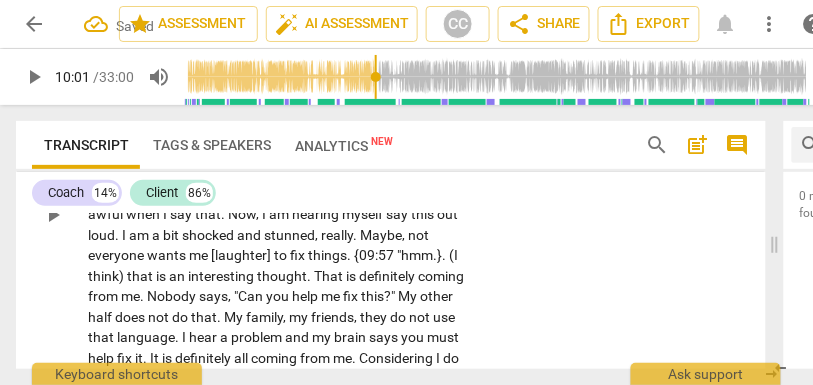 click on ""hmm" at bounding box center (415, 255) 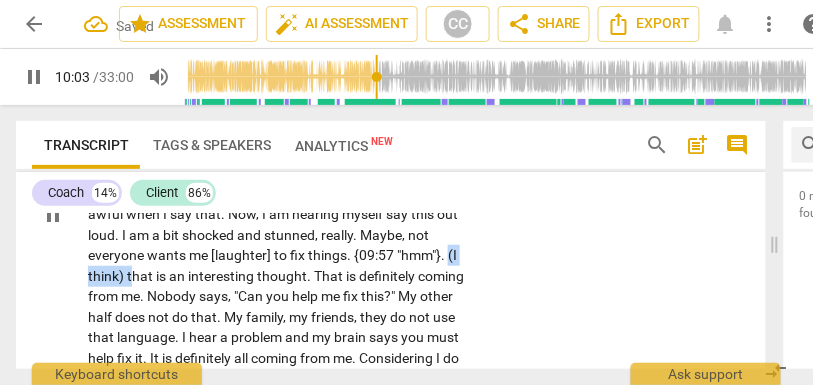 drag, startPoint x: 194, startPoint y: 277, endPoint x: 138, endPoint y: 279, distance: 56.0357 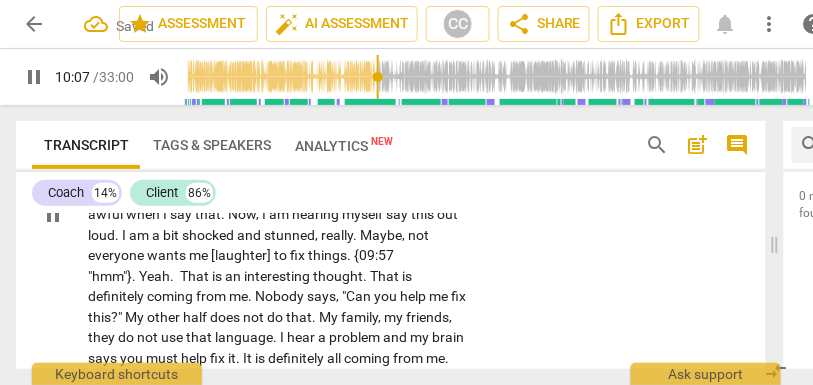 click on "CL play_arrow pause 08:27 + Add competency keyboard_arrow_right [08:21]   They   are ,   actually ,   coming   from   me .   Crikey .   I   am   realizing . . .   [laughter]   oh   dear ,   that   actually ,   these   words   are   definitely   coming   from   me   and   probably   have   a   lot   to   do   with   how   we   grew   up   in   our   household .   The   crazy   thing   is ,   when   I   have   an   issue ,   I   am   the   world's   worst   person   at   asking   for   help .   I   am   completely   terrible   at   it .   I   should   see   that   sometimes   people   are   [inaudible] .   They   don't   want   you   to   fix   them .   They   do   not   want   you   to   fix   it .   They   need   a   sounding   block .   Sometimes ,   I   actually   say   to   my   other   half :   "I   do   not   need   your   help .   I   need   you   to   listen . "   Then ,   I   feel   like   I   am   being   awful   when   I   say   that .   Now ,   I   am   hearing   myself   say   this   out   loud ." at bounding box center [391, 198] 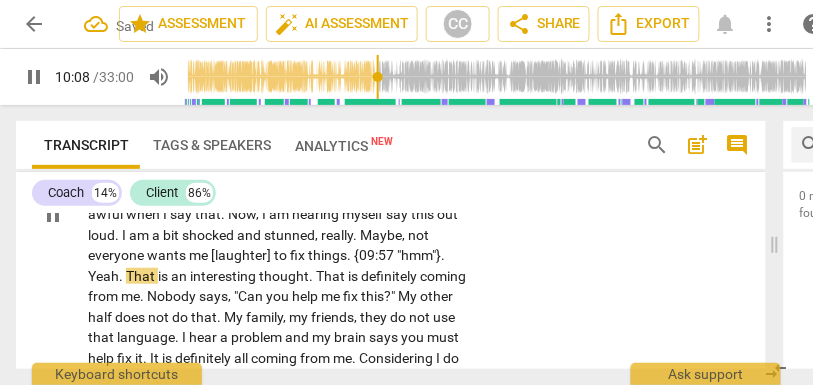 click on "fix" at bounding box center [299, 255] 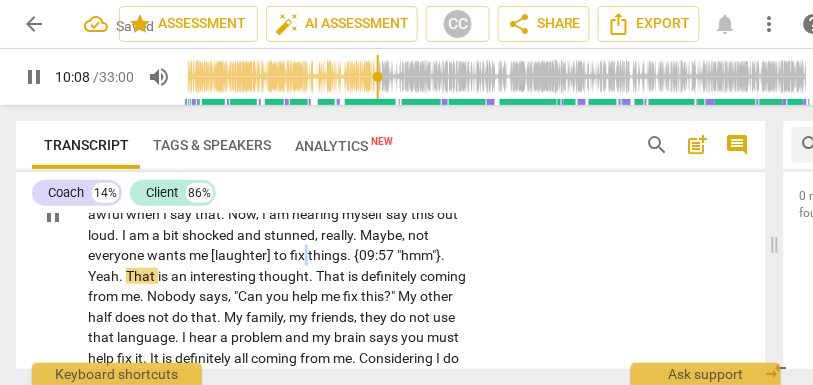 click on "fix" at bounding box center [299, 255] 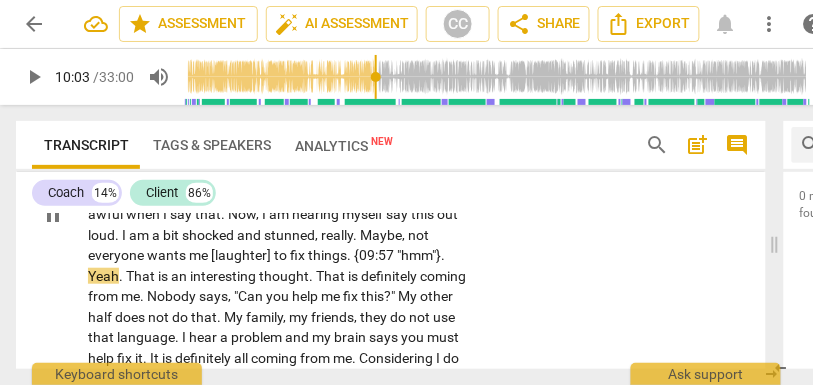 click on "." at bounding box center (443, 255) 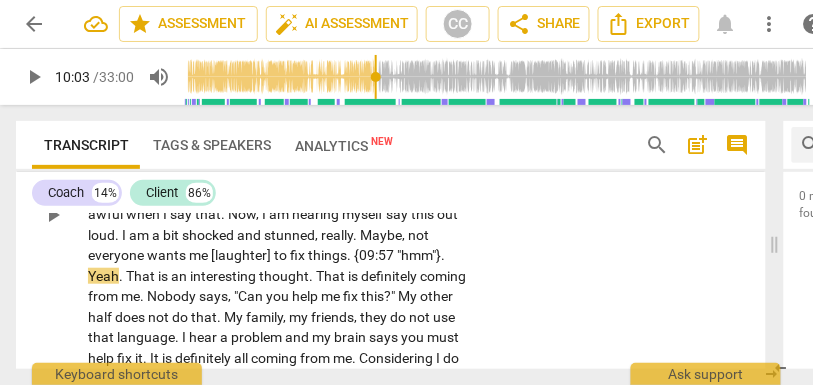 type 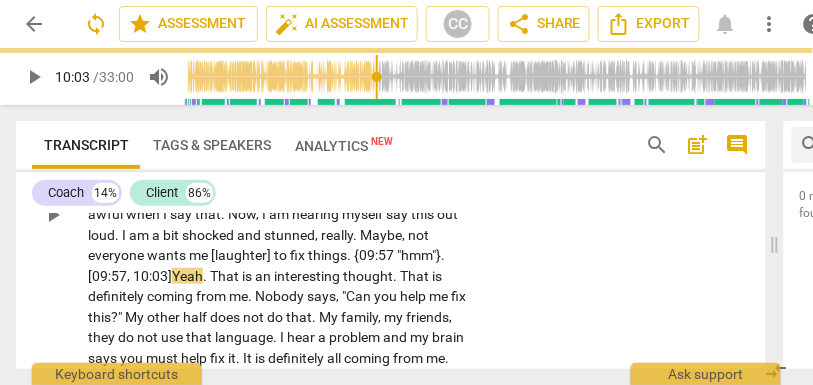 click on "That" at bounding box center [226, 276] 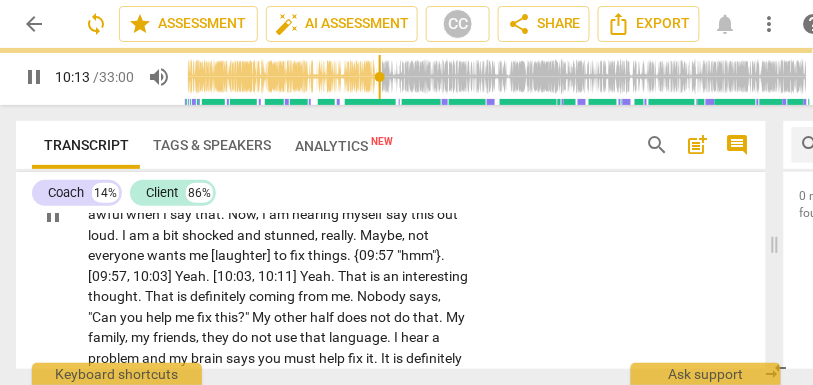 click on "CL play_arrow pause 08:27 + Add competency keyboard_arrow_right [08:21]   They   are ,   actually ,   coming   from   me .   Crikey .   I   am   realizing . . .   [laughter]   oh   dear ,   that   actually ,   these   words   are   definitely   coming   from   me   and   probably   have   a   lot   to   do   with   how   we   grew   up   in   our   household .   The   crazy   thing   is ,   when   I   have   an   issue ,   I   am   the   world's   worst   person   at   asking   for   help .   I   am   completely   terrible   at   it .   I   should   see   that   sometimes   people   are   [inaudible] .   They   don't   want   you   to   fix   them .   They   do   not   want   you   to   fix   it .   They   need   a   sounding   block .   Sometimes ,   I   actually   say   to   my   other   half :   "I   do   not   need   your   help .   I   need   you   to   listen . "   Then ,   I   feel   like   I   am   being   awful   when   I   say   that .   Now ,   I   am   hearing   myself   say   this   out   loud ." at bounding box center [391, 198] 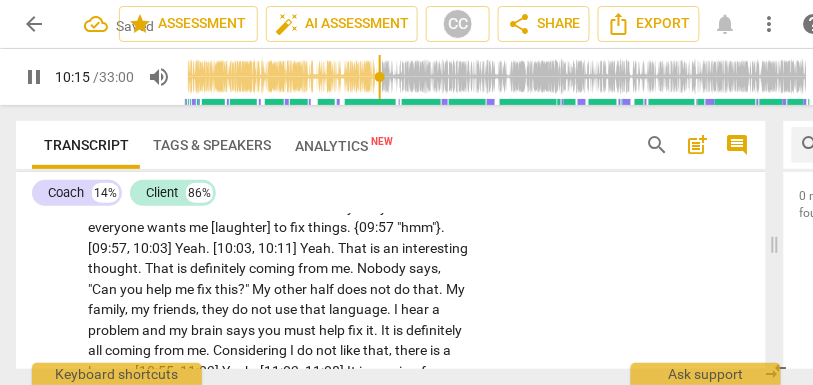 scroll, scrollTop: 2612, scrollLeft: 0, axis: vertical 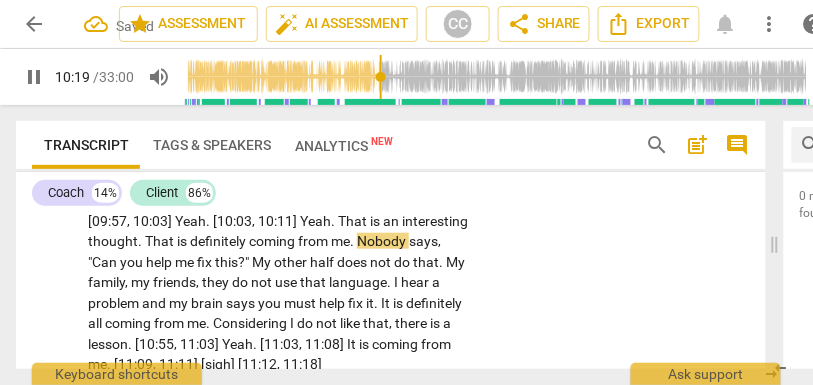 click on ""Can" at bounding box center (104, 262) 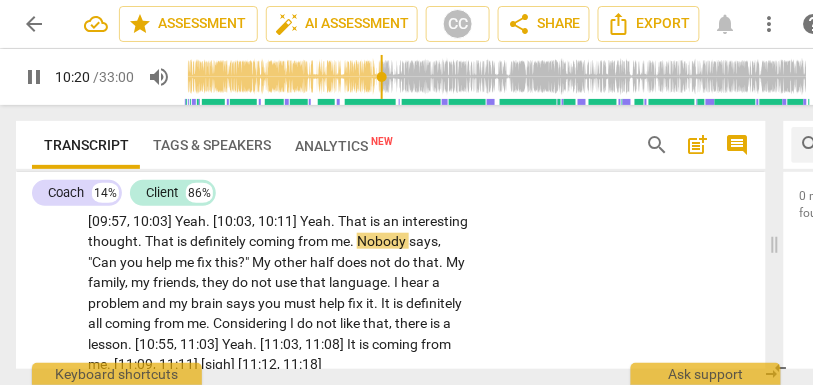 type on "620" 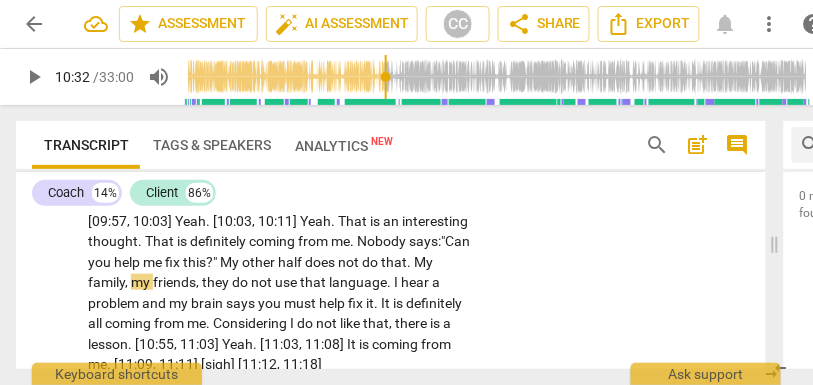 click on "My" at bounding box center [231, 262] 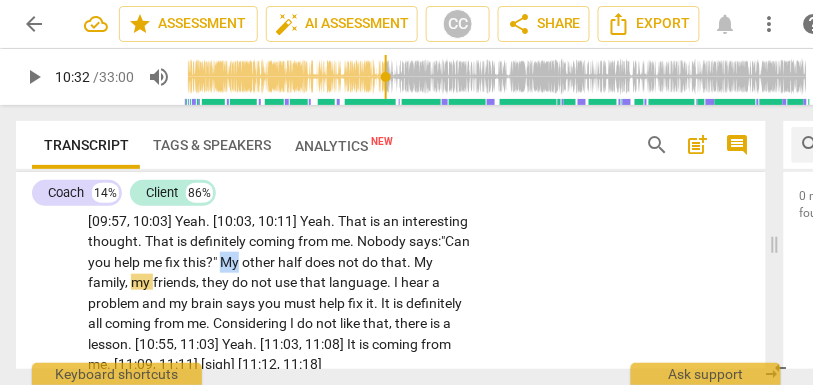 click on "My" at bounding box center [231, 262] 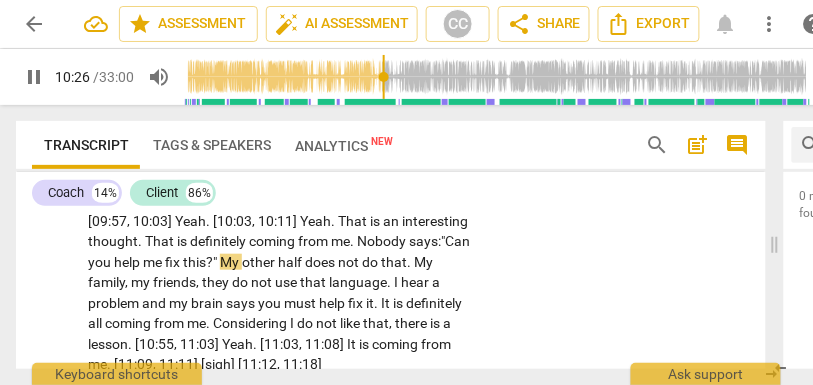 click on "this" at bounding box center [194, 262] 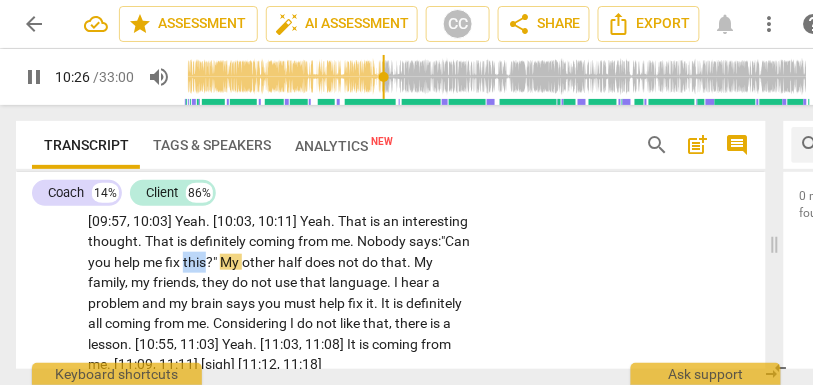 click on "this" at bounding box center (194, 262) 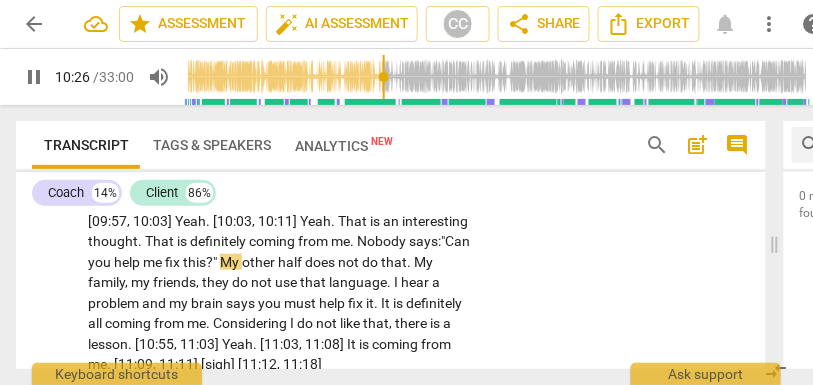 click on "My" at bounding box center [231, 262] 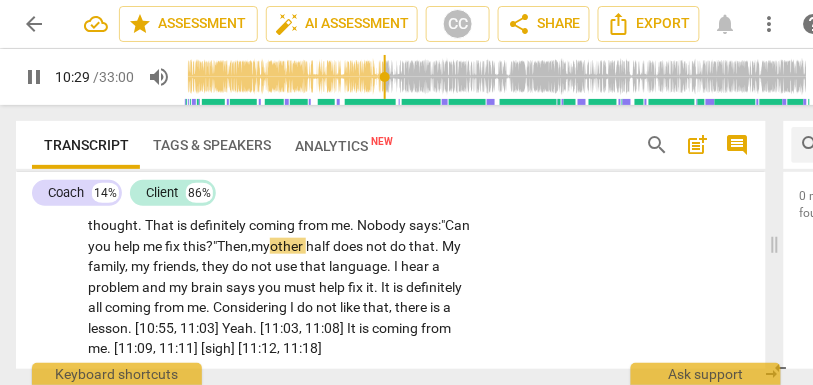 scroll, scrollTop: 2628, scrollLeft: 0, axis: vertical 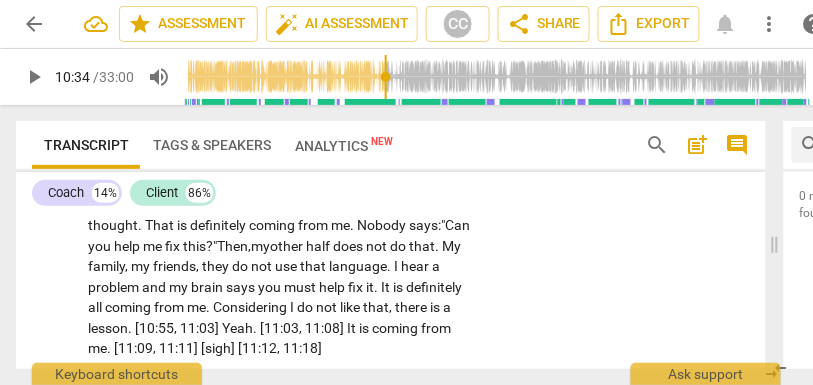 click on "family" at bounding box center [106, 266] 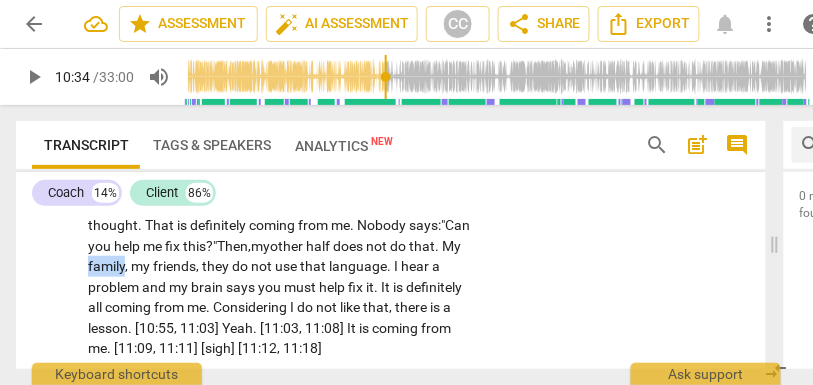 click on "family" at bounding box center (106, 266) 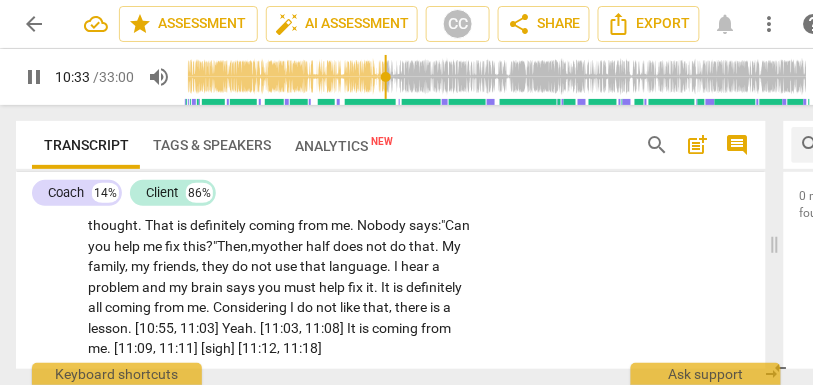 click on "that" at bounding box center [422, 246] 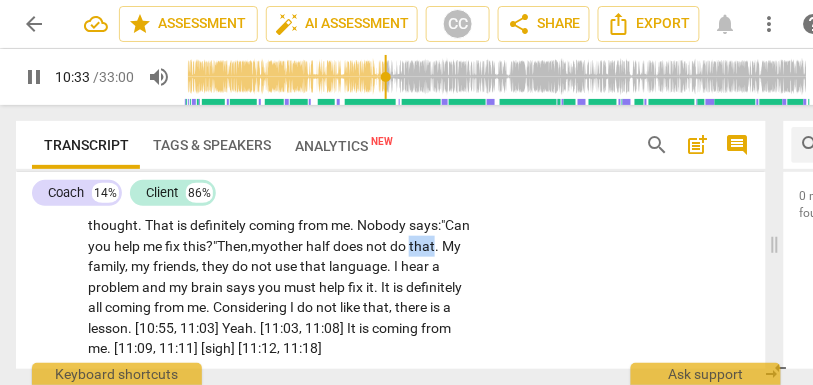 click on "that" at bounding box center [422, 246] 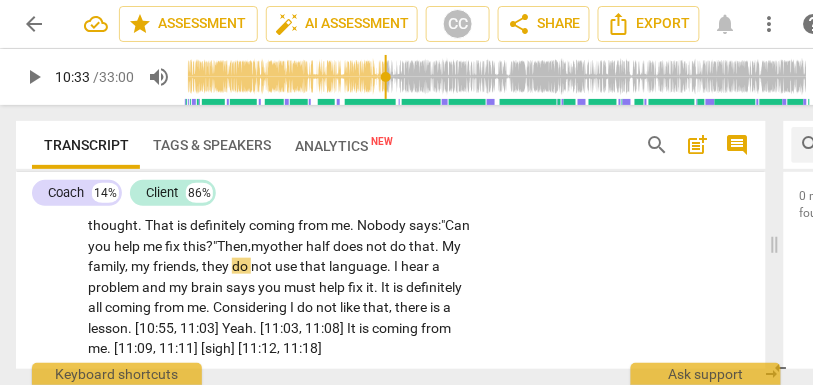 click on "my" at bounding box center [142, 266] 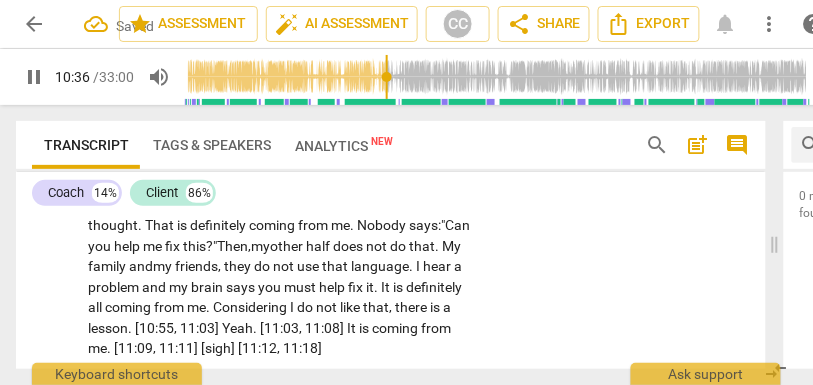 click on "family and" at bounding box center [120, 266] 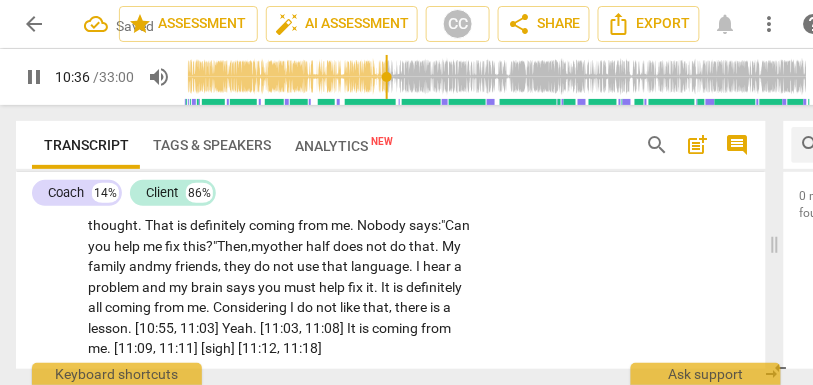 click on "family and" at bounding box center (120, 266) 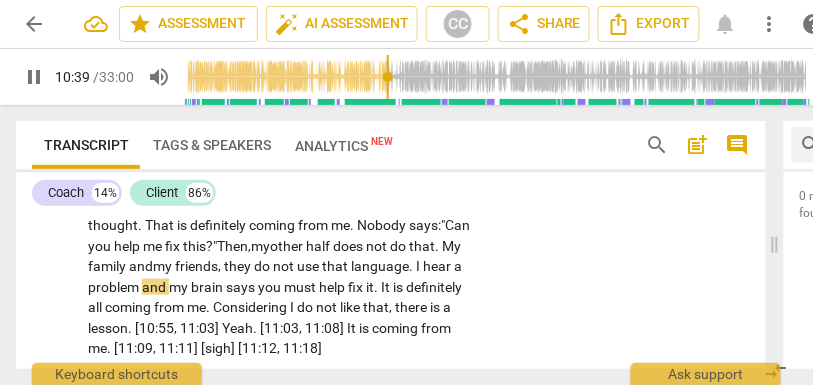 click on "and" at bounding box center [155, 287] 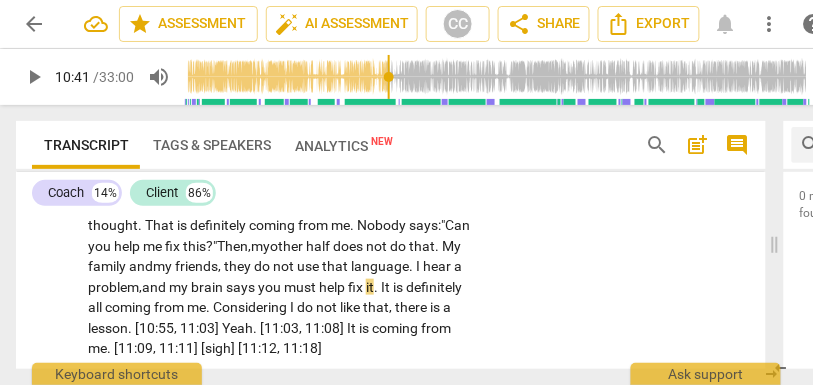 click on "you" at bounding box center [271, 287] 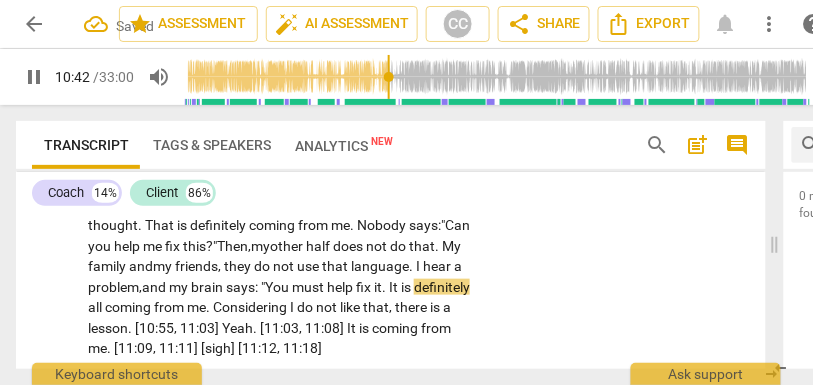 click on "It" at bounding box center (395, 287) 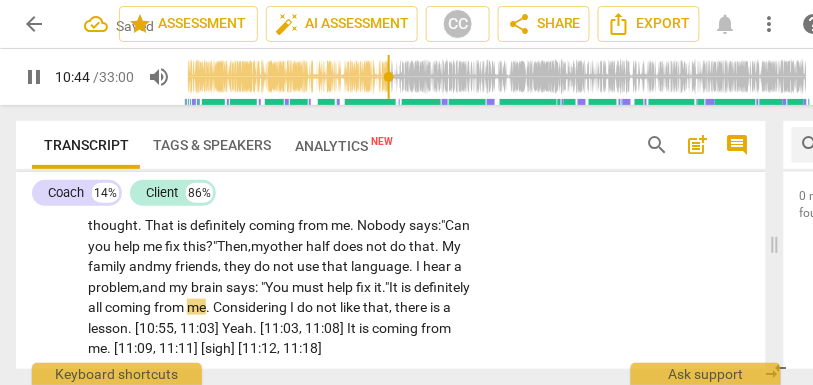 click on "CL play_arrow pause 08:27 + Add competency keyboard_arrow_right [08:21]   They   are ,   actually ,   coming   from   me .   Crikey .   I   am   realizing . . .   [laughter]   oh   dear ,   that   actually ,   these   words   are   definitely   coming   from   me   and   probably   have   a   lot   to   do   with   how   we   grew   up   in   our   household .   The   crazy   thing   is ,   when   I   have   an   issue ,   I   am   the   world's   worst   person   at   asking   for   help .   I   am   completely   terrible   at   it .   I   should   see   that   sometimes   people   are   [inaudible] .   They   don't   want   you   to   fix   them .   They   do   not   want   you   to   fix   it .   They   need   a   sounding   block .   Sometimes ,   I   actually   say   to   my   other   half :   "I   do   not   need   your   help .   I   need   you   to   listen . "   Then ,   I   feel   like   I   am   being   awful   when   I   say   that .   Now ,   I   am   hearing   myself   say   this   out   loud ." at bounding box center (391, 127) 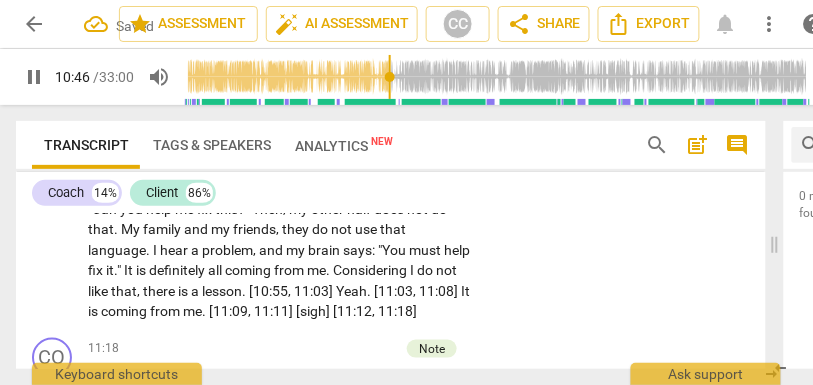 scroll, scrollTop: 2665, scrollLeft: 0, axis: vertical 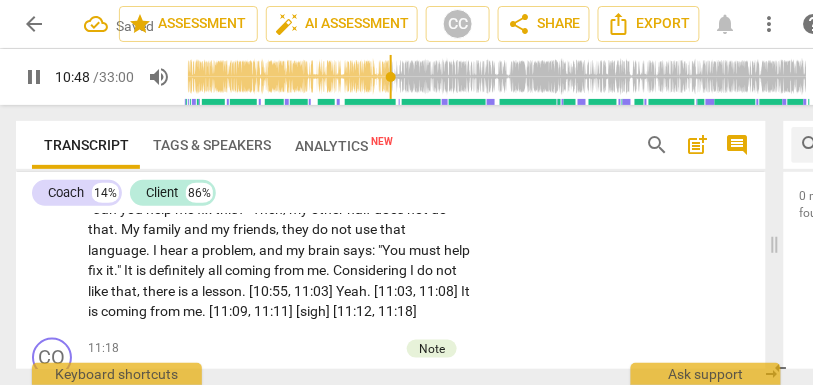 click on "[08:21]   They   are ,   actually ,   coming   from   me .   Crikey .   I   am   realizing . . .   [laughter]   oh   dear ,   that   actually ,   these   words   are   definitely   coming   from   me   and   probably   have   a   lot   to   do   with   how   we   grew   up   in   our   household .   The   crazy   thing   is ,   when   I   have   an   issue ,   I   am   the   world's   worst   person   at   asking   for   help .   I   am   completely   terrible   at   it .   I   should   see   that   sometimes   people   are   [inaudible] .   They   don't   want   you   to   fix   them .   They   do   not   want   you   to   fix   it .   They   need   a   sounding   block .   Sometimes ,   I   actually   say   to   my   other   half :   "I   do   not   need   your   help .   I   need   you   to   listen . "   Then ,   I   feel   like   I   am   being   awful   when   I   say   that .   Now ,   I   am   hearing   myself   say   this   out   loud .   I   am   a   bit   shocked   and   stunned ,   really .   ," at bounding box center (279, 106) 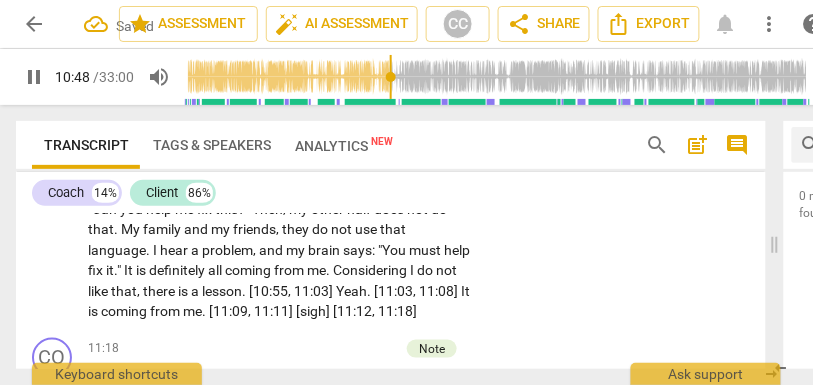 type on "649" 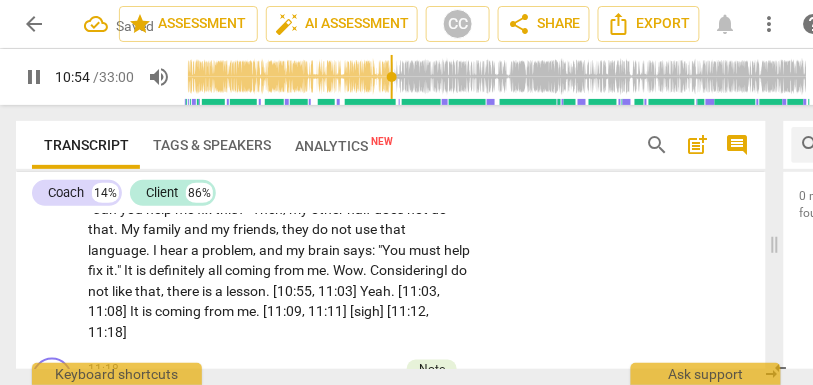 click on "from" at bounding box center (290, 270) 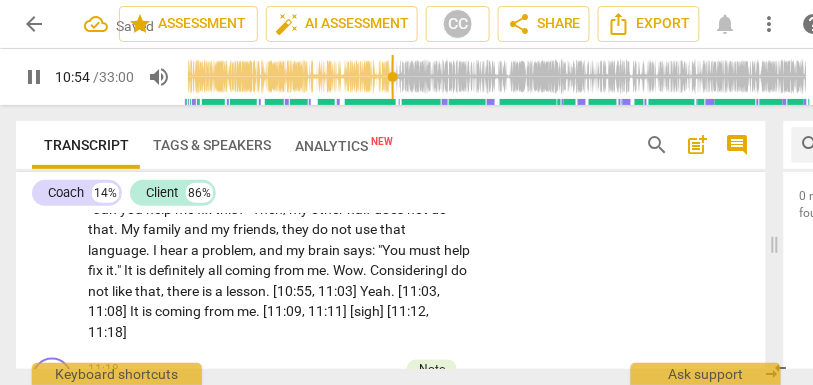 click on "from" at bounding box center [290, 270] 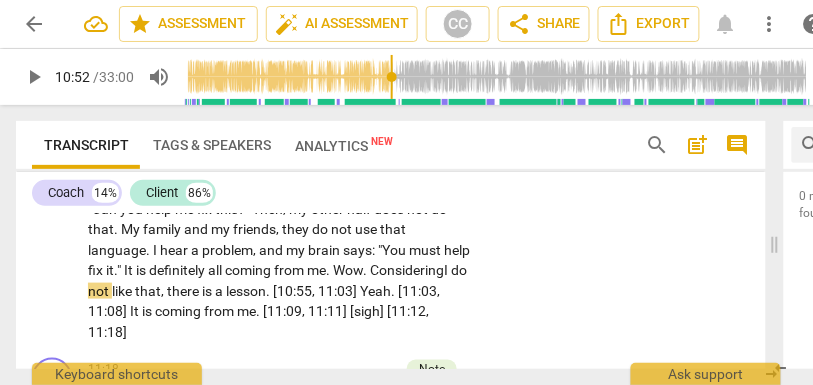 click on ". Wow." at bounding box center [348, 270] 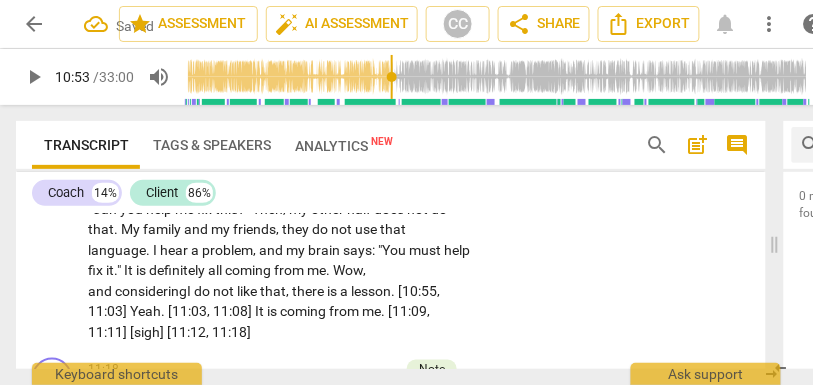 click on "not" at bounding box center (225, 291) 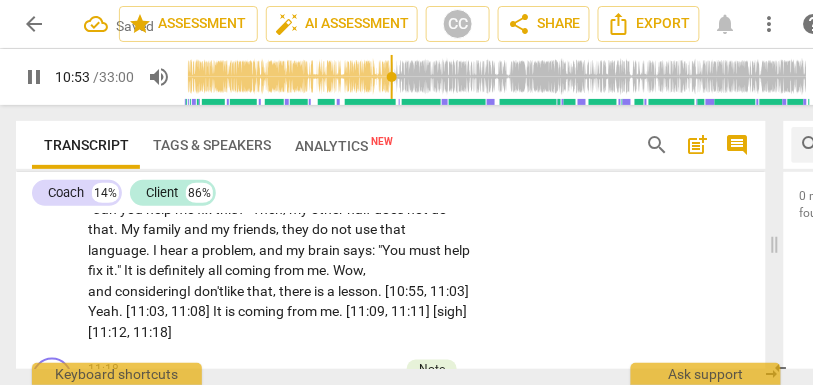 click on "[08:21]   They   are ,   actually ,   coming   from   me .   Crikey .   I   am   realizing . . .   [laughter]   oh   dear ,   that   actually ,   these   words   are   definitely   coming   from   me   and   probably   have   a   lot   to   do   with   how   we   grew   up   in   our   household .   The   crazy   thing   is ,   when   I   have   an   issue ,   I   am   the   world's   worst   person   at   asking   for   help .   I   am   completely   terrible   at   it .   I   should   see   that   sometimes   people   are   [inaudible] .   They   don't   want   you   to   fix   them .   They   do   not   want   you   to   fix   it .   They   need   a   sounding   block .   Sometimes ,   I   actually   say   to   my   other   half :   "I   do   not   need   your   help .   I   need   you   to   listen . "   Then ,   I   feel   like   I   am   being   awful   when   I   say   that .   Now ,   I   am   hearing   myself   say   this   out   loud .   I   am   a   bit   shocked   and   stunned ,   really .   ," at bounding box center (279, 116) 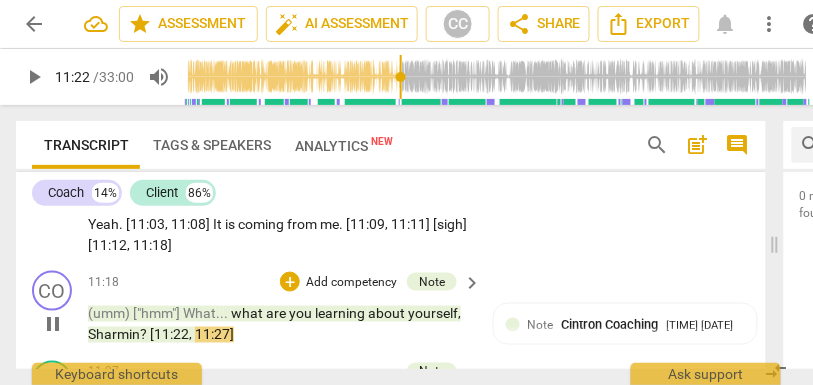 scroll, scrollTop: 2733, scrollLeft: 0, axis: vertical 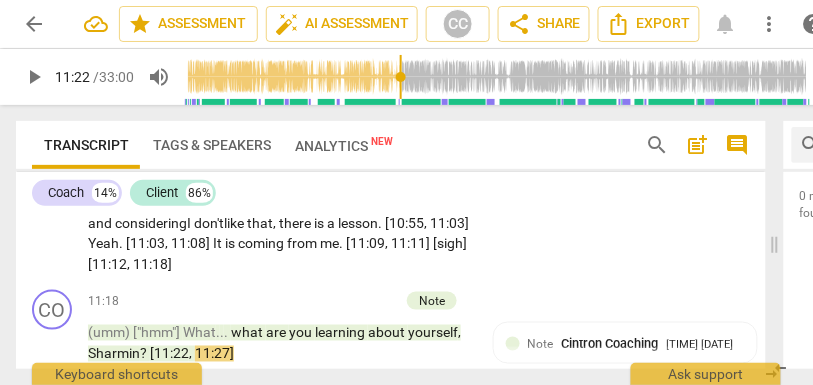 click on "11:18]" at bounding box center [152, 264] 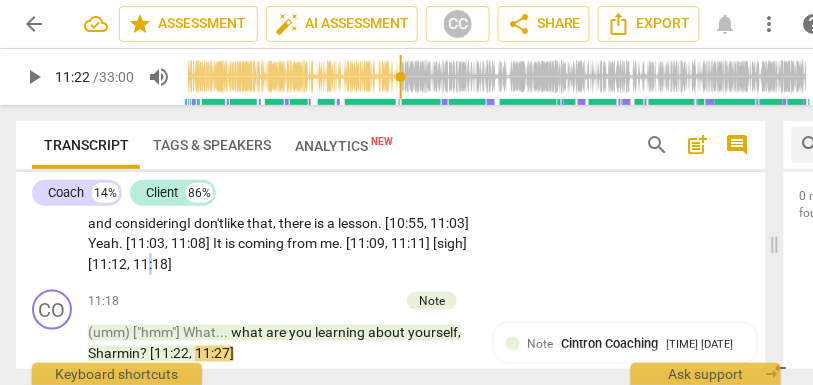 click on "11:18]" at bounding box center (152, 264) 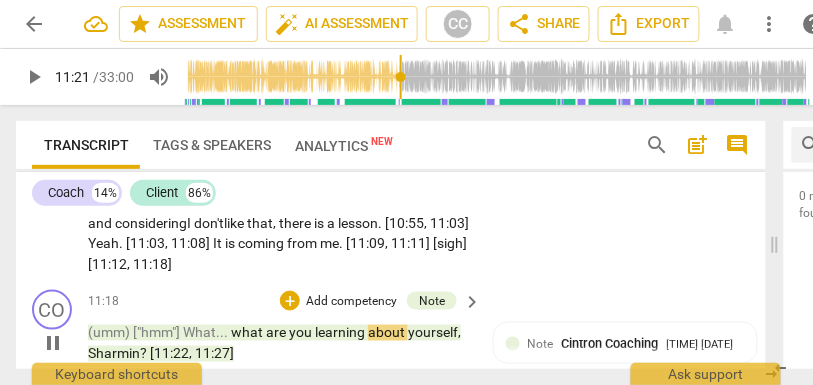 type on "681" 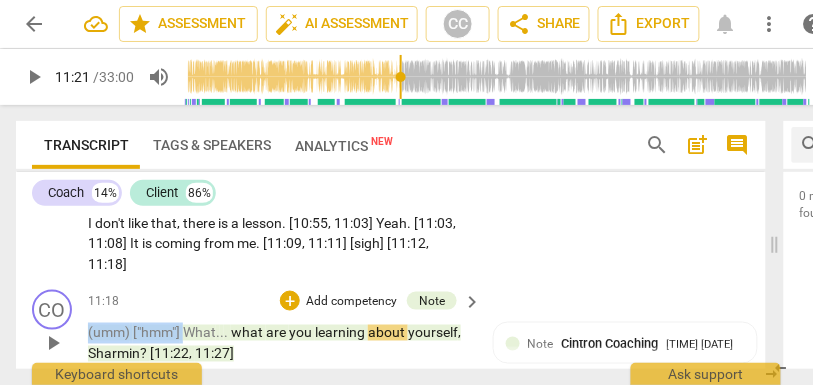 drag, startPoint x: 187, startPoint y: 334, endPoint x: 74, endPoint y: 339, distance: 113.110565 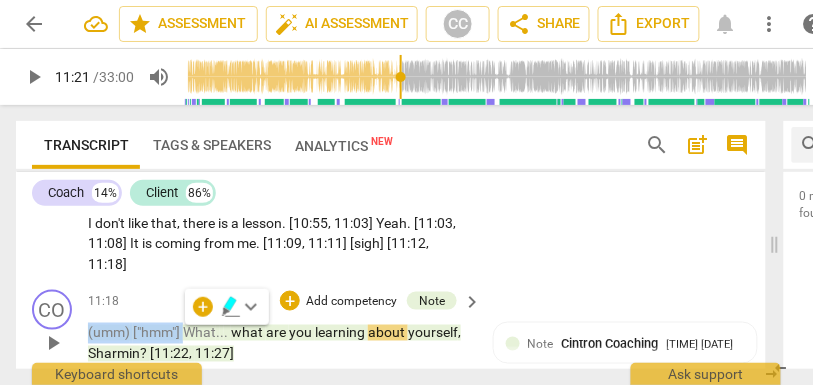 type 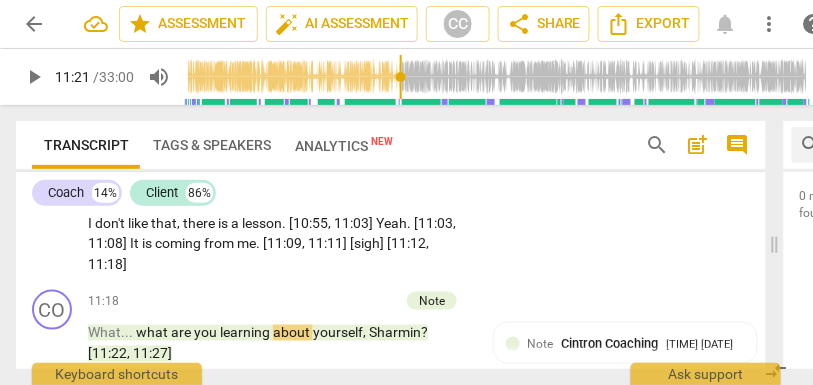 click on "from" at bounding box center [220, 243] 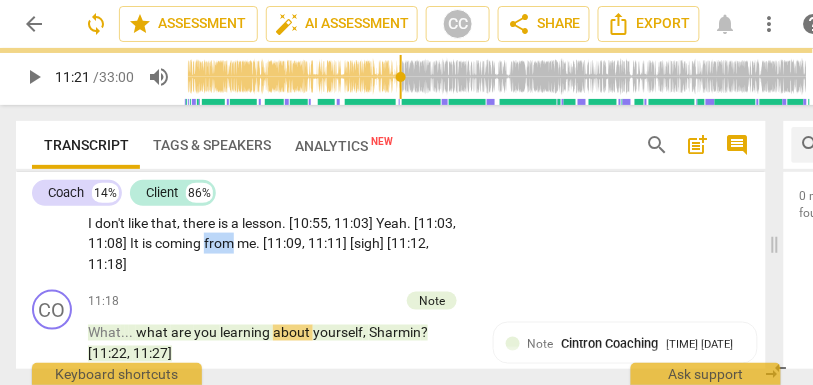 click on "from" at bounding box center (220, 243) 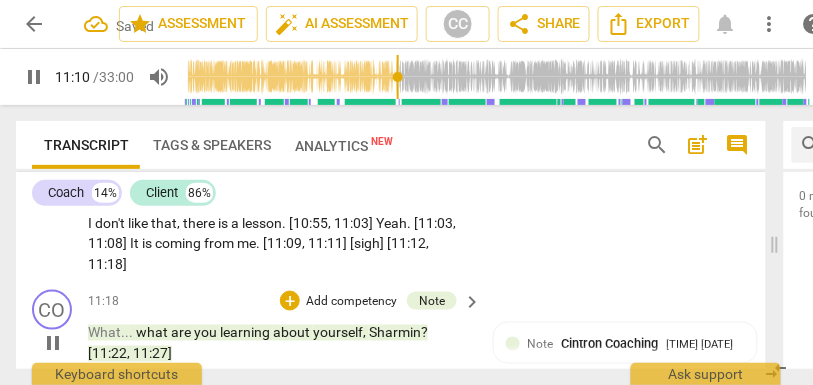 click on "What . . .   what   are   you   learning   about   yourself ,   [NAME] ?   [11:22 ,   11:27]" at bounding box center (279, 343) 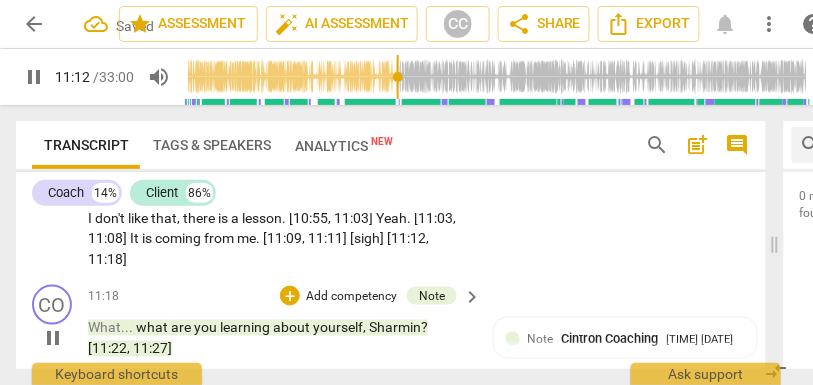 scroll, scrollTop: 2739, scrollLeft: 0, axis: vertical 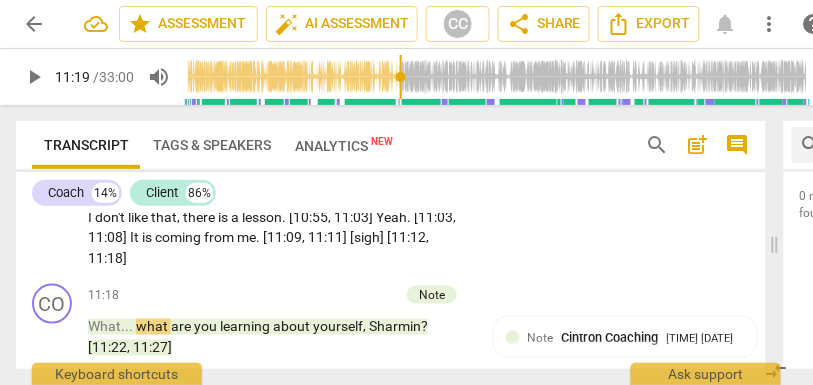 click on "[08:21]   They   are ,   actually ,   coming   from   me .   Crikey .   I   am   realizing . . .   [laughter]   oh   dear ,   that   actually ,   these   words   are   definitely   coming   from   me   and   probably   have   a   lot   to   do   with   how   we   grew   up   in   our   household .   The   crazy   thing   is ,   when   I   have   an   issue ,   I   am   the   world's   worst   person   at   asking   for   help .   I   am   completely   terrible   at   it .   I   should   see   that   sometimes   people   are   [inaudible] .   They   don't   want   you   to   fix   them .   They   do   not   want   you   to   fix   it .   They   need   a   sounding   block .   Sometimes ,   I   actually   say   to   my   other   half :   "I   do   not   need   your   help .   I   need   you   to   listen . "   Then ,   I   feel   like   I   am   being   awful   when   I   say   that .   Now ,   I   am   hearing   myself   say   this   out   loud .   I   am   a   bit   shocked   and   stunned ,   really .   ," at bounding box center [279, 42] 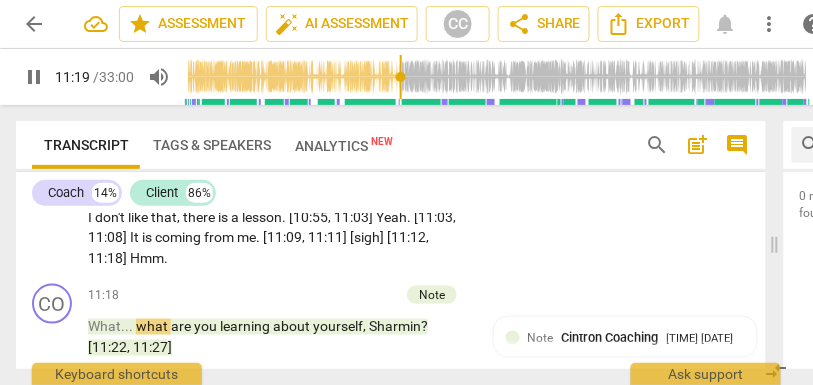 click on "CL play_arrow pause 08:27 + Add competency keyboard_arrow_right [08:21]   They   are ,   actually ,   coming   from   me .   Crikey .   I   am   realizing . . .   [laughter]   oh   dear ,   that   actually ,   these   words   are   definitely   coming   from   me   and   probably   have   a   lot   to   do   with   how   we   grew   up   in   our   household .   The   crazy   thing   is ,   when   I   have   an   issue ,   I   am   the   world's   worst   person   at   asking   for   help .   I   am   completely   terrible   at   it .   I   should   see   that   sometimes   people   are   [inaudible] .   They   don't   want   you   to   fix   them .   They   do   not   want   you   to   fix   it .   They   need   a   sounding   block .   Sometimes ,   I   actually   say   to   my   other   half :   "I   do   not   need   your   help .   I   need   you   to   listen . "   Then ,   I   feel   like   I   am   being   awful   when   I   say   that .   Now ,   I   am   hearing   myself   say   this   out   loud ." at bounding box center (391, 26) 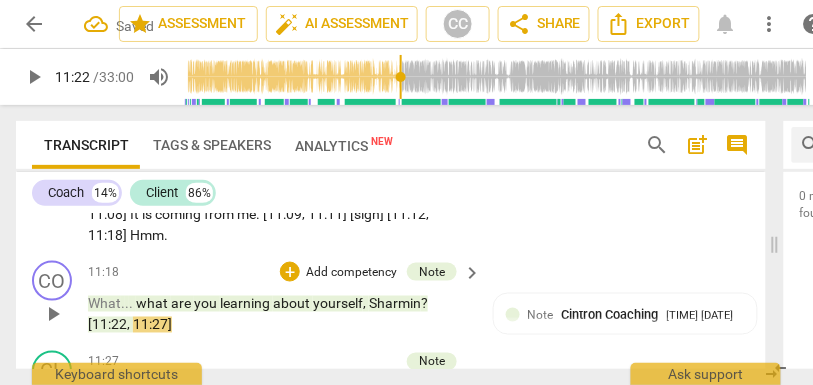 scroll, scrollTop: 2781, scrollLeft: 0, axis: vertical 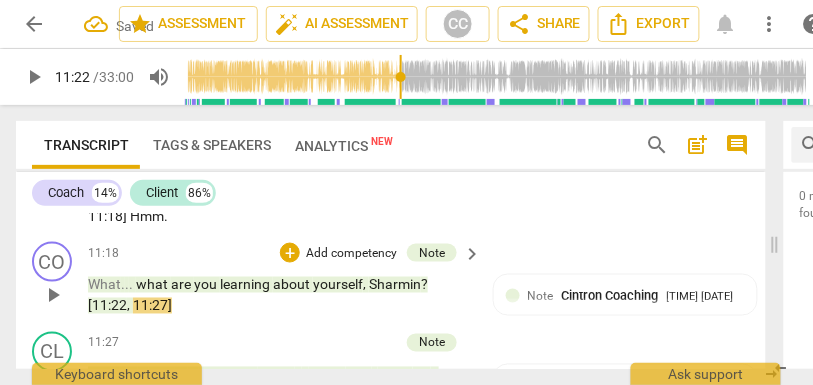 click on "What" at bounding box center (104, 285) 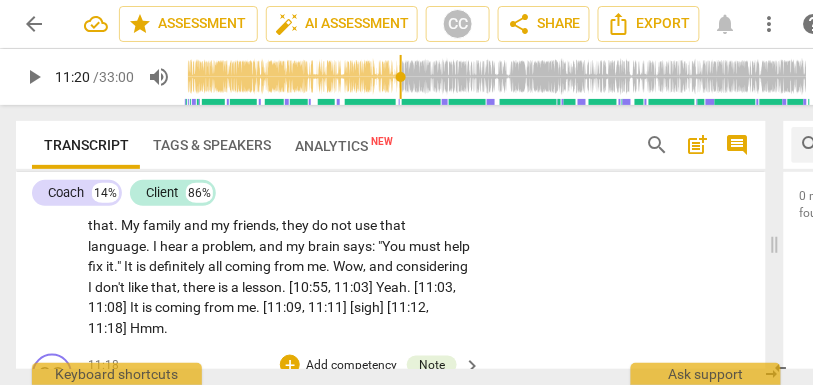 click on "there" at bounding box center [200, 287] 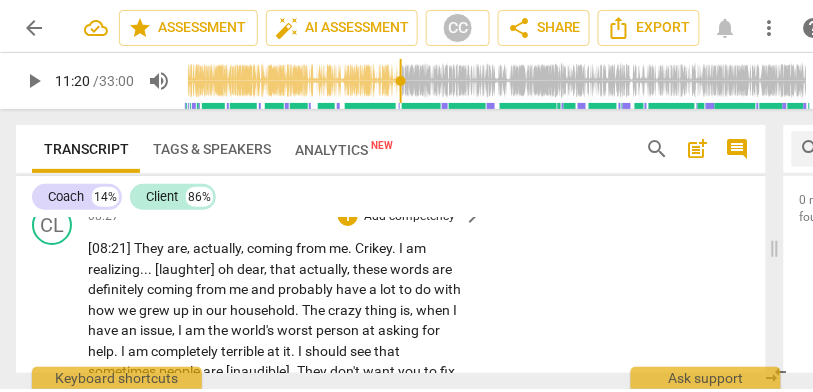 scroll, scrollTop: 2309, scrollLeft: 0, axis: vertical 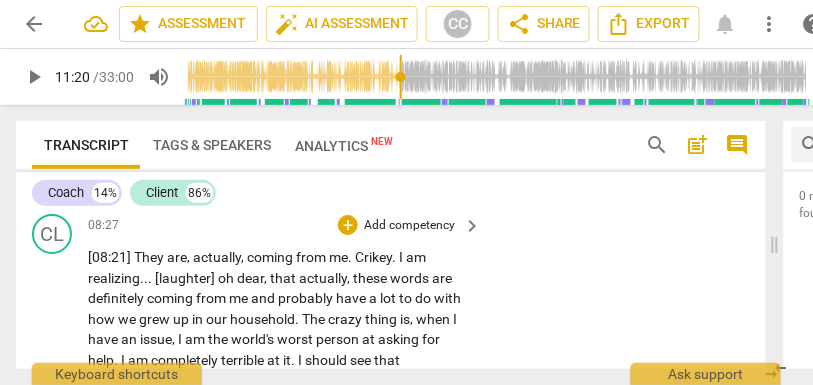 click on "Add competency" at bounding box center (409, 226) 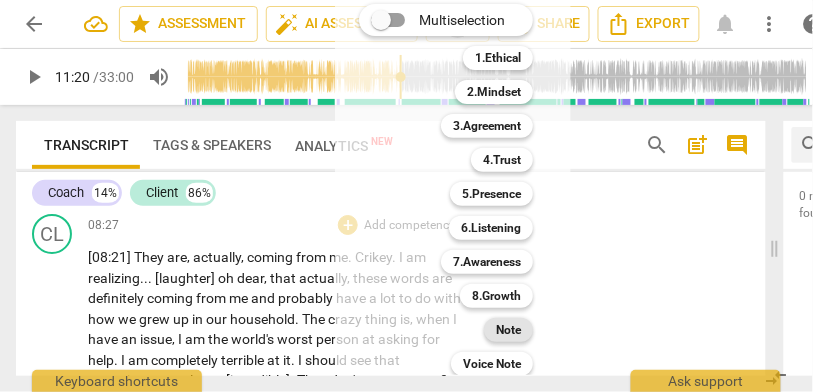 click on "Note" at bounding box center (508, 330) 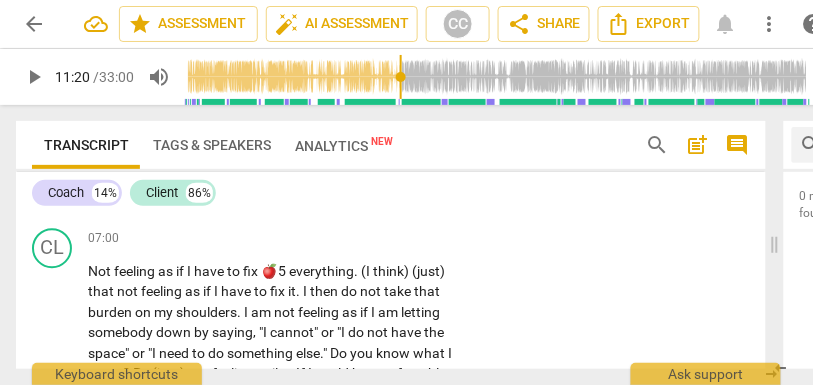 scroll, scrollTop: 1973, scrollLeft: 0, axis: vertical 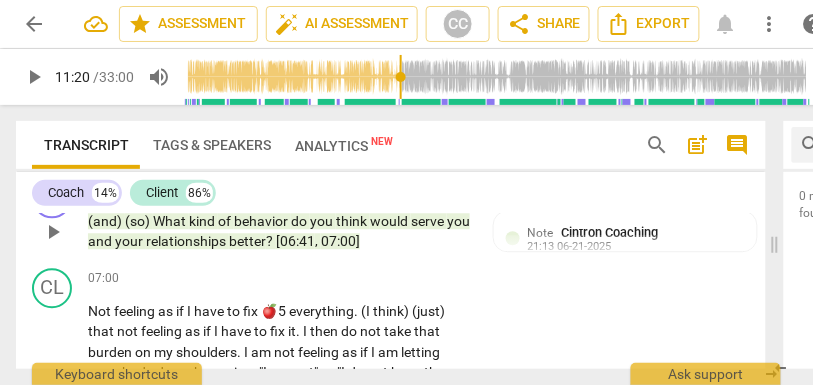 click on "better" at bounding box center (247, 241) 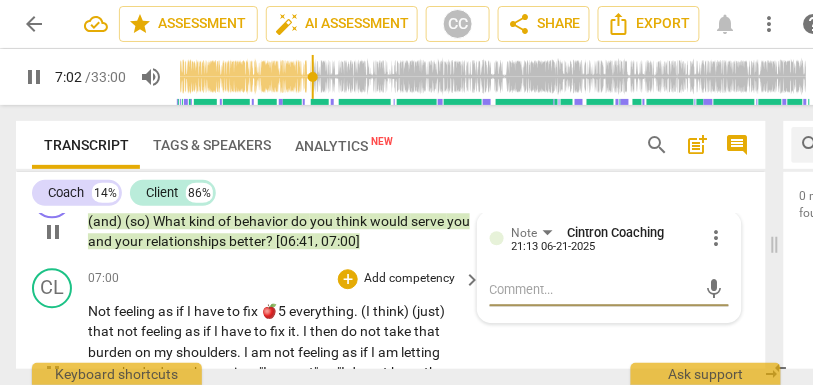 click on "Not" at bounding box center [101, 311] 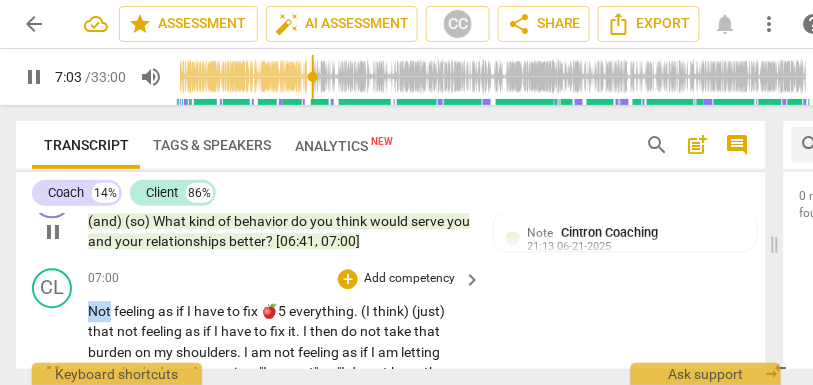 click on "Not" at bounding box center (101, 311) 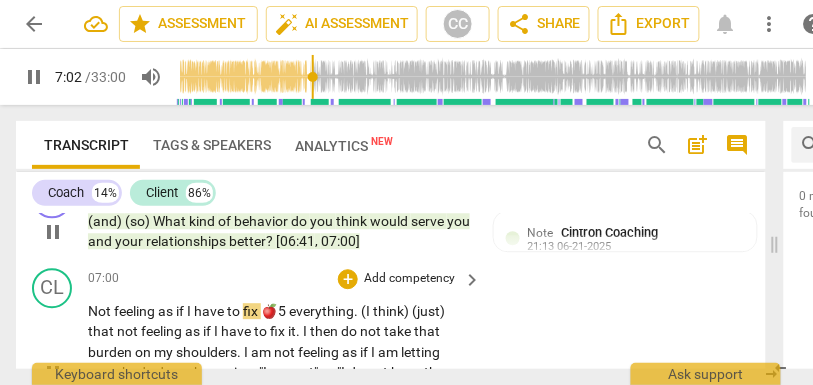 click on "everything" at bounding box center (321, 311) 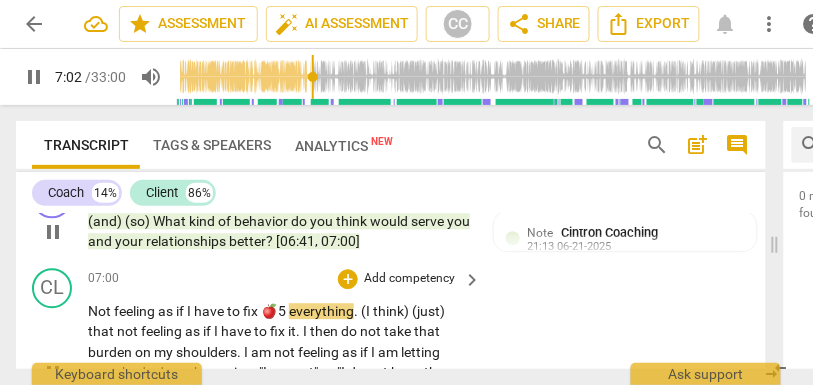 type on "423" 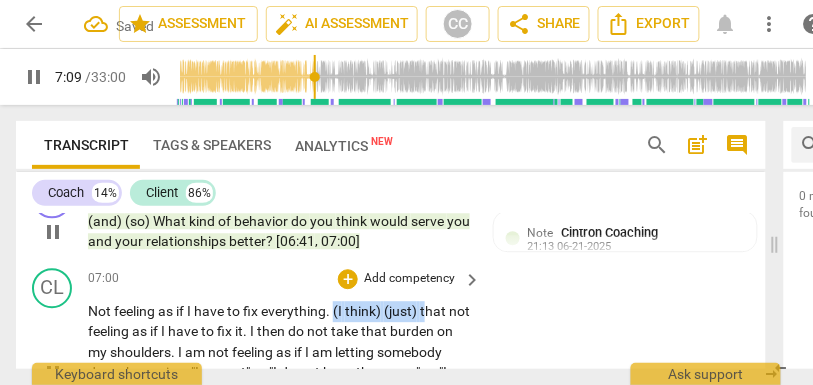 drag, startPoint x: 425, startPoint y: 312, endPoint x: 335, endPoint y: 312, distance: 90 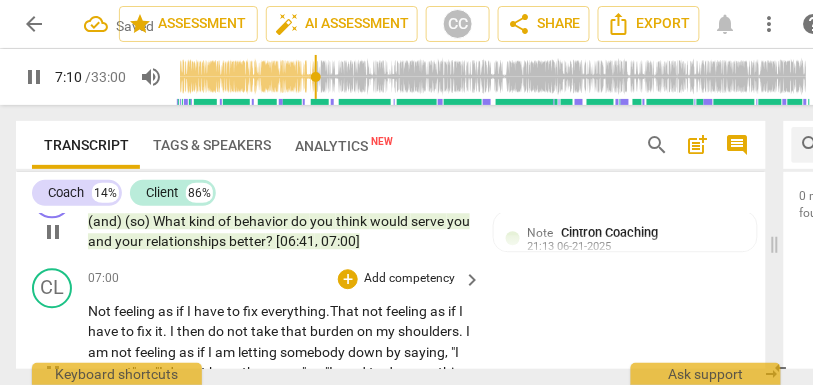 click on "not" at bounding box center (374, 311) 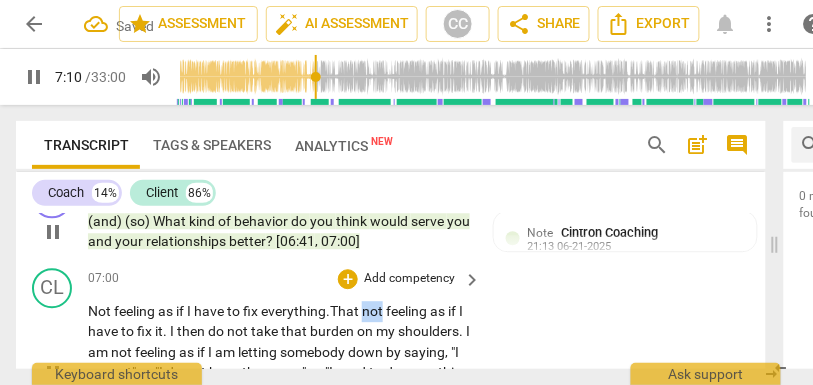 click on "not" at bounding box center [374, 311] 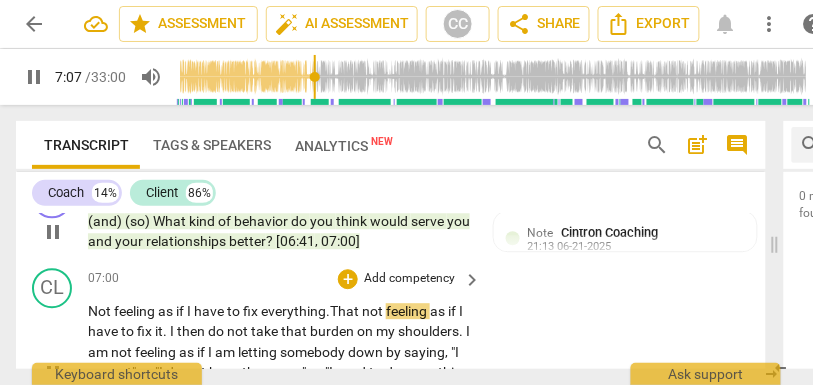click on ".  T" at bounding box center (332, 311) 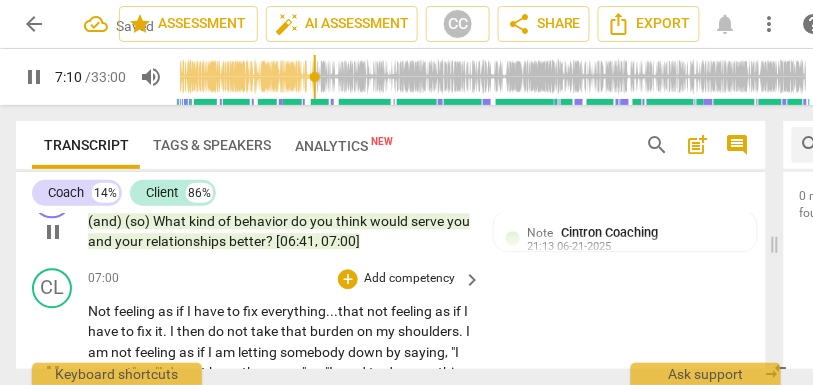 click on "hat" at bounding box center [355, 311] 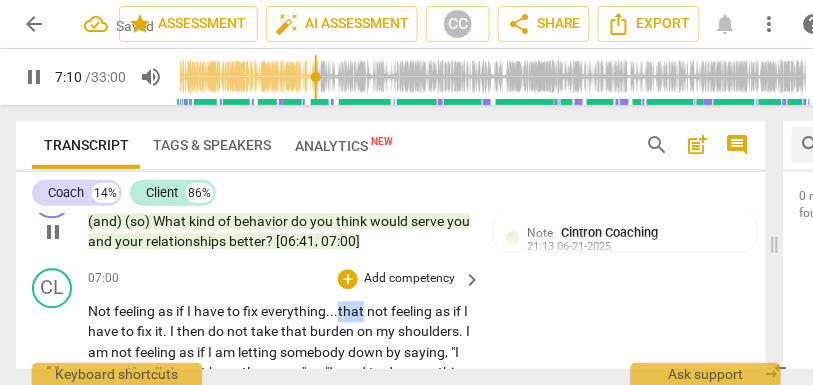 click on "hat" at bounding box center (355, 311) 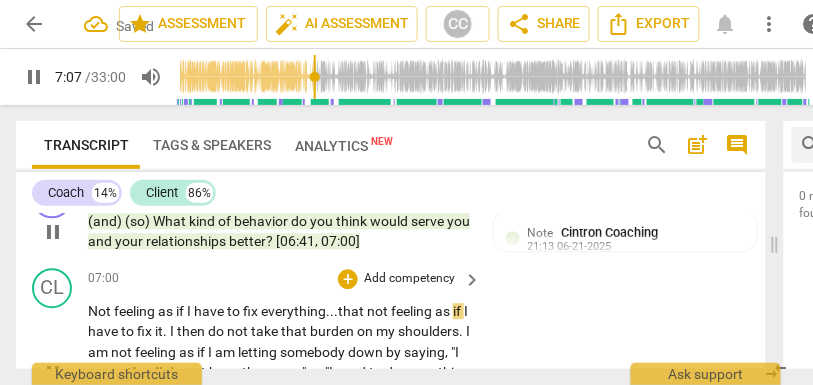 click on "not" at bounding box center [379, 311] 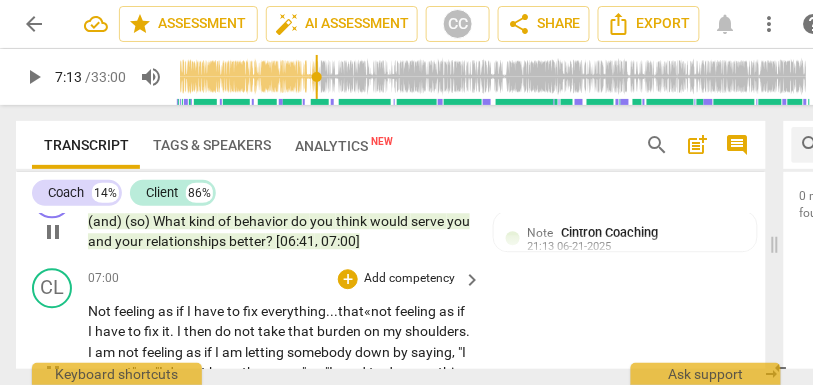 click on "." at bounding box center [173, 331] 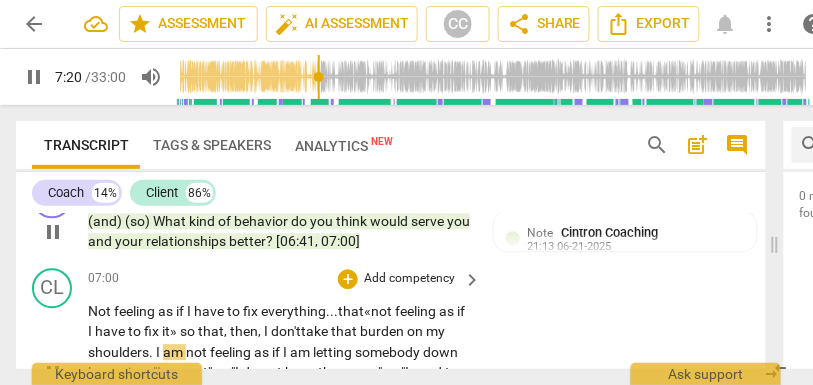 click on "feeling" at bounding box center [417, 311] 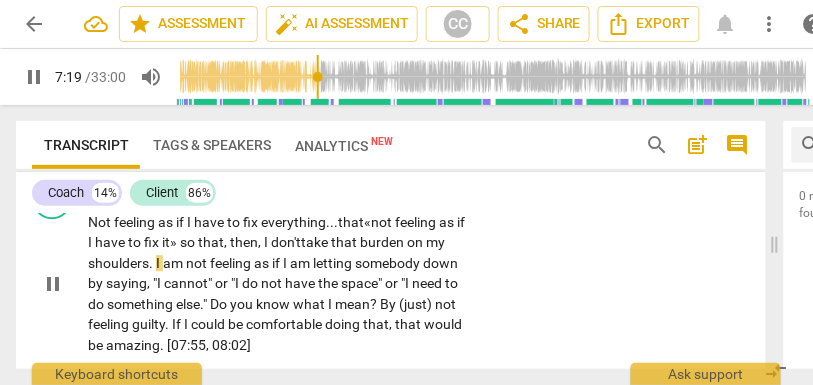 scroll, scrollTop: 2064, scrollLeft: 0, axis: vertical 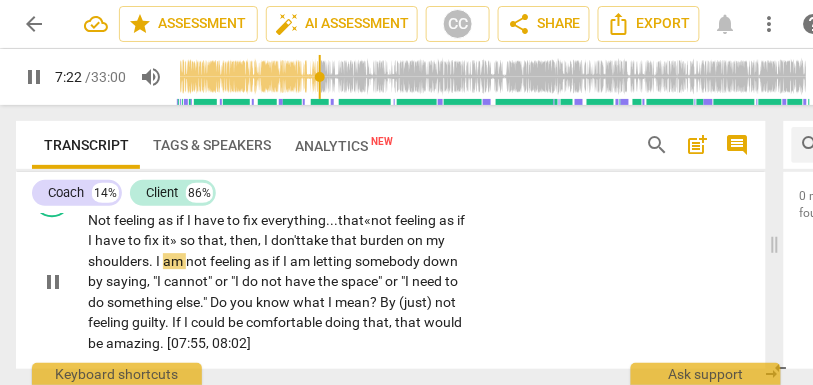 click on "I" at bounding box center (159, 261) 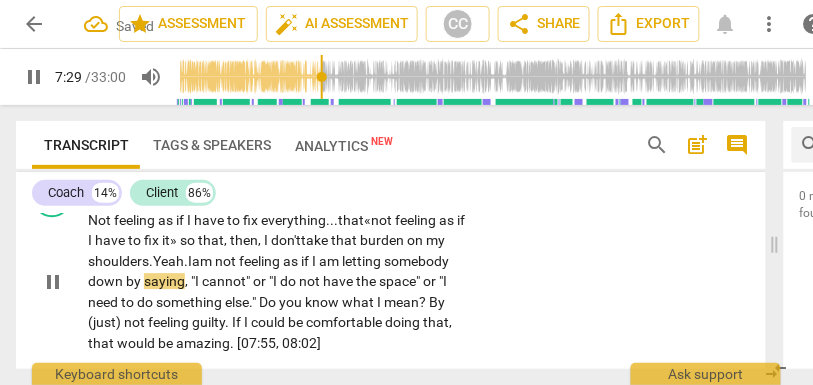 click on ""I" at bounding box center (196, 281) 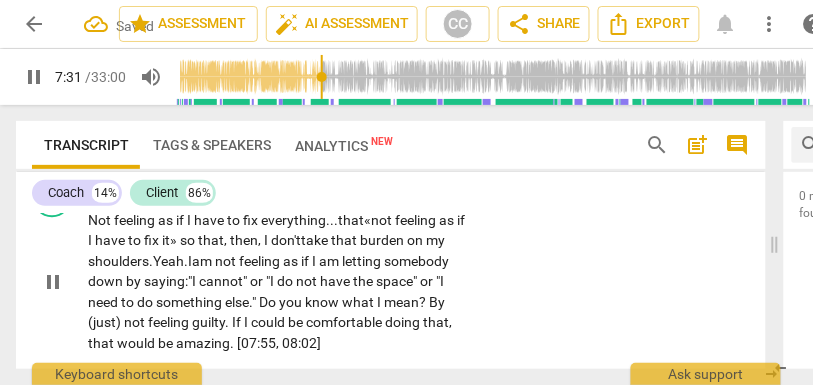 click on "cannot"" at bounding box center (224, 281) 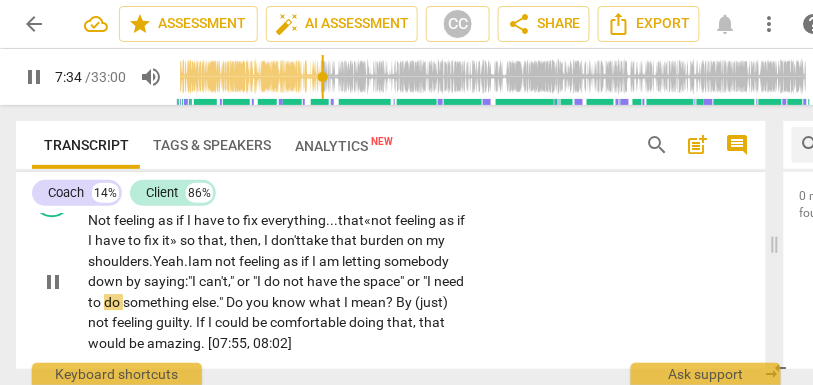 click on ""I" at bounding box center (258, 281) 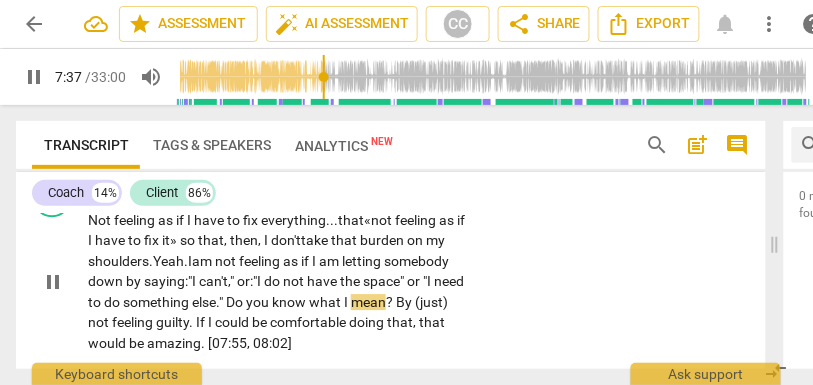 click on "space"" at bounding box center [385, 281] 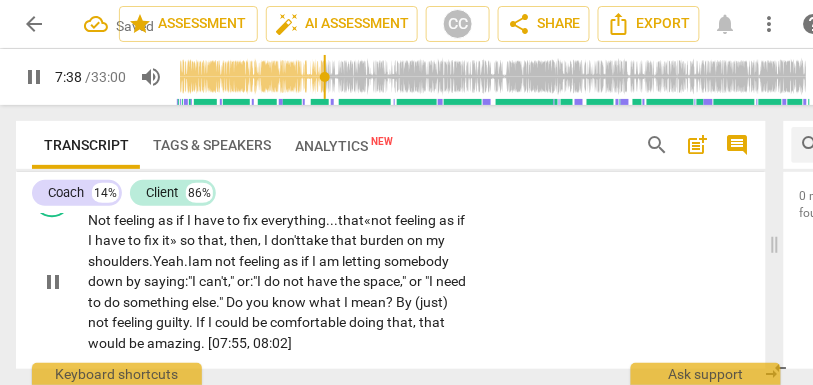 click on ""I" at bounding box center [430, 281] 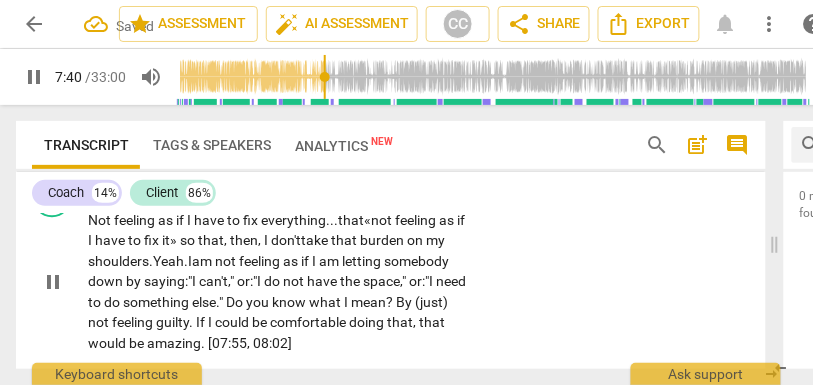 click on "space,"" at bounding box center [386, 281] 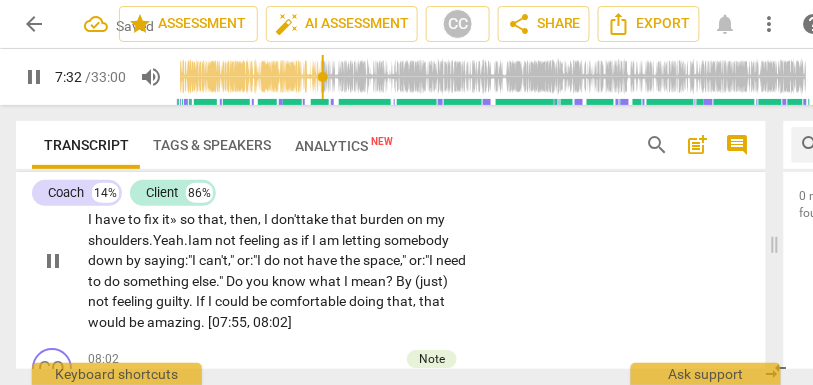scroll, scrollTop: 2097, scrollLeft: 0, axis: vertical 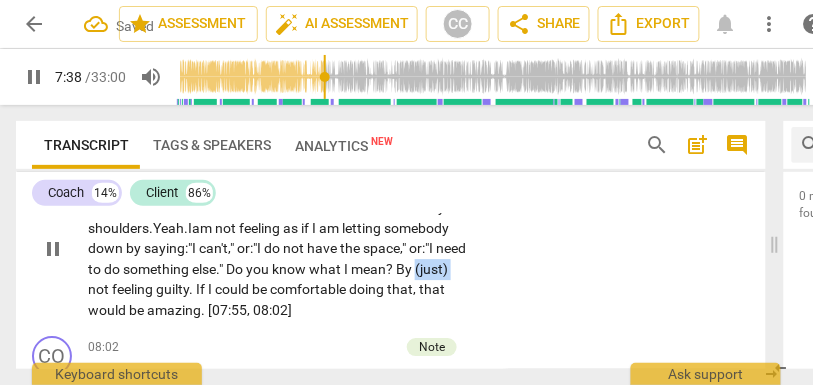 drag, startPoint x: 127, startPoint y: 290, endPoint x: 68, endPoint y: 292, distance: 59.03389 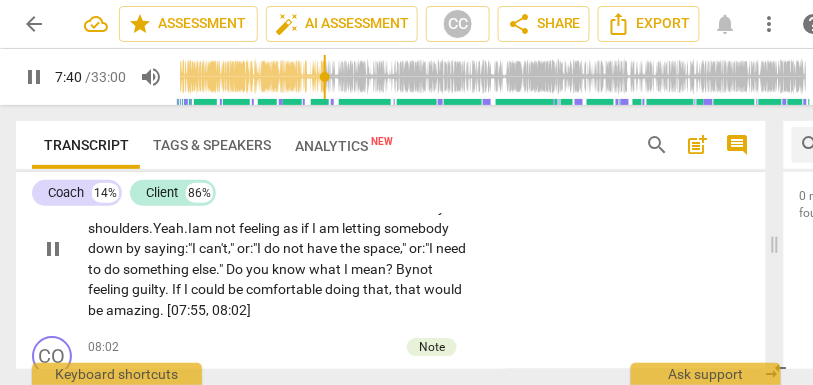 click on "CL play_arrow pause [TIME] + Add competency keyboard_arrow_right Not   feeling   as   if   I   have   to   fix   everything...  t hat  « not   feeling   as   if   I   have   to   fix   it» so that, then, I don't  take   that   burden   on   my   shoulders .  Yeah.  I  am   not   feeling   as   if   I   am   letting   somebody   down   by   saying:  "I   can't,"   or:  "I   do   not   have   the   space,"   or:  "I   need   to   do   something   else . "   Do   you   know   what   I   mean ?   By  not   feeling   guilty .   If   I   could   be   comfortable   doing   that ,   that   would   be   amazing .   [TIME ,   TIME]" at bounding box center [391, 232] 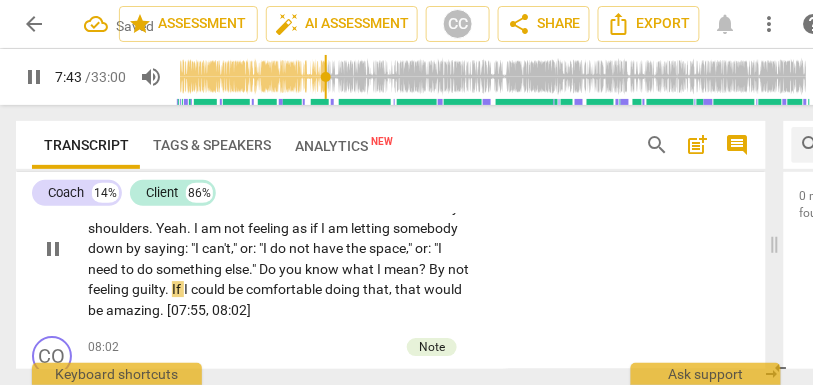 click on "." at bounding box center [168, 289] 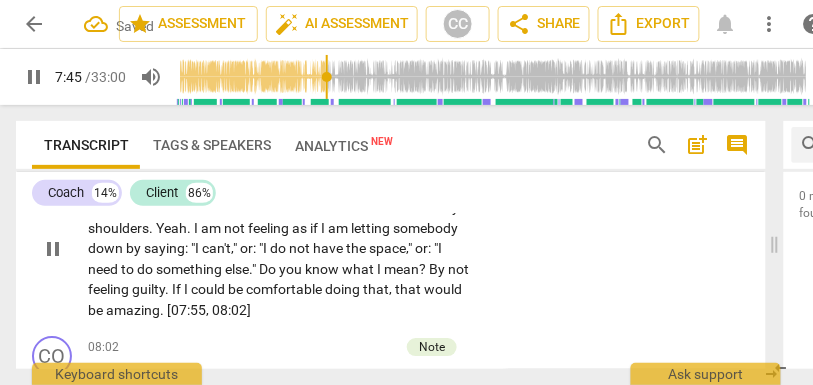 type on "466" 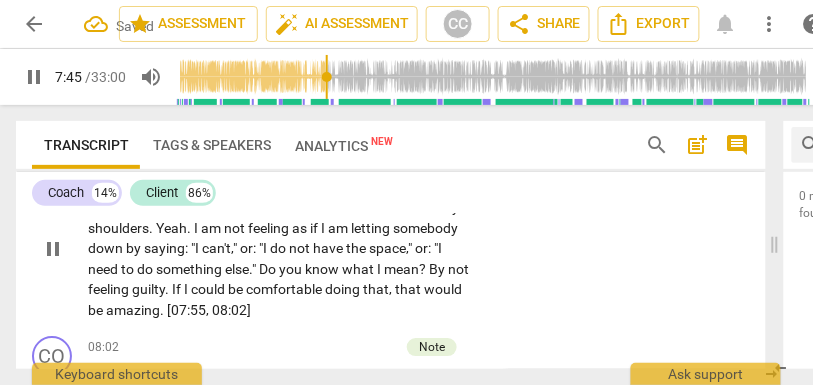 type 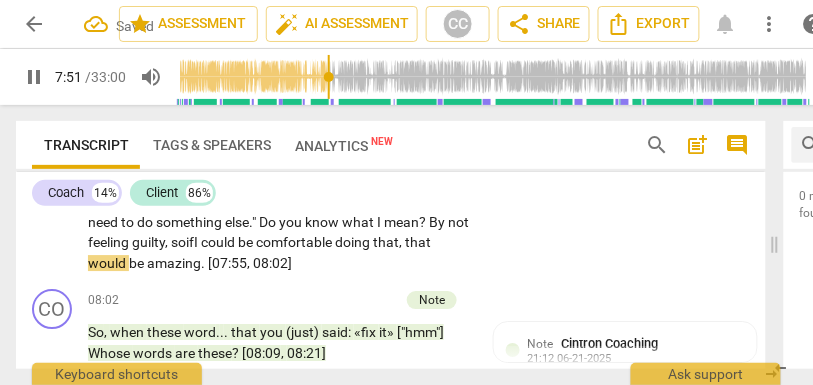 scroll, scrollTop: 2145, scrollLeft: 0, axis: vertical 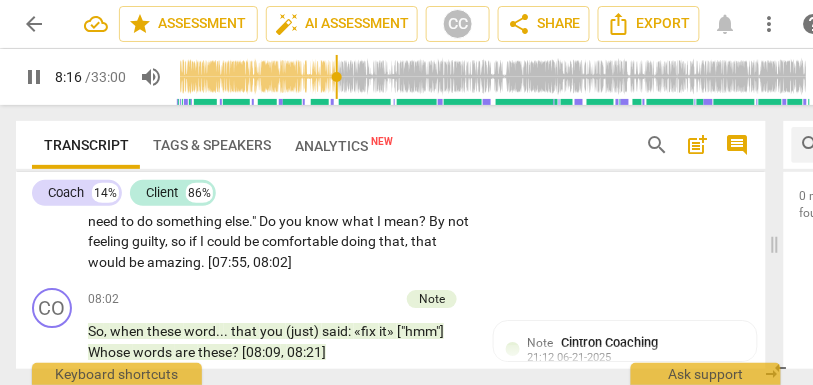 click on "amazing" at bounding box center (174, 262) 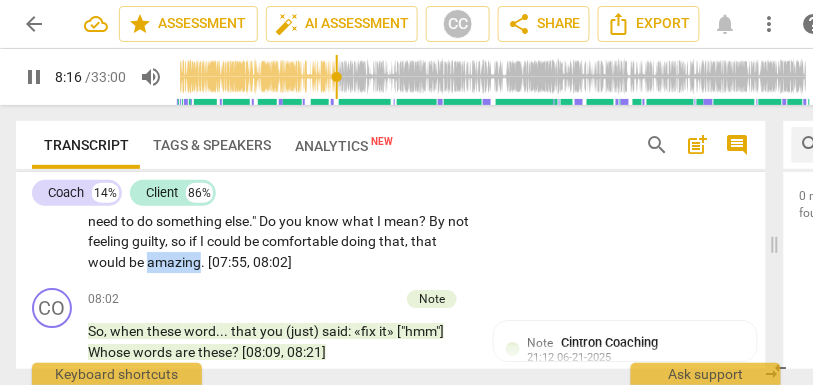 click on "amazing" at bounding box center [174, 262] 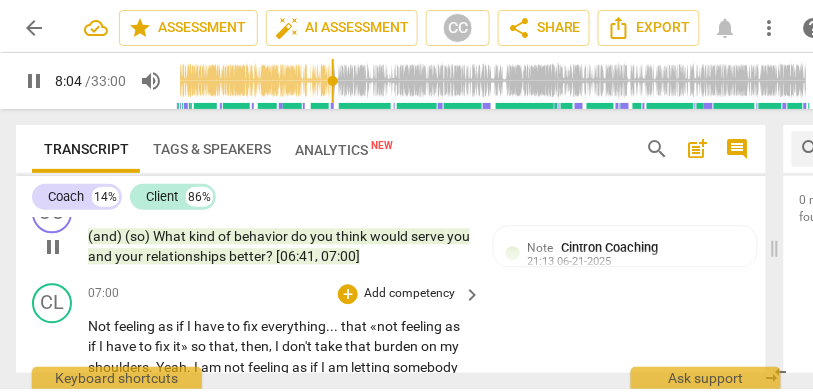 scroll, scrollTop: 1960, scrollLeft: 0, axis: vertical 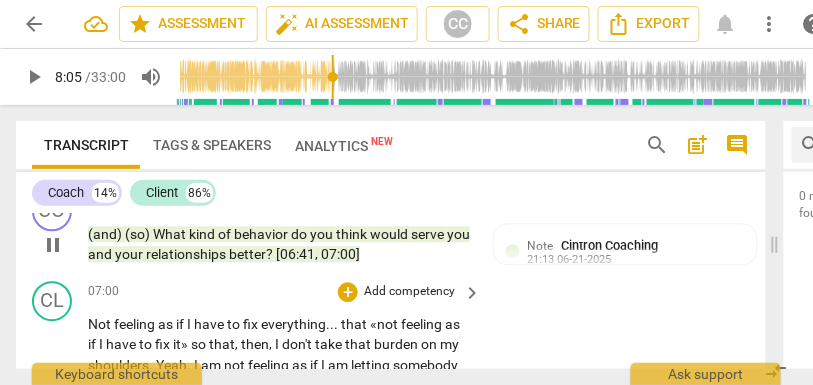 click on "Add competency" at bounding box center (409, 292) 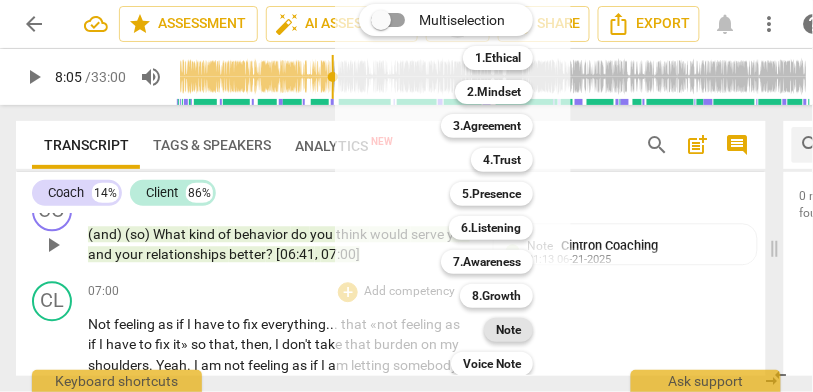 click on "Note" at bounding box center [508, 330] 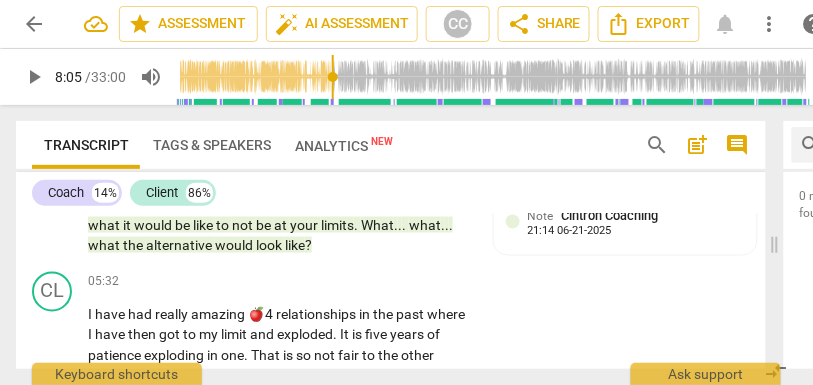 scroll, scrollTop: 1662, scrollLeft: 0, axis: vertical 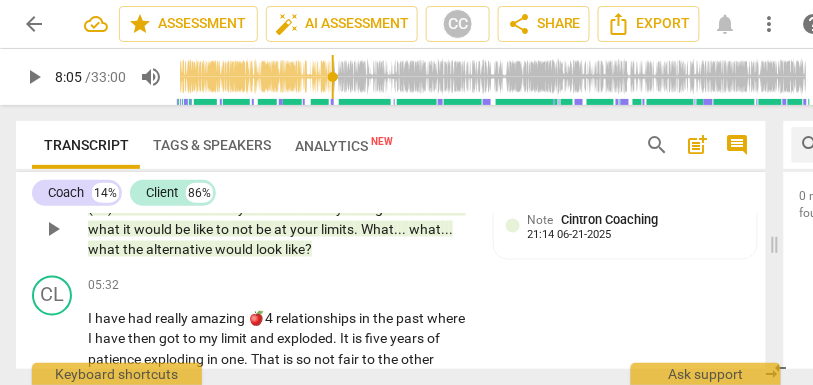click on "look" at bounding box center (270, 249) 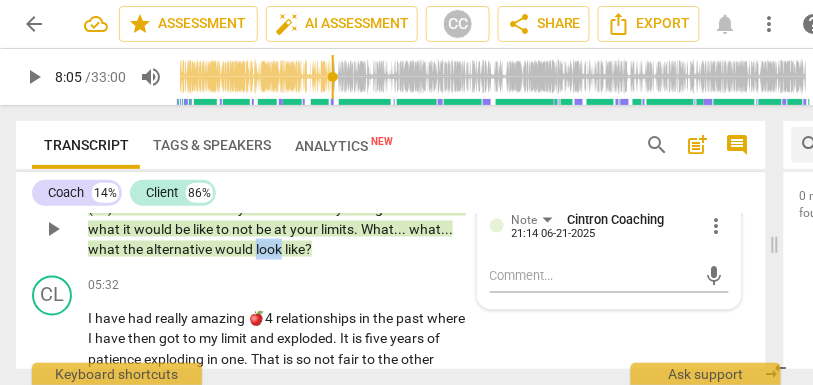 click on "look" at bounding box center [270, 249] 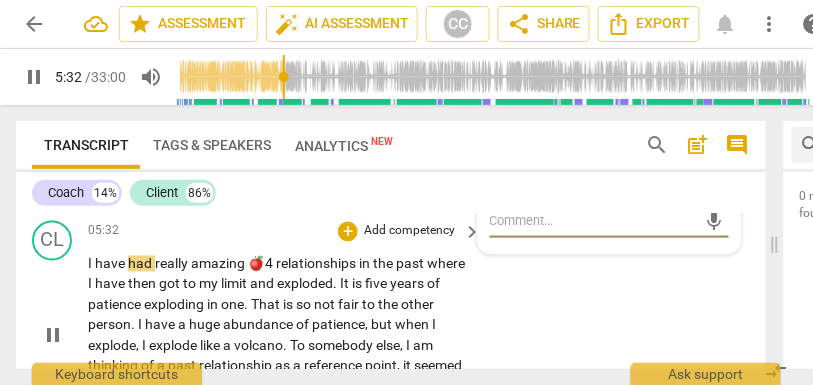 scroll, scrollTop: 1730, scrollLeft: 0, axis: vertical 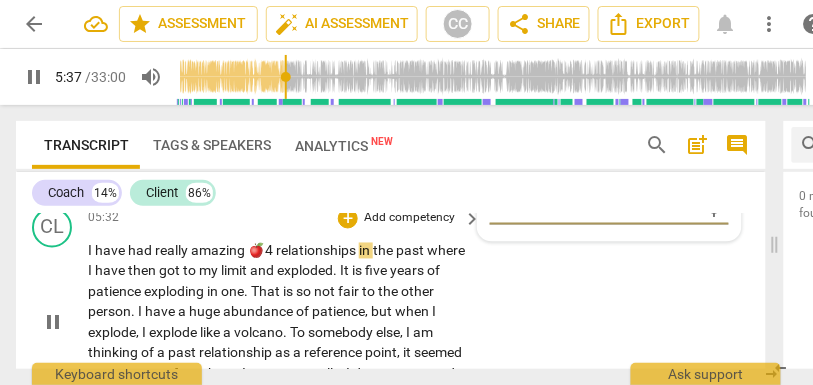 click on "relationships" at bounding box center [317, 251] 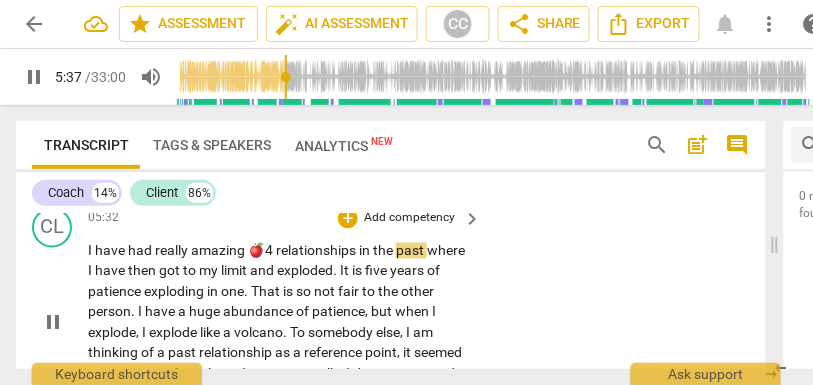 type 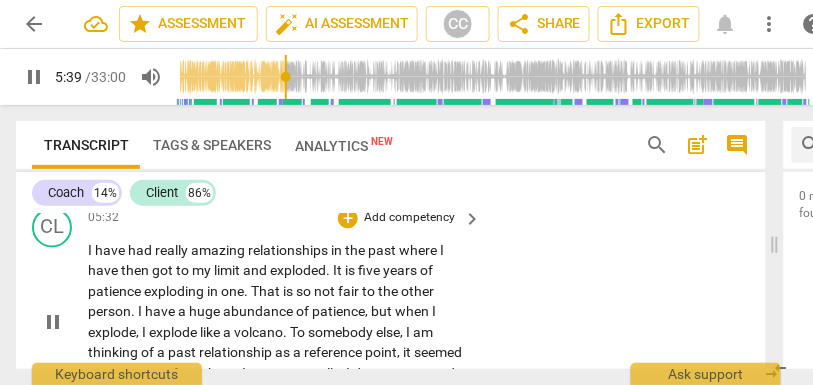 click on "really" at bounding box center [173, 251] 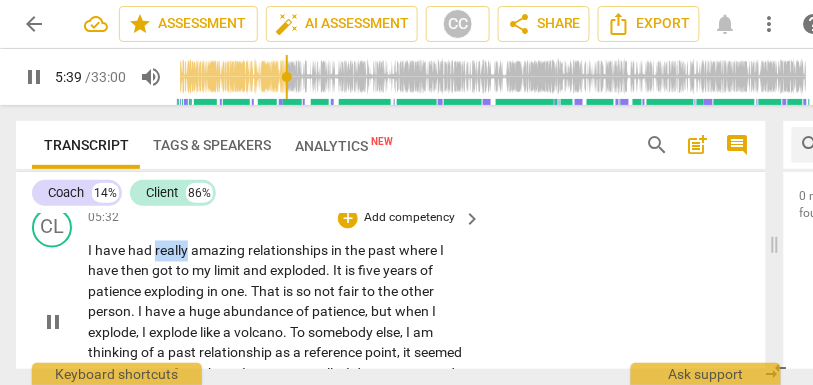 click on "really" at bounding box center [173, 251] 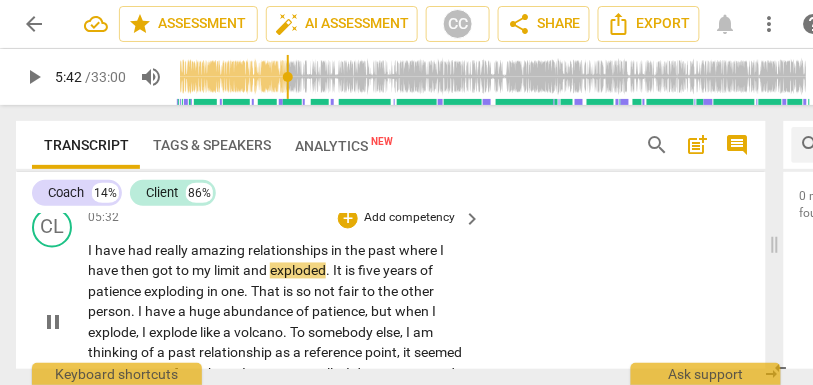 click on "where" at bounding box center (419, 251) 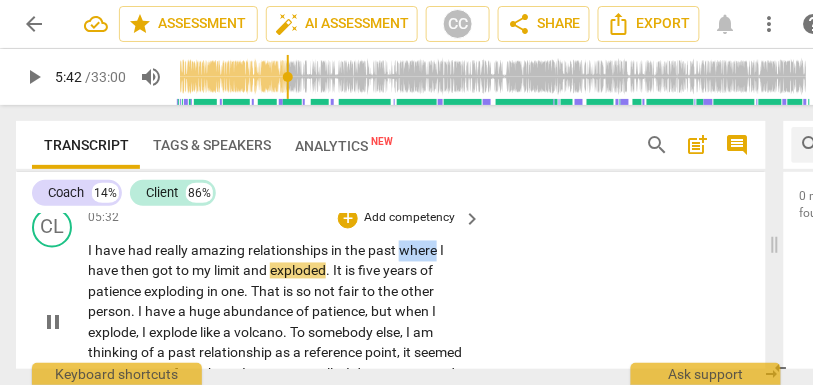 click on "where" at bounding box center (419, 251) 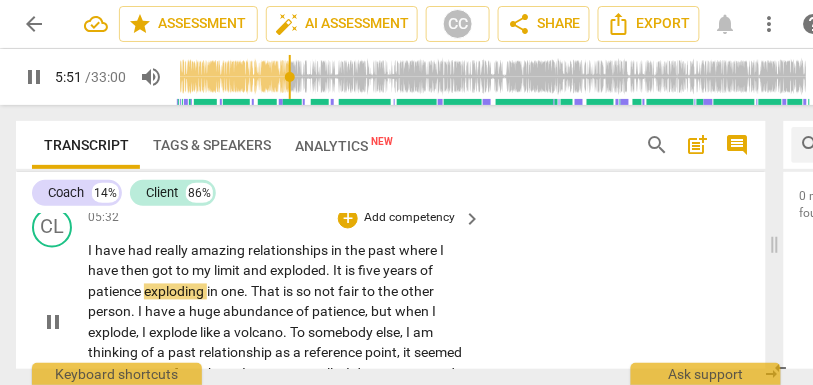 click on "exploded" at bounding box center (298, 271) 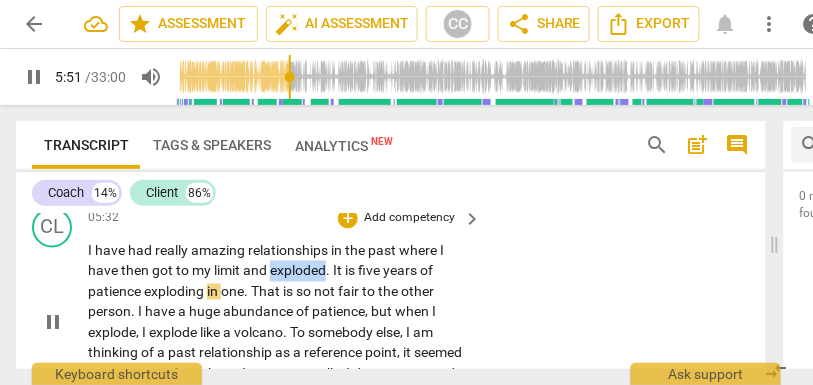 click on "exploded" at bounding box center (298, 271) 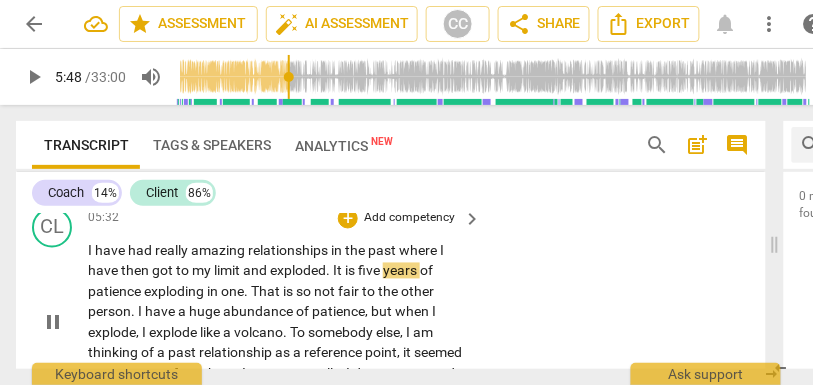 click on "It" at bounding box center (339, 271) 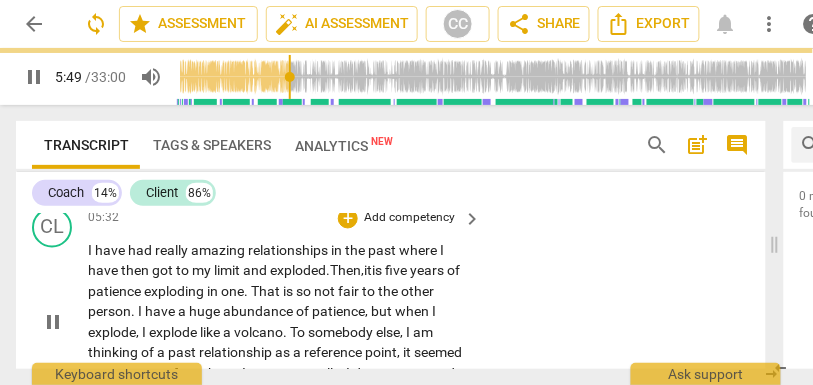 click on "it" at bounding box center (368, 271) 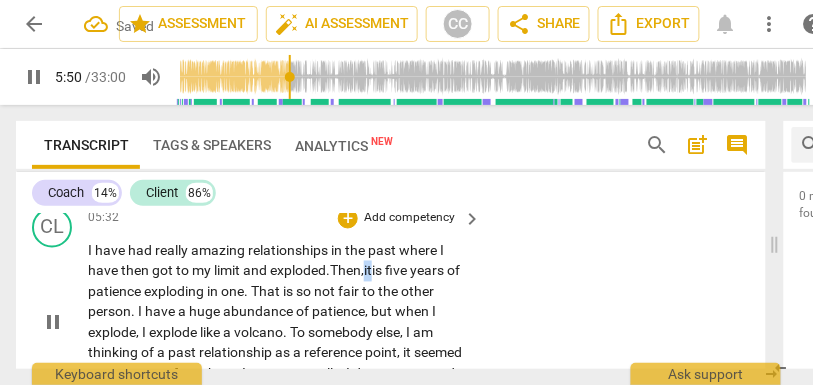 click on "it" at bounding box center (368, 271) 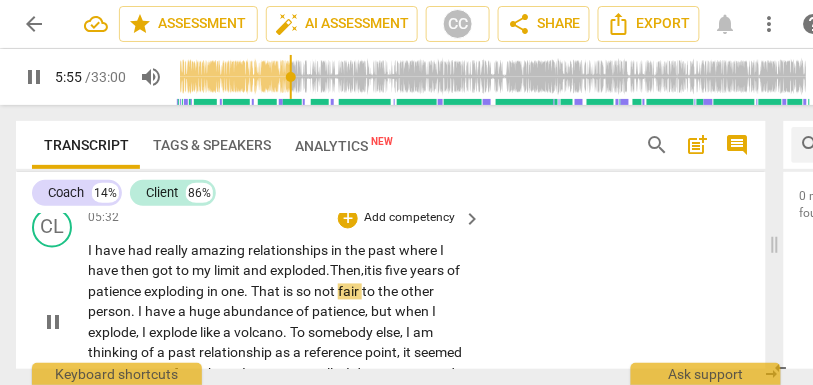 click on "exploding" at bounding box center (175, 292) 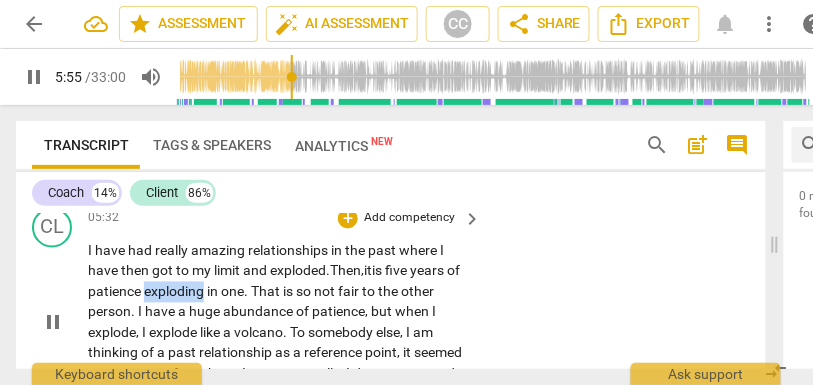 click on "exploding" at bounding box center [175, 292] 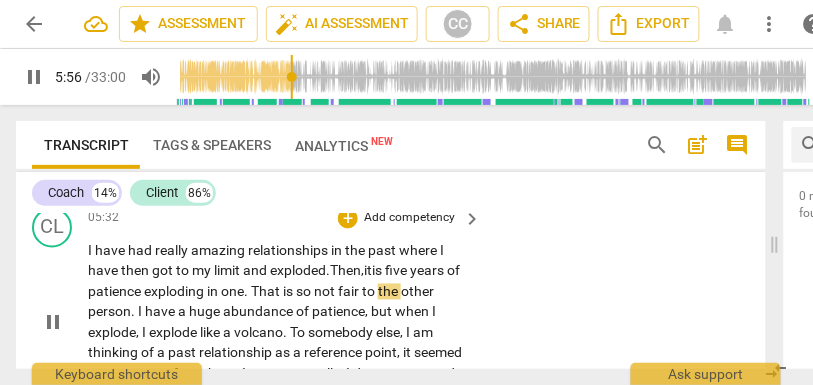click on "." at bounding box center [247, 292] 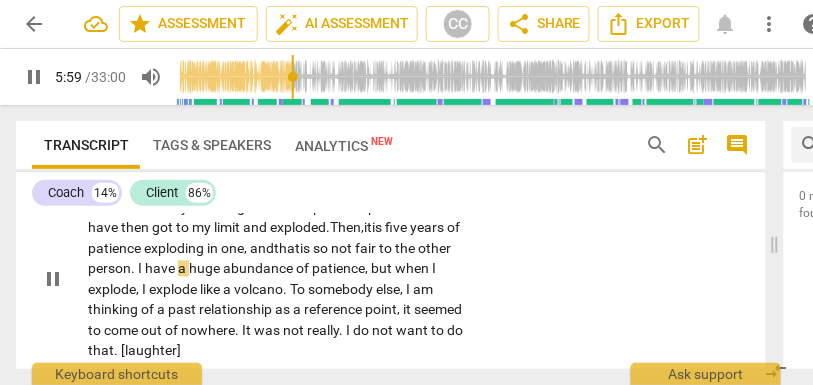 scroll, scrollTop: 1790, scrollLeft: 0, axis: vertical 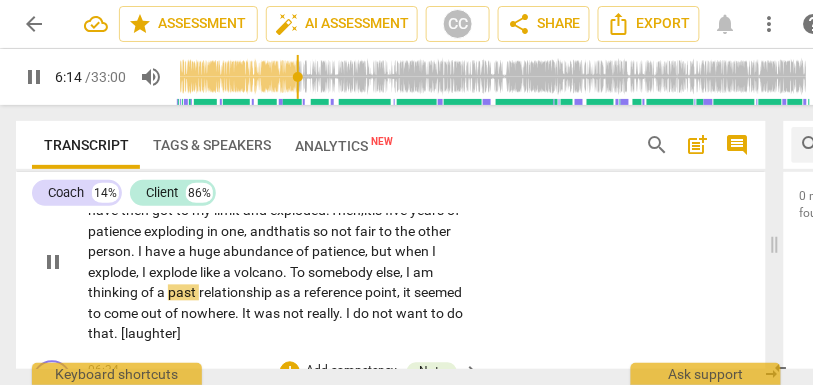 click on "I" at bounding box center [409, 273] 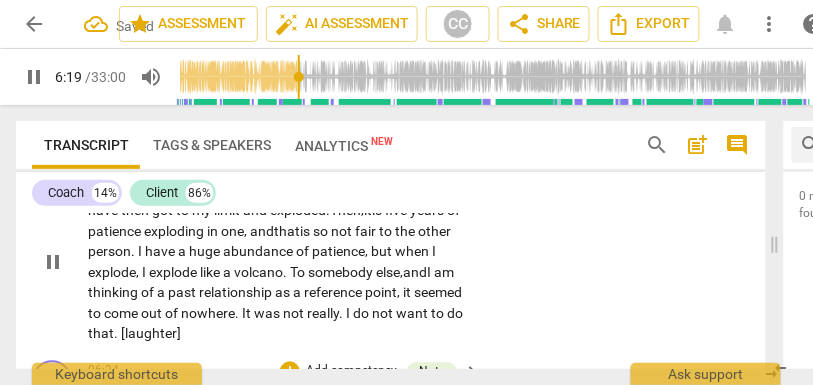 click on ",  and" at bounding box center (413, 273) 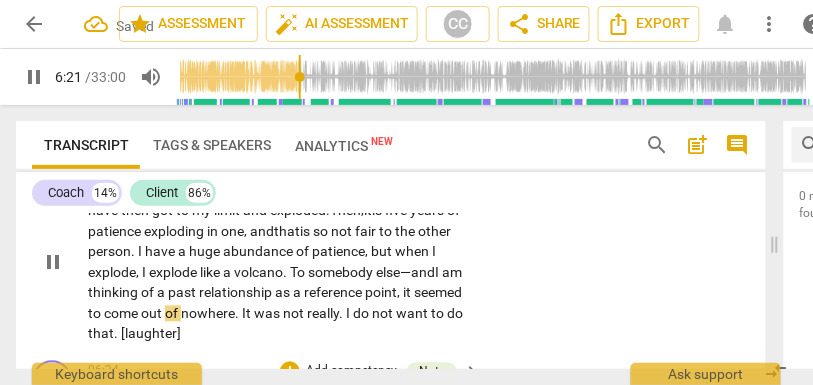 click on "I   have   had   really   amazing   relationships   in   the   past   where   I   have   then   got   to   my   limit   and   exploded .  Then,  it  is   five   years   of   patience   exploding   in   one, and  that  is   so   not   fair   to   the   other   person .   I   have   a   huge   abundance   of   patience ,   but   when   I   explode ,   I   explode   like   a   volcano .   To   somebody   else— and  I   am   thinking   of   a   past   relationship   as   a   reference   point ,   it   seemed   to   come   out   of   nowhere .   It   was   not   really .   I   do   not   want   to   do   that .   [laughter]" at bounding box center (279, 263) 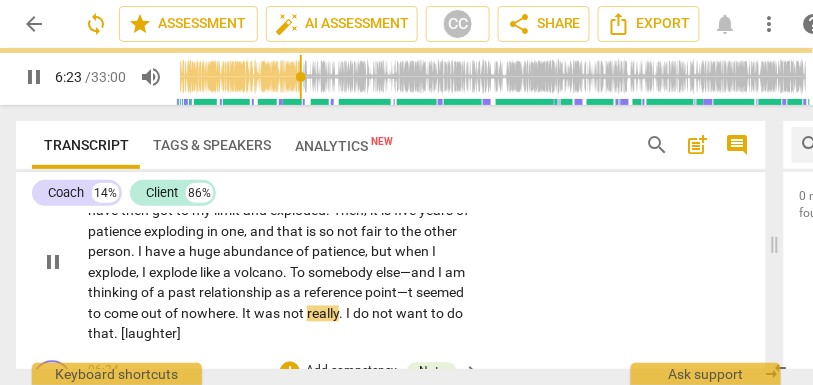drag, startPoint x: 416, startPoint y: 302, endPoint x: 557, endPoint y: 281, distance: 142.55525 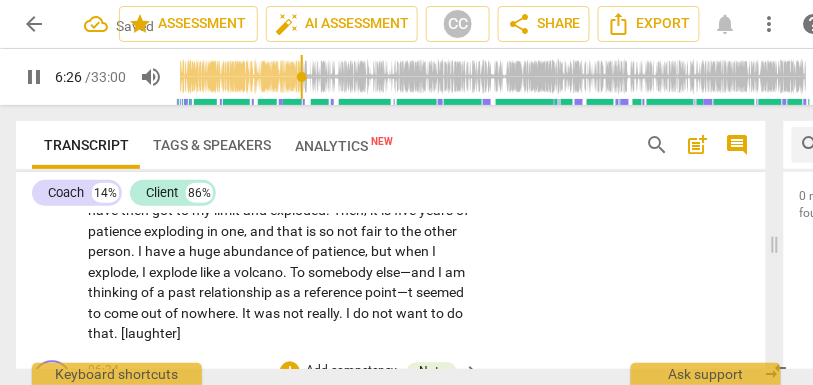 click on "not" at bounding box center [295, 314] 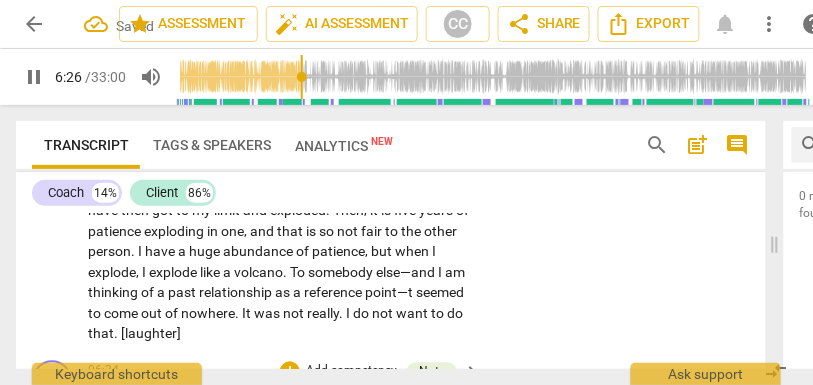 type 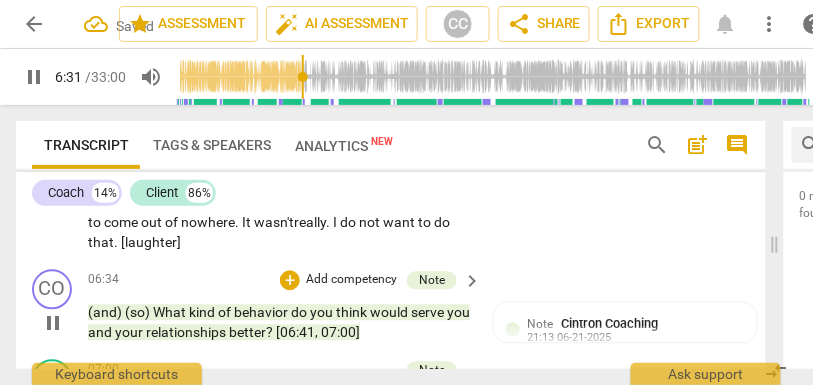 scroll, scrollTop: 1882, scrollLeft: 0, axis: vertical 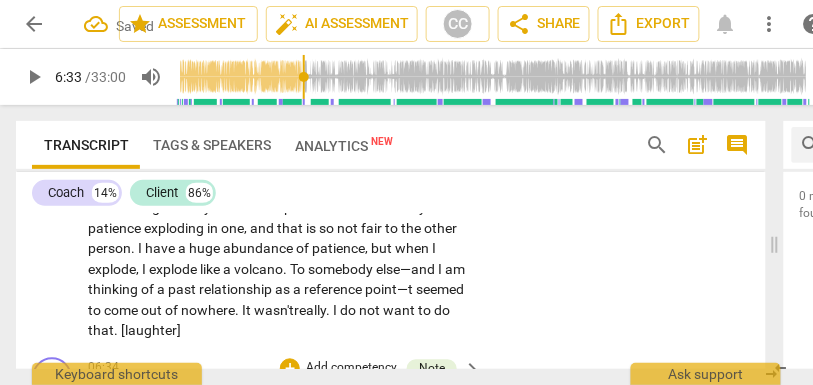 type on "393" 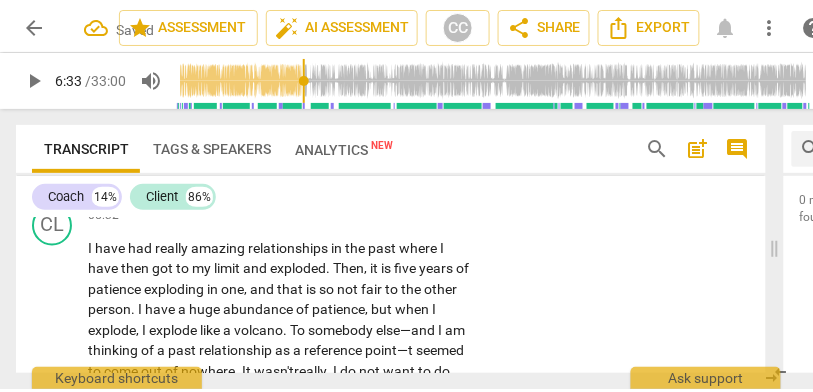 scroll, scrollTop: 1690, scrollLeft: 0, axis: vertical 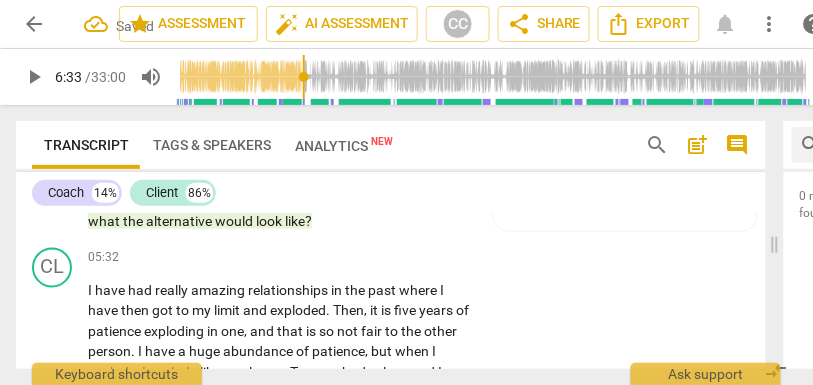 click on "Add competency" at bounding box center (409, 259) 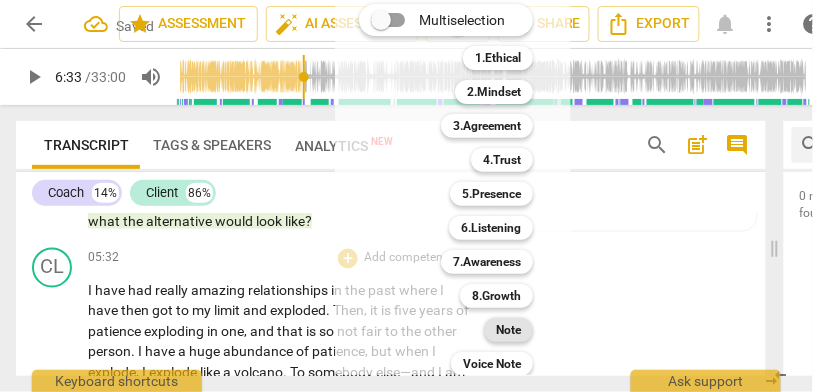 click on "Note" at bounding box center (508, 330) 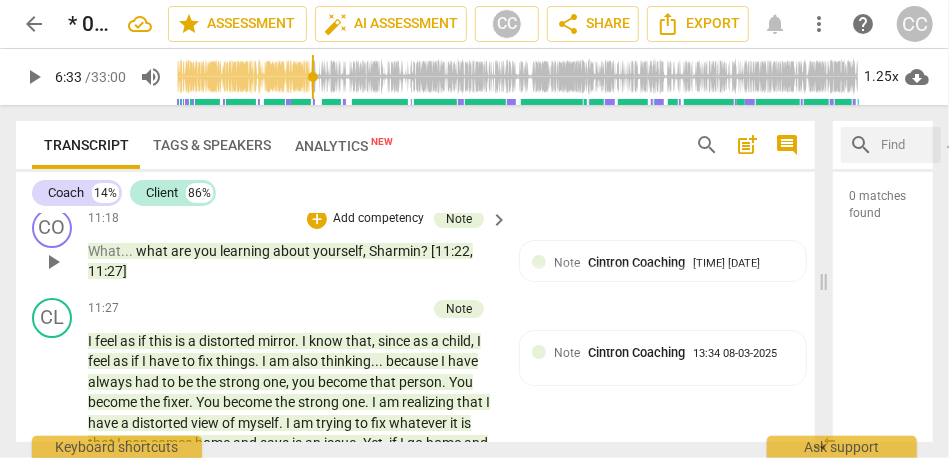 scroll, scrollTop: 2716, scrollLeft: 0, axis: vertical 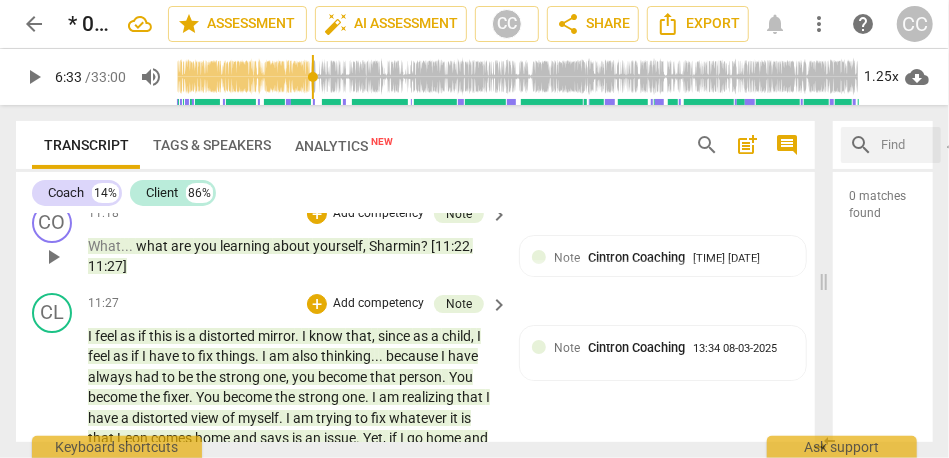 click on "CL play_arrow pause 11:27 + Add competency Note keyboard_arrow_right I   feel   as   if   this   is   a   distorted   mirror .   I   know   that ,   since   as   a   child ,   I   feel   as   if   I   have   to   fix   things .   I   am   also   thinking . . .   because   I   have   always   had   to   be   the   strong   one ,   you   become   that   person .   You   become   the   fixer .   You   become   the   strong   one .   I   am   realizing   that   I   have   a   distorted   view   of   myself .   I   am   trying   to   fix   whatever   it   is   that   Leon   comes   home   and   says   is   an   issue .   Yet ,   if   I   go   home   and   say :   "This   is   an   issue , "   I   do   not   want   him   to   fix   it .   I   want   him   to   listen .   I   am   thinking   that . . .   why   am   I   doing   something   to   somebody   else   that   I   do   not   want   myself ?   I   will   ask   if   I   need   help .   I   am   learning   that   my   weird   [laughter]   learned   behavior" at bounding box center [415, 463] 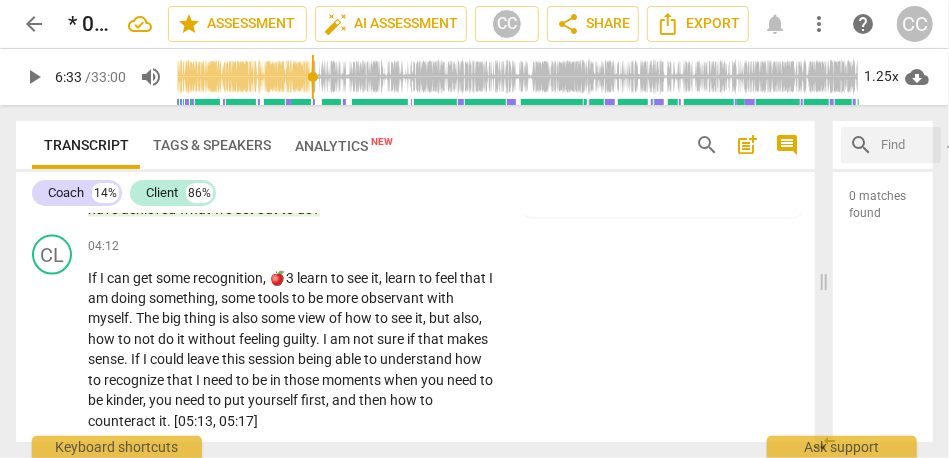 scroll, scrollTop: 1323, scrollLeft: 0, axis: vertical 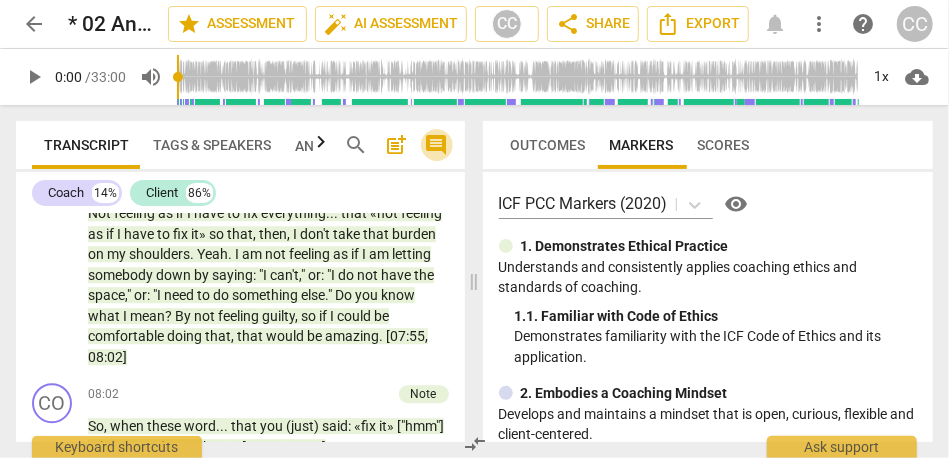 click on "comment" at bounding box center (437, 145) 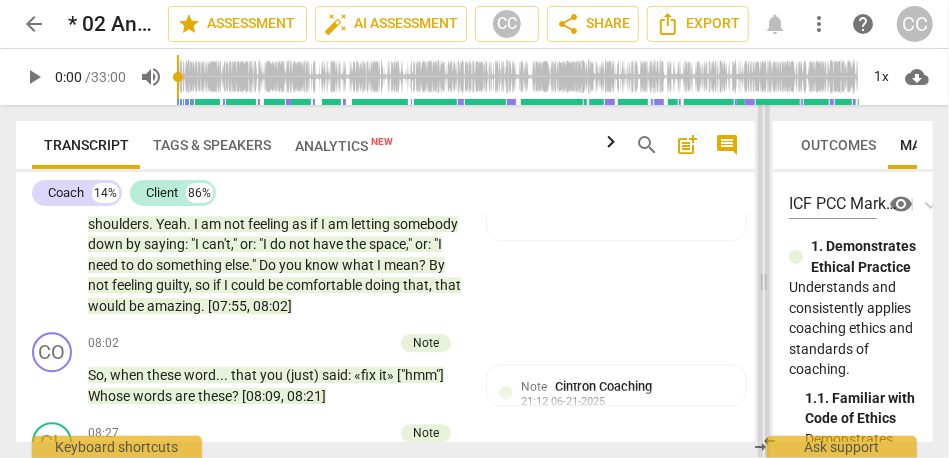 drag, startPoint x: 435, startPoint y: 255, endPoint x: 762, endPoint y: 254, distance: 327.00153 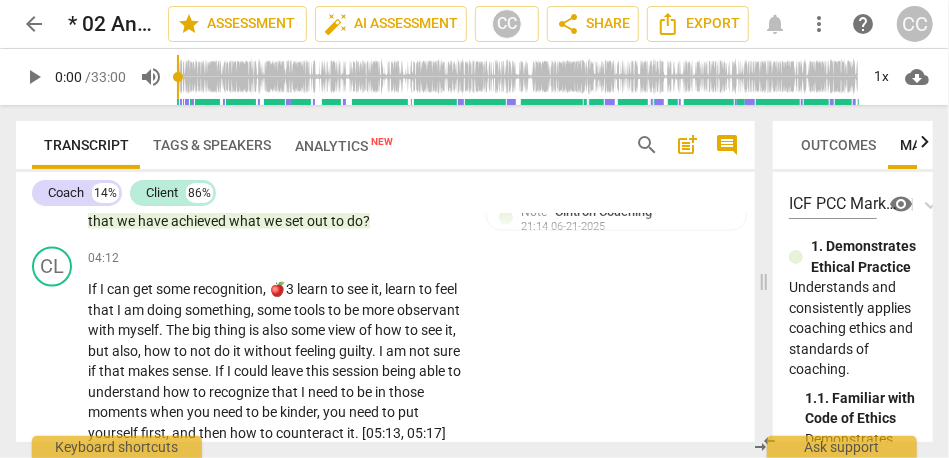 scroll, scrollTop: 1361, scrollLeft: 0, axis: vertical 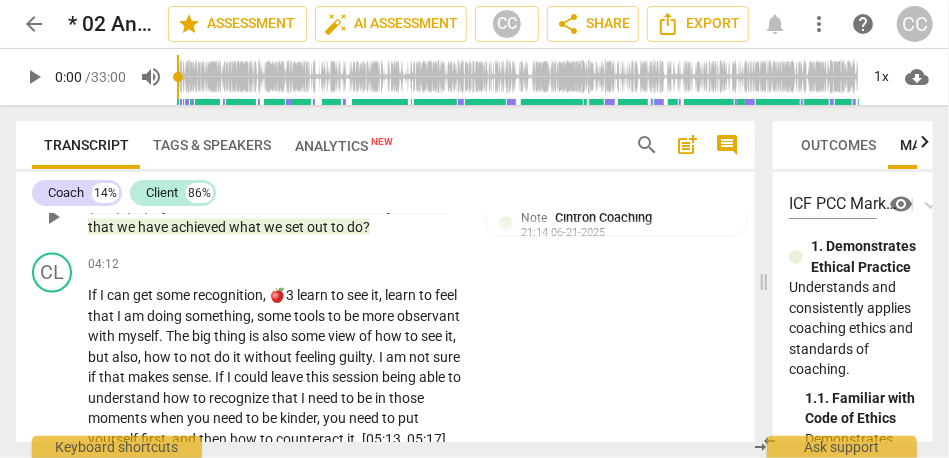 click on "out" at bounding box center [319, 227] 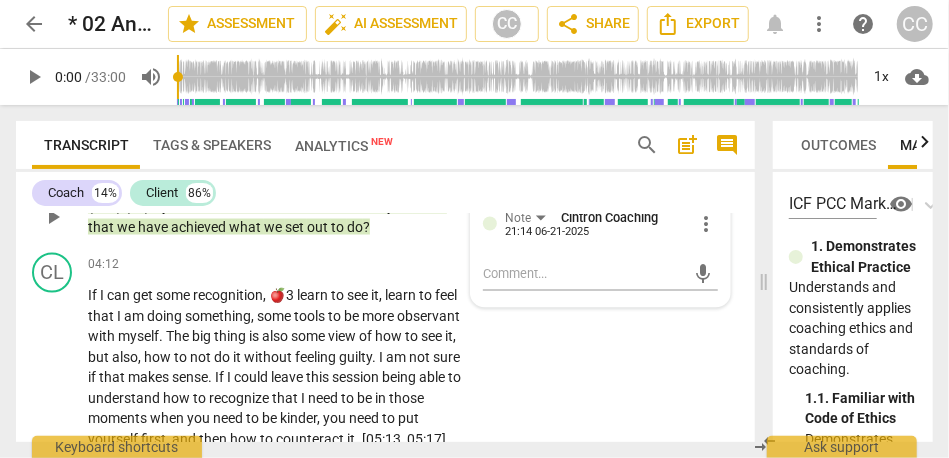click on "out" at bounding box center [319, 227] 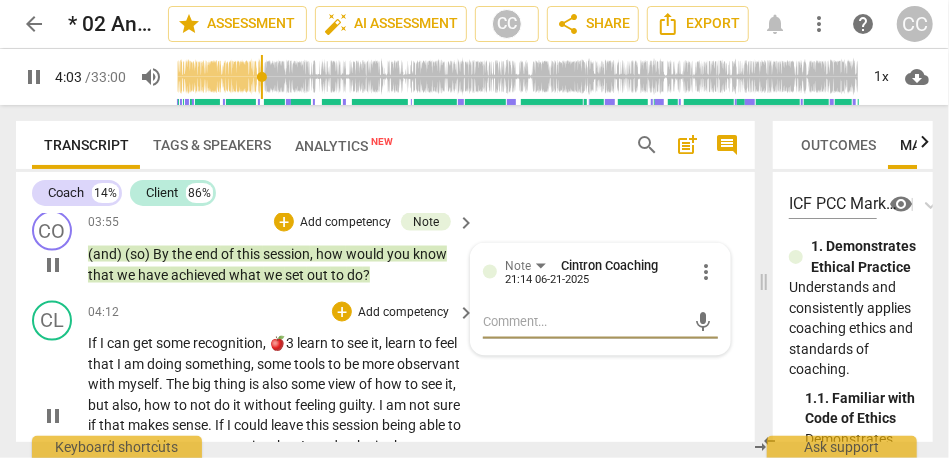 scroll, scrollTop: 1313, scrollLeft: 0, axis: vertical 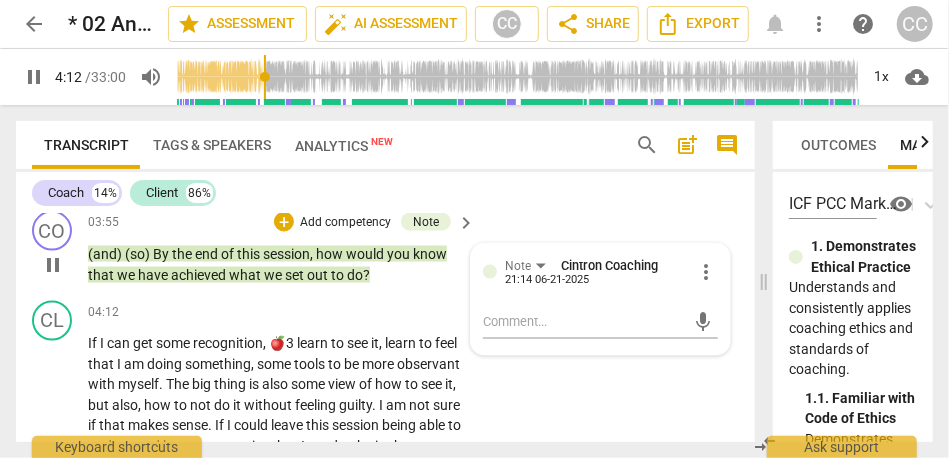click on "what" at bounding box center [246, 275] 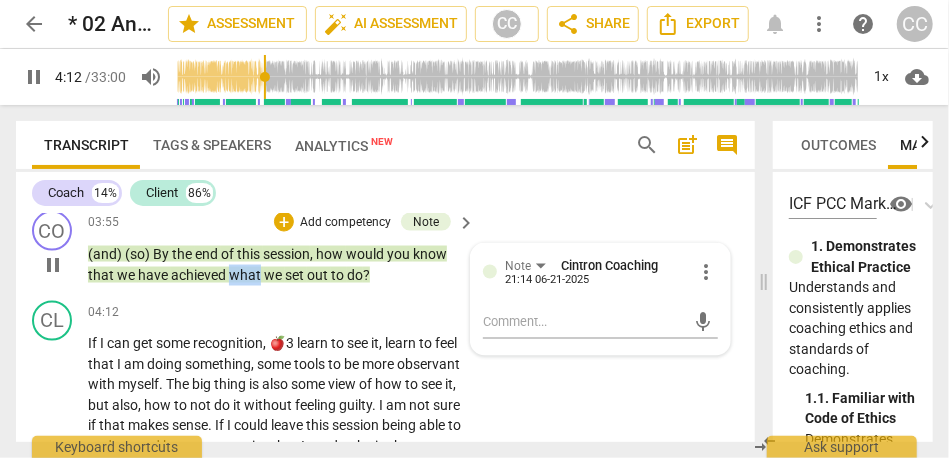 click on "what" at bounding box center (246, 275) 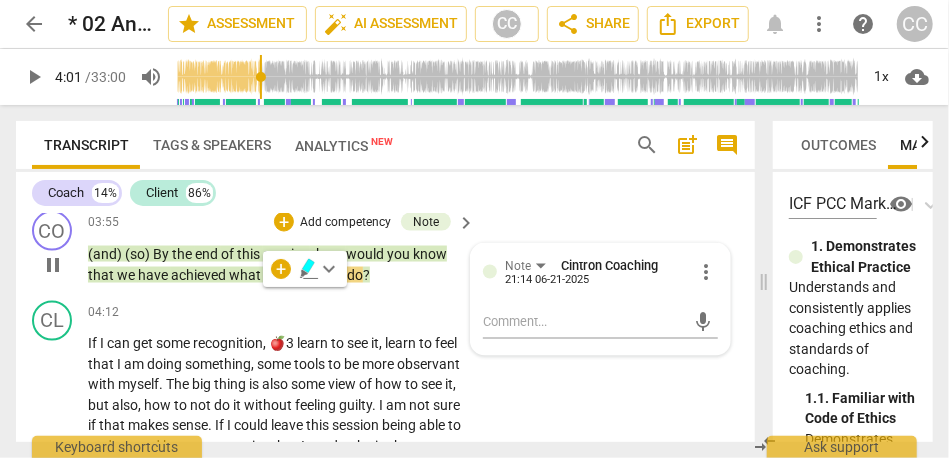 click on "do" at bounding box center (355, 275) 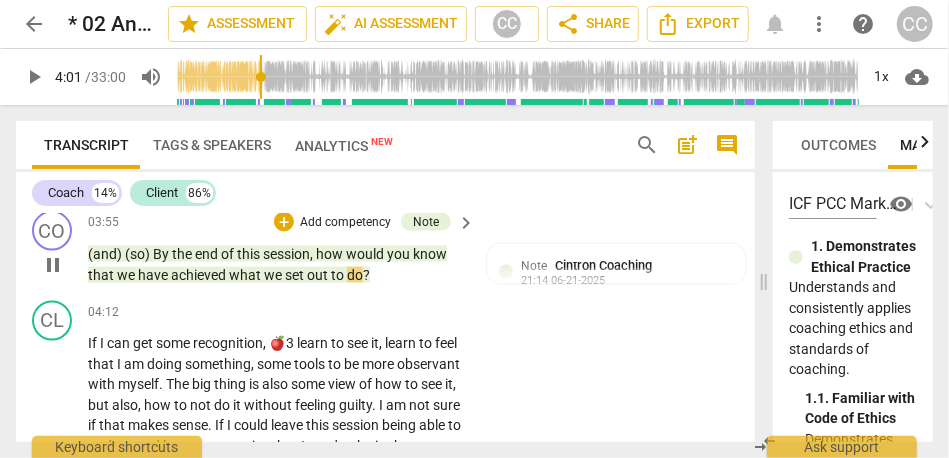 type on "242" 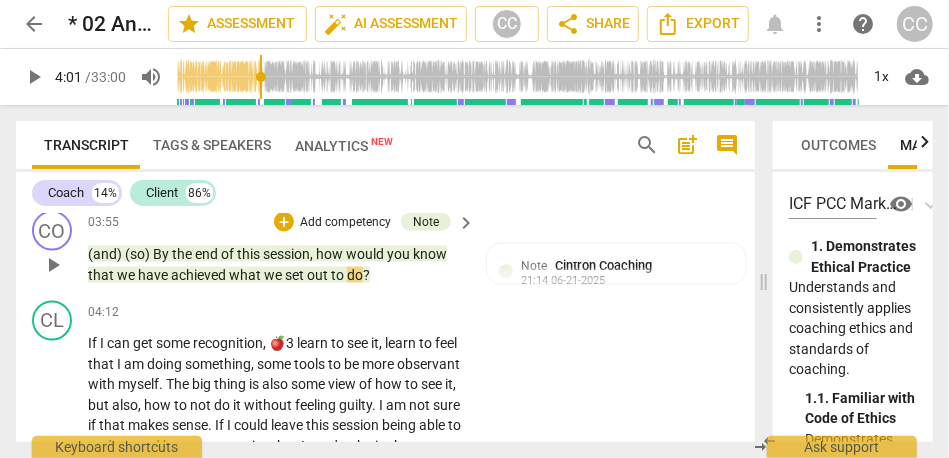 type 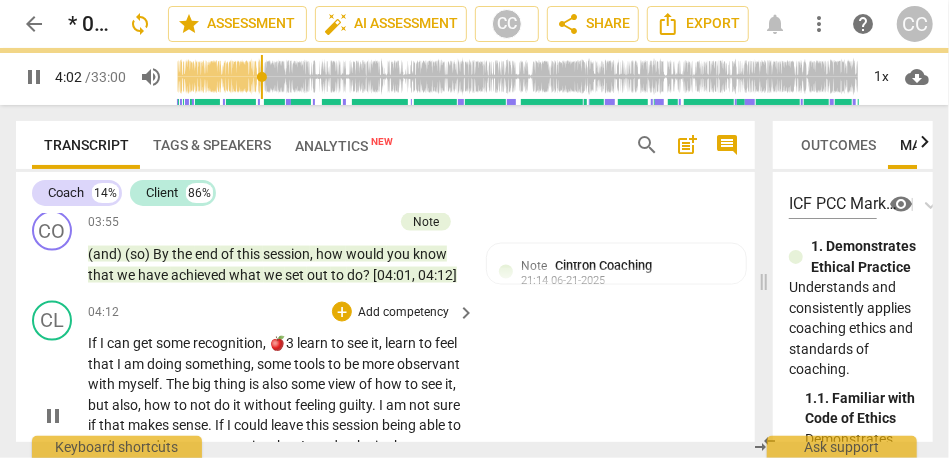 click on "tools" at bounding box center [311, 365] 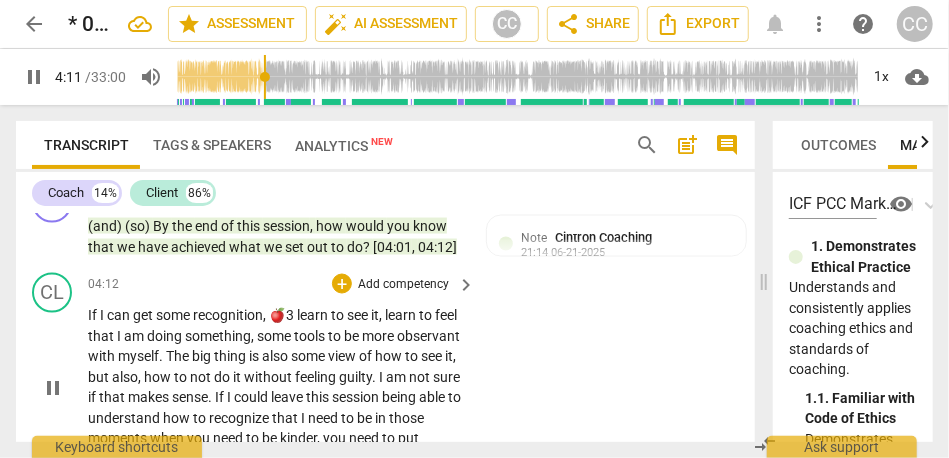 scroll, scrollTop: 1333, scrollLeft: 0, axis: vertical 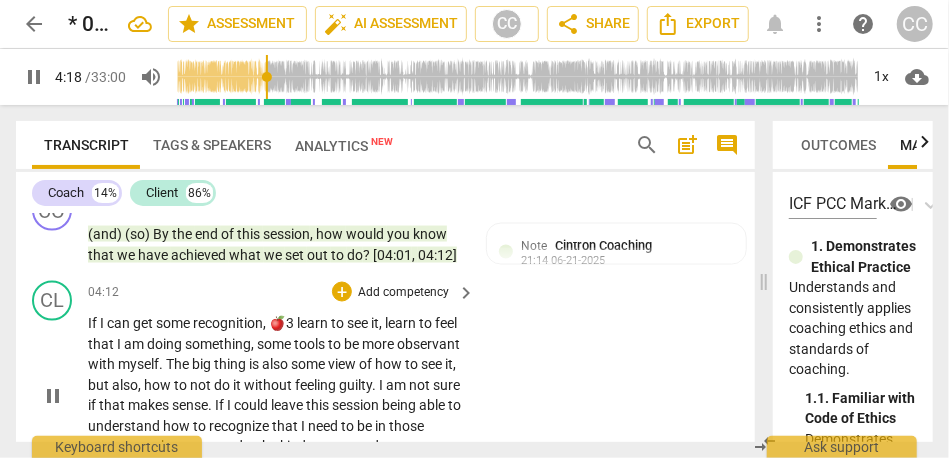 click on "learn" at bounding box center [314, 324] 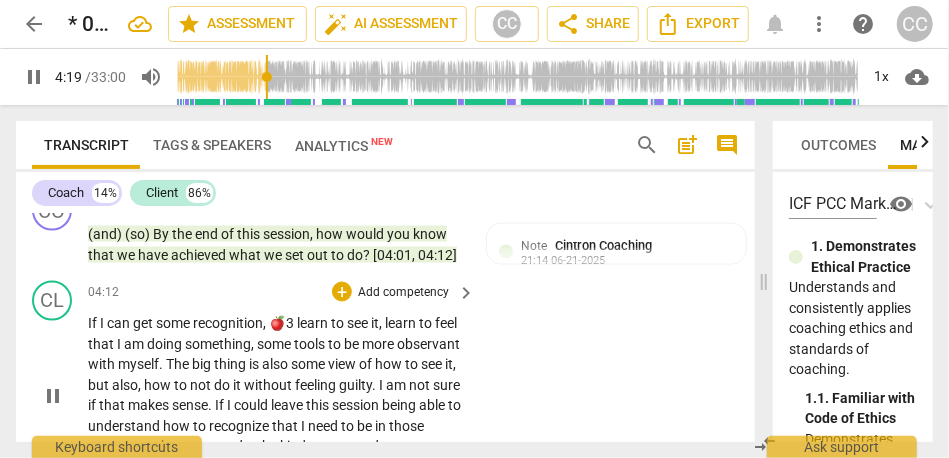 type on "260" 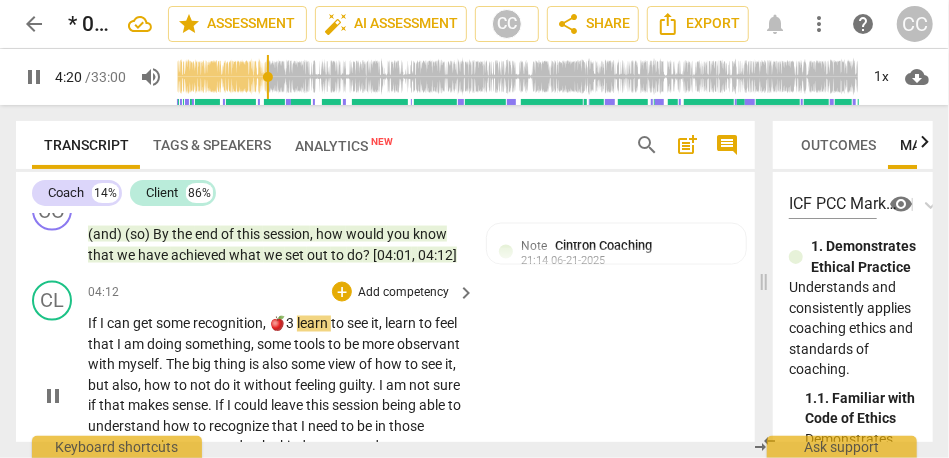 type 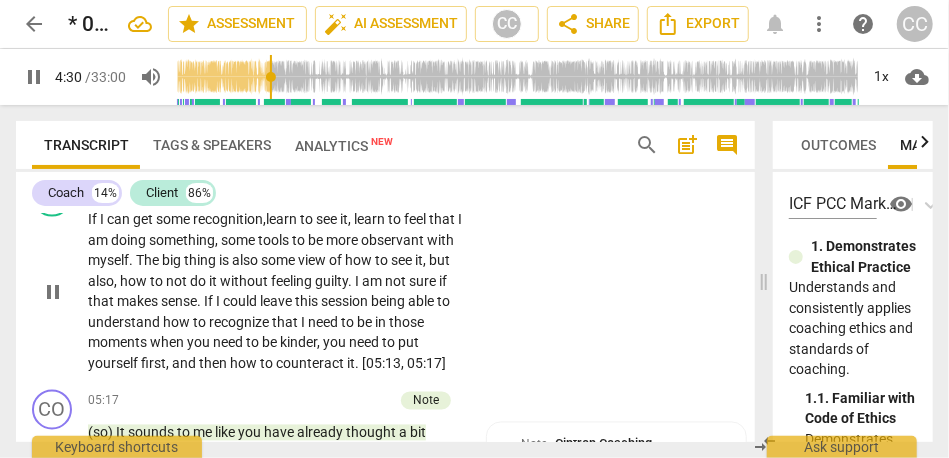 scroll, scrollTop: 1443, scrollLeft: 0, axis: vertical 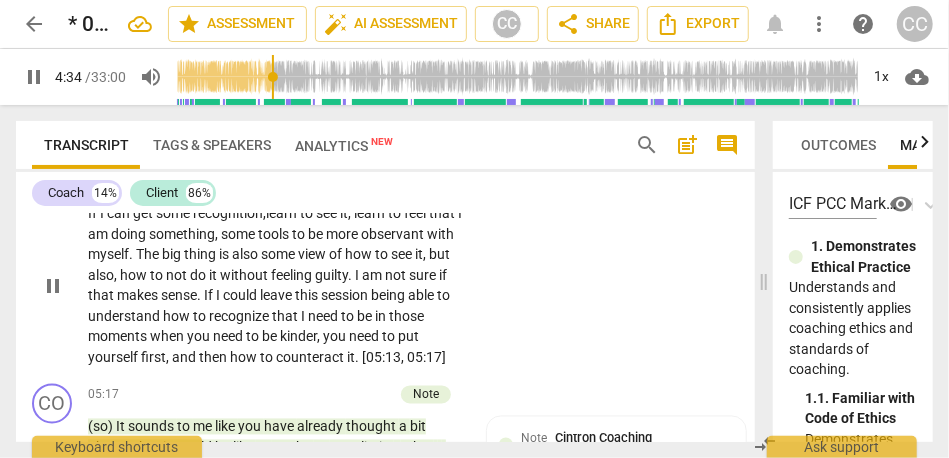 click on "The" at bounding box center [149, 255] 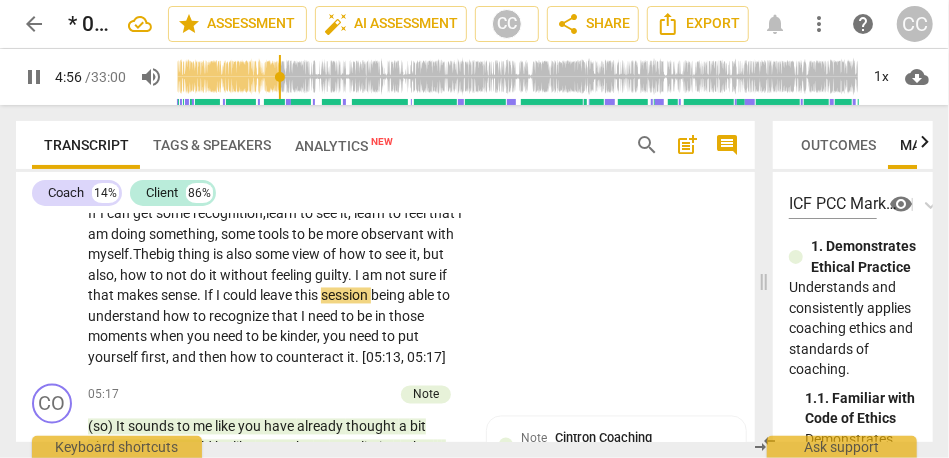 click on "pause" at bounding box center [34, 77] 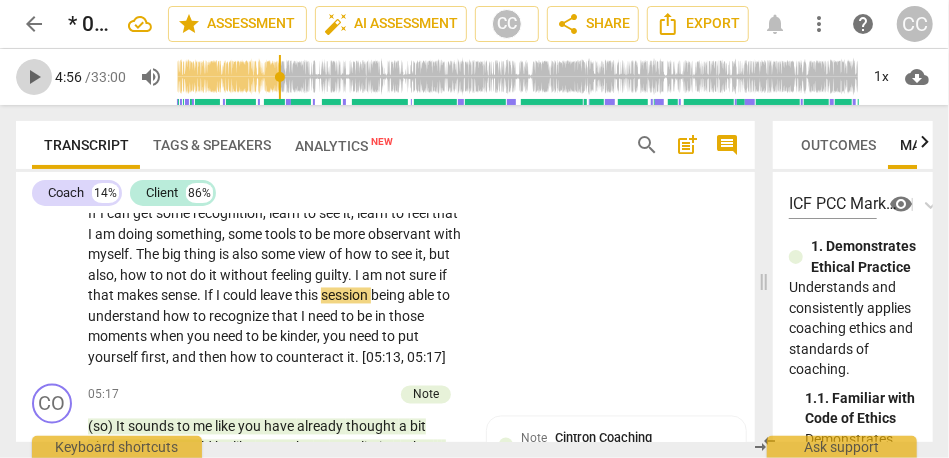 click on "play_arrow" at bounding box center (34, 77) 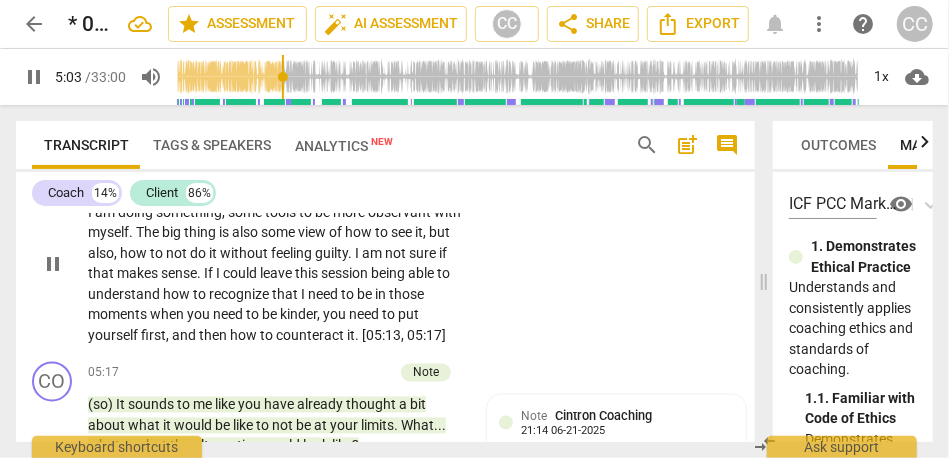 scroll, scrollTop: 1482, scrollLeft: 0, axis: vertical 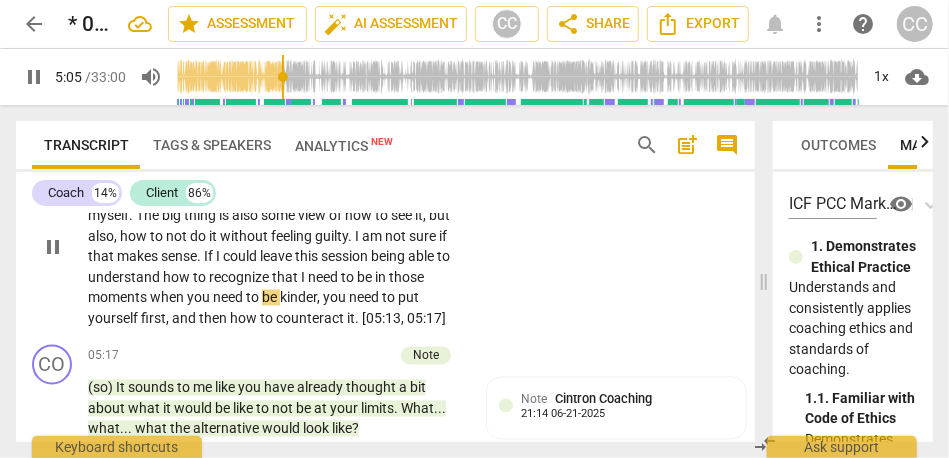 click on "recognize" at bounding box center [240, 278] 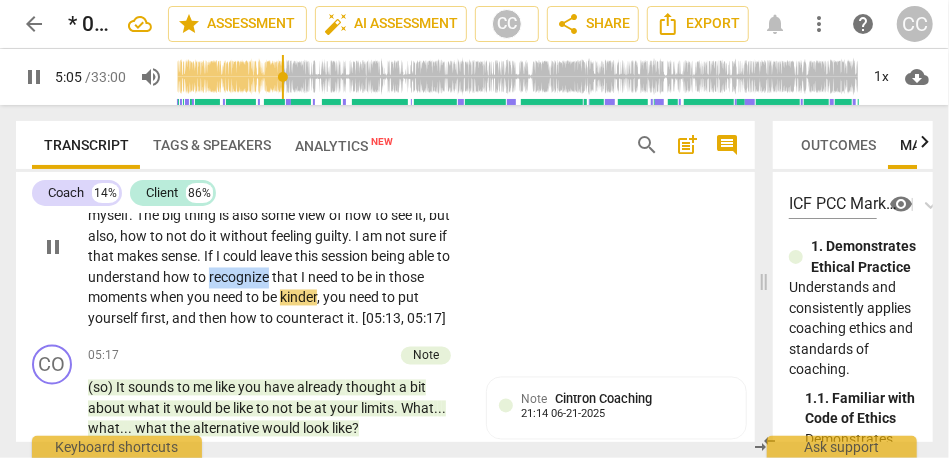 click on "recognize" at bounding box center [240, 278] 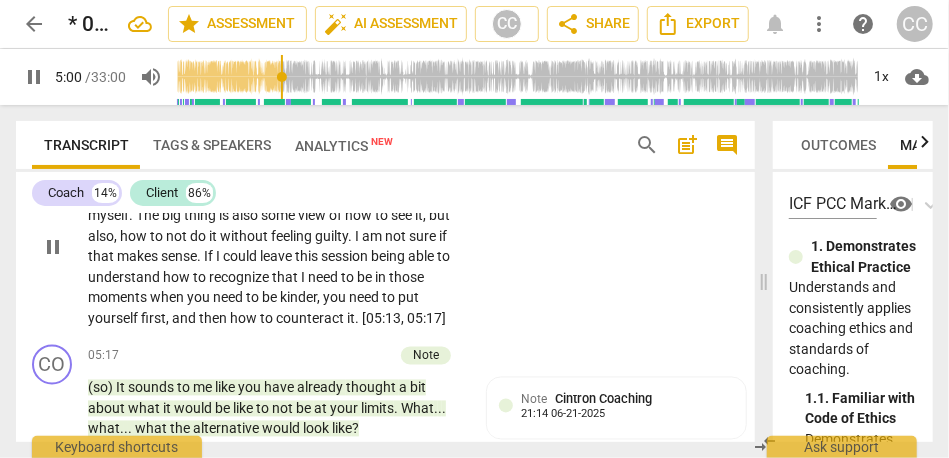click on "in" at bounding box center [382, 278] 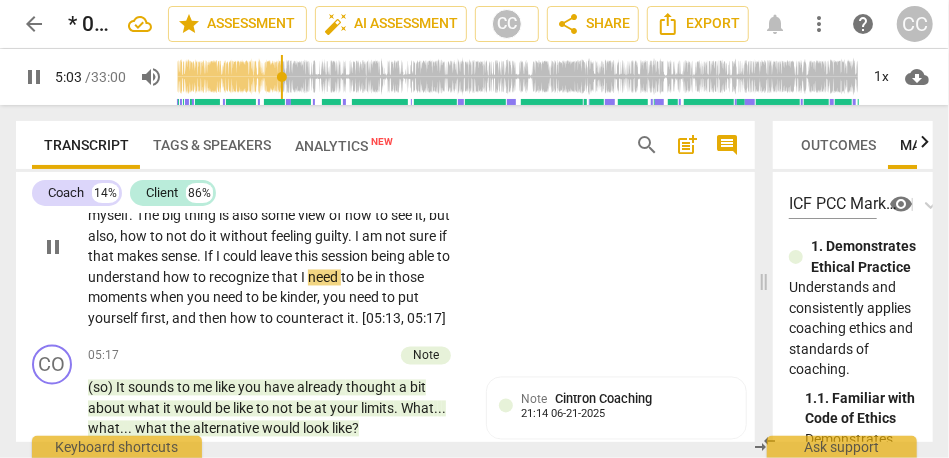 type on "303" 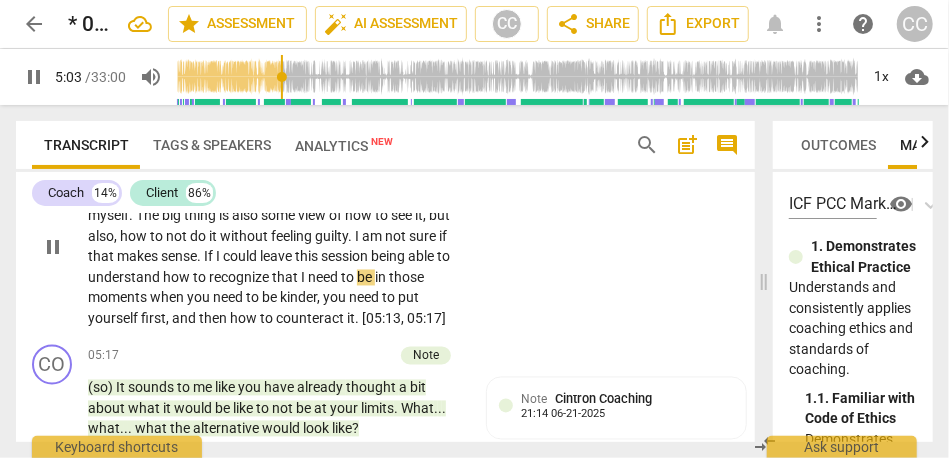 type 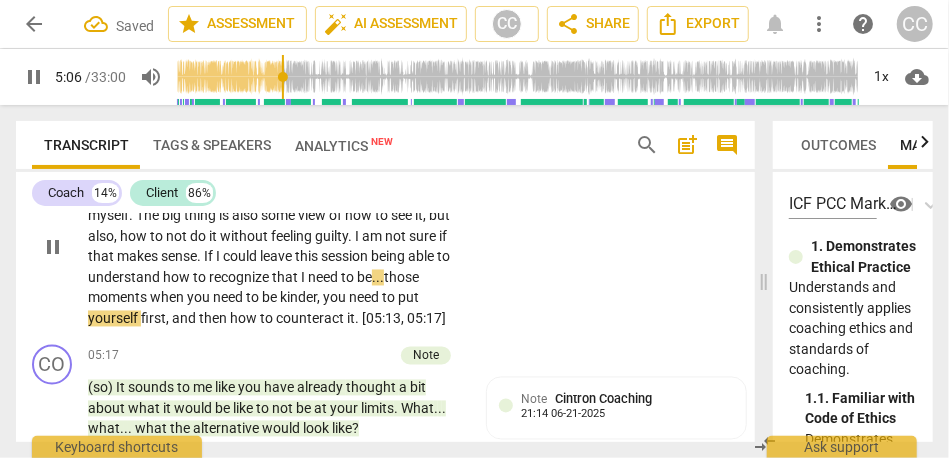 click on "those" at bounding box center [401, 278] 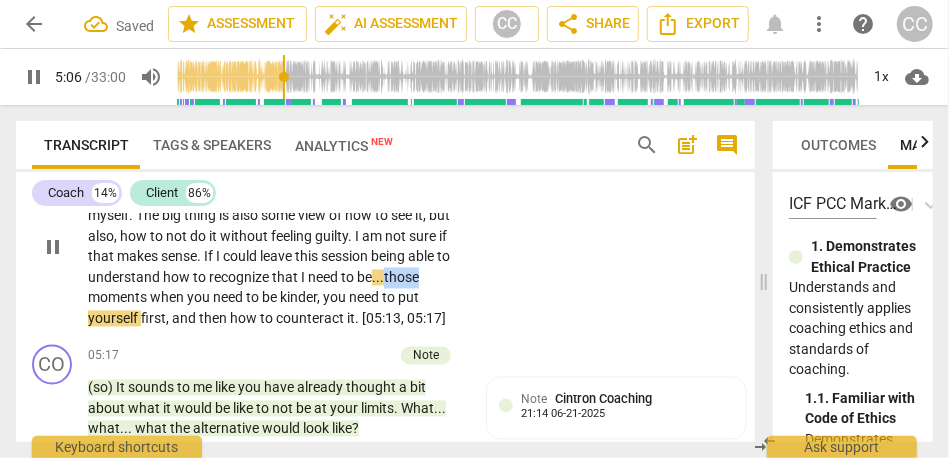 click on "those" at bounding box center [401, 278] 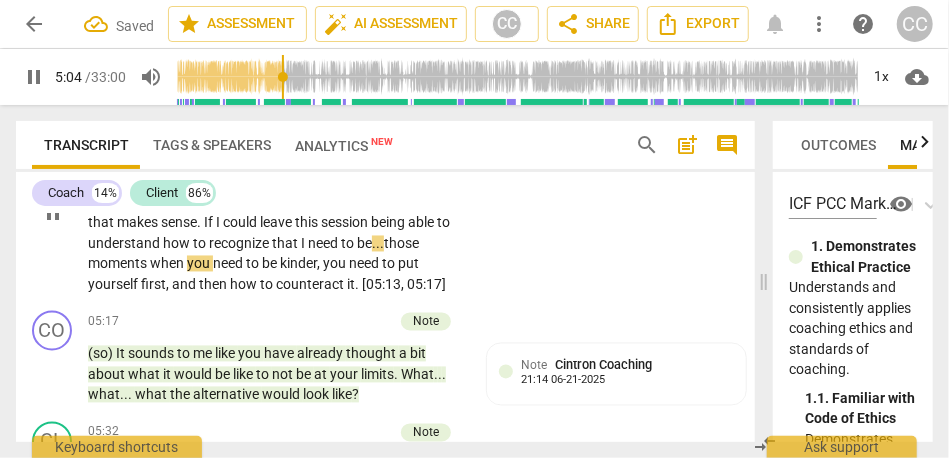 scroll, scrollTop: 1525, scrollLeft: 0, axis: vertical 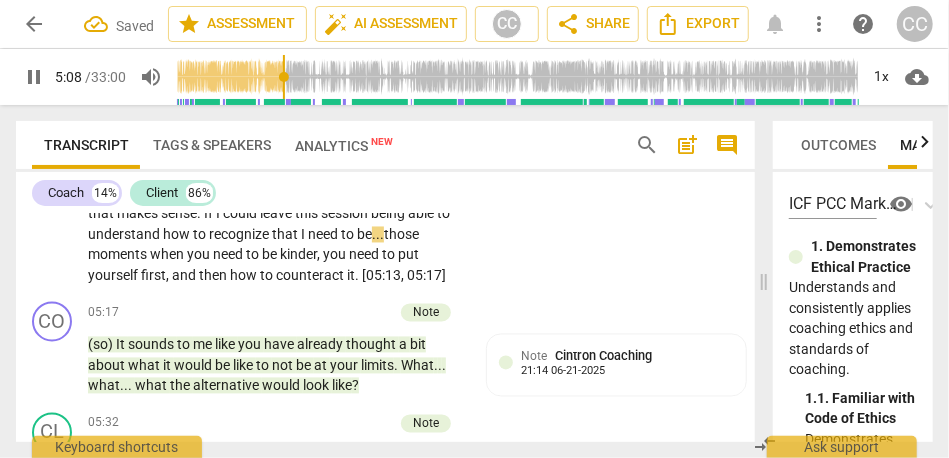 click on "how" at bounding box center [245, 276] 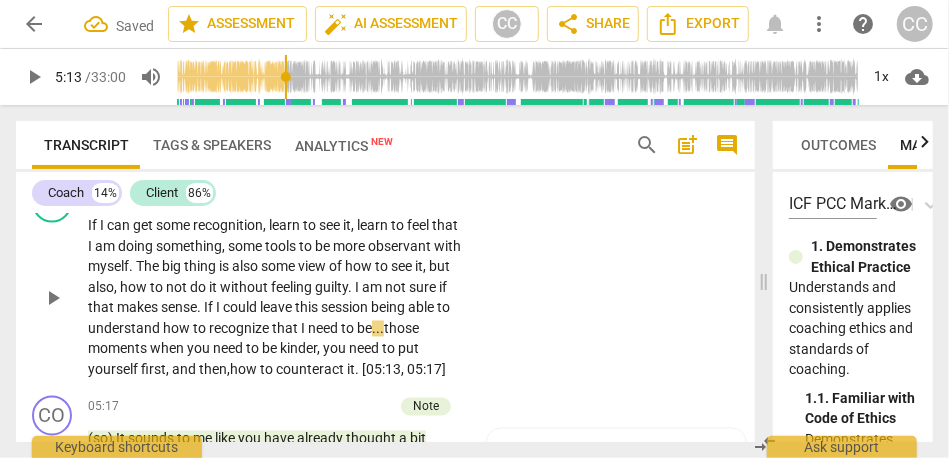 scroll, scrollTop: 1421, scrollLeft: 0, axis: vertical 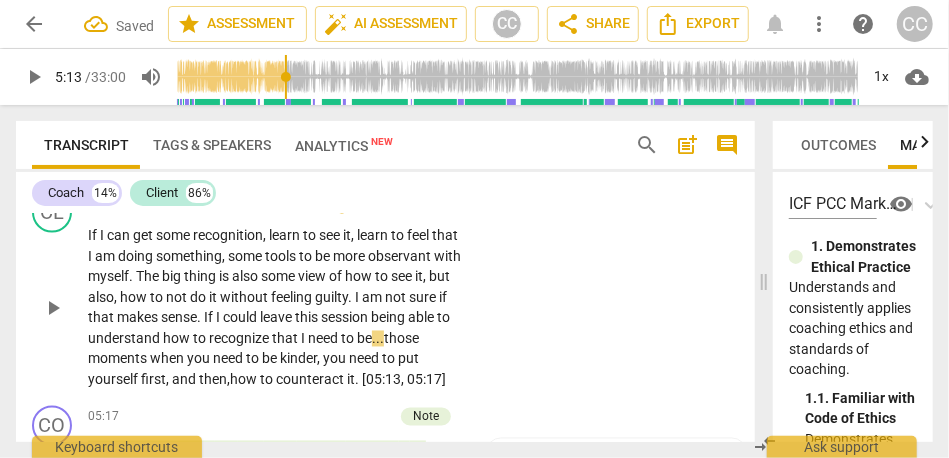click on "Add competency" at bounding box center (403, 205) 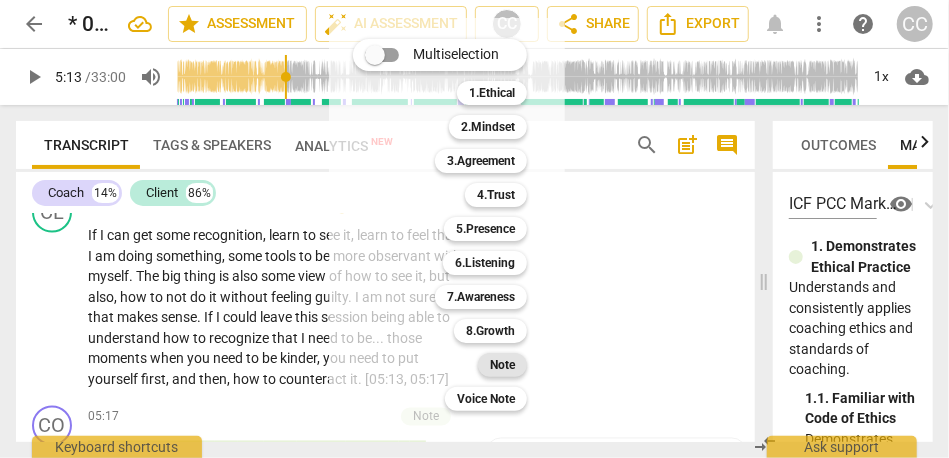 click on "Note" at bounding box center [502, 365] 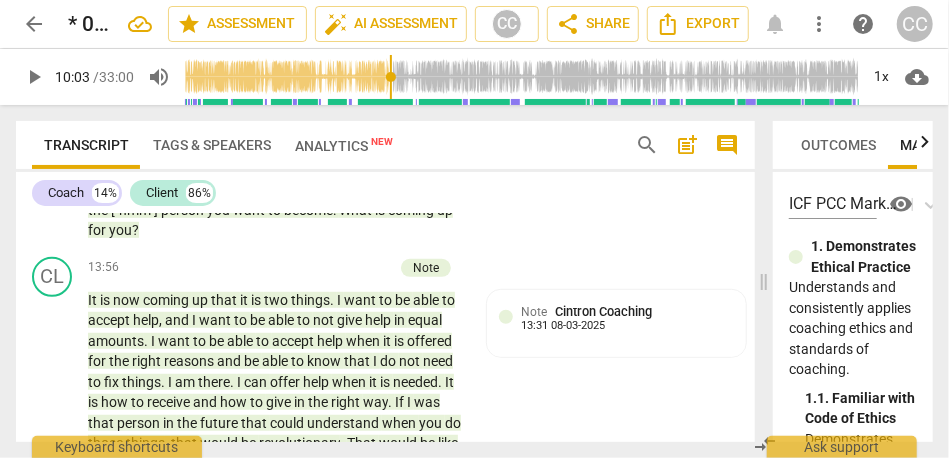 scroll, scrollTop: 3397, scrollLeft: 0, axis: vertical 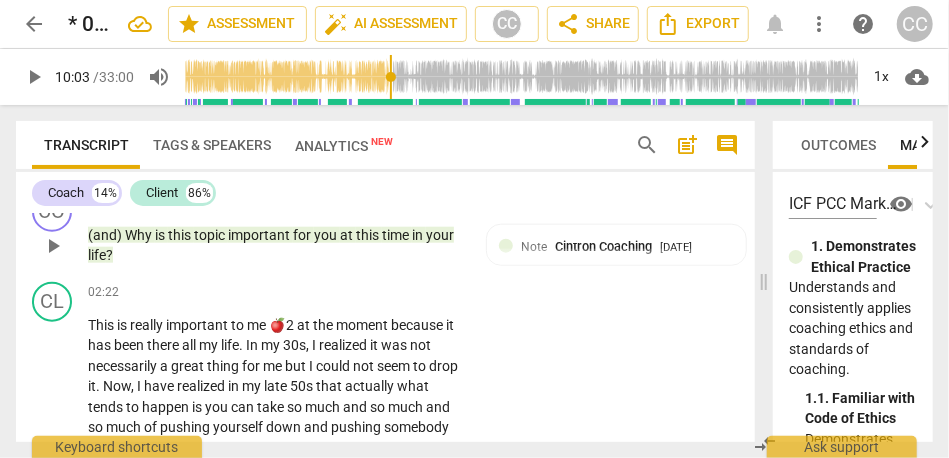 click on "important" at bounding box center [260, 235] 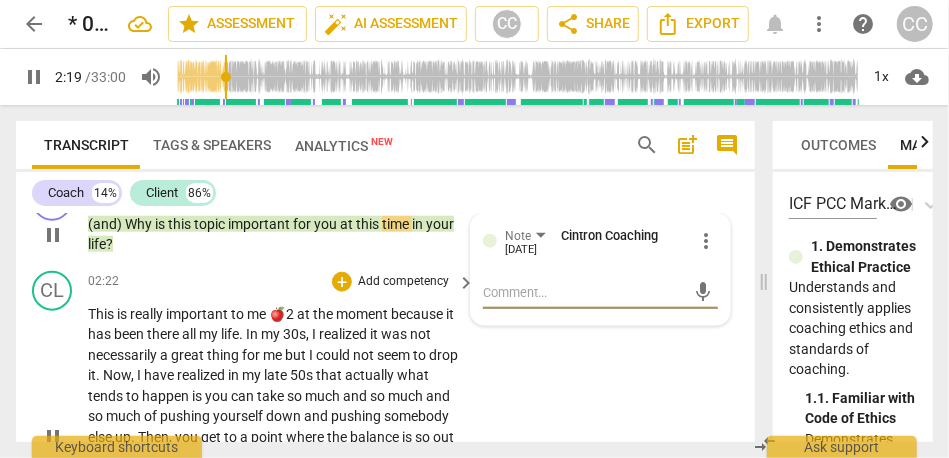 scroll, scrollTop: 937, scrollLeft: 0, axis: vertical 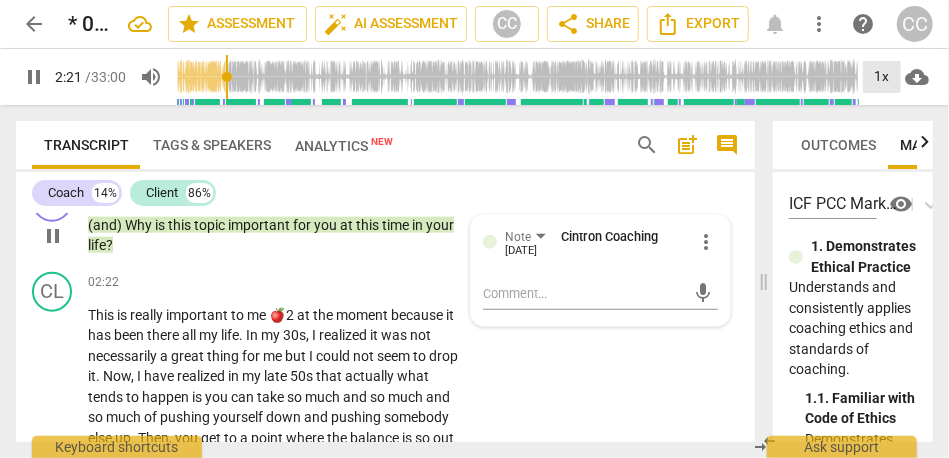click on "1x" at bounding box center [882, 77] 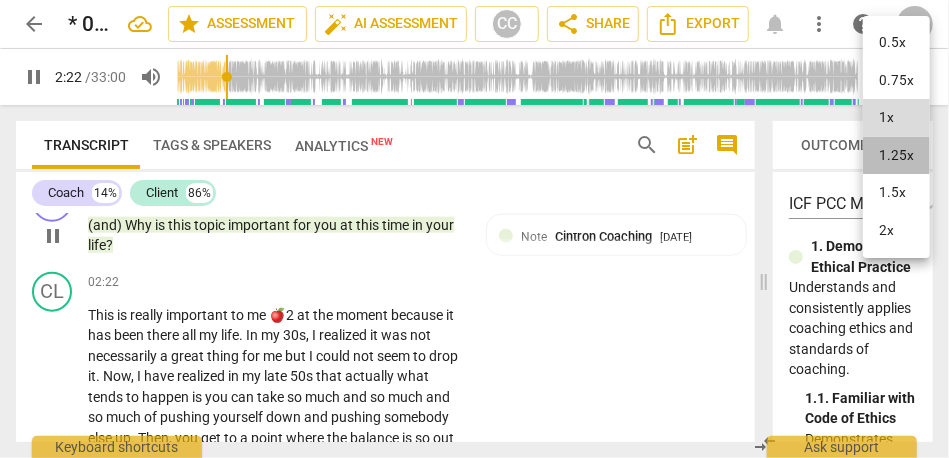 click on "1.25x" at bounding box center [896, 156] 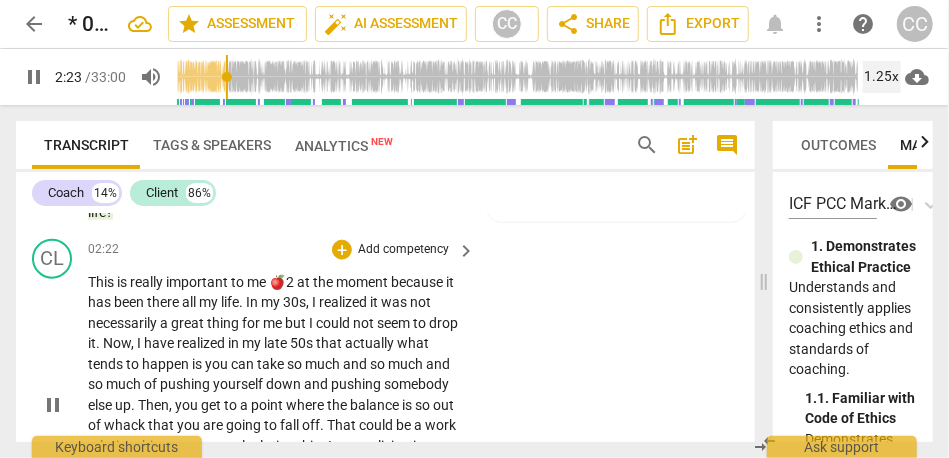 scroll, scrollTop: 975, scrollLeft: 0, axis: vertical 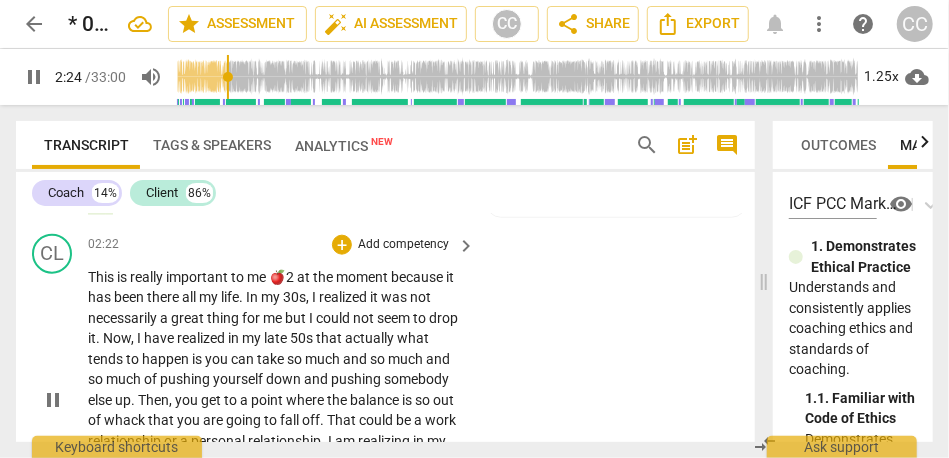 click on "at" at bounding box center [305, 277] 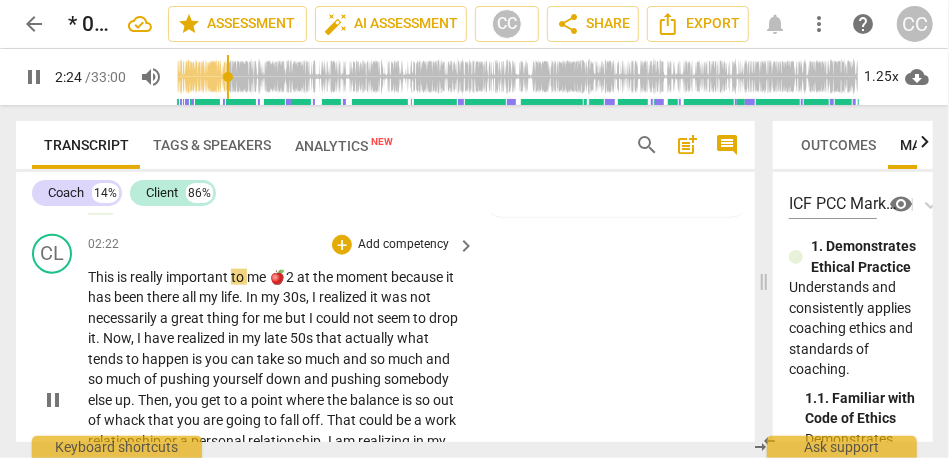 type 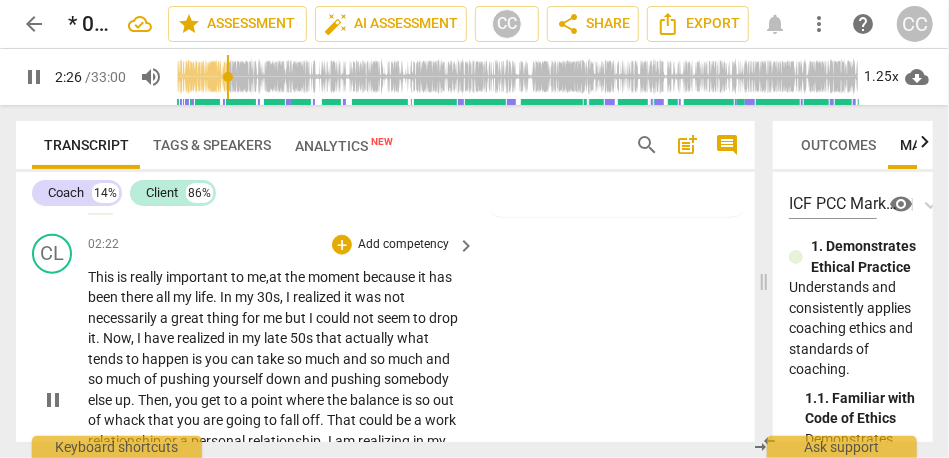 click on "moment" at bounding box center (335, 277) 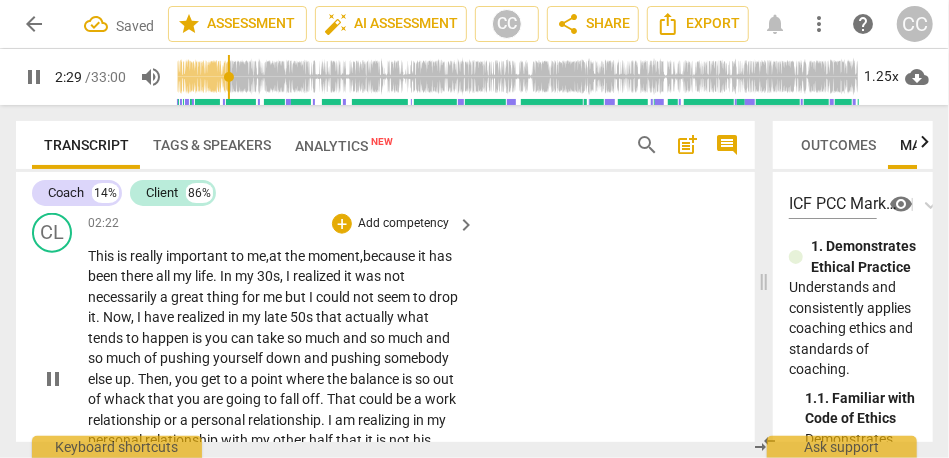 scroll, scrollTop: 1008, scrollLeft: 0, axis: vertical 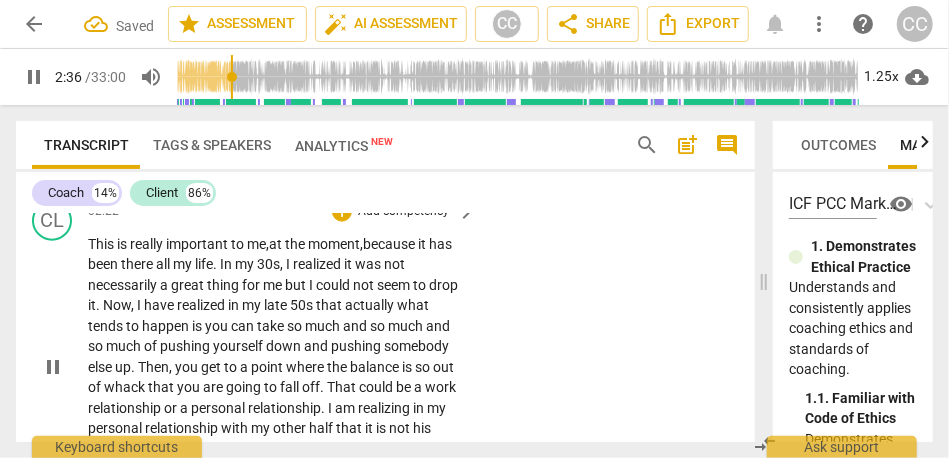 click on "realized" at bounding box center [318, 264] 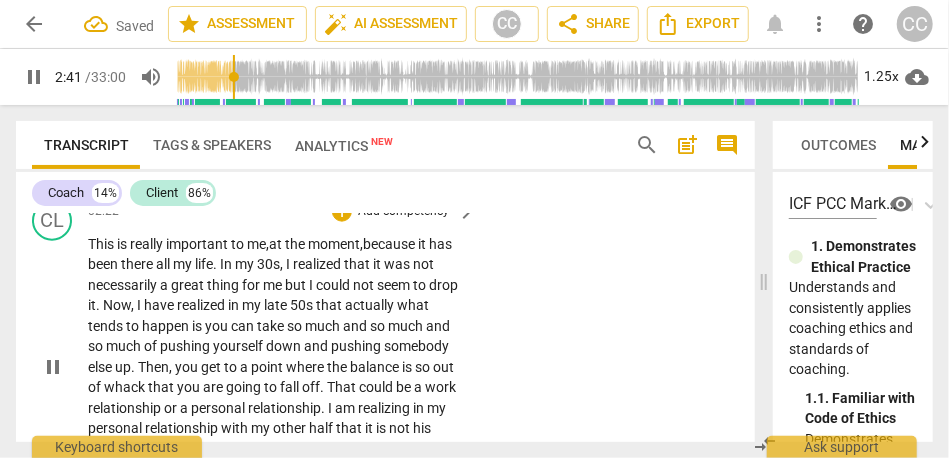 click on "me" at bounding box center (274, 285) 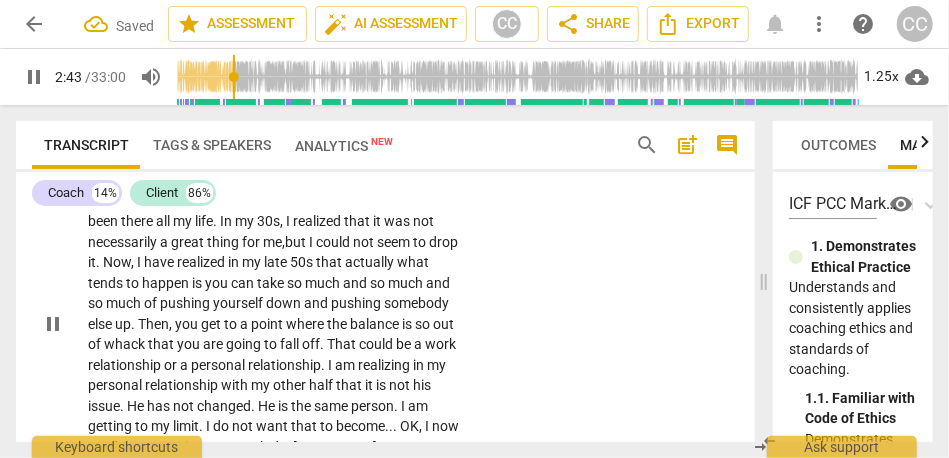scroll, scrollTop: 1053, scrollLeft: 0, axis: vertical 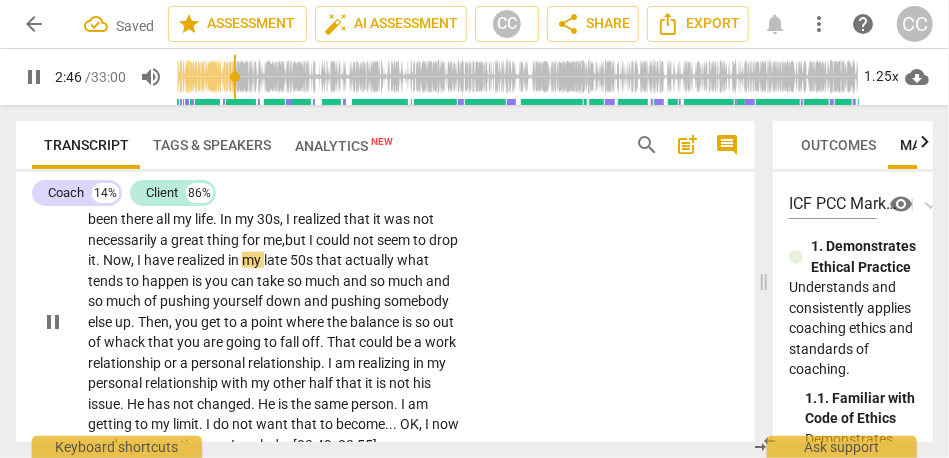 click on "in" at bounding box center (235, 260) 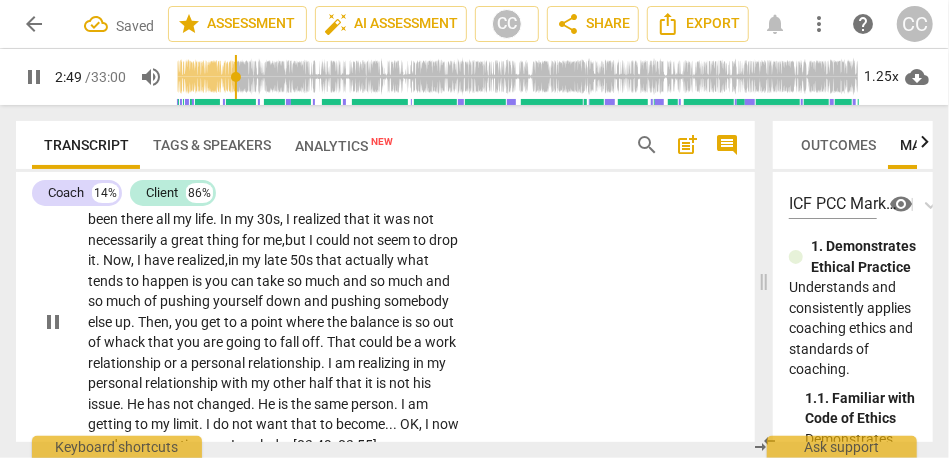 click on "This   is   really   important   to   me,  at   the   moment,  because   it   has   been   there   all   my   life .   In   my   30s ,   I   realized that   it   was   not   necessarily   a   great   thing   for   me,  but   I   could   not   seem   to   drop   it .   Now ,   I   have   realized,  in   my   late   50s that   actually   what   tends   to   happen   is   you   can   take   so   much   and   so   much   and   so   much   of   pushing   yourself   down   and   pushing   somebody   else   up .   Then ,   you   get   to   a   point   where   the   balance   is   so   out   of   whack   that   you   are   going   to   fall   off .   That   could   be   a   work   relationship   or   a   personal   relationship .   I   am   realizing   in   my   personal   relationship   with   my   other   half   that   it   is   not   his   issue .   He   has   not   changed .   He   is   the   same   person .   I   am   getting   to   my   limit .   I   do   not   want   that   to   become . . .   OK ,   I" at bounding box center [276, 322] 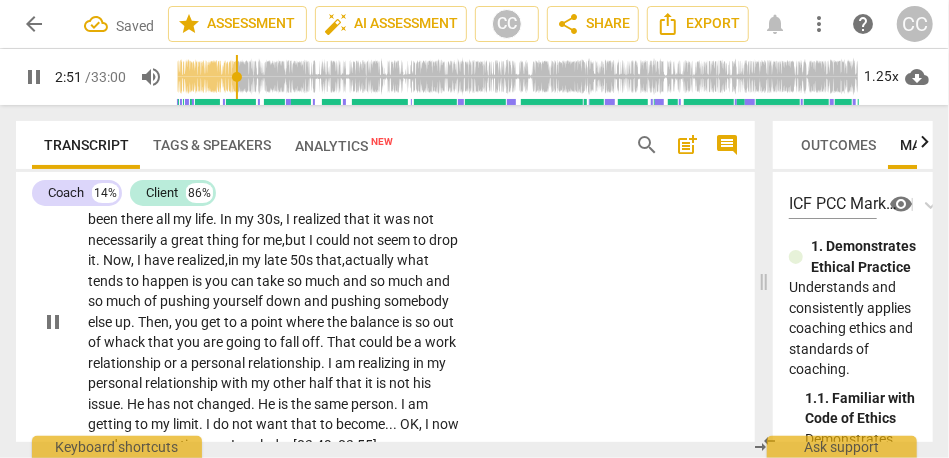 click on "This   is   really   important   to   me,  at   the   moment,  because   it   has   been   there   all   my   life .   In   my   30s ,   I   realized that   it   was   not   necessarily   a   great   thing   for   me,  but   I   could   not   seem   to   drop   it .   Now ,   I   have   realized,  in   my   late   50s   that,  actually   what   tends   to   happen   is   you   can   take   so   much   and   so   much   and   so   much   of   pushing   yourself   down   and   pushing   somebody   else   up .   Then ,   you   get   to   a   point   where   the   balance   is   so   out   of   whack   that   you   are   going   to   fall   off .   That   could   be   a   work   relationship   or   a   personal   relationship .   I   am   realizing   in   my   personal   relationship   with   my   other   half   that   it   is   not   his   issue .   He   has   not   changed .   He   is   the   same   person .   I   am   getting   to   my   limit .   I   do   not   want   that   to   become . . .   OK ,   I" at bounding box center (276, 322) 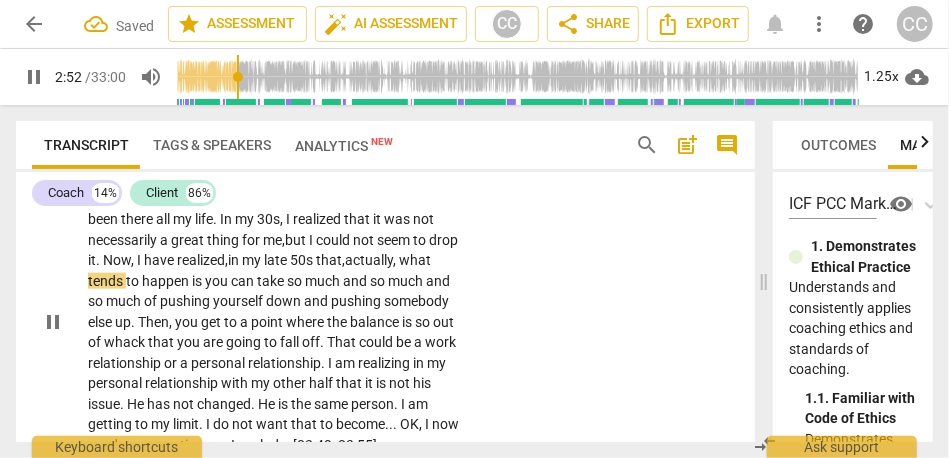 click on "that," at bounding box center (330, 260) 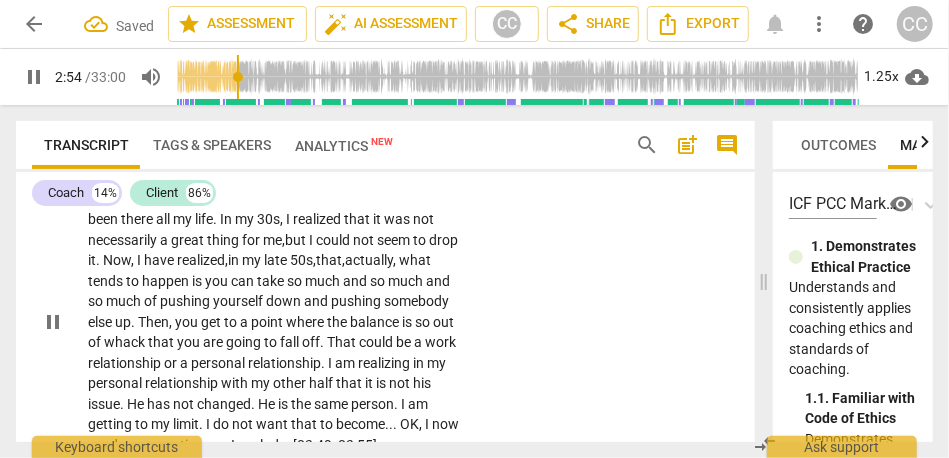 click on "actually," at bounding box center [372, 260] 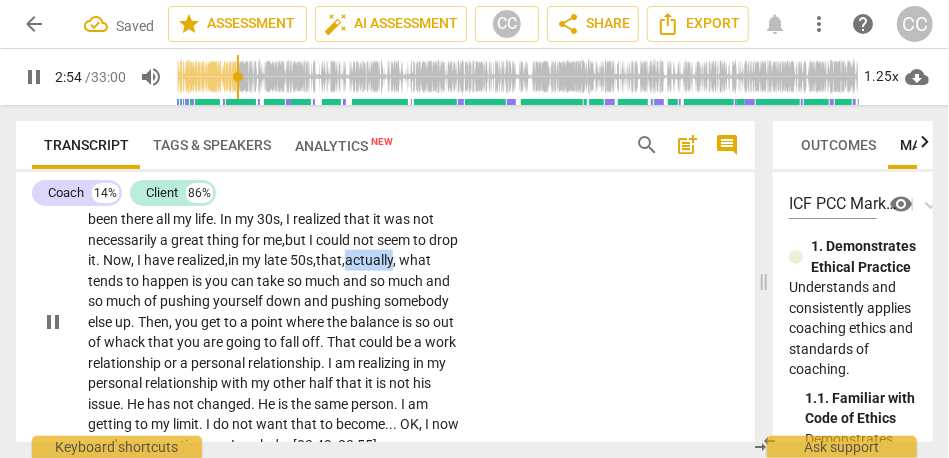 click on "actually," at bounding box center [372, 260] 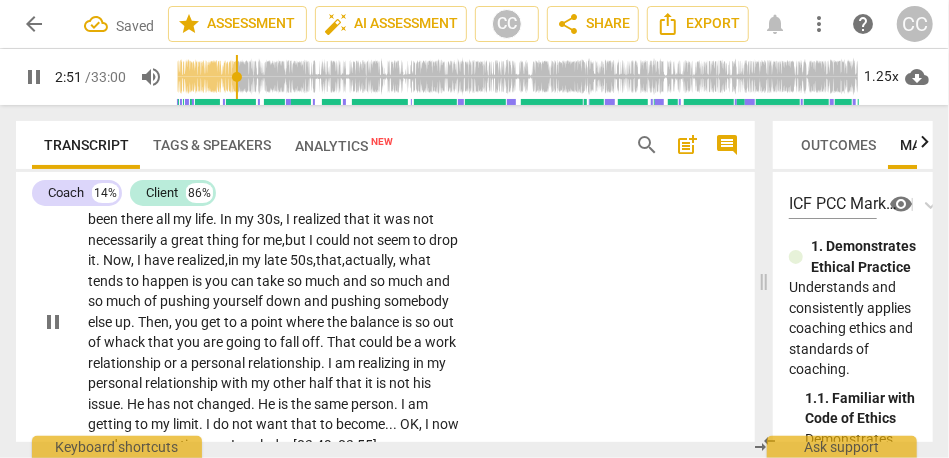 click on "happen" at bounding box center (167, 281) 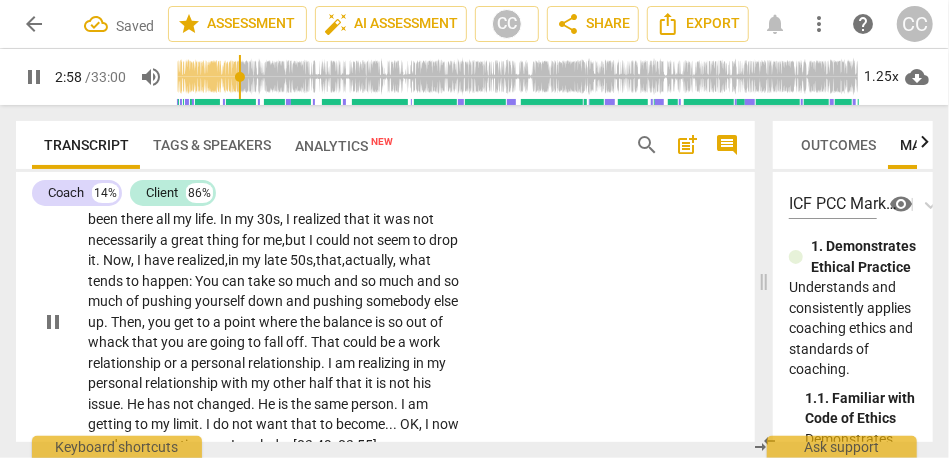 click on "so" at bounding box center (370, 281) 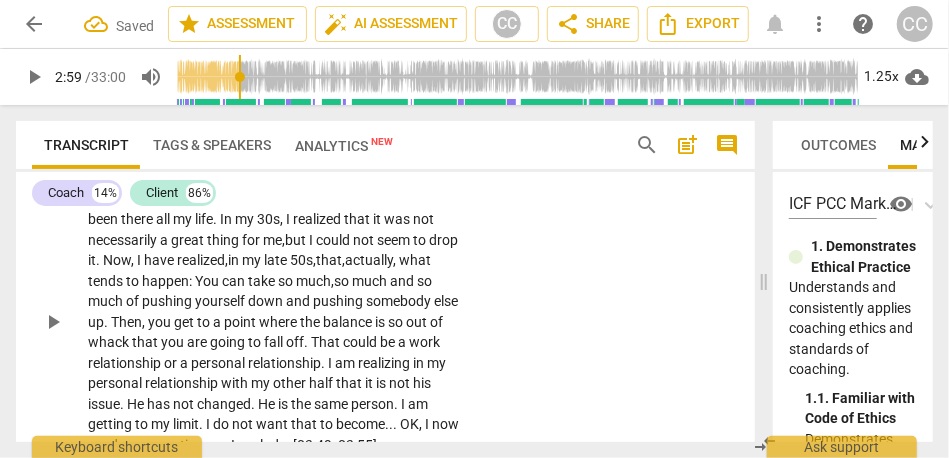 click on "and" at bounding box center [403, 281] 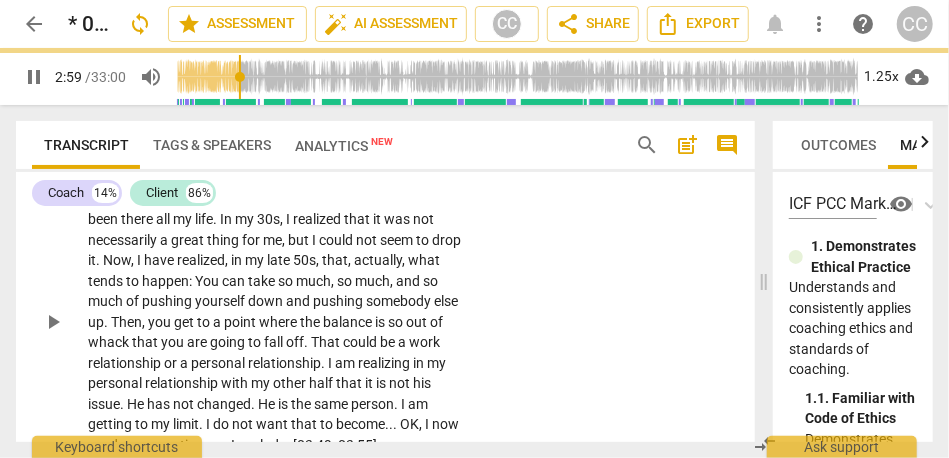 click on "CL play_arrow pause [TIME] + Add competency keyboard_arrow_right This   is   really   important   to   me ,   at   the   moment ,   because   it   has   been   there   all   my   life .   In   my   30s ,   I   realized   that   it   was   not   necessarily   a   great   thing   for   me ,   but   I   could   not   seem   to   drop   it .   Now ,   I   have   realized ,   in   my   late   50s ,   that ,   actually ,   what   tends   to   happen :   You   can   take   so   much ,   so   much ,   and   so   much   of   pushing   yourself   down   and   pushing   somebody   else   up .   Then ,   you   get   to   a   point   where   the   balance   is   so   out   of   whack   that   you   are   going   to   fall   off .   That   could   be   a   work   relationship   or   a   personal   relationship .   I   am   realizing   in   my   personal   relationship   with   my   other   half   that   it   is   not   [HIS]   issue .   [HE]   has   not   changed .   [HE]   is   the   same   person .   I   am   getting   to   my" at bounding box center [385, 306] 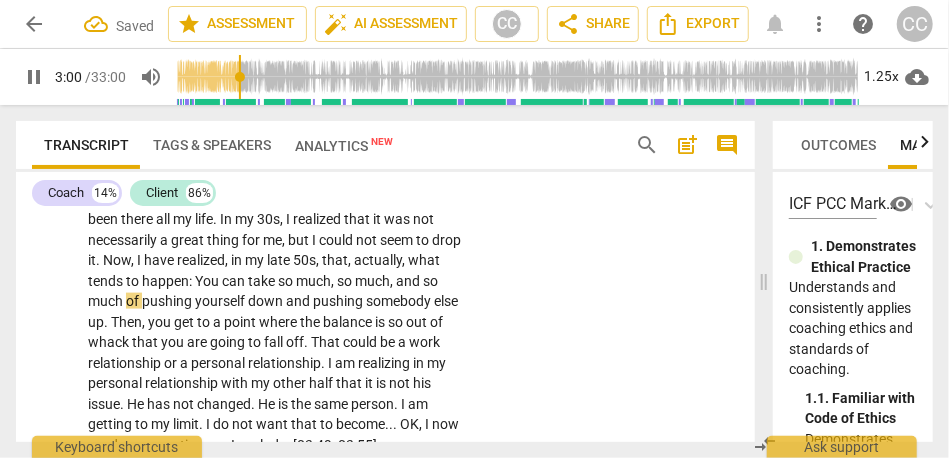 click on "can" at bounding box center (235, 281) 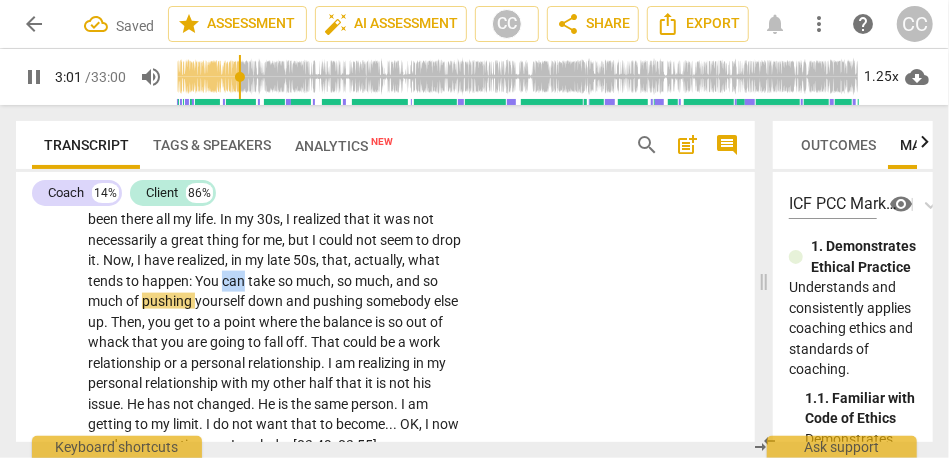 click on "can" at bounding box center (235, 281) 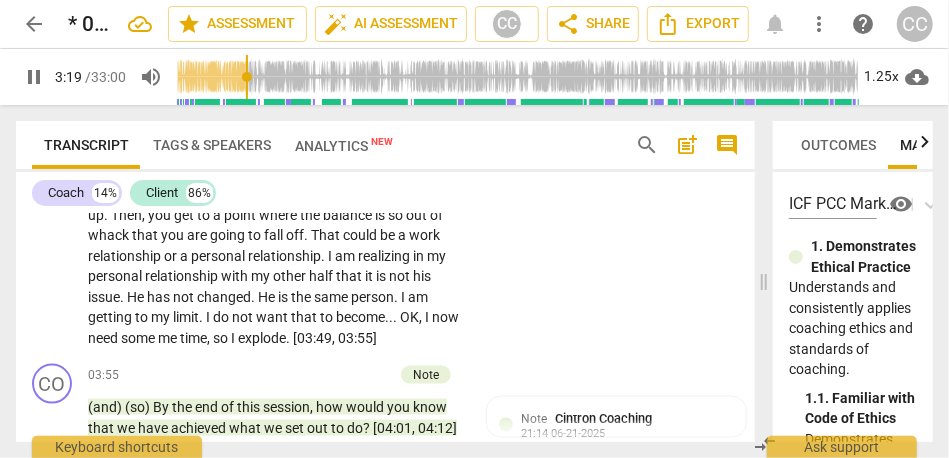 scroll, scrollTop: 1163, scrollLeft: 0, axis: vertical 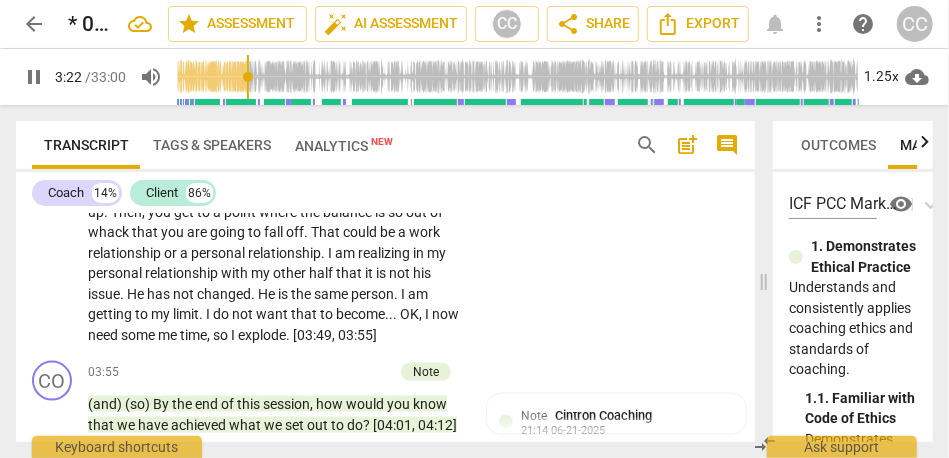 click on "realizing" at bounding box center [385, 253] 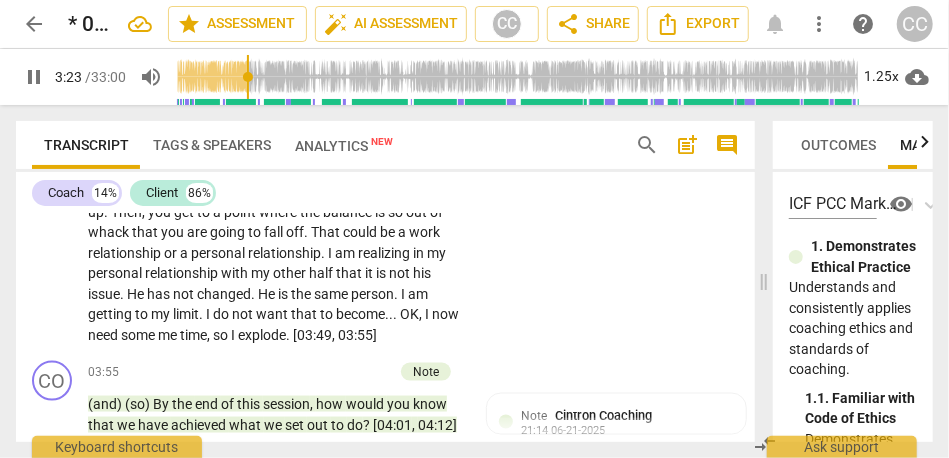 type on "204" 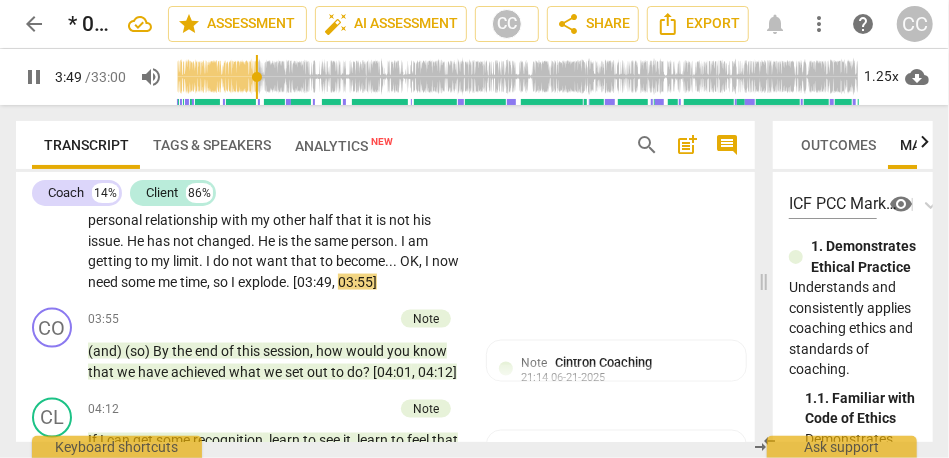 scroll, scrollTop: 1213, scrollLeft: 0, axis: vertical 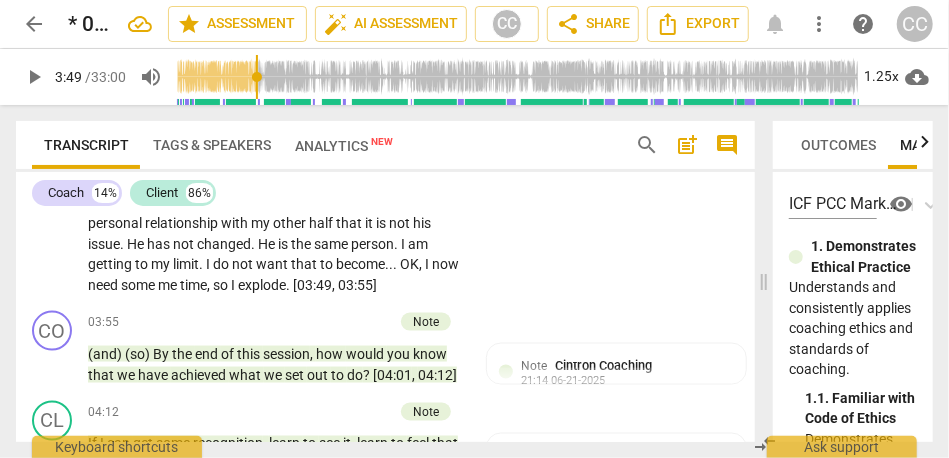 click on "OK" at bounding box center [409, 264] 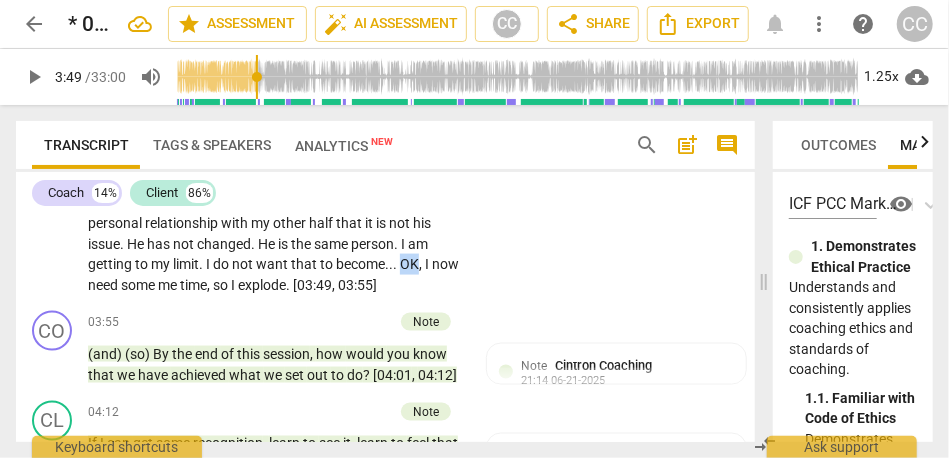 click on "OK" at bounding box center (409, 264) 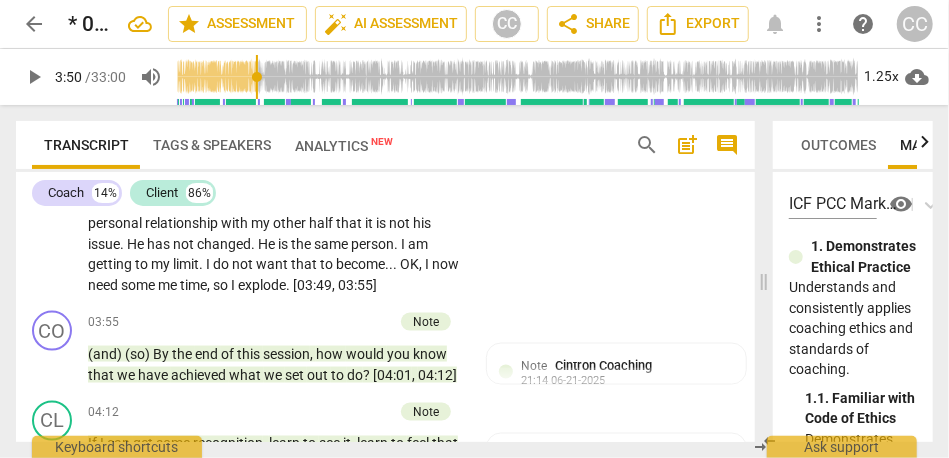 click on "me" at bounding box center [169, 285] 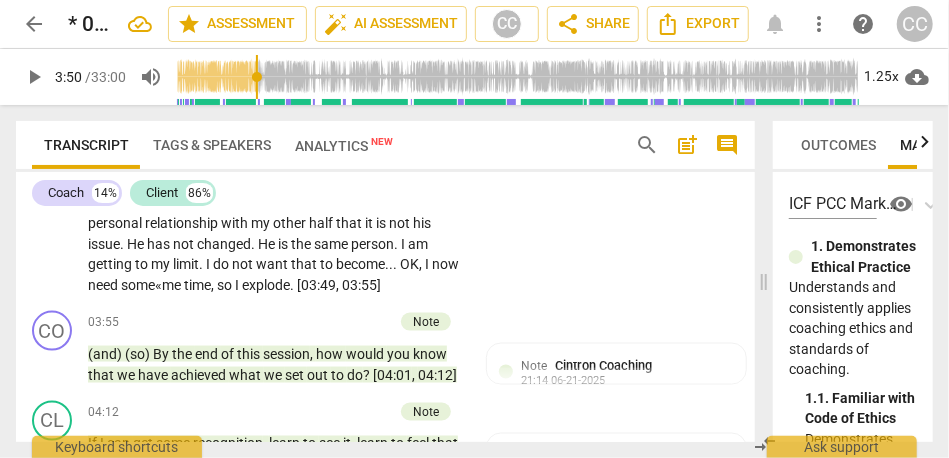 click on "," at bounding box center [214, 285] 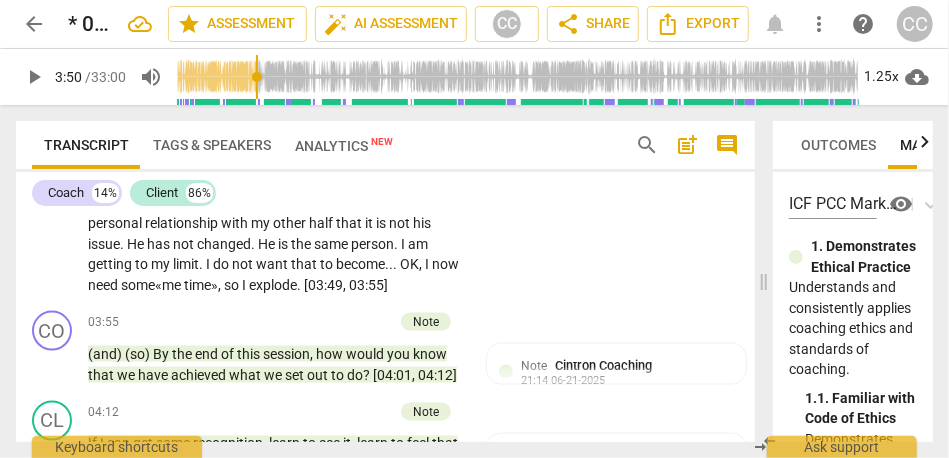click on "This   is   really   important   to   me ,   at   the   moment ,   because   it   has   been   there   all   my   life .   In   my   30s ,   I   realized   that   it   was   not   necessarily   a   great   thing   for   me ,   but   I   could   not   seem   to   drop   it .   Now ,   I   have   realized ,   in   my   late   50s ,   that ,   actually ,   what   tends   to   happen :   You   can   take   so   much ,   so   much ,   and   so   much   of   pushing   yourself   down   and   pushing   somebody   else   up .   Then ,   you   get   to   a   point   where   the   balance   is   so   out   of   whack   that   you   are   going   to   fall   off .   That   could   be   a   work   relationship   or   a   personal   relationship .   I   am   realizing,   in   my   personal   relationship   with   my   other   half   that   it   is   not   his   issue .   He   has   not   changed .   He   is   the   same   person .   I   am   getting   to   my   limit .   I   do   not   want   that   to   become . . .   OK" at bounding box center [276, 162] 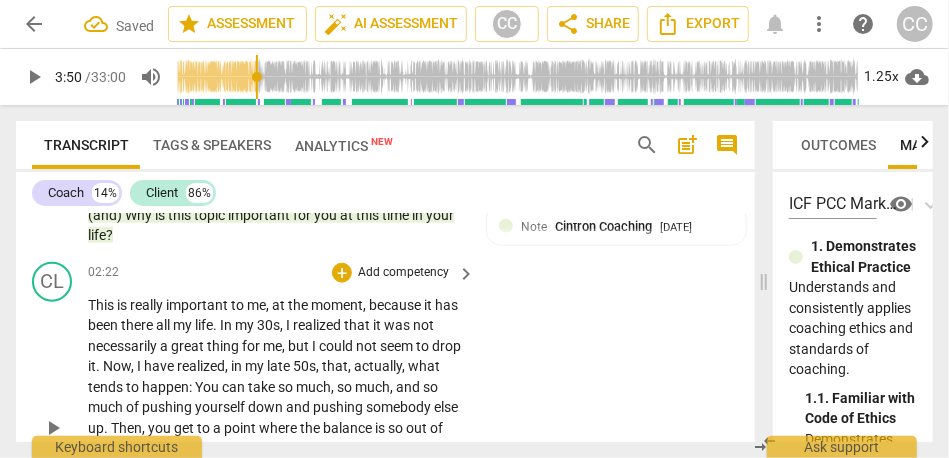 scroll, scrollTop: 945, scrollLeft: 0, axis: vertical 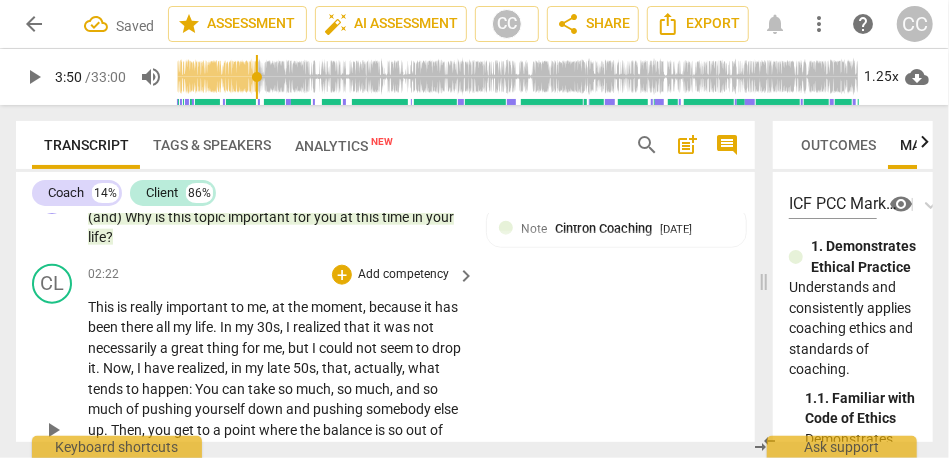 click on "Add competency" at bounding box center (403, 275) 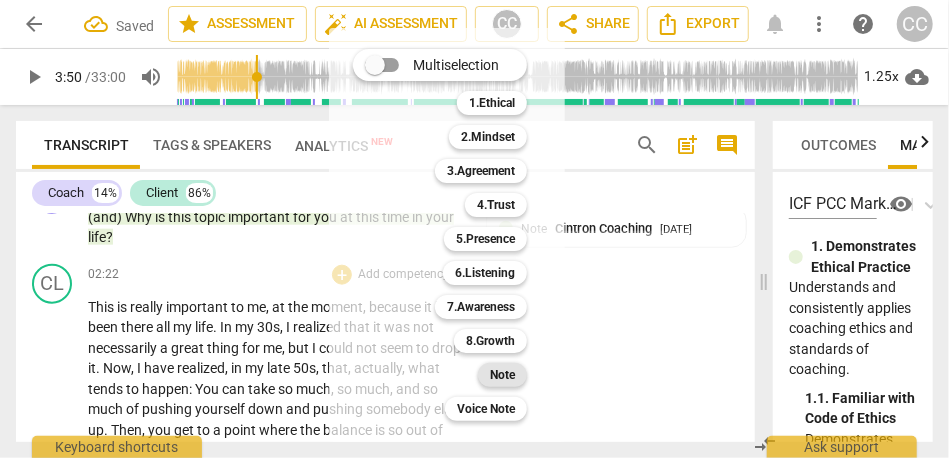 click on "Note" at bounding box center (502, 375) 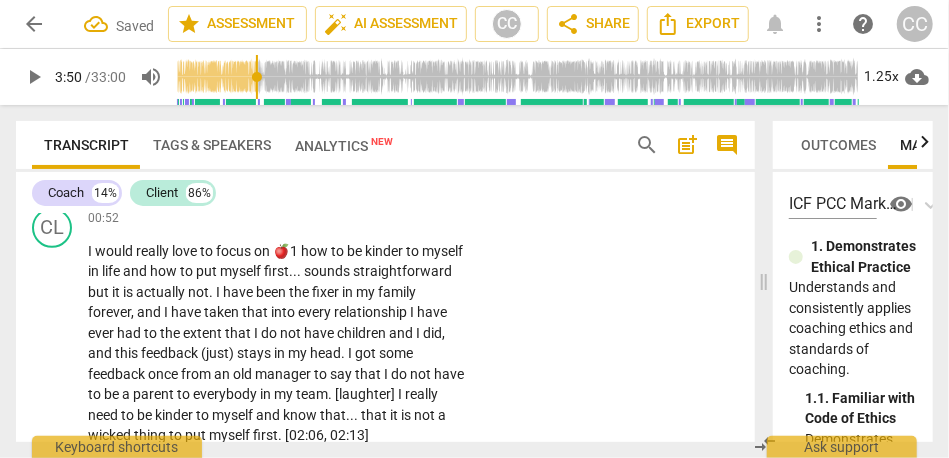 scroll, scrollTop: 556, scrollLeft: 0, axis: vertical 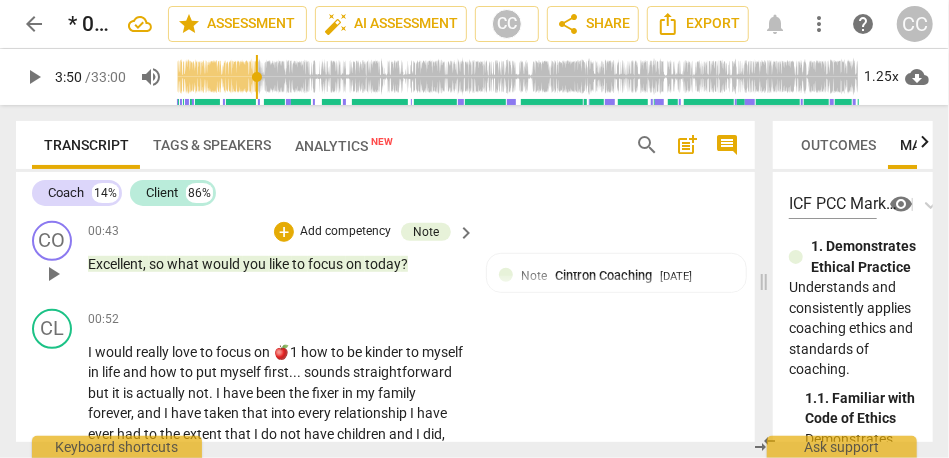 click on "today" at bounding box center [383, 264] 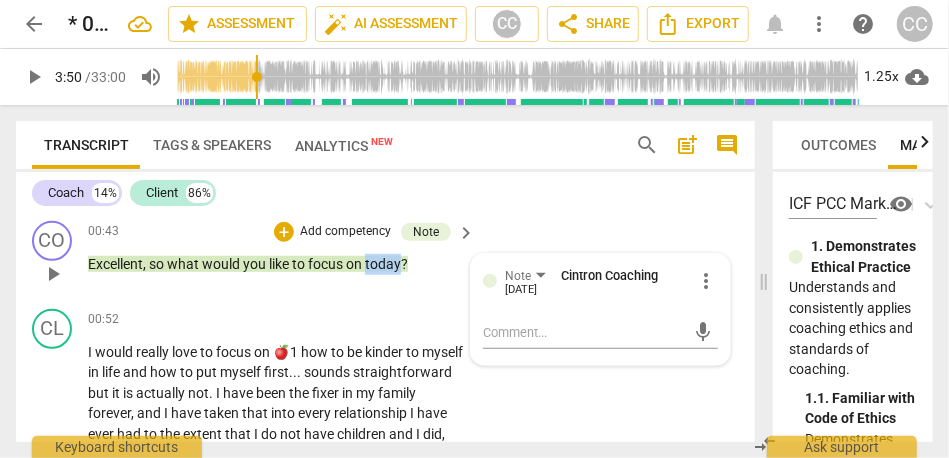 click on "today" at bounding box center (383, 264) 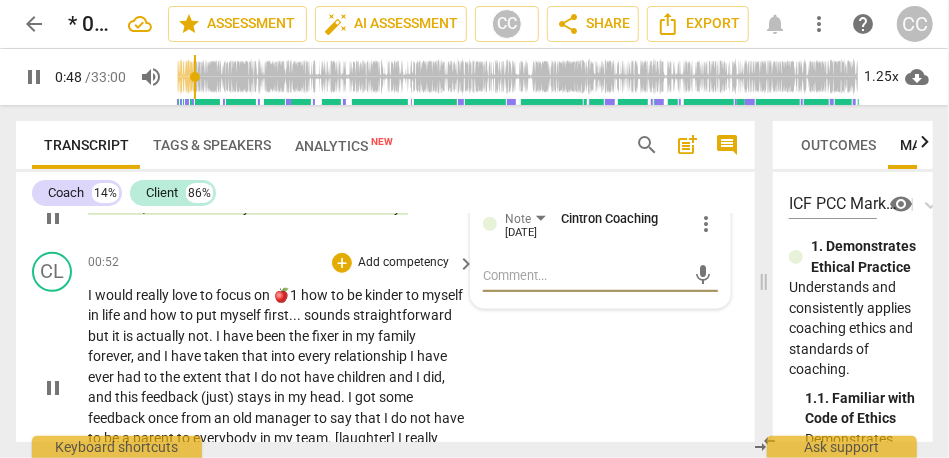 scroll, scrollTop: 614, scrollLeft: 0, axis: vertical 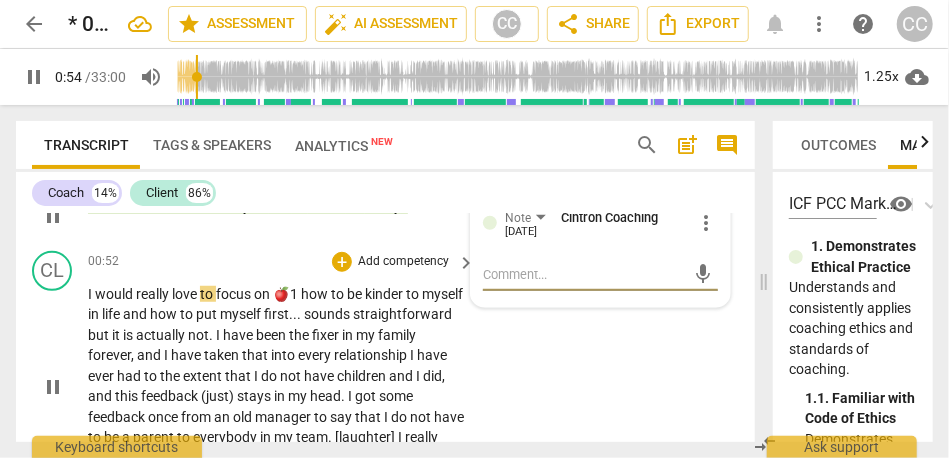 click on "🍎1" at bounding box center [287, 294] 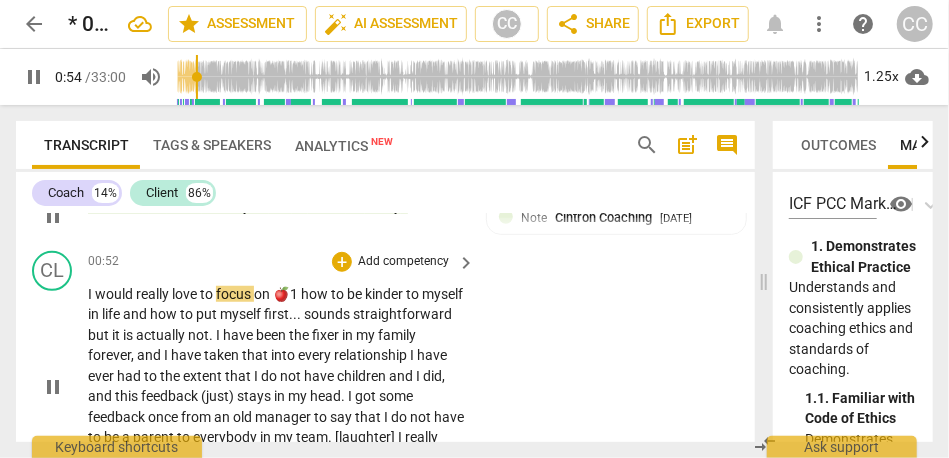 type 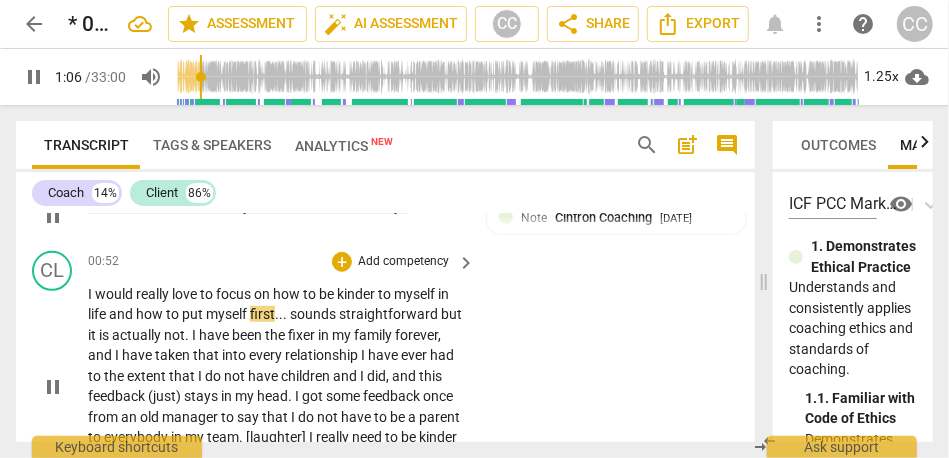 click on "sounds" at bounding box center [314, 314] 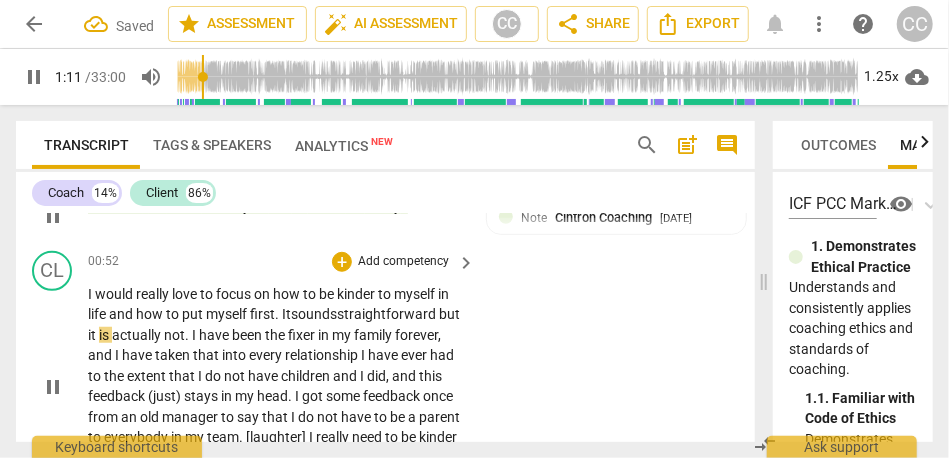 click on "but" at bounding box center [449, 314] 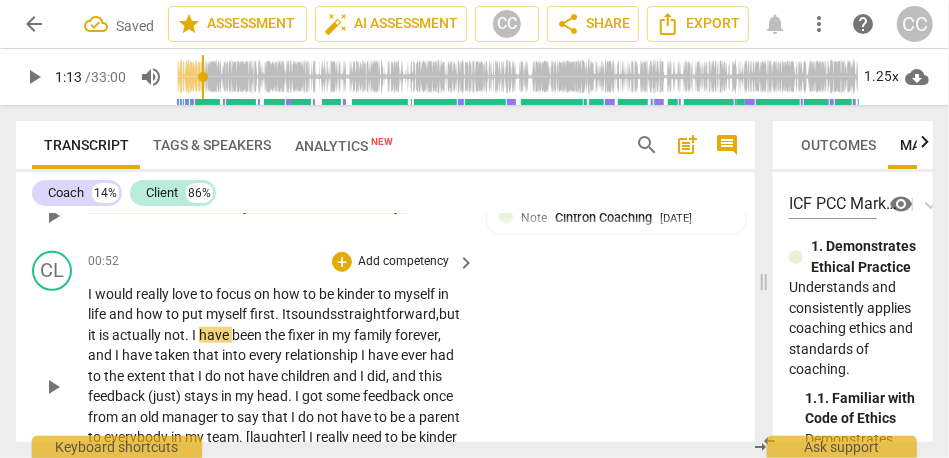 click on "but" at bounding box center (449, 314) 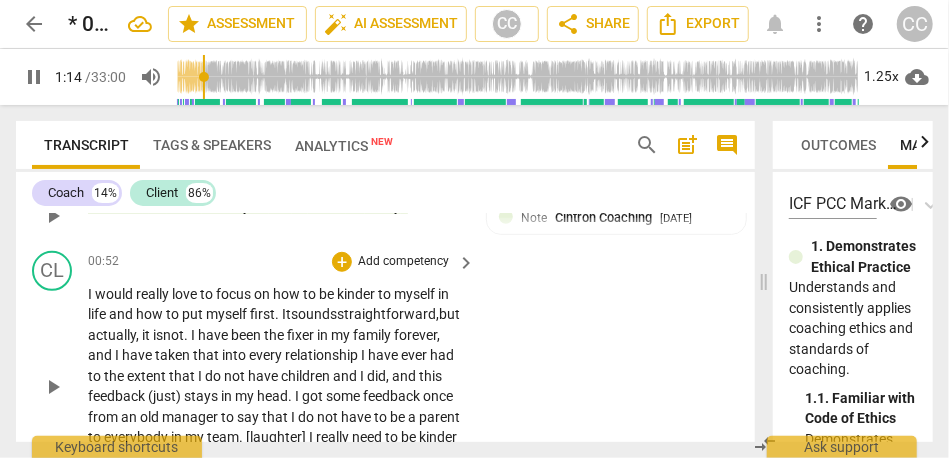 click on "CL play_arrow pause 00:52 + Add competency keyboard_arrow_right I   would   really   love   to   focus   on   how   to   be   kinder   to   myself   in   life   and   how   to   put   myself   first. It  sounds  straightforward,  but actually, it is  not .   I   have   been   the   fixer   in   my   family   forever ,   and   I   have   taken   that   into   every   relationship   I   have   ever   had   to   the   extent   that   I   do   not   have   children   and   I   did ,   and   this   feedback   (just)   stays   in   my   head .   I   got   some   feedback   once   from   an   old   manager   to   say   that   I   do   not   have   to   be   a   parent   to   everybody   in   my   team .   [laughter]   I   really   need   to   be   kinder   to   myself   and   know   that . . .   that   it   is   not   a   wicked   thing   to   put   myself   first .   [02:06 ,   02:13]" at bounding box center [385, 370] 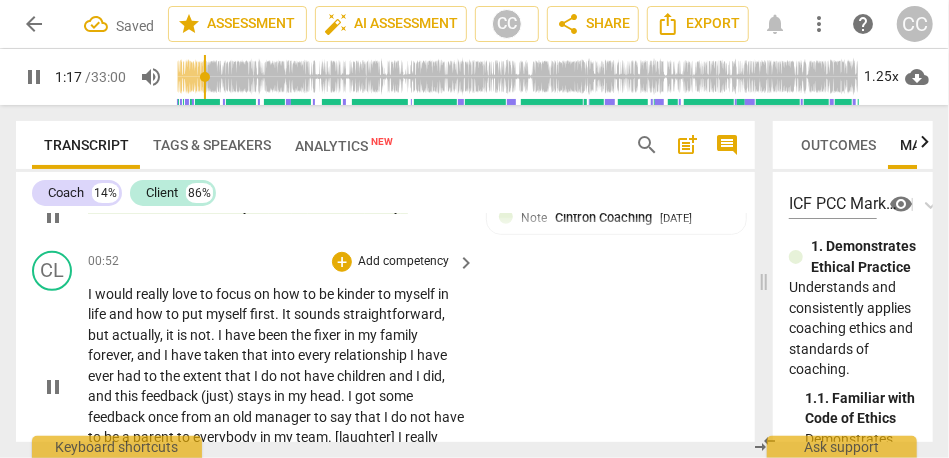 click on "and" at bounding box center [150, 355] 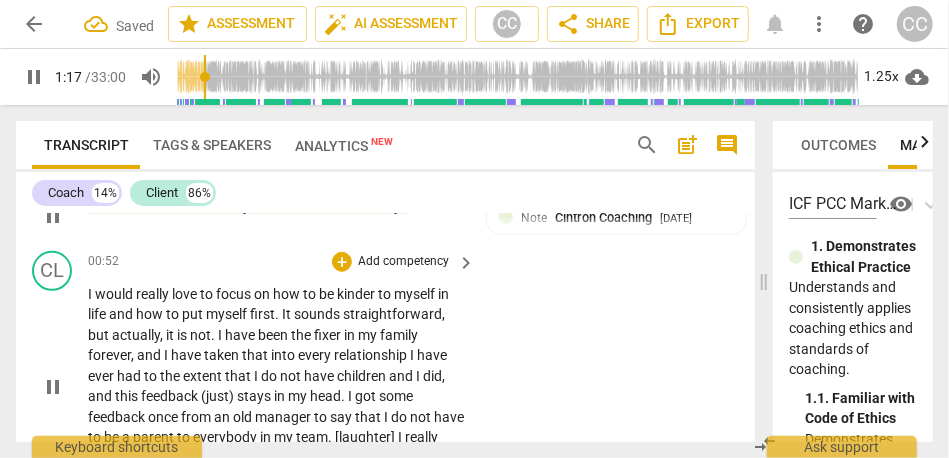 type on "78" 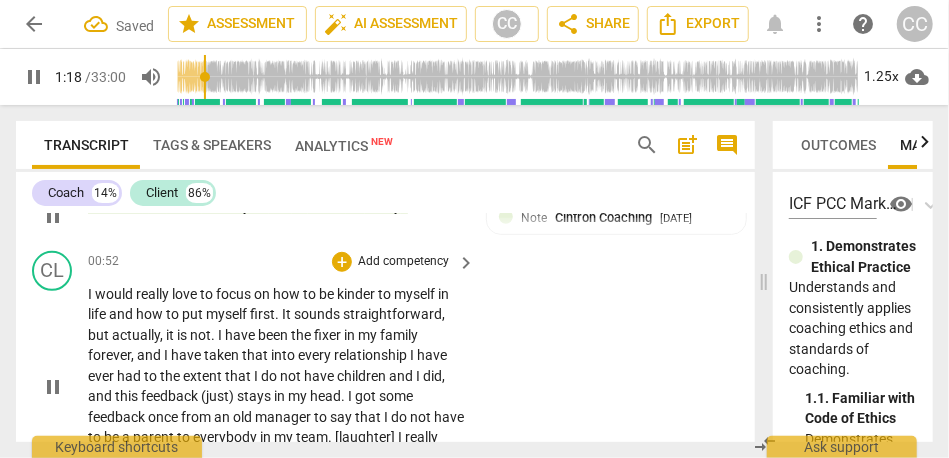 type 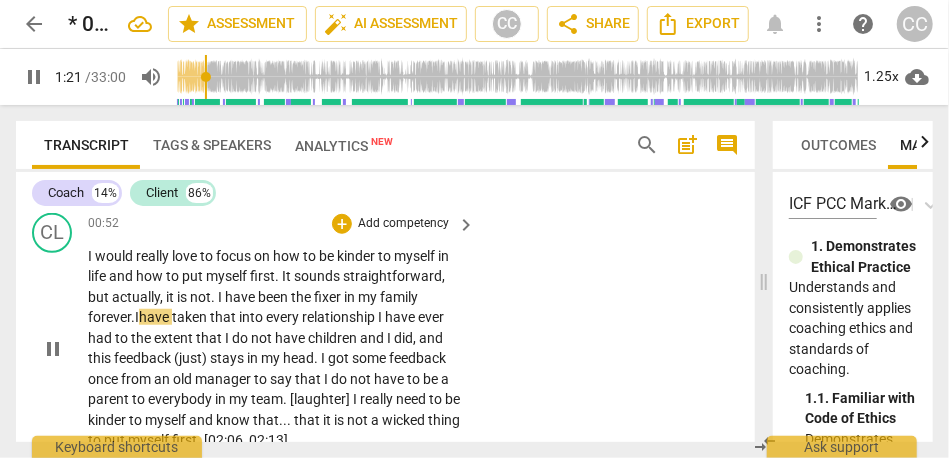 scroll, scrollTop: 665, scrollLeft: 0, axis: vertical 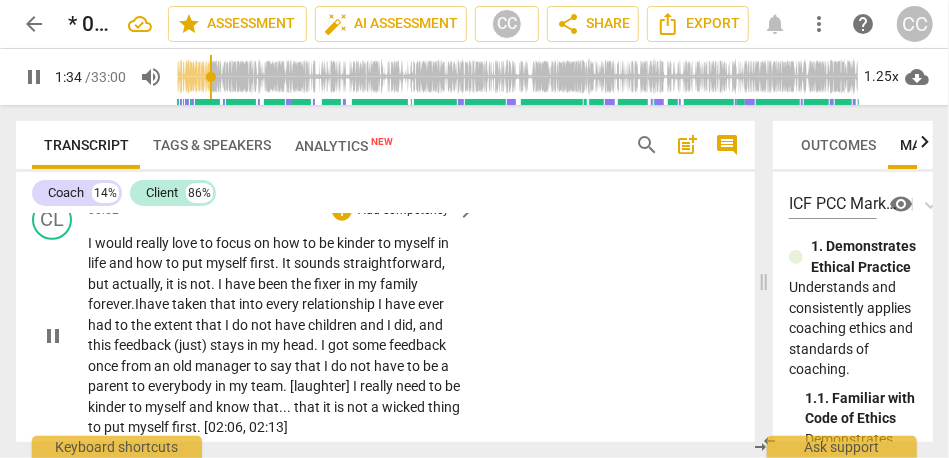 click on "and" at bounding box center [373, 325] 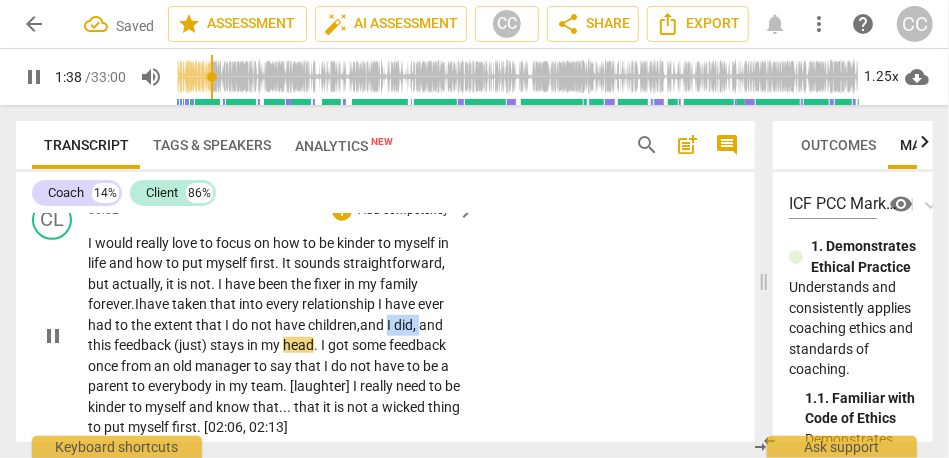 drag, startPoint x: 423, startPoint y: 326, endPoint x: 390, endPoint y: 329, distance: 33.13608 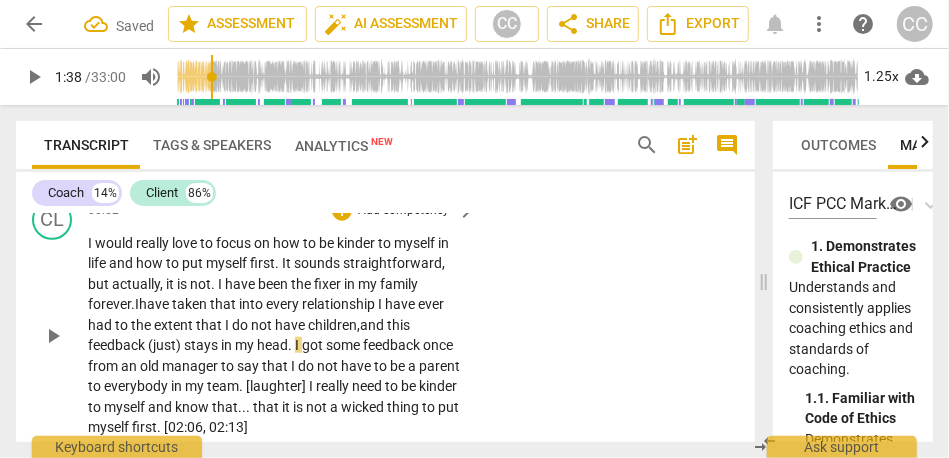 click on "this" at bounding box center [398, 325] 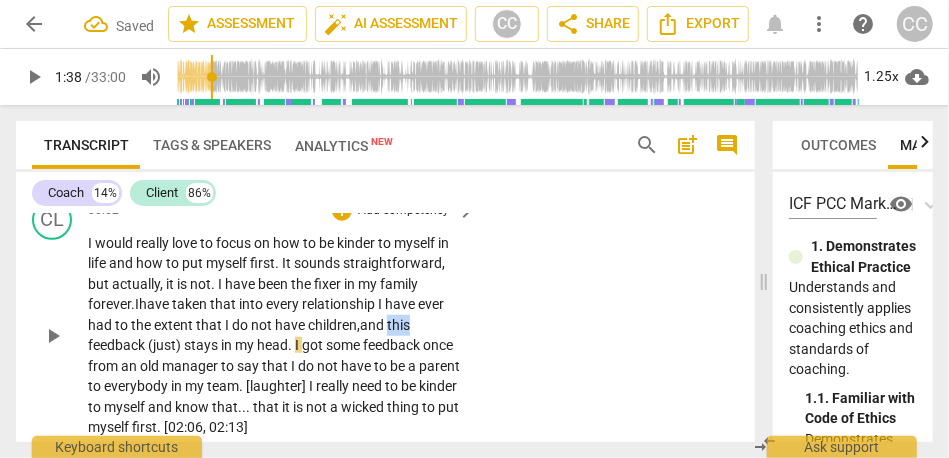 click on "this" at bounding box center [398, 325] 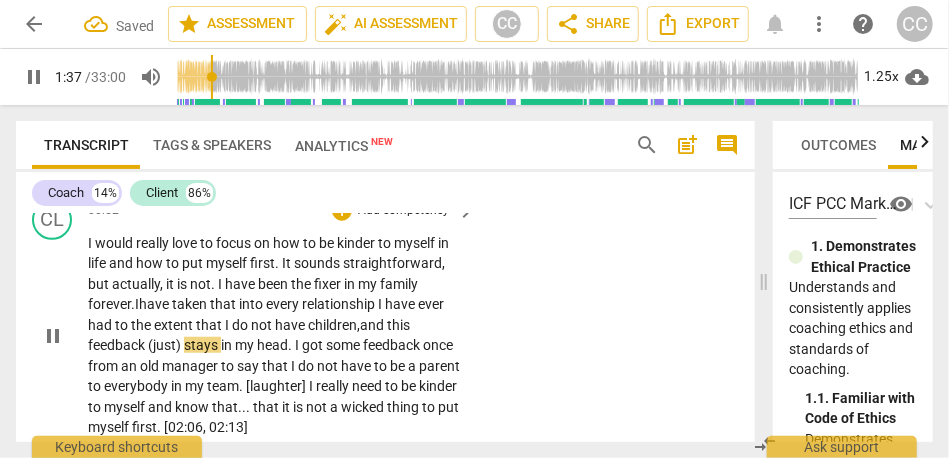 click on "stays" at bounding box center (202, 345) 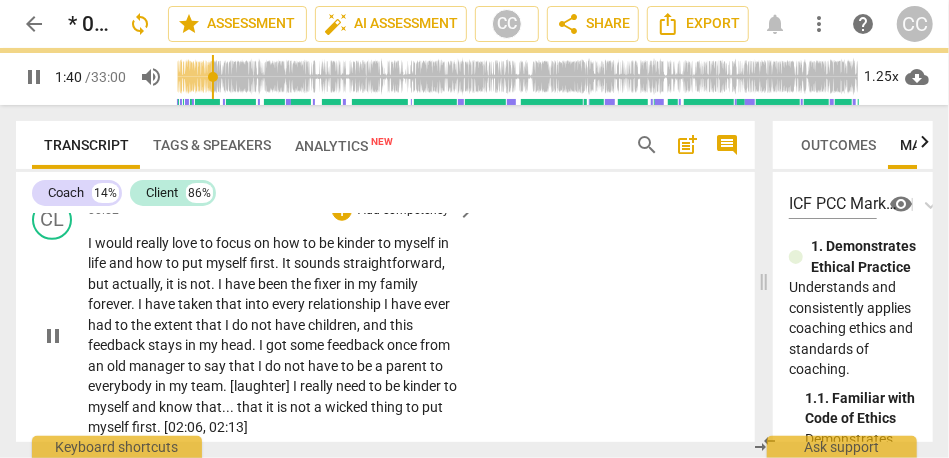 click on "CL play_arrow pause [TIME] + Add competency keyboard_arrow_right I   would   really   love   to   focus   on   how   to   be   kinder   to   myself   in   life   and   how   to   put   myself   first .   It   sounds   straightforward ,   but   actually ,   it   is   not .   I   have   been   the   fixer   in   my   family   forever .   I   have   taken   that   into   every   relationship   I   have   ever   had   to   the   extent   that   I   do   not   have   children ,   and   this   feedback   stays   in   my   head .   I   got   some   feedback   once   from   an   old   manager   to   say   that   I   do   not   have   to   be   a   parent   to   everybody   in   my   team .   [laughter]   I   really   need   to   be   kinder   to   myself   and   know   that . . .   that   it   is   not   a   wicked   thing   to   put   myself   first .   [TIME ,   TIME]" at bounding box center [385, 319] 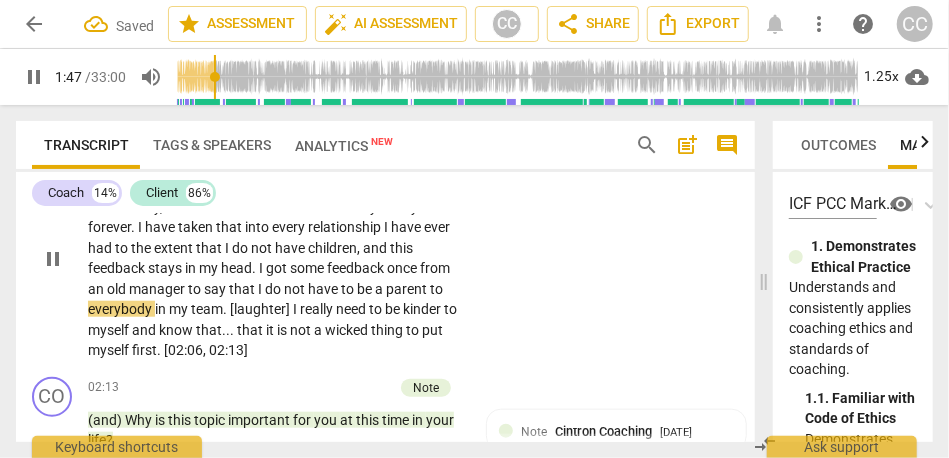 scroll, scrollTop: 747, scrollLeft: 0, axis: vertical 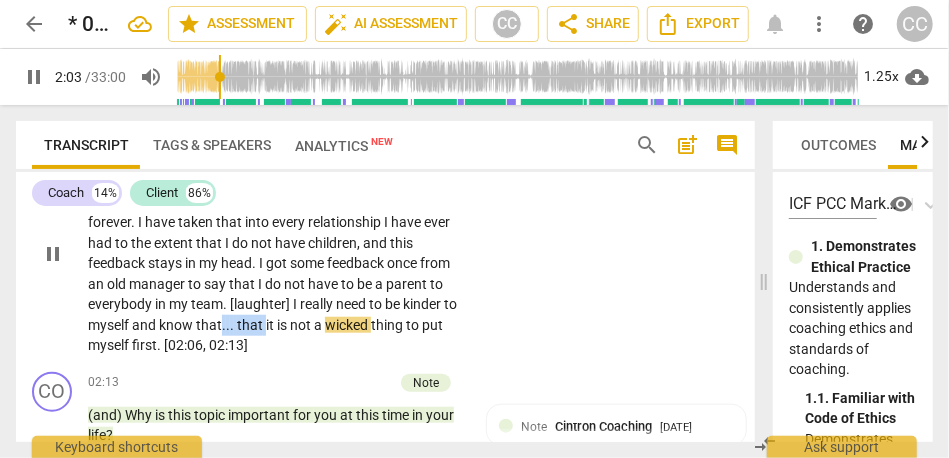 drag, startPoint x: 263, startPoint y: 324, endPoint x: 222, endPoint y: 324, distance: 41 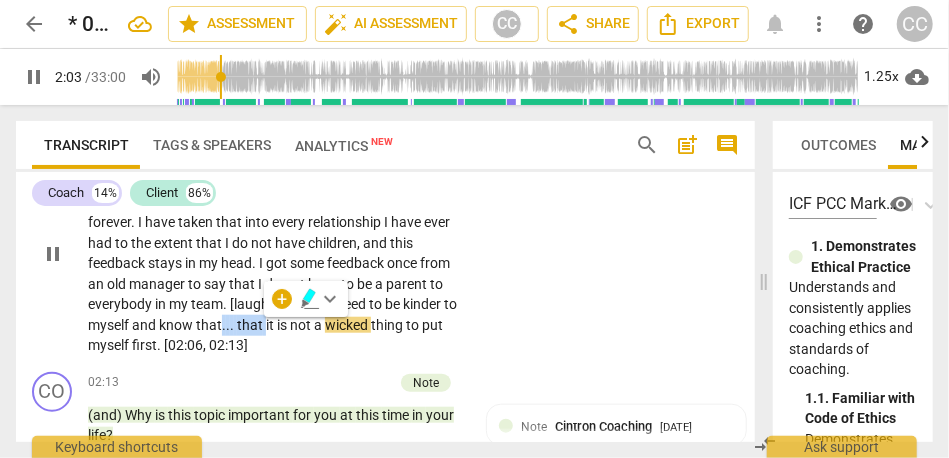 type 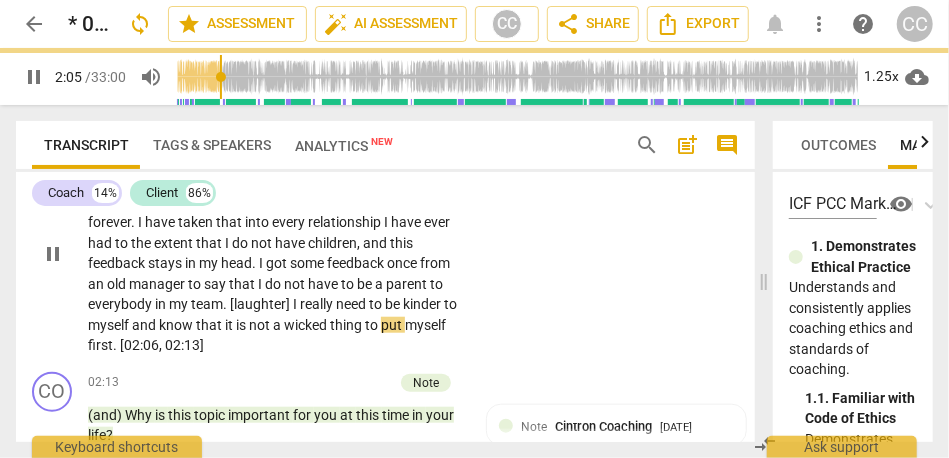 click on "CL play_arrow pause 00:52 + Add competency keyboard_arrow_right I   would   really   love   to   focus   on   how   to   be   kinder   to   myself   in   life   and   how   to   put   myself   first .   It   sounds   straightforward ,   but   actually ,   it   is   not .   I   have   been   the   fixer   in   my   family   forever .   I   have   taken   that   into   every   relationship   I   have   ever   had   to   the   extent   that   I   do   not   have   children ,   and   this   feedback   stays   in   my   head .   I   got   some   feedback   once   from   an   old   manager   to   say   that   I   do   not   have   to   be   a   parent   to   everybody   in   my   team .   [laughter]   I   really   need   to   be   kinder   to   myself   and   know   that   it   is   not   a   wicked   thing   to   put   myself   first .   [02:06 ,   02:13]" at bounding box center (385, 237) 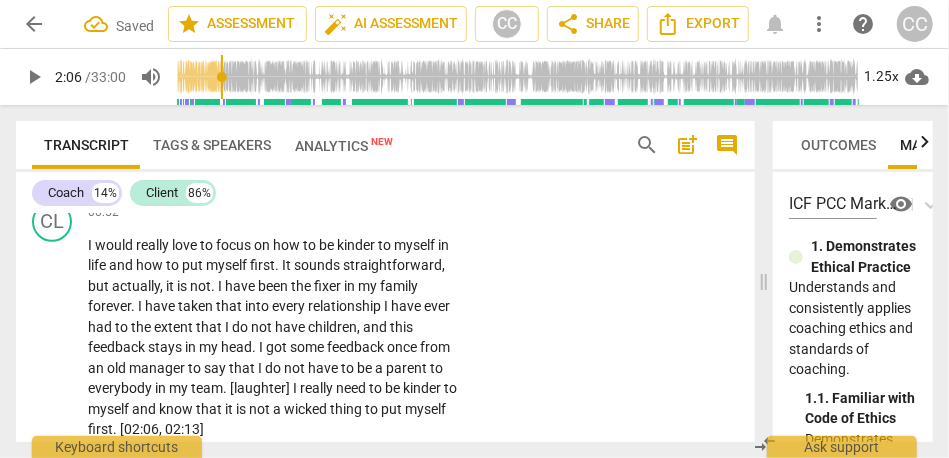 type on "127" 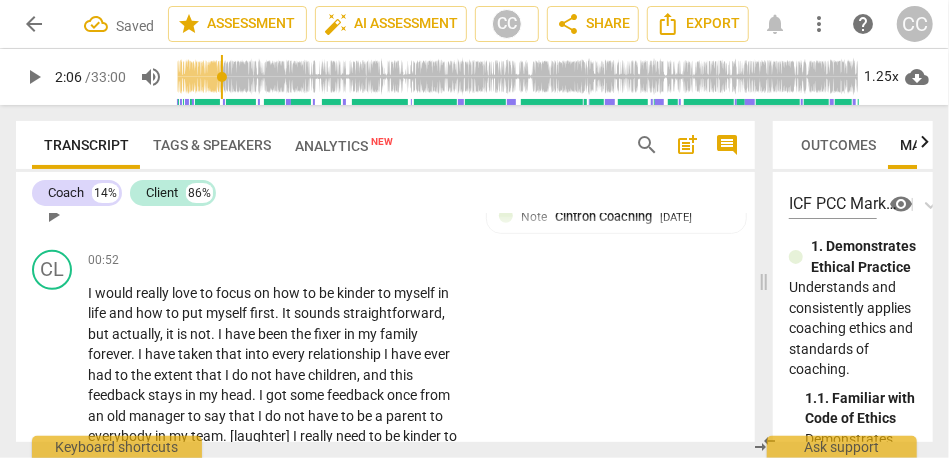 scroll, scrollTop: 614, scrollLeft: 0, axis: vertical 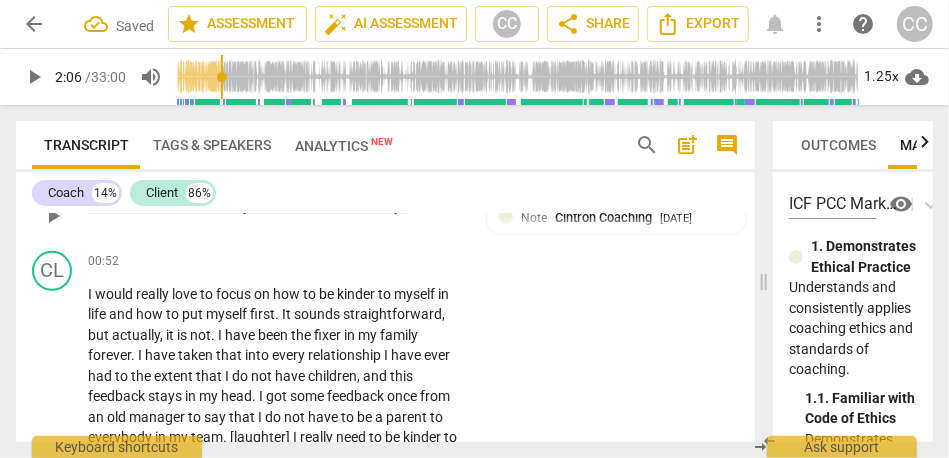 click on "Add competency" at bounding box center (403, 262) 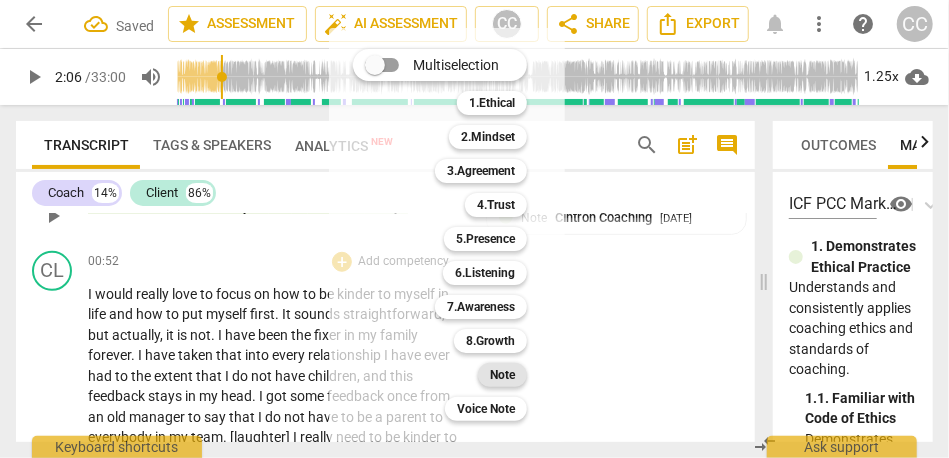 click on "Note" at bounding box center [502, 375] 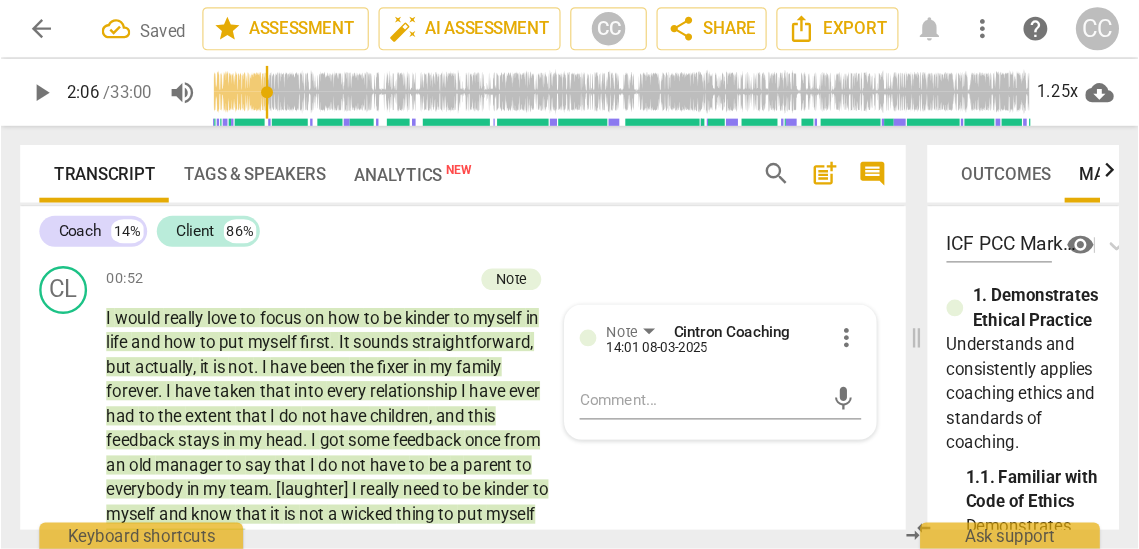 scroll, scrollTop: 655, scrollLeft: 0, axis: vertical 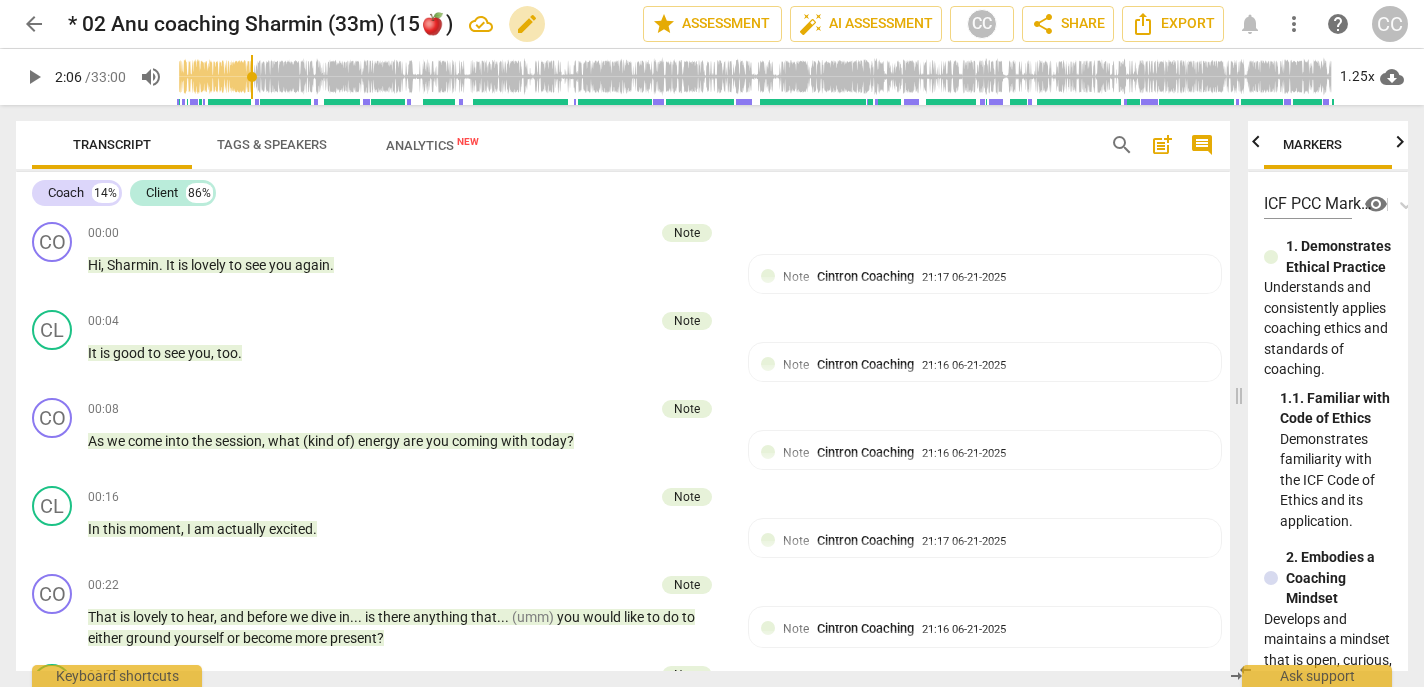 click on "edit" at bounding box center [527, 24] 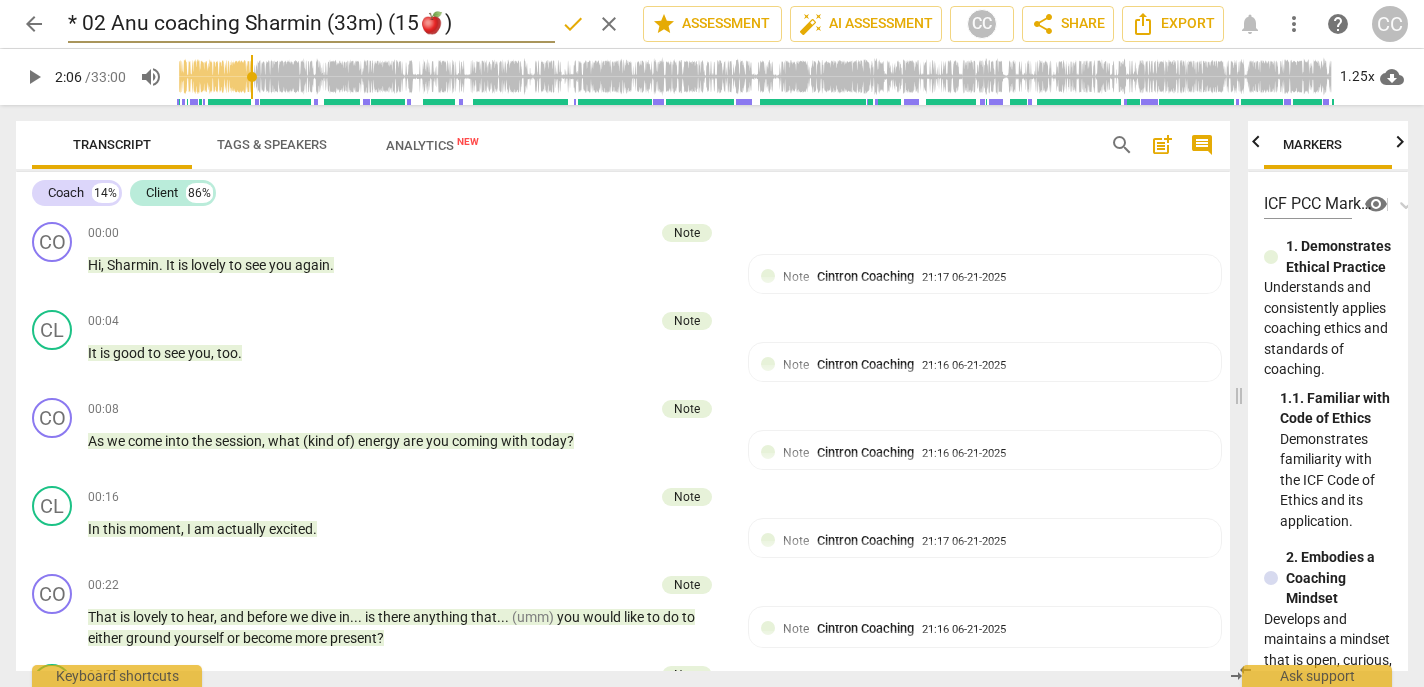 drag, startPoint x: 388, startPoint y: 34, endPoint x: 512, endPoint y: 34, distance: 124 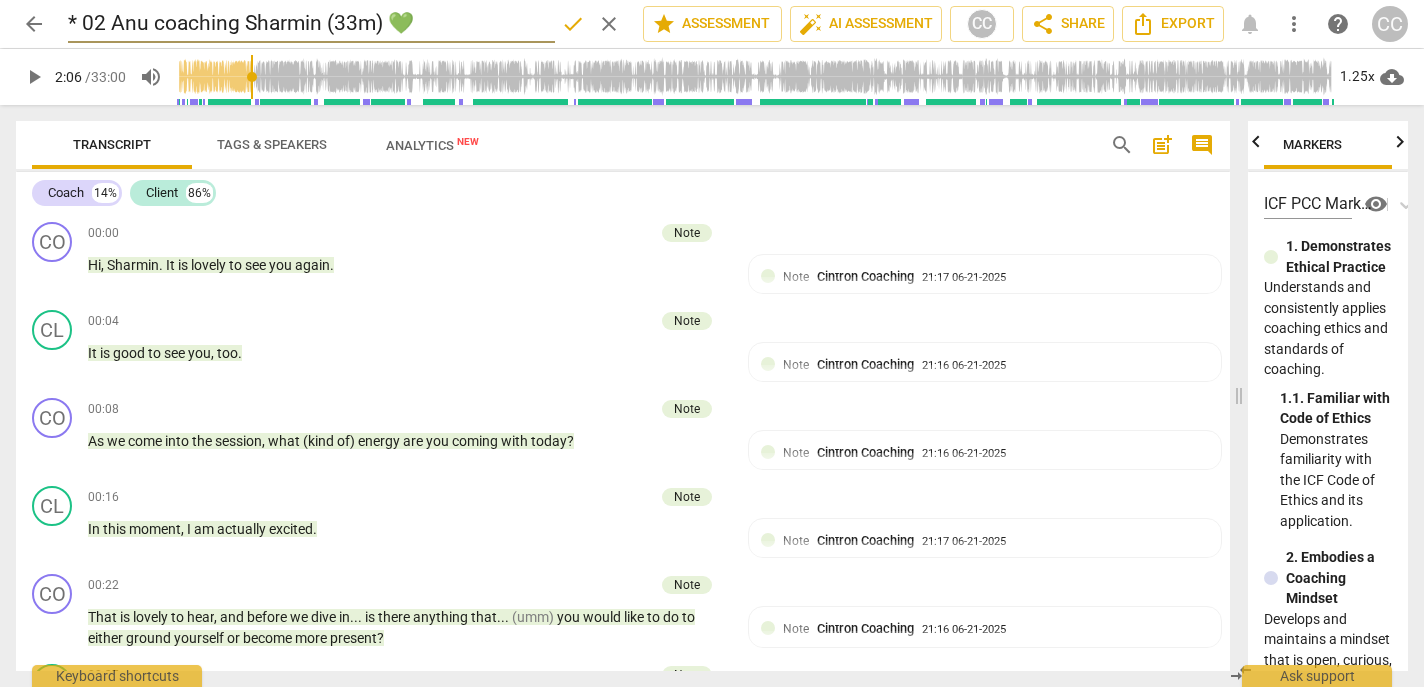 type on "* 02 Anu coaching Sharmin (33m) 💚" 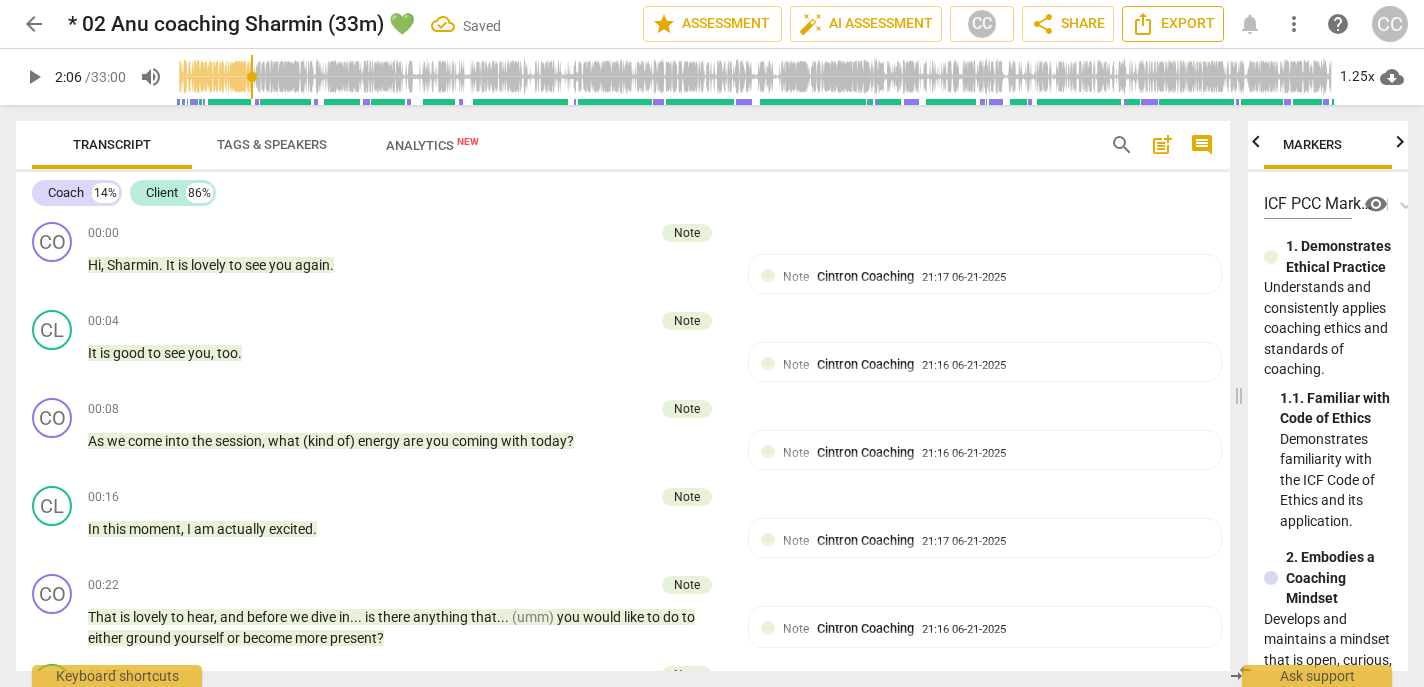 click on "Export" at bounding box center [1173, 24] 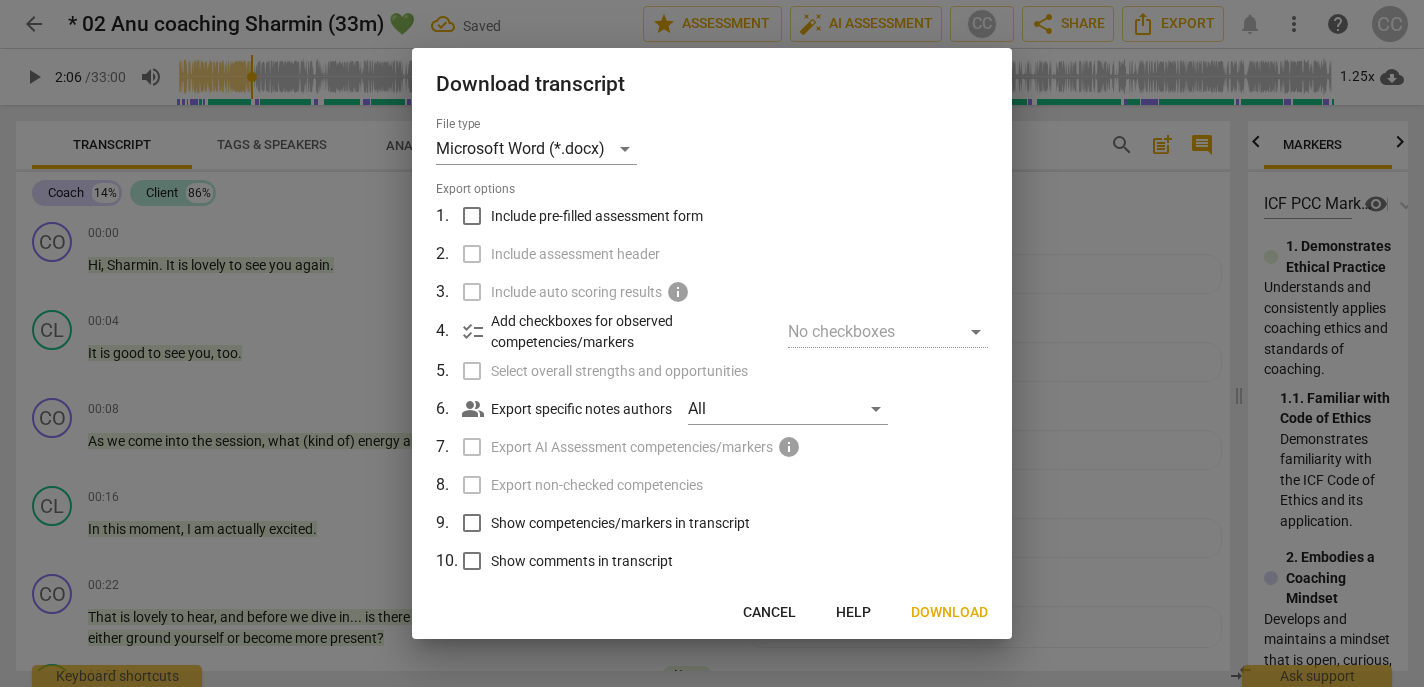 click on "Download" at bounding box center [949, 613] 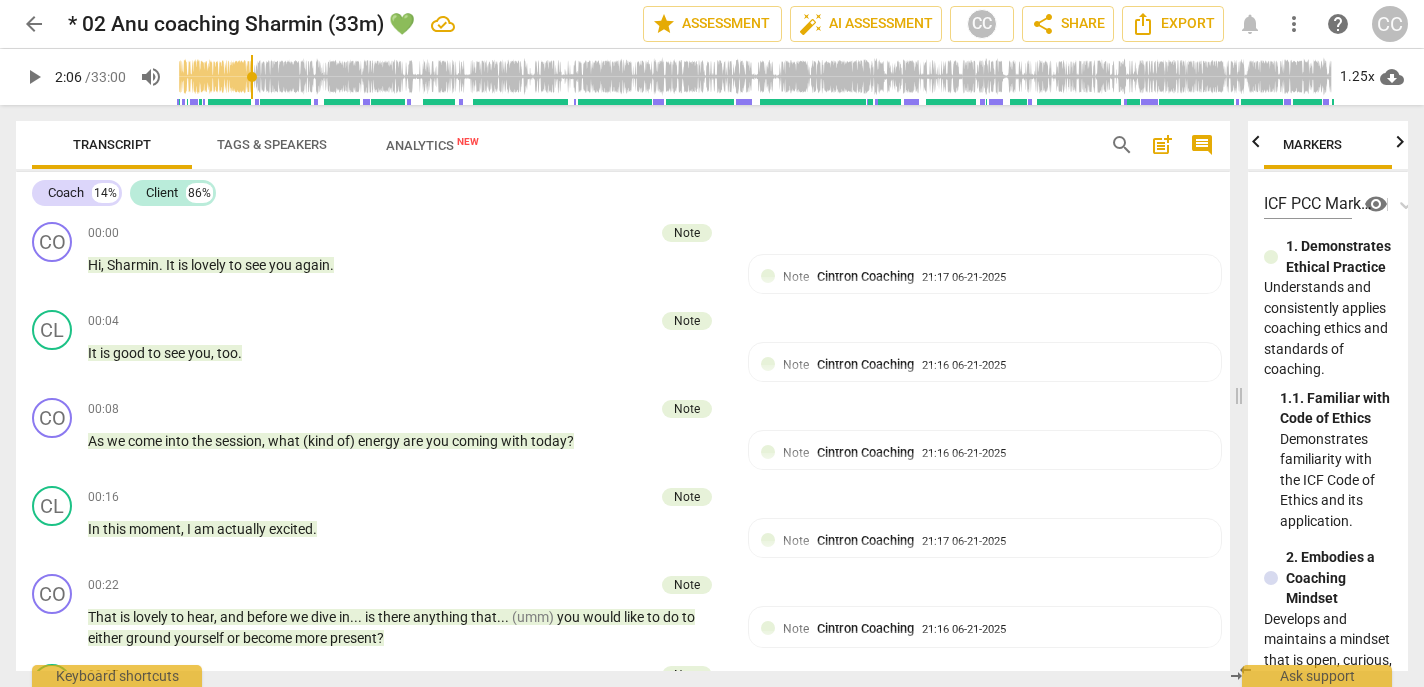 click on "Transcript Tags & Speakers Analytics   New" at bounding box center (555, 145) 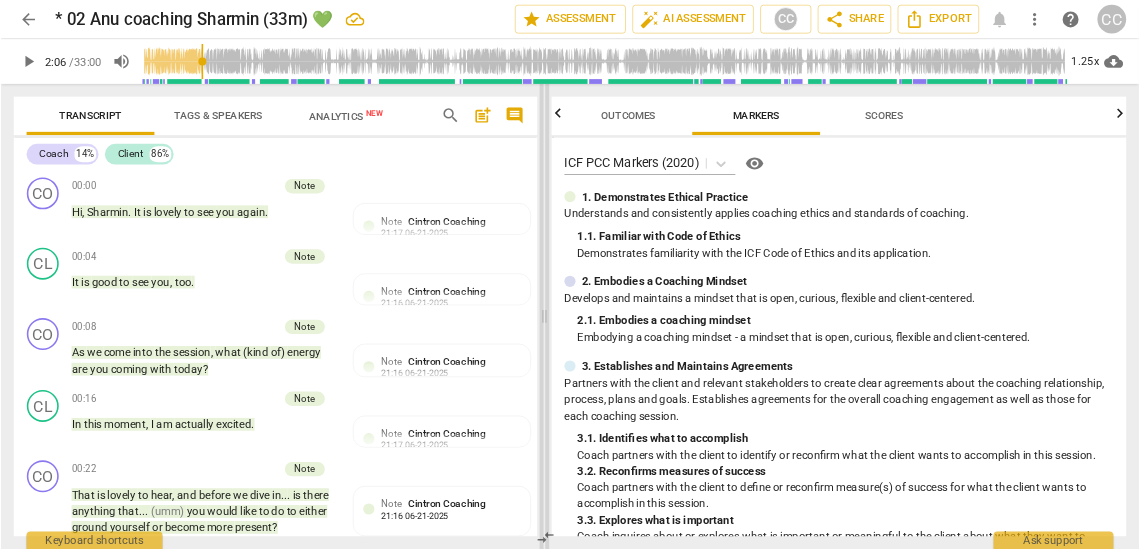 scroll, scrollTop: 0, scrollLeft: 0, axis: both 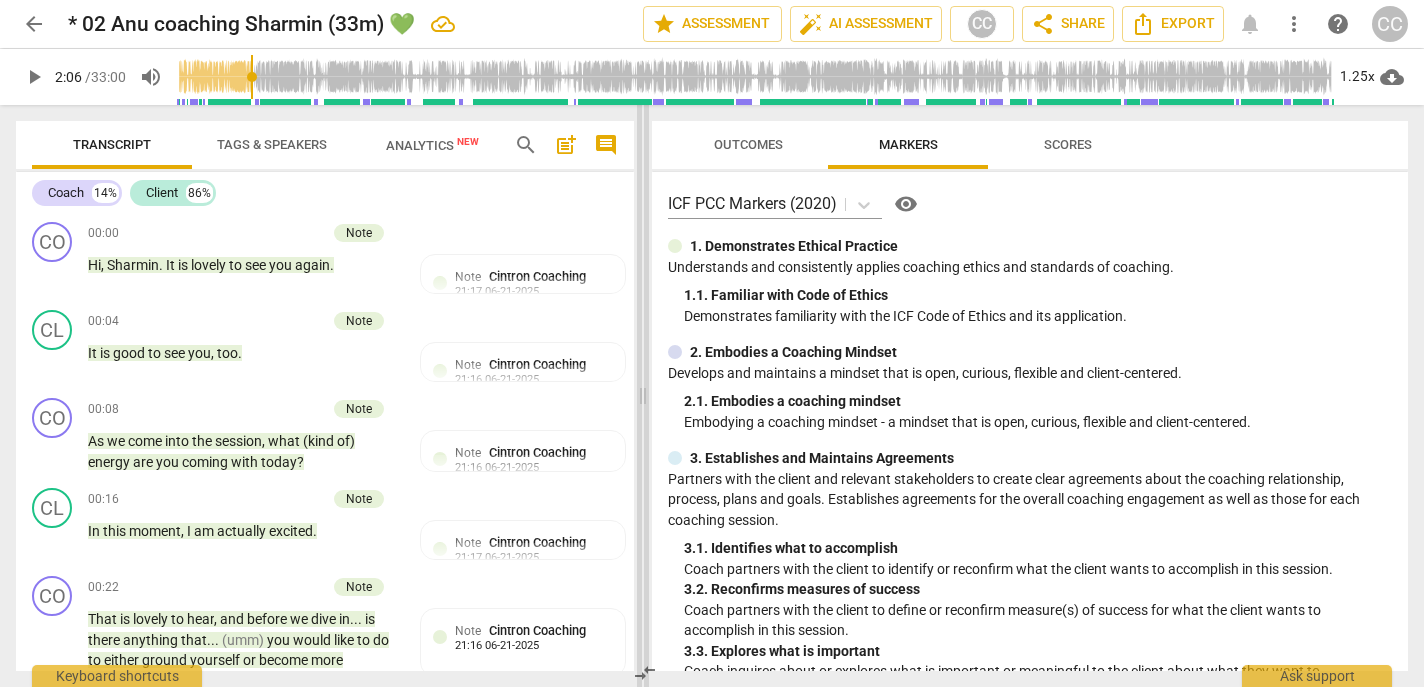 drag, startPoint x: 1242, startPoint y: 391, endPoint x: 645, endPoint y: 361, distance: 597.7533 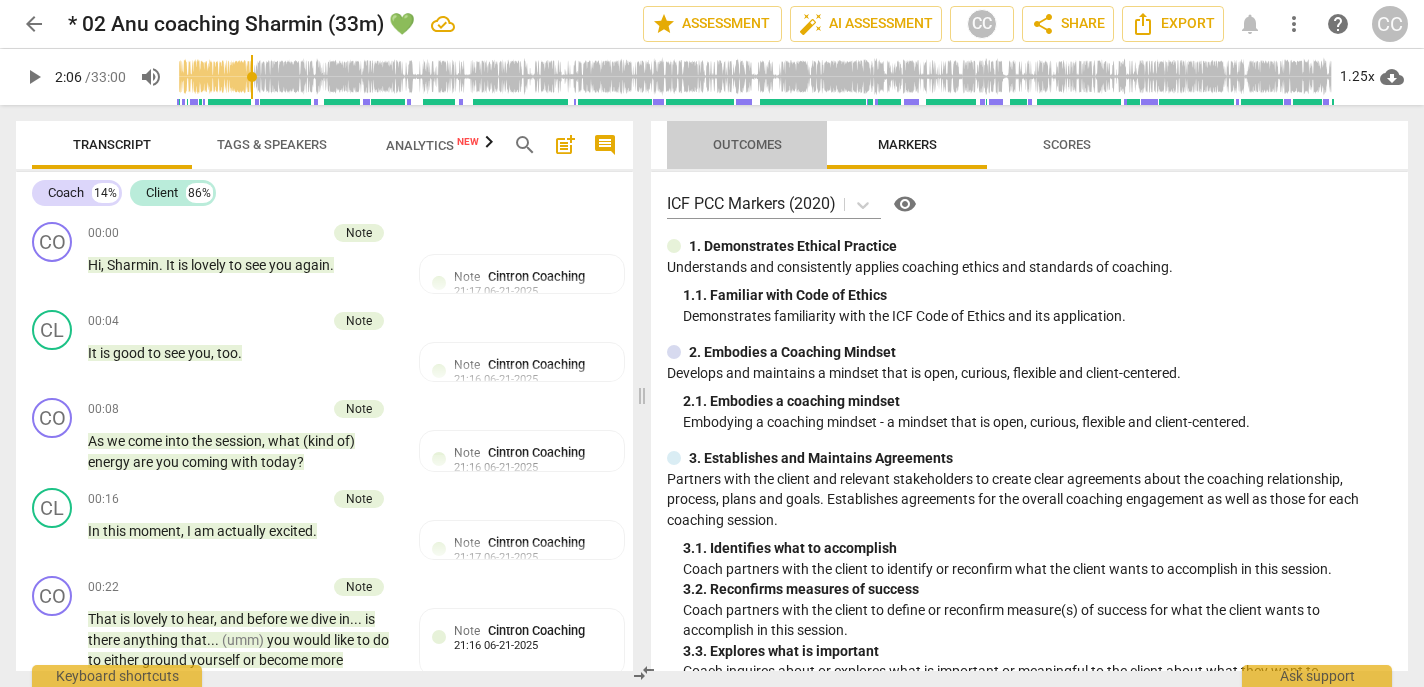 click on "Outcomes" at bounding box center (747, 145) 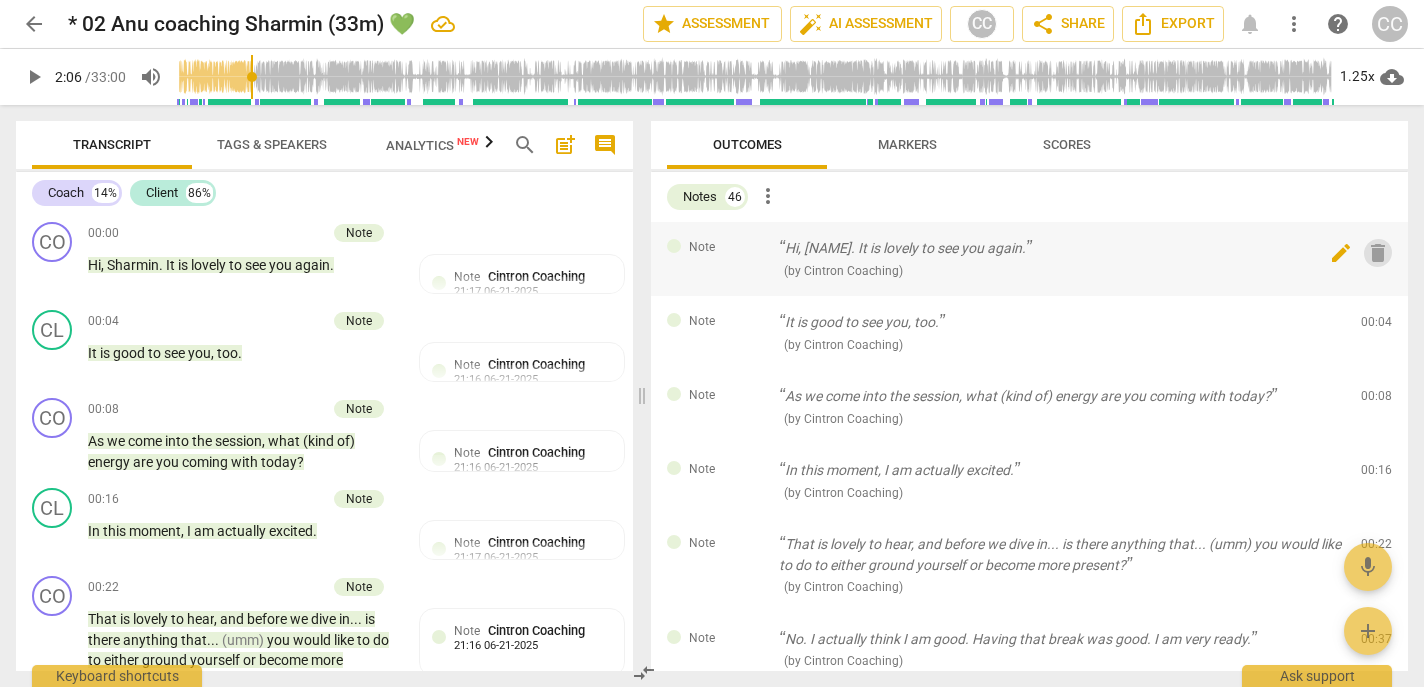 click on "delete" at bounding box center [1378, 253] 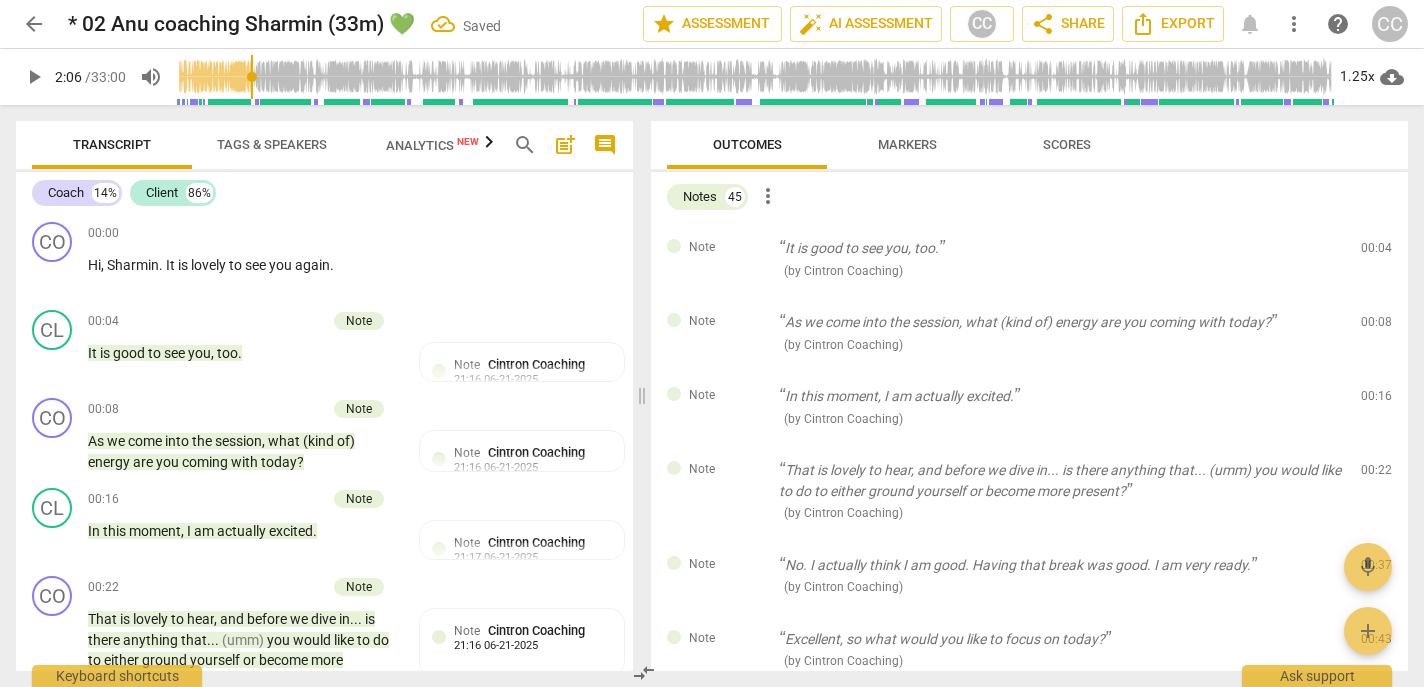 click on "delete" at bounding box center (1378, 253) 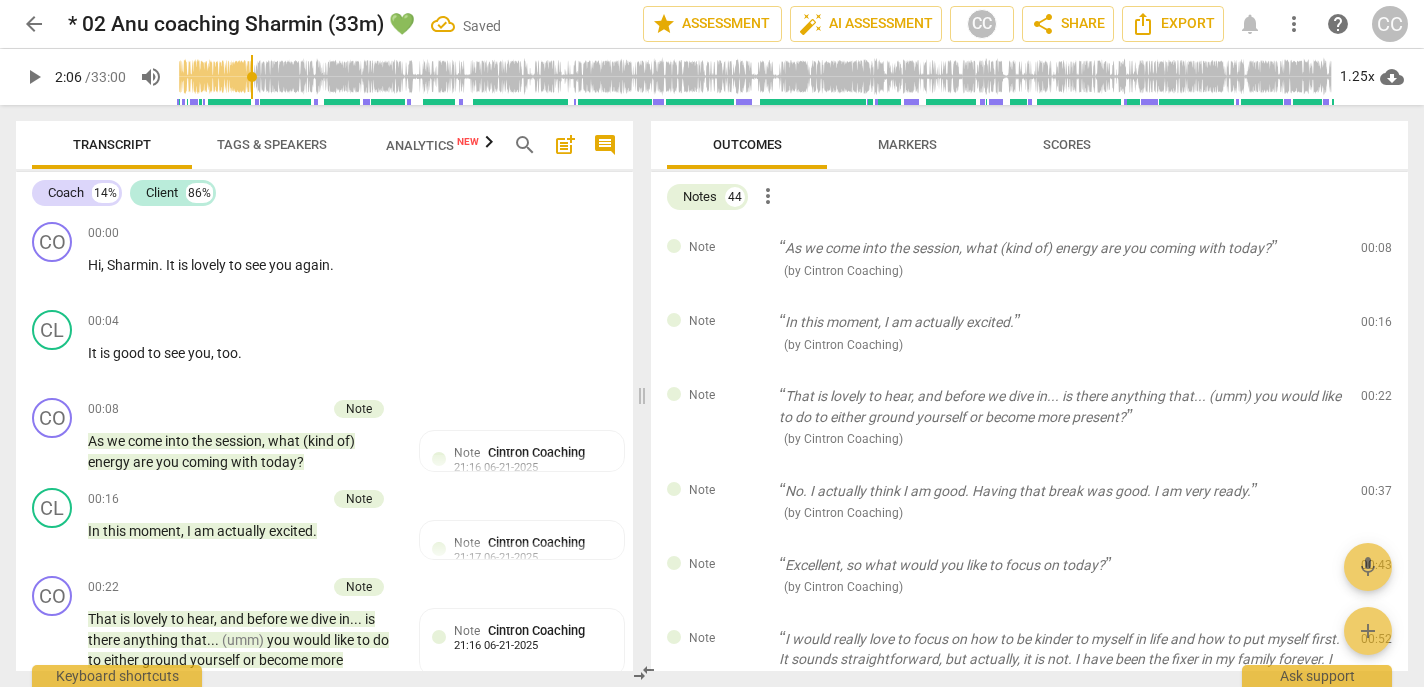 click on "delete" at bounding box center (1378, 253) 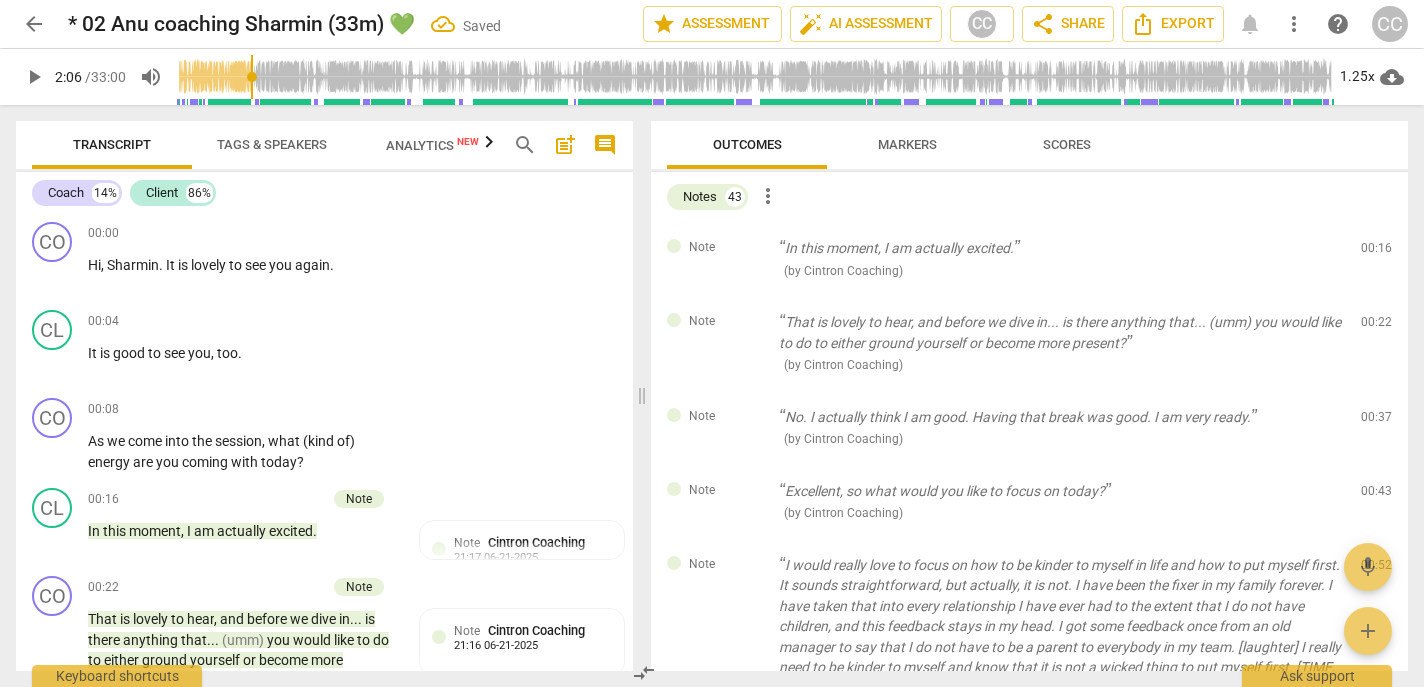 click on "delete" at bounding box center (1378, 253) 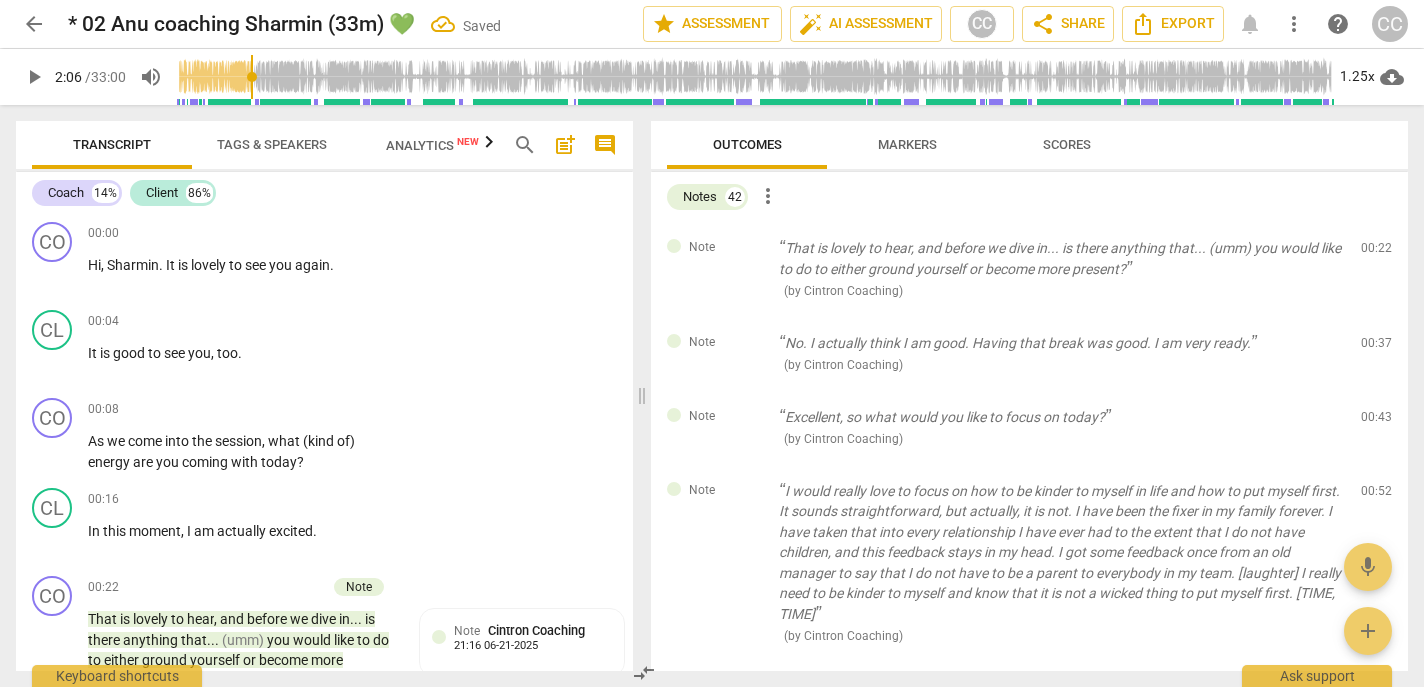 click on "delete" at bounding box center (1378, 253) 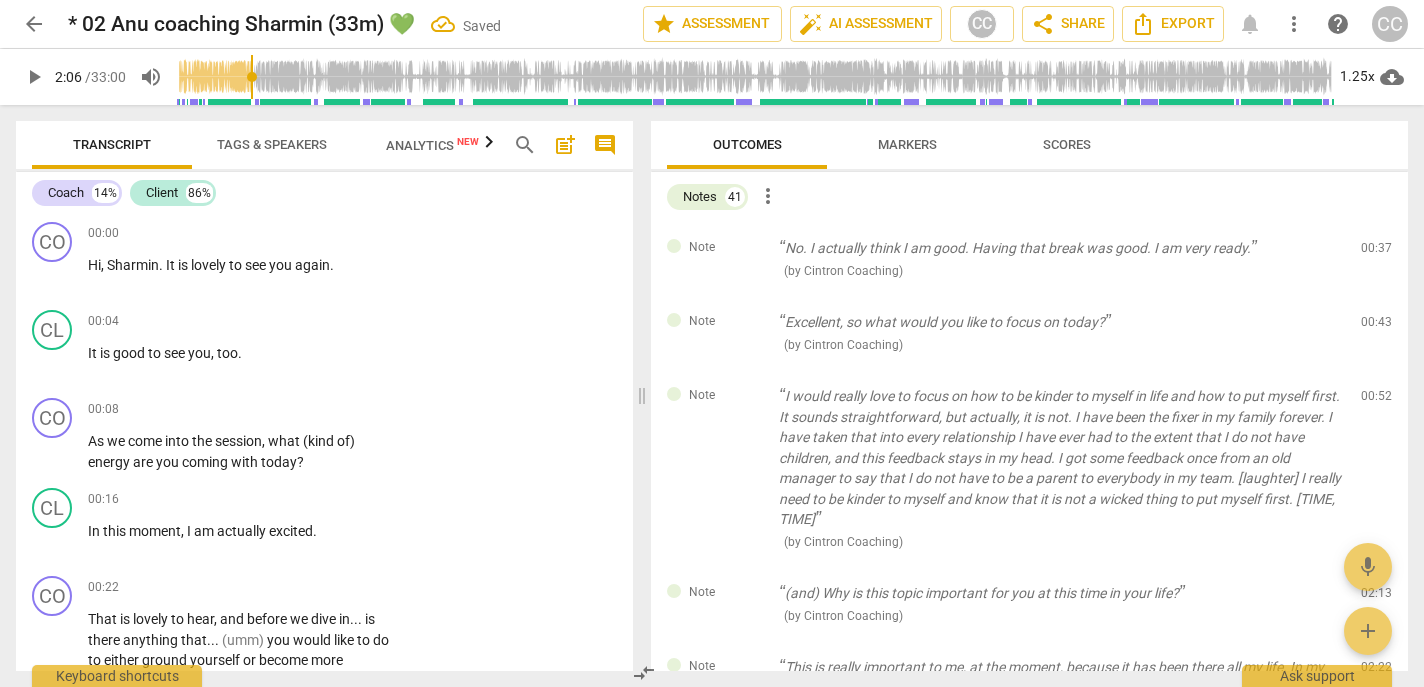click on "delete" at bounding box center (1378, 253) 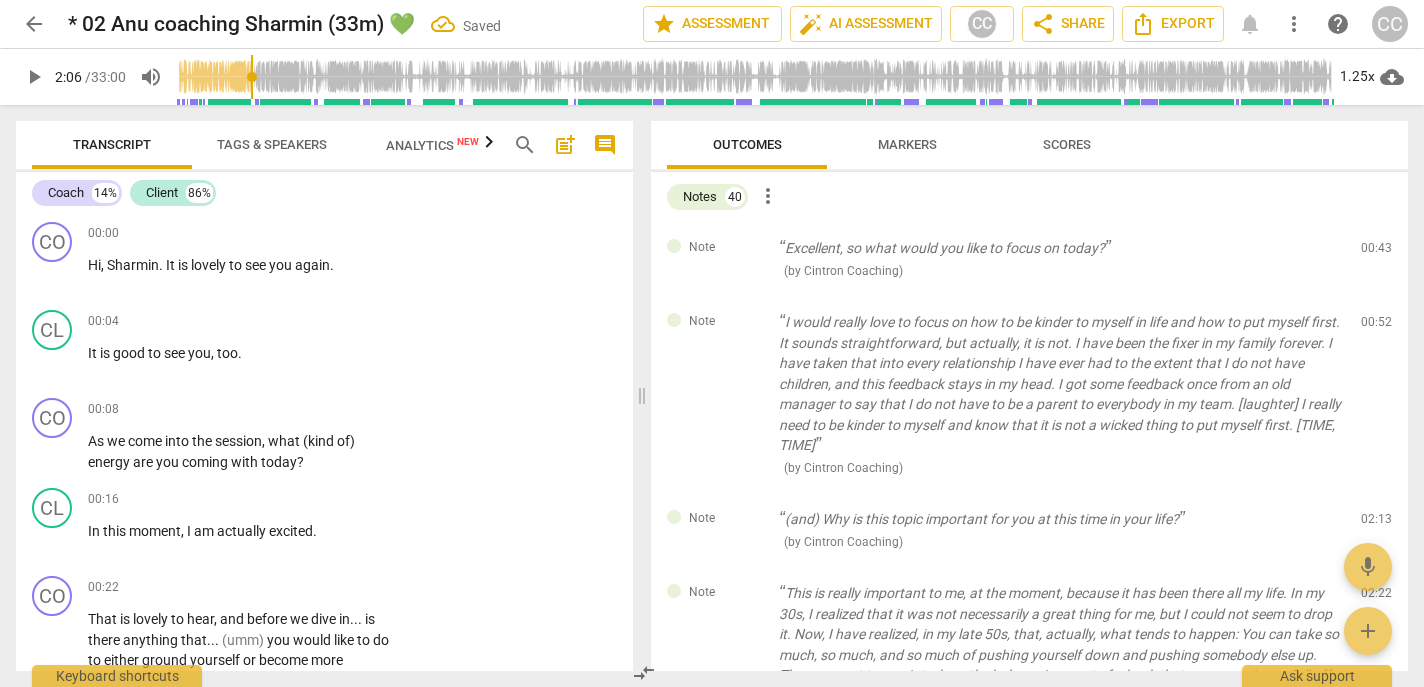 click on "delete" at bounding box center (1378, 253) 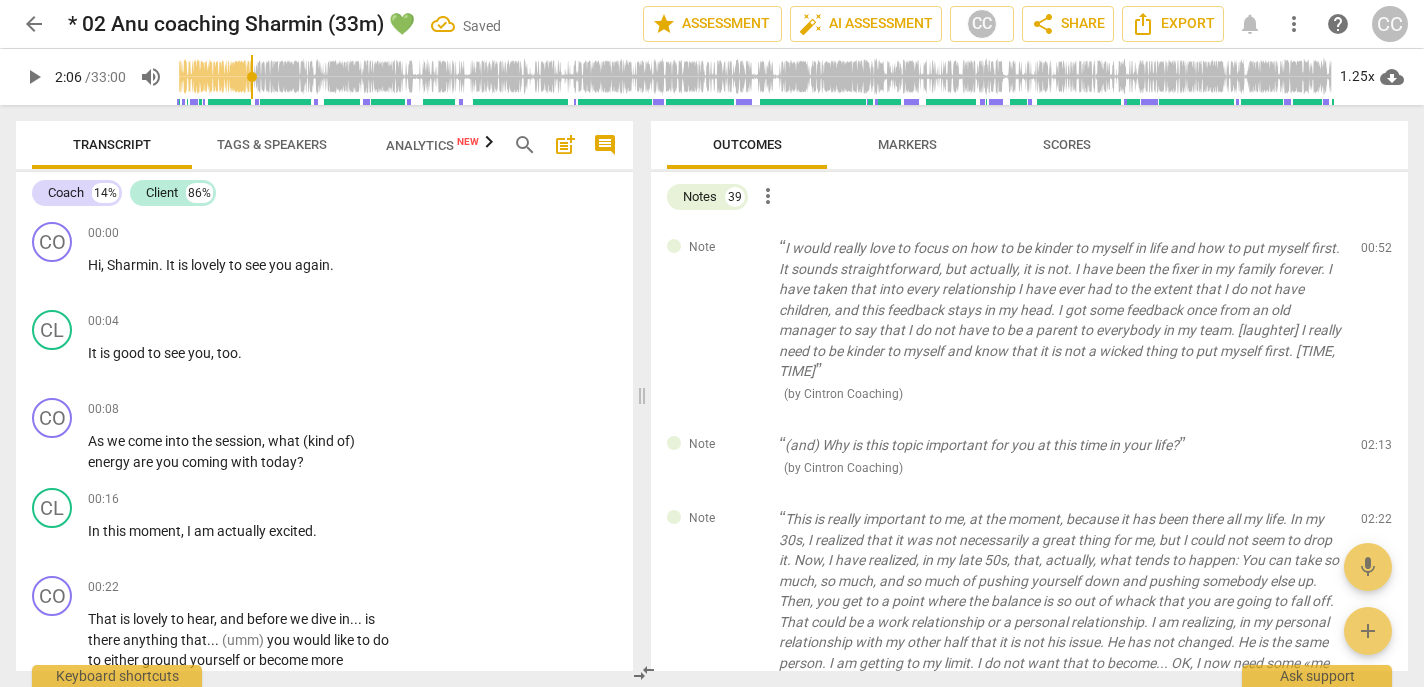 click on "delete" at bounding box center (1378, 253) 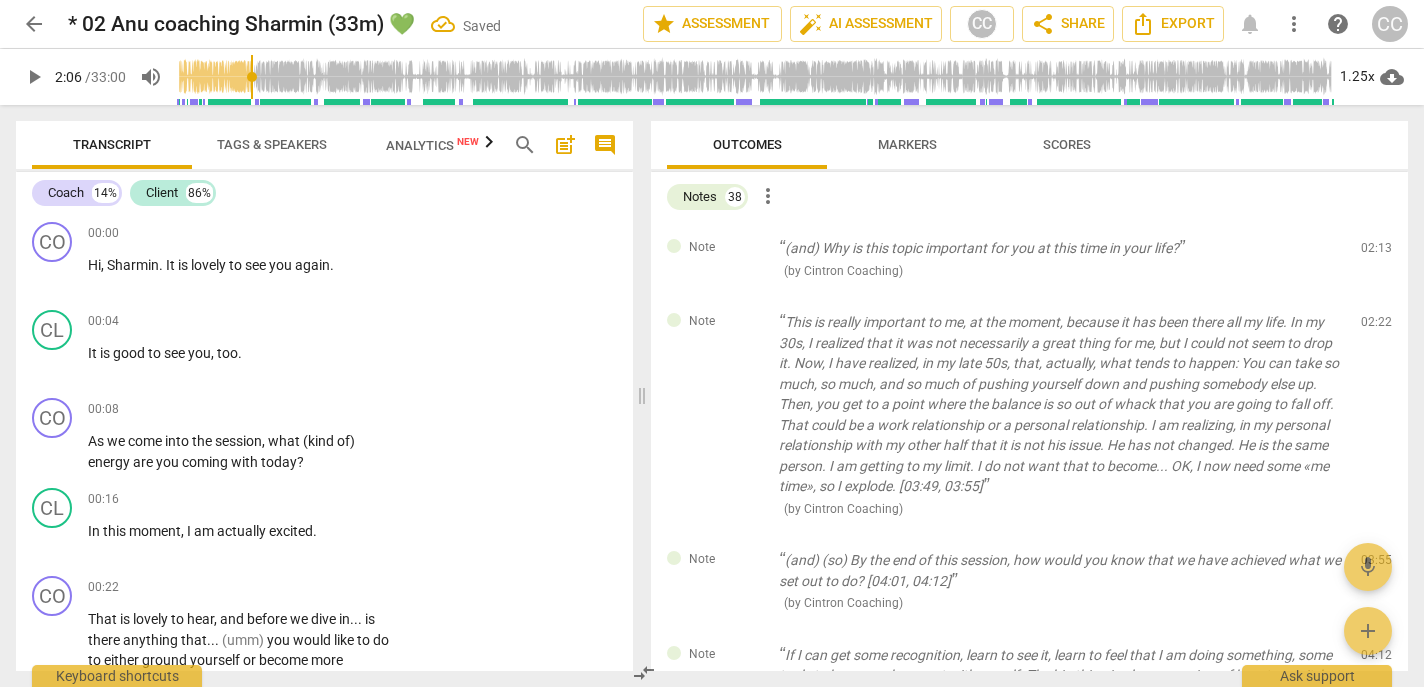 click on "delete" at bounding box center (1378, 253) 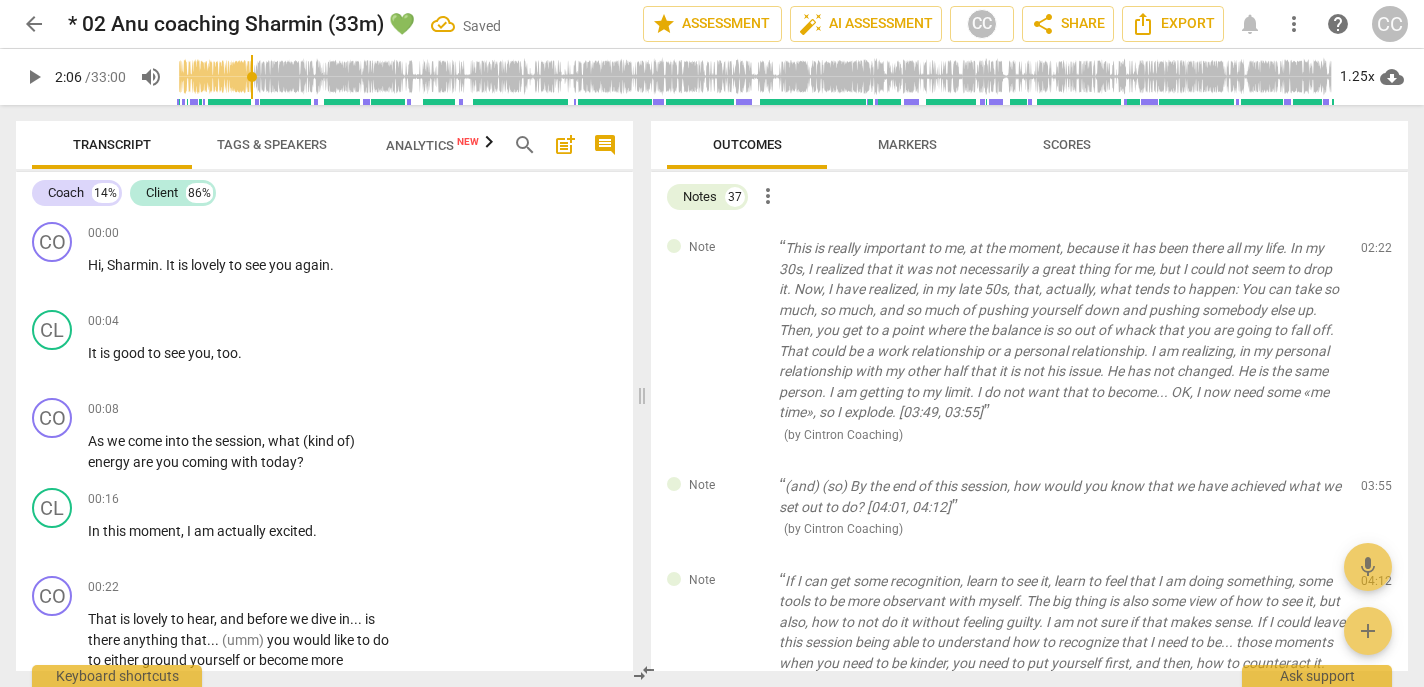 click on "delete" at bounding box center [1378, 253] 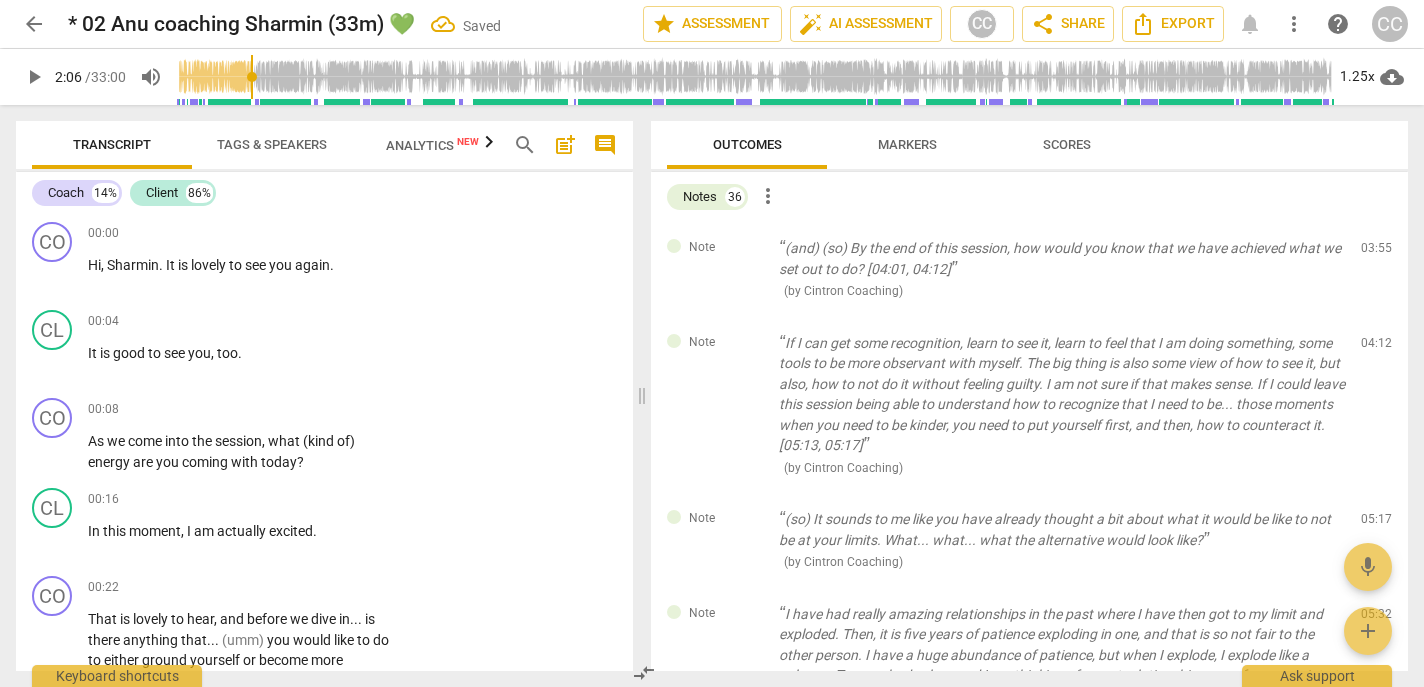 click on "delete" at bounding box center [1378, 253] 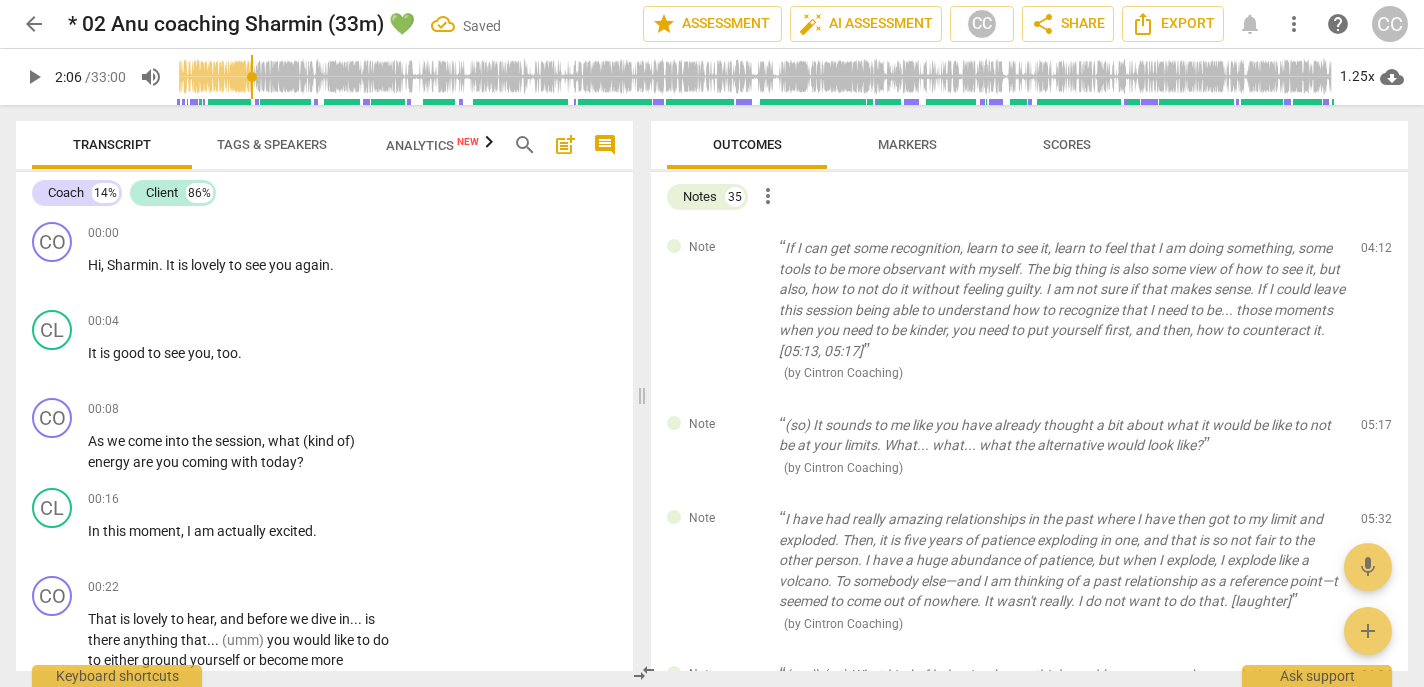 click on "delete" at bounding box center (1378, 253) 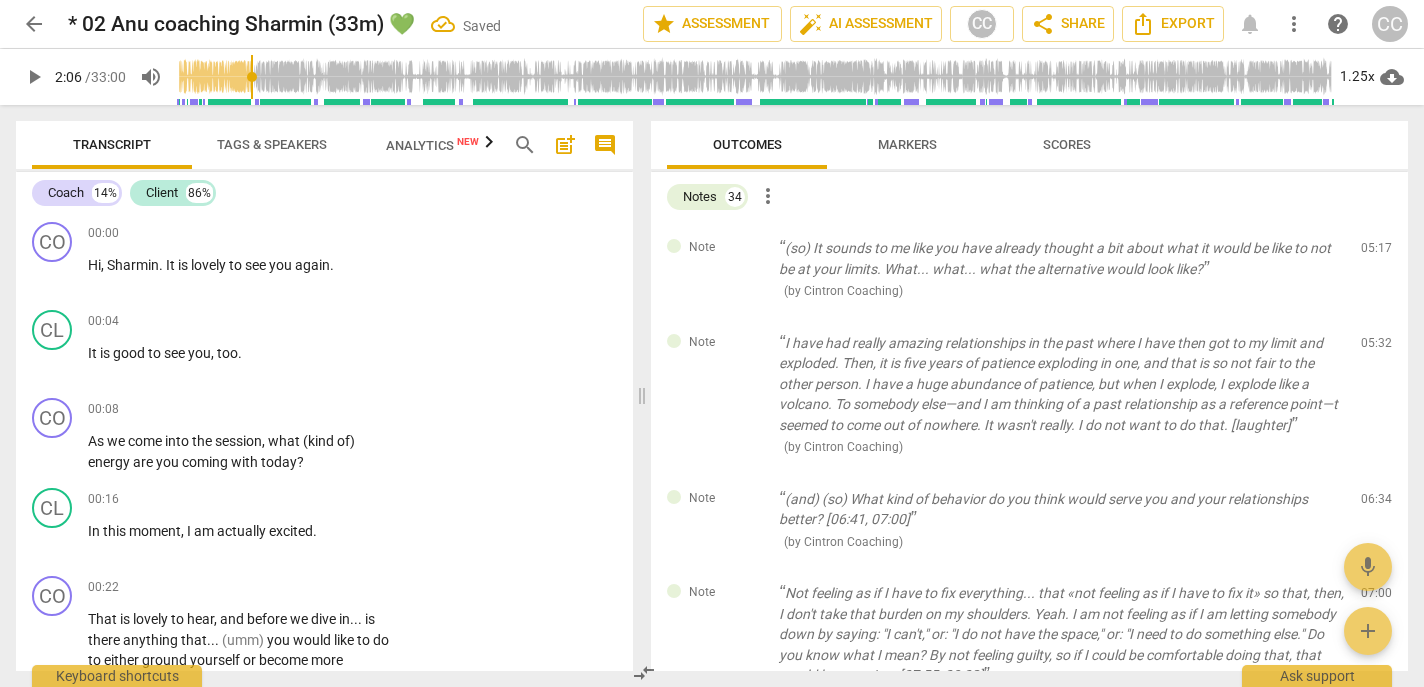 click on "delete" at bounding box center (1378, 253) 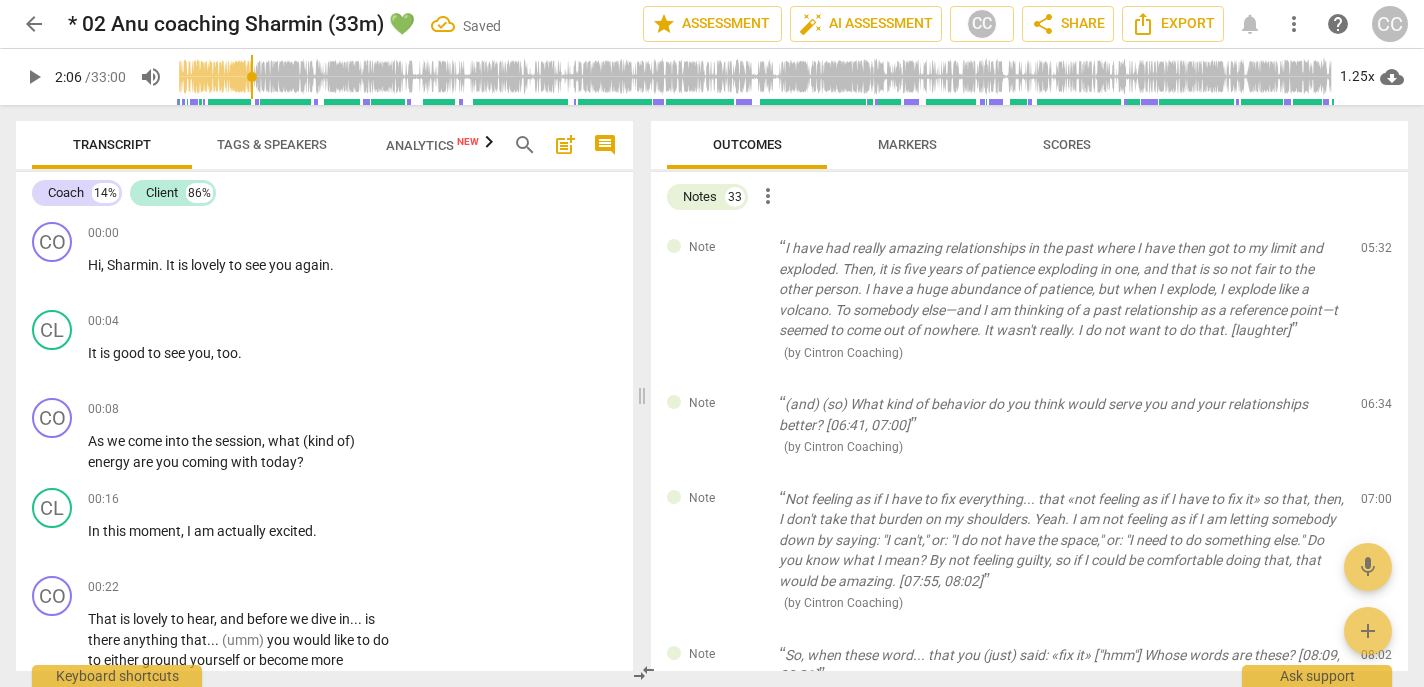 click on "delete" at bounding box center (1378, 253) 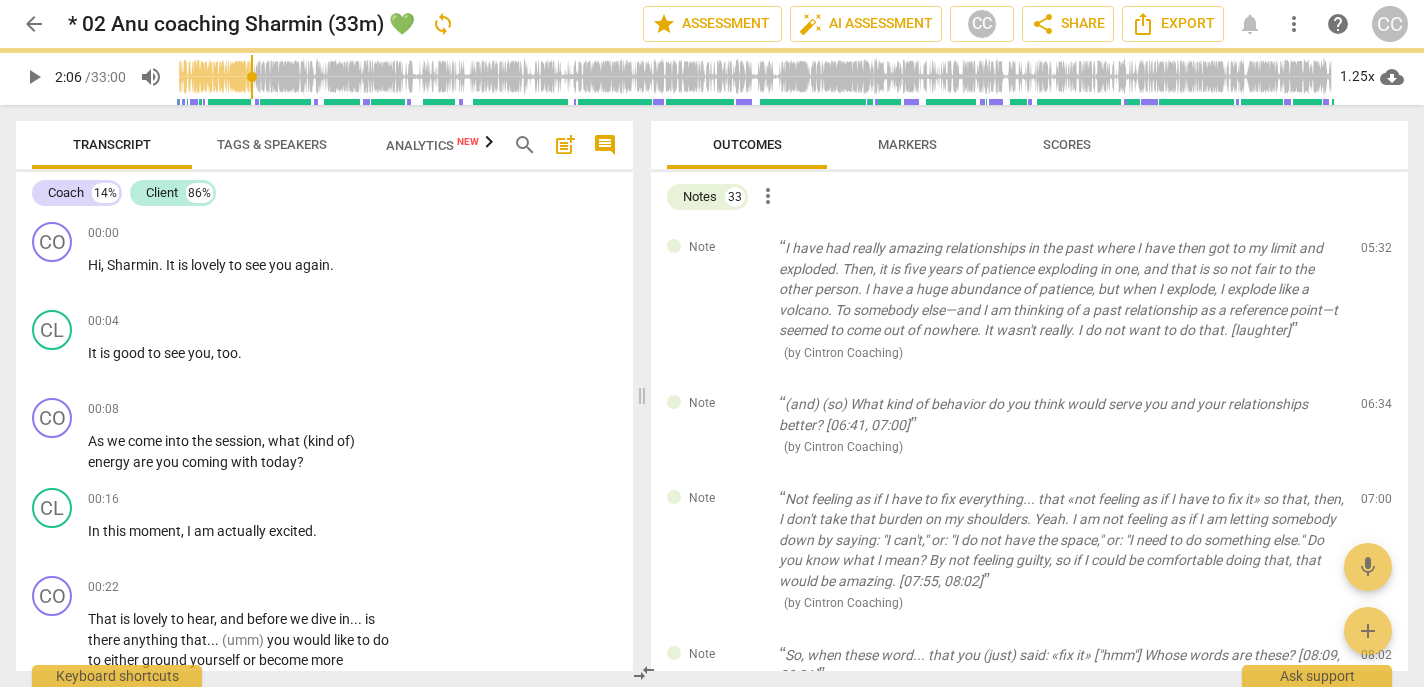 click on "delete" at bounding box center (1378, 253) 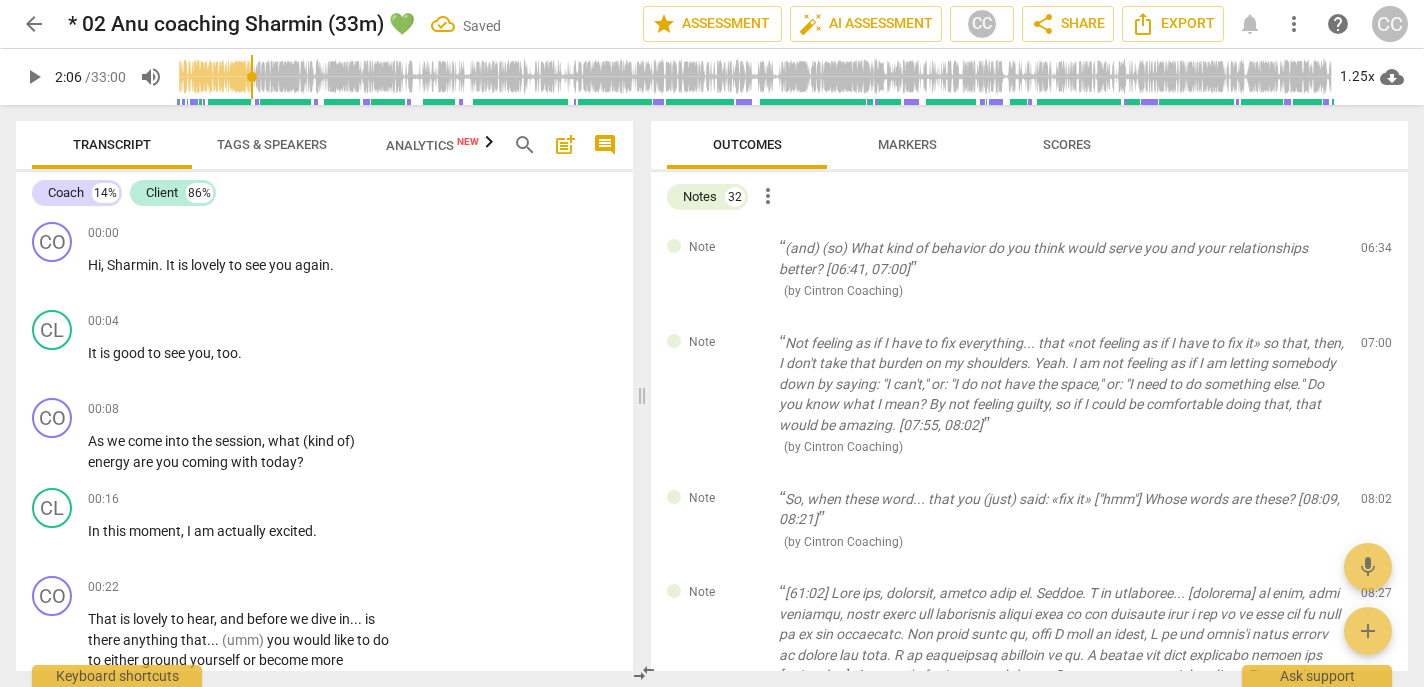click on "delete" at bounding box center (1378, 253) 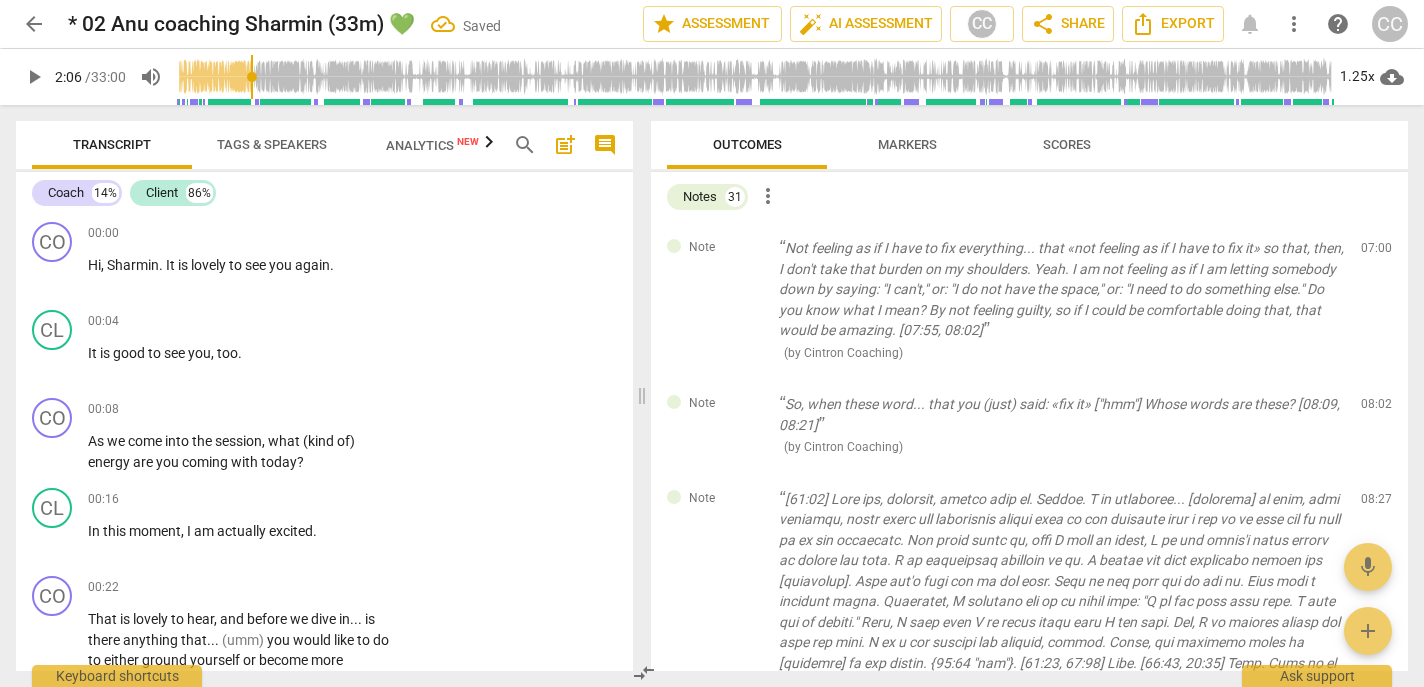 click on "delete" at bounding box center [1378, 253] 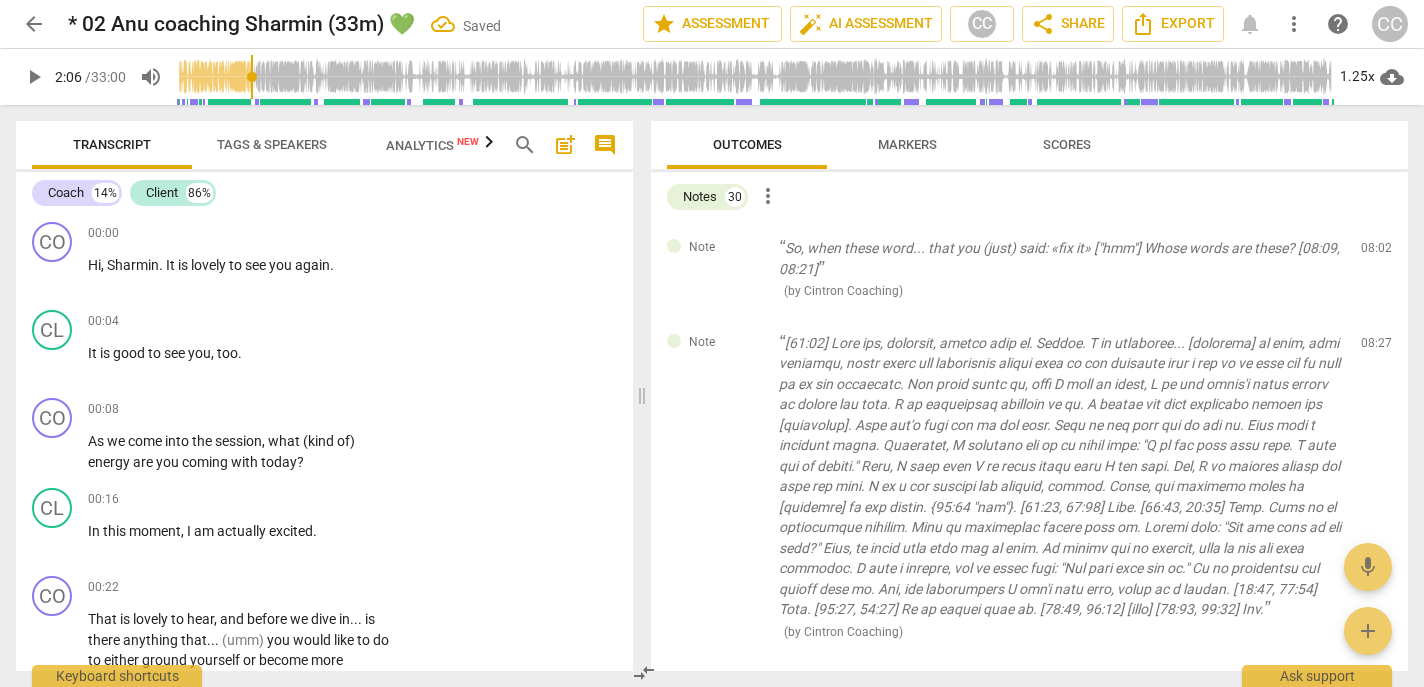 click on "delete" at bounding box center [1378, 253] 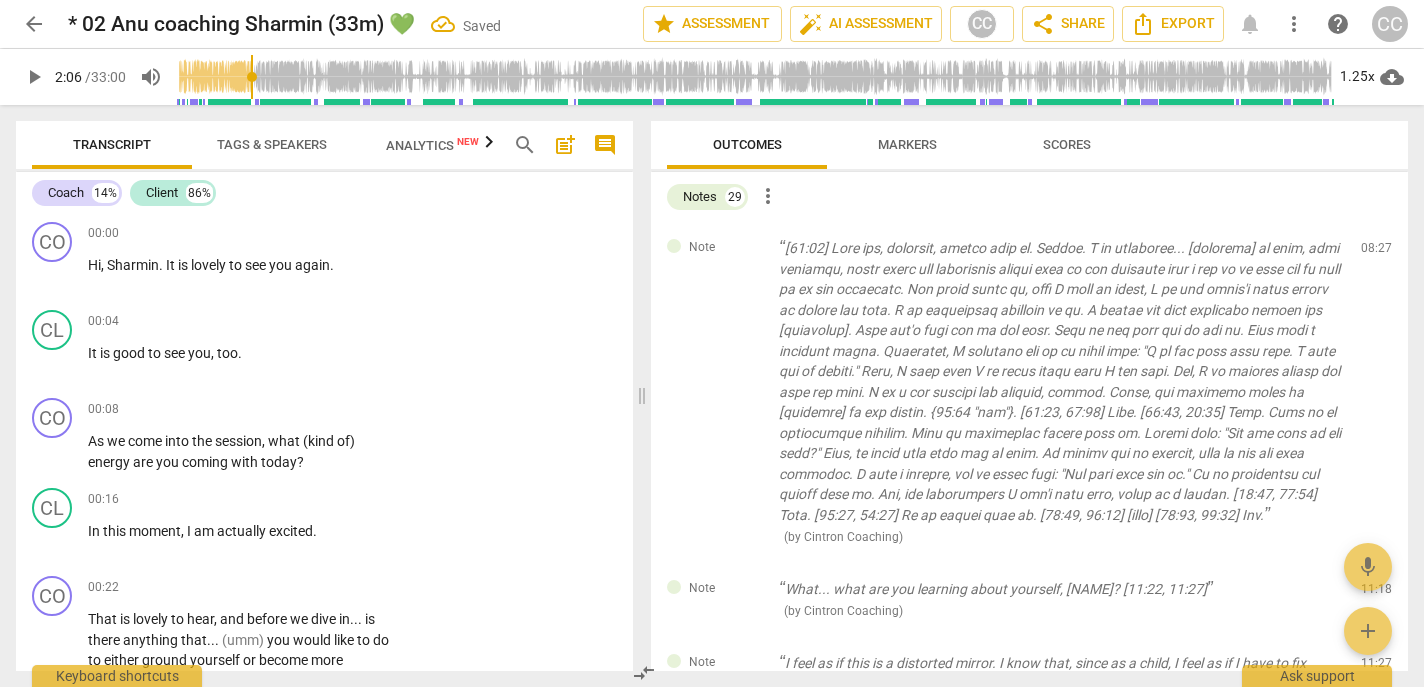 click on "delete" at bounding box center [1378, 253] 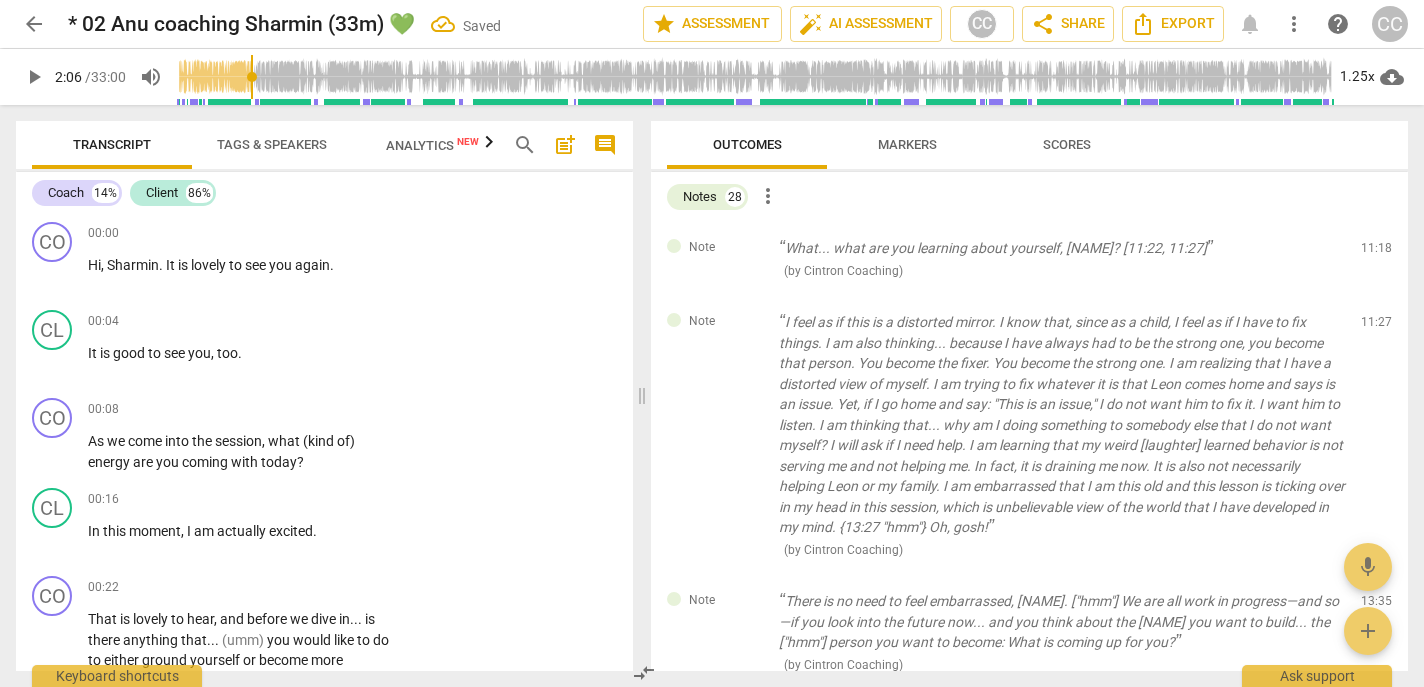 click on "delete" at bounding box center (1378, 253) 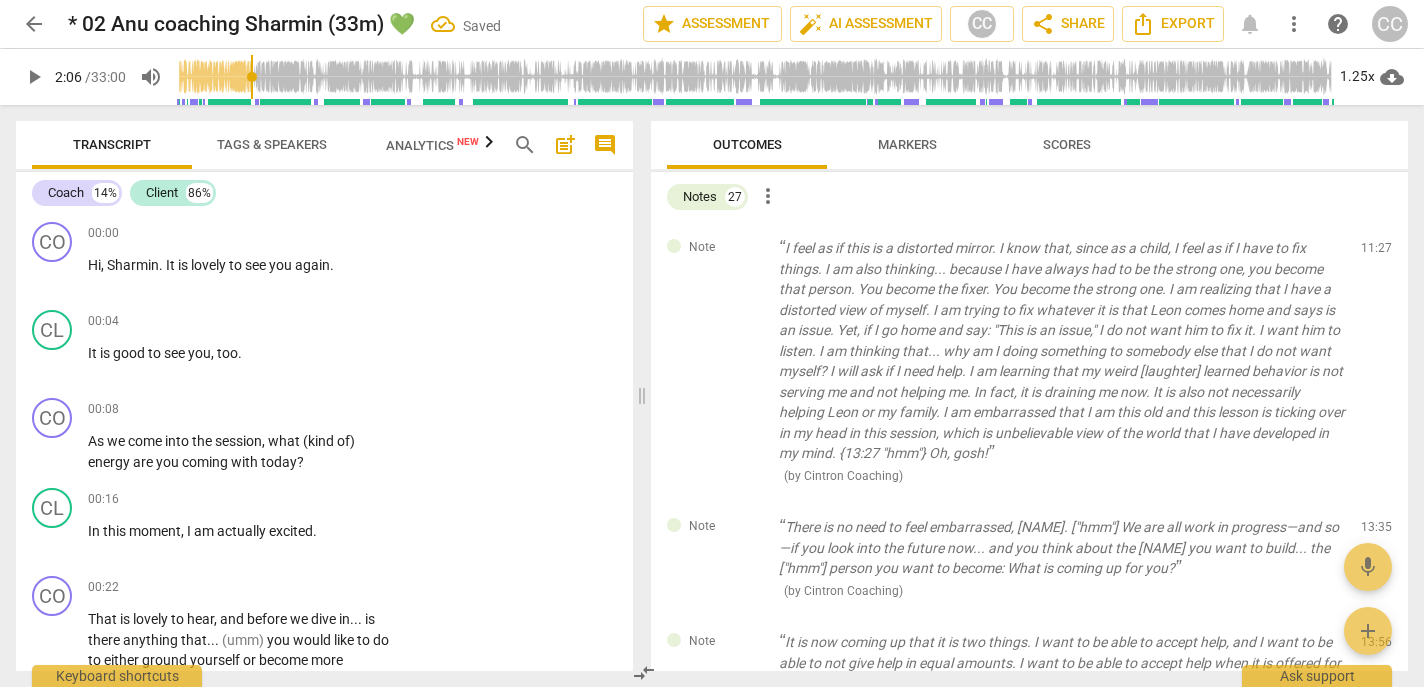 click on "delete" at bounding box center [1378, 253] 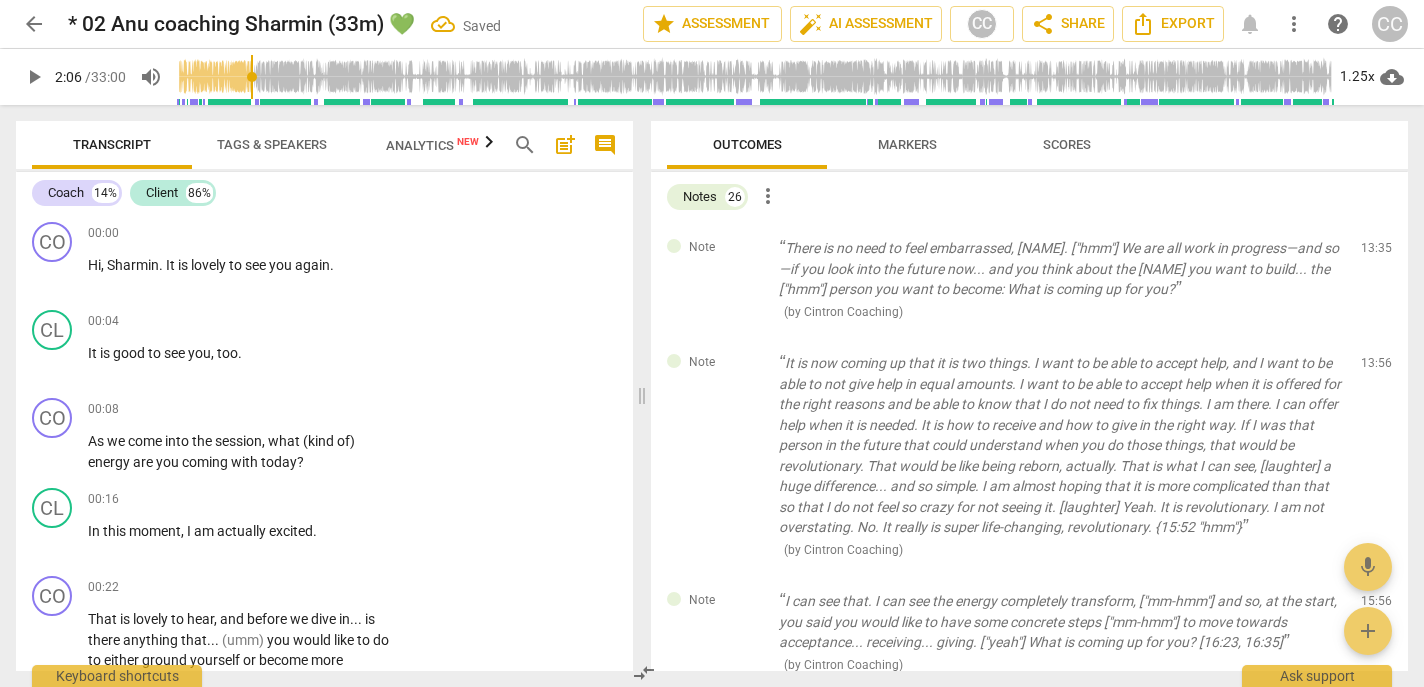 click on "delete" at bounding box center (1378, 253) 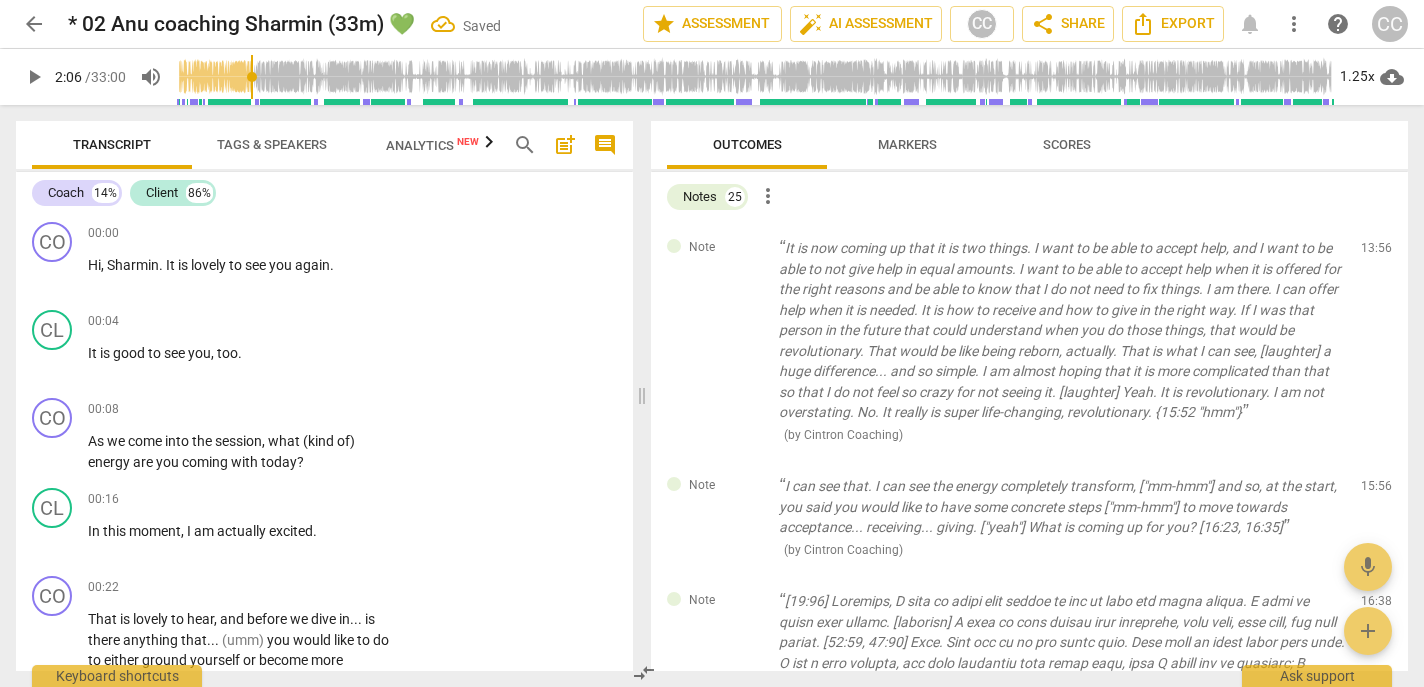 click on "delete" at bounding box center [1378, 253] 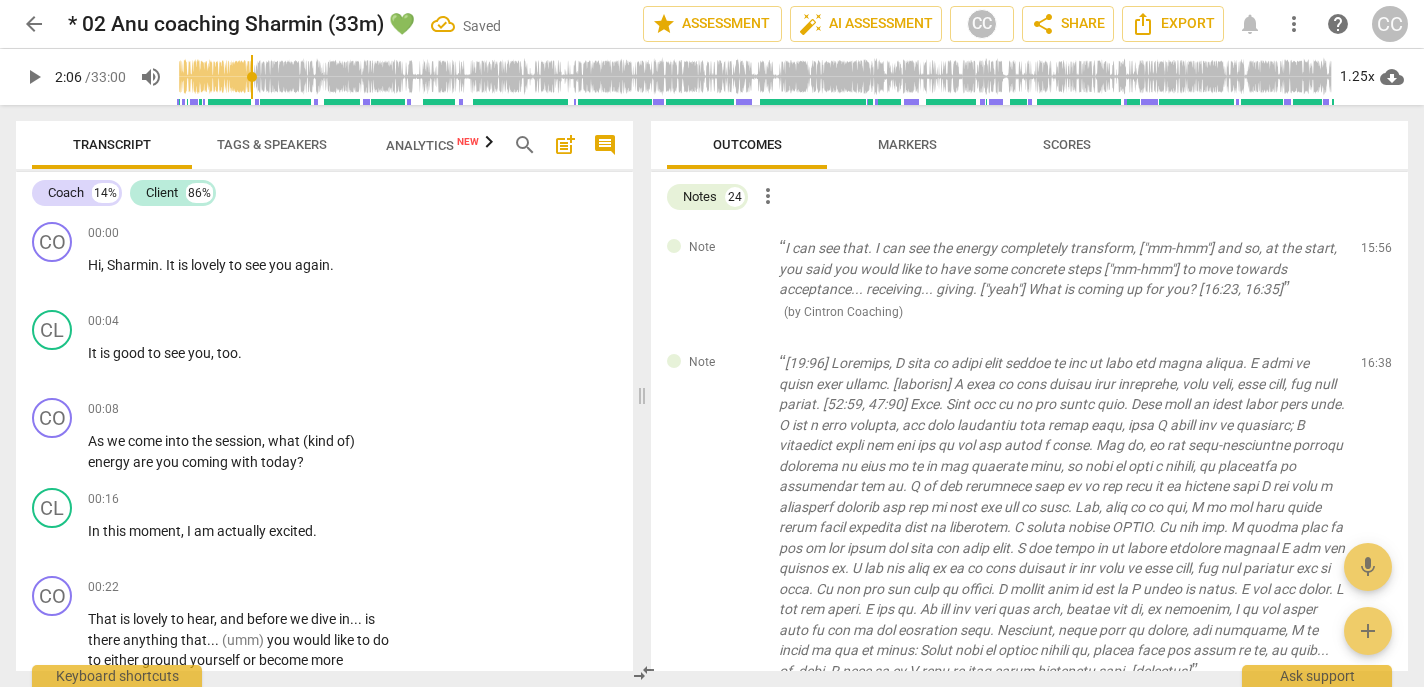 click on "delete" at bounding box center (1378, 253) 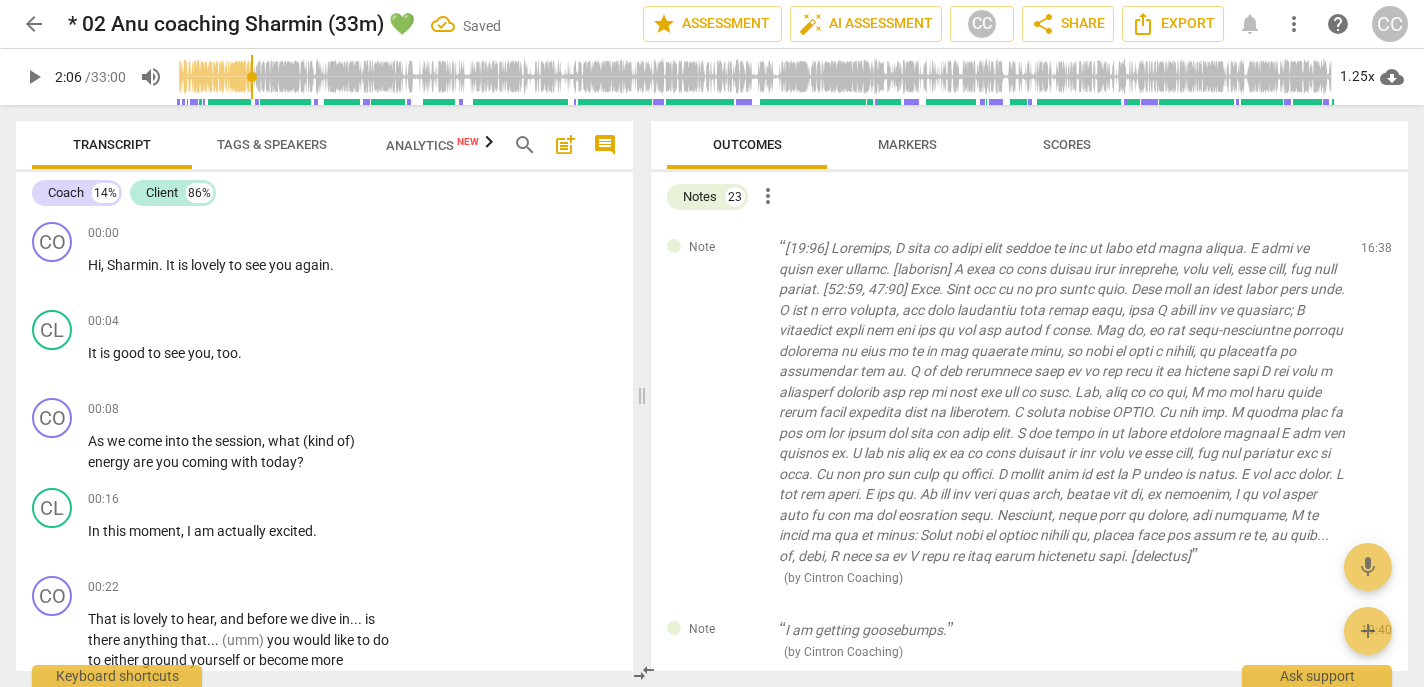 click on "delete" at bounding box center (1378, 253) 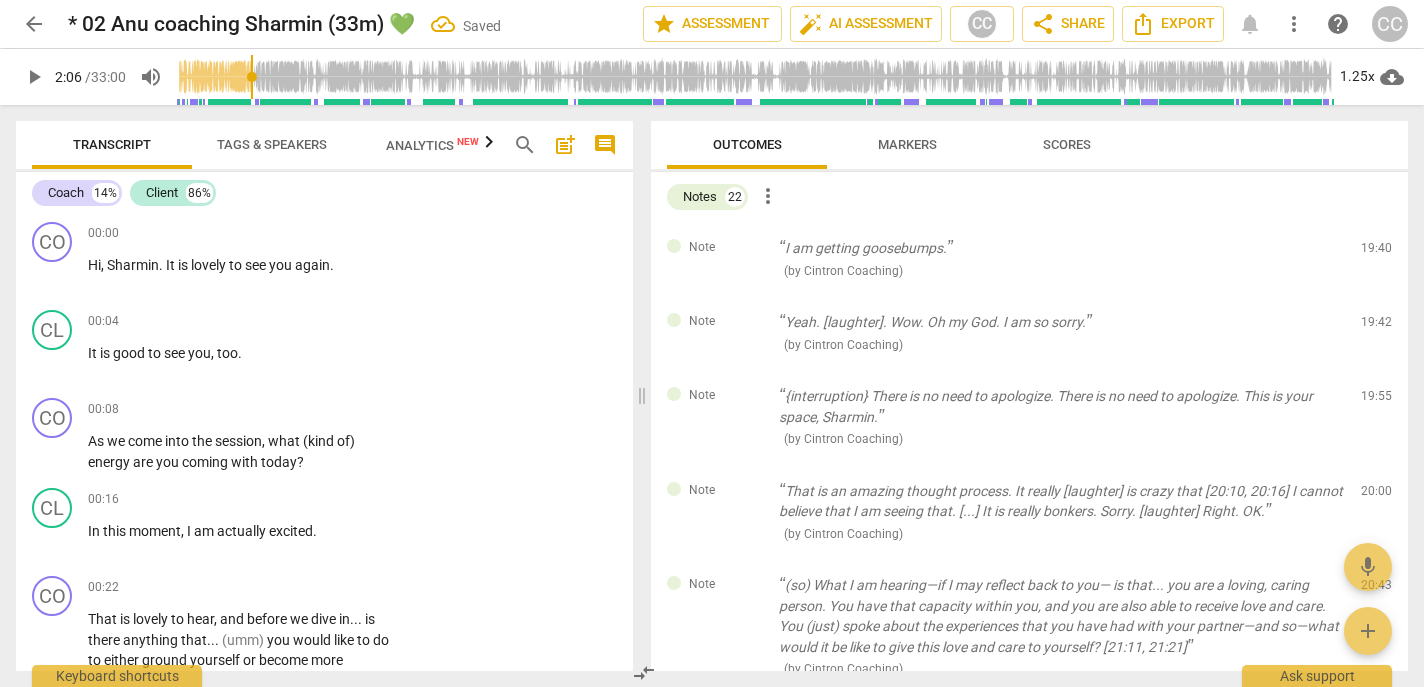 click on "delete" at bounding box center (1378, 253) 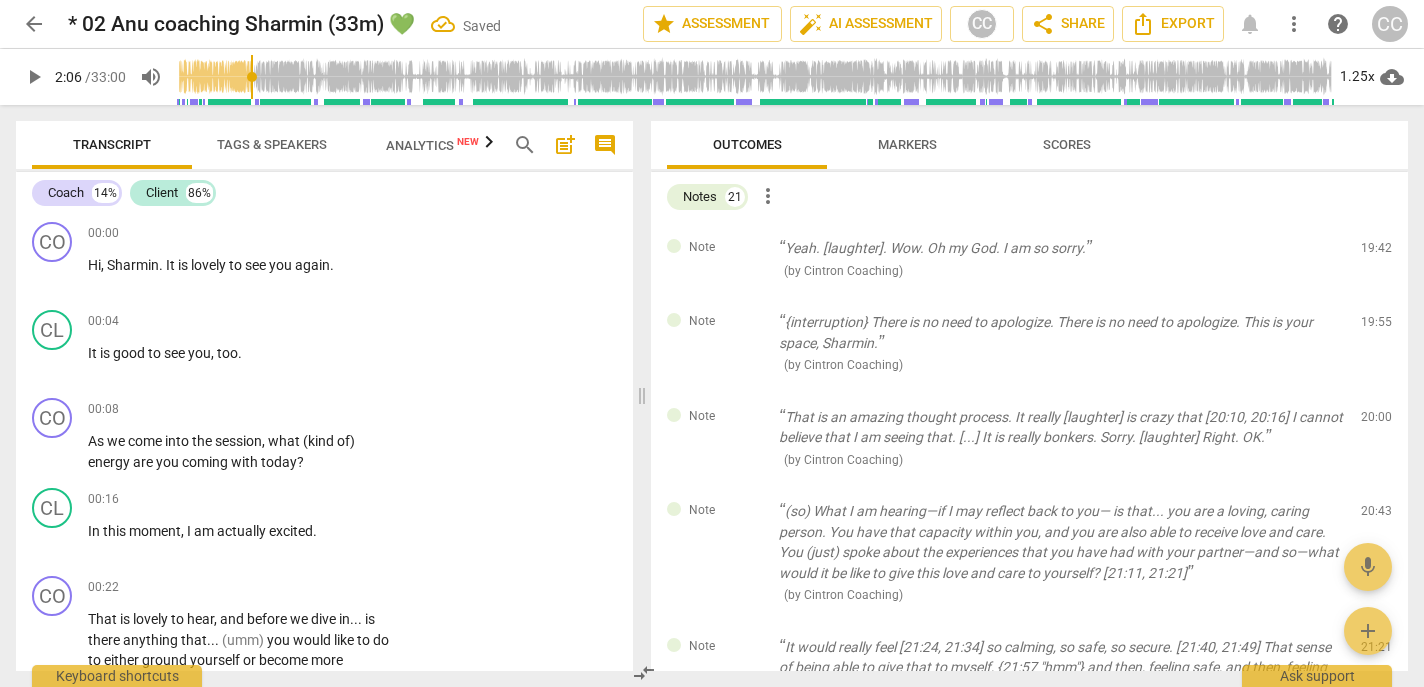 click on "delete" at bounding box center (1378, 253) 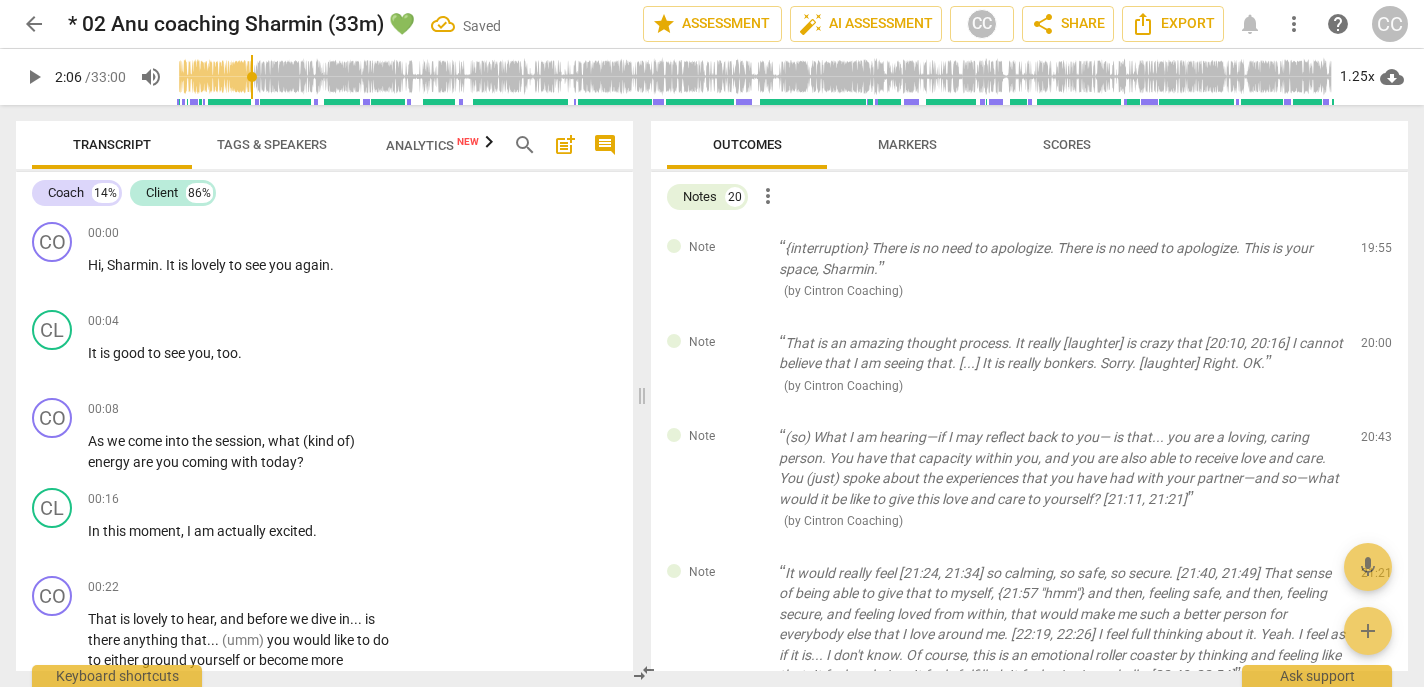 click on "delete" at bounding box center (1378, 253) 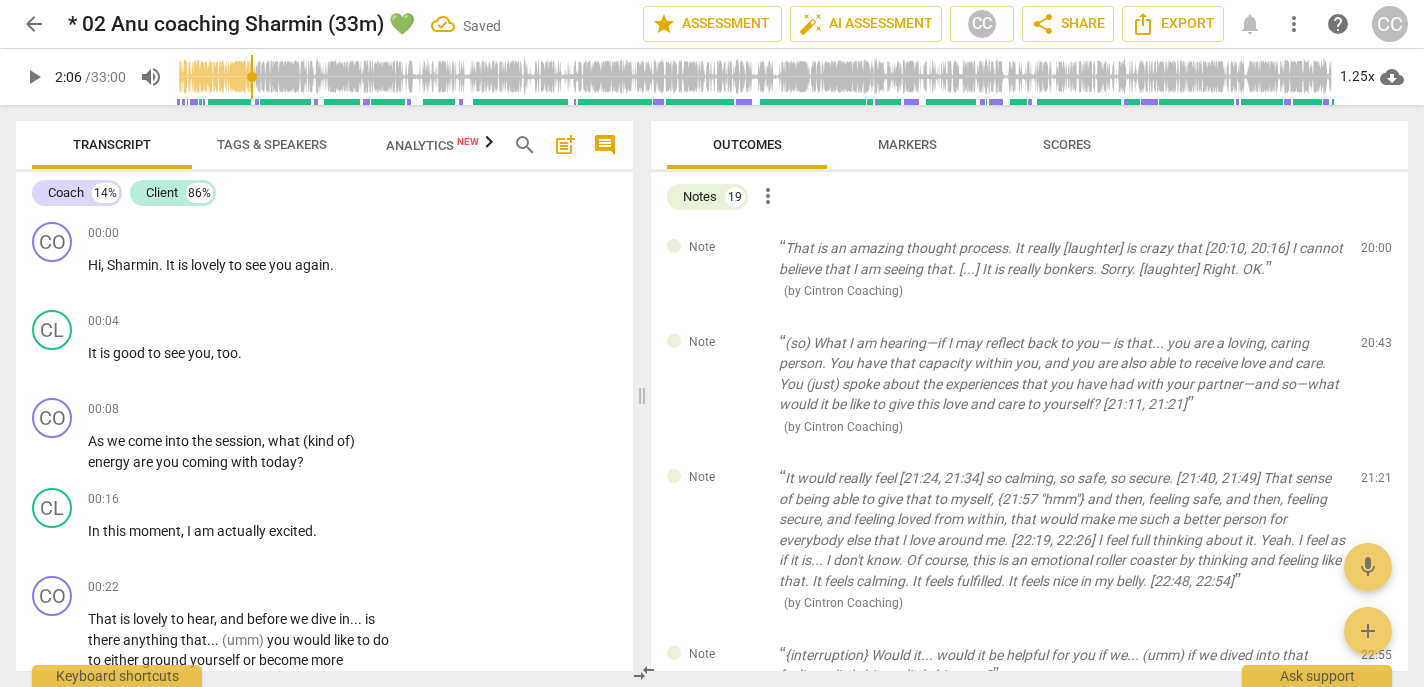 click on "delete" at bounding box center [1378, 253] 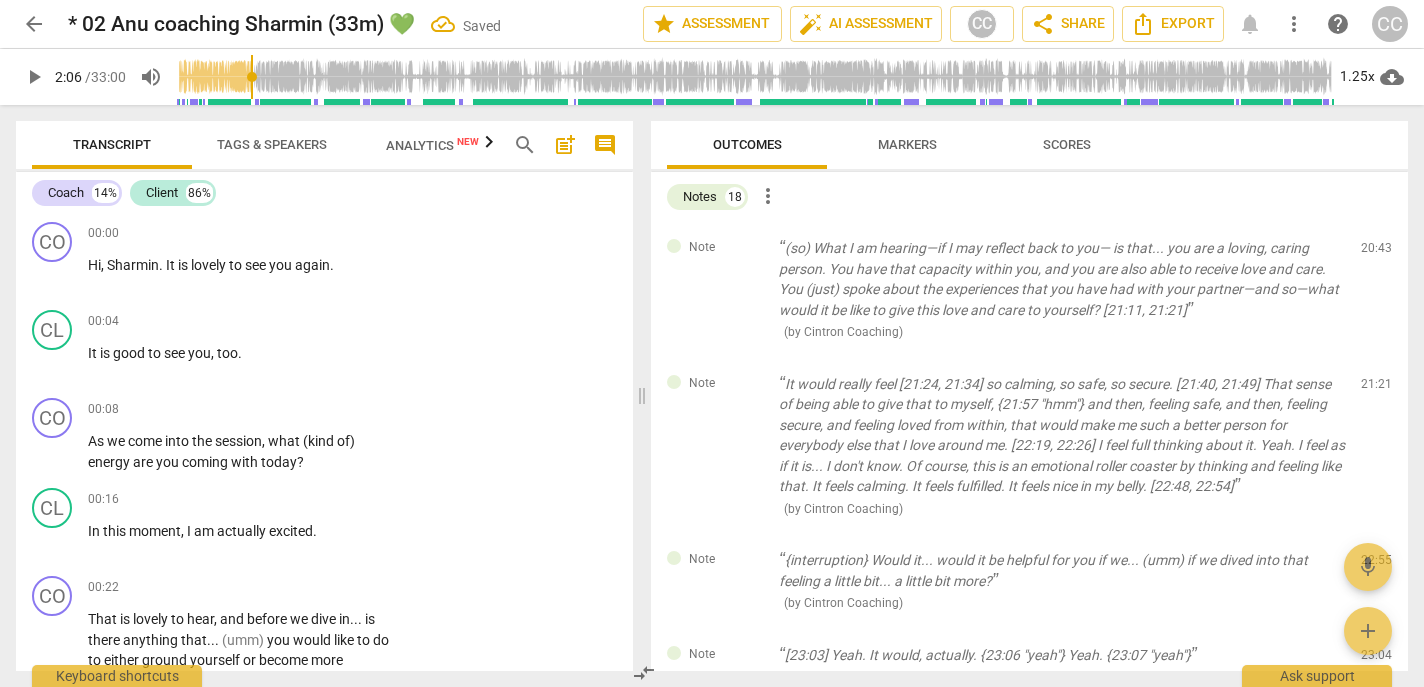 click on "delete" at bounding box center (1378, 253) 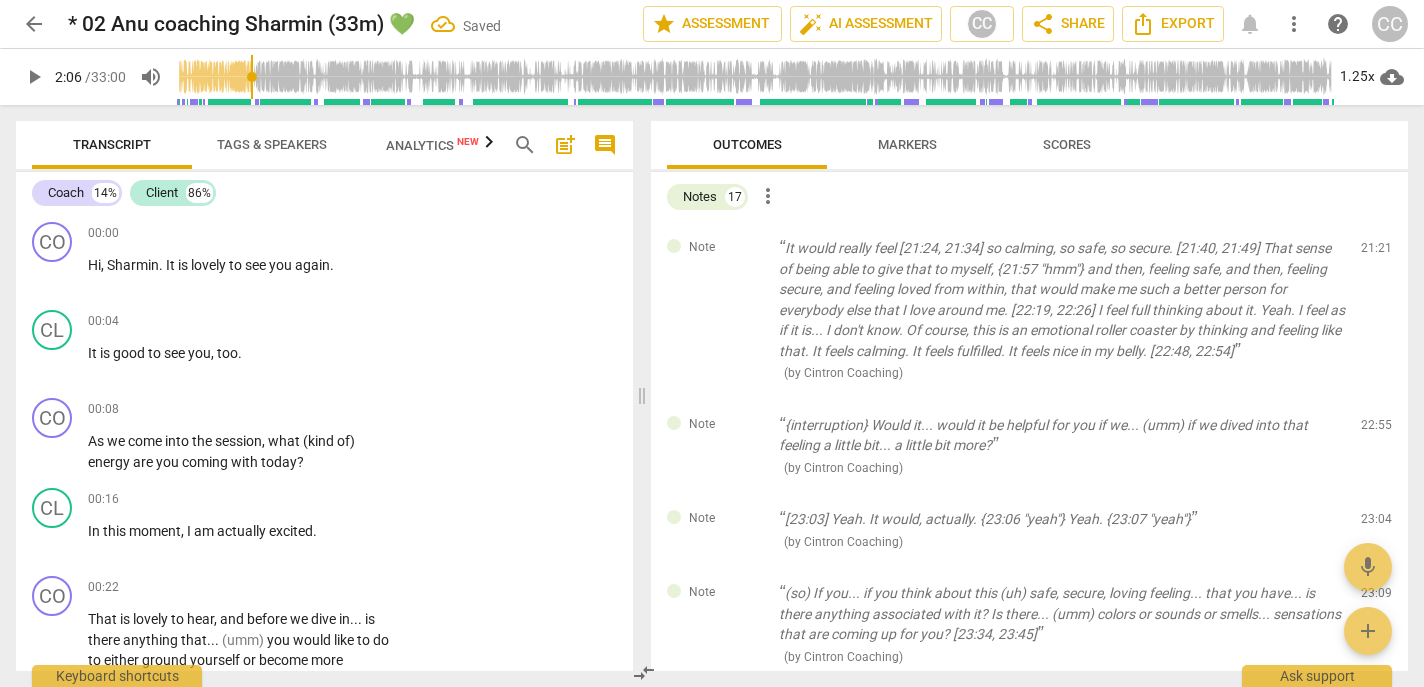 click on "delete" at bounding box center (1378, 253) 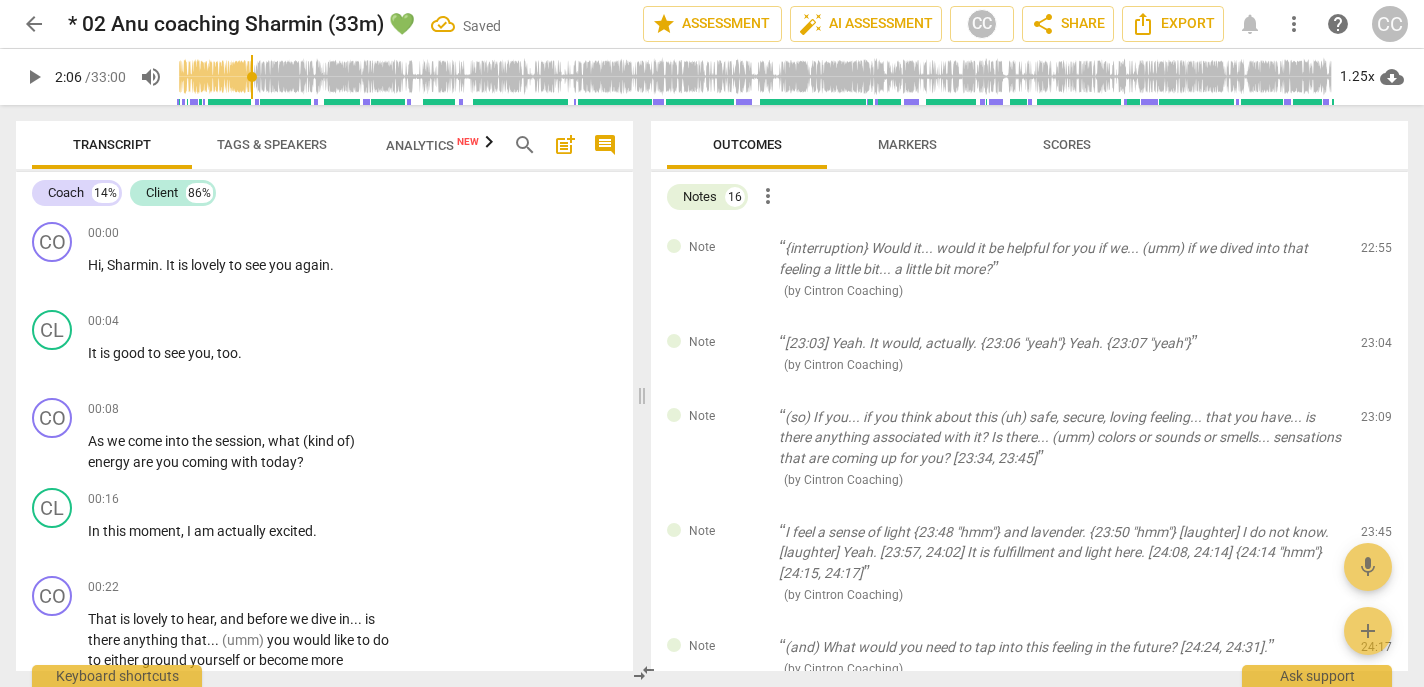 click on "delete" at bounding box center (1378, 253) 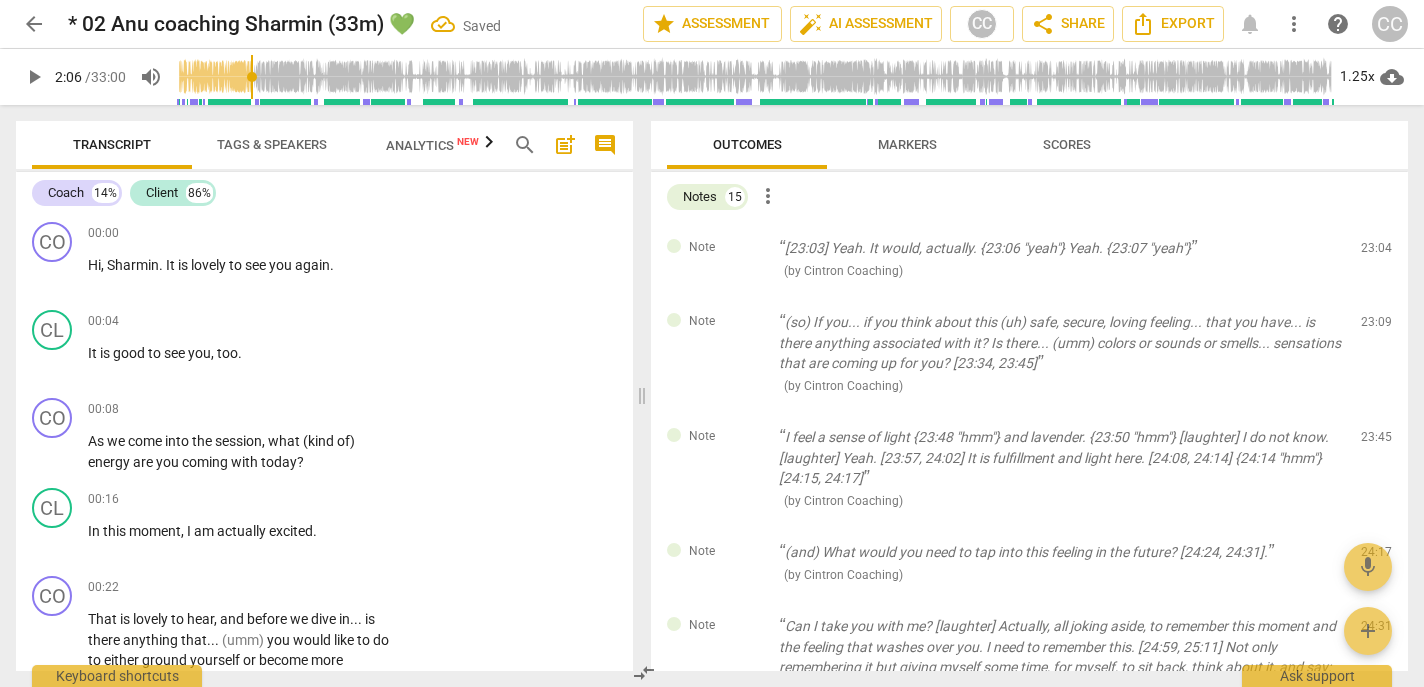 click on "delete" at bounding box center [1378, 253] 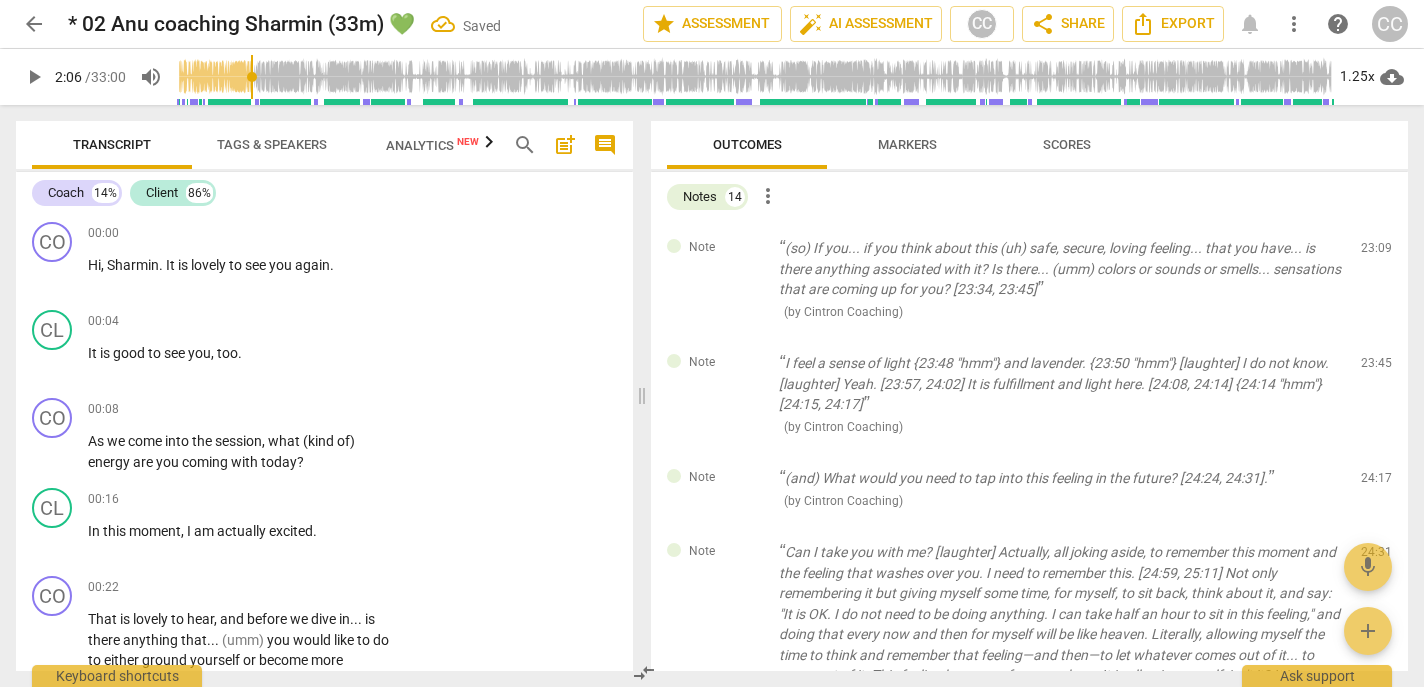 click on "delete" at bounding box center (1378, 253) 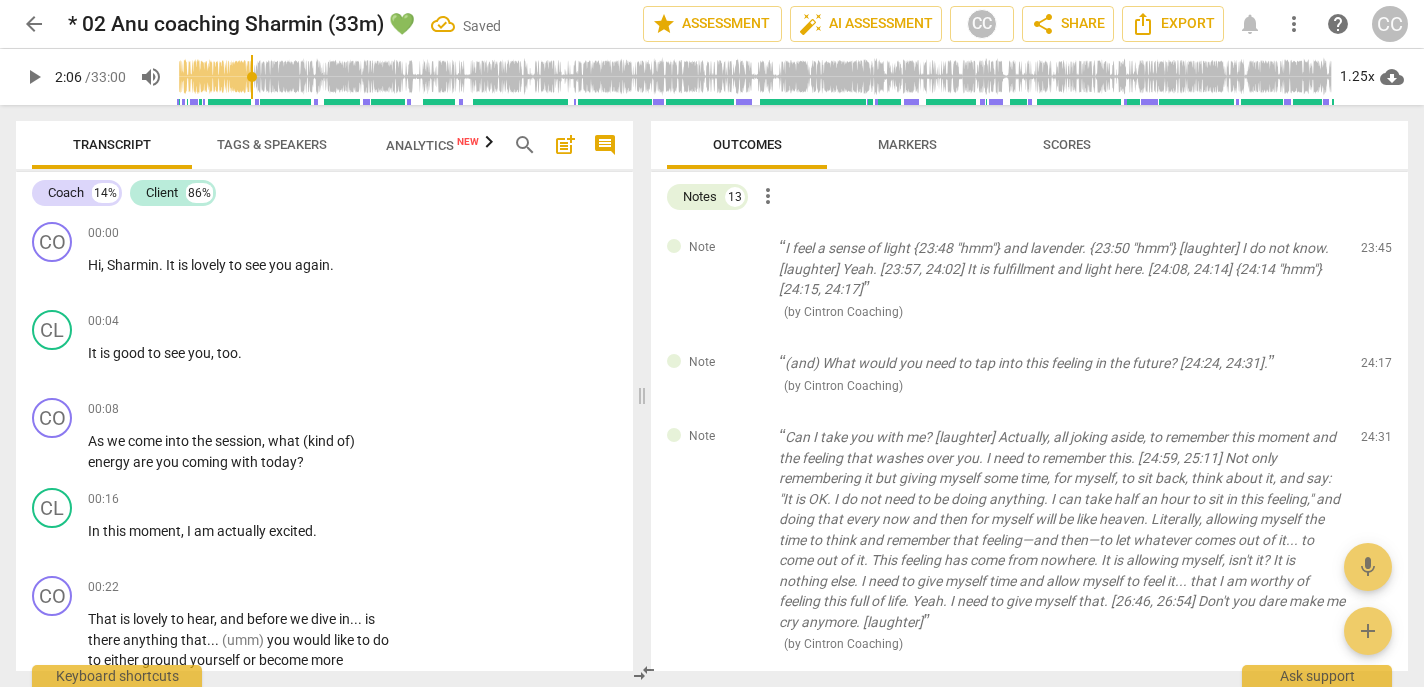 click on "delete" at bounding box center (1378, 253) 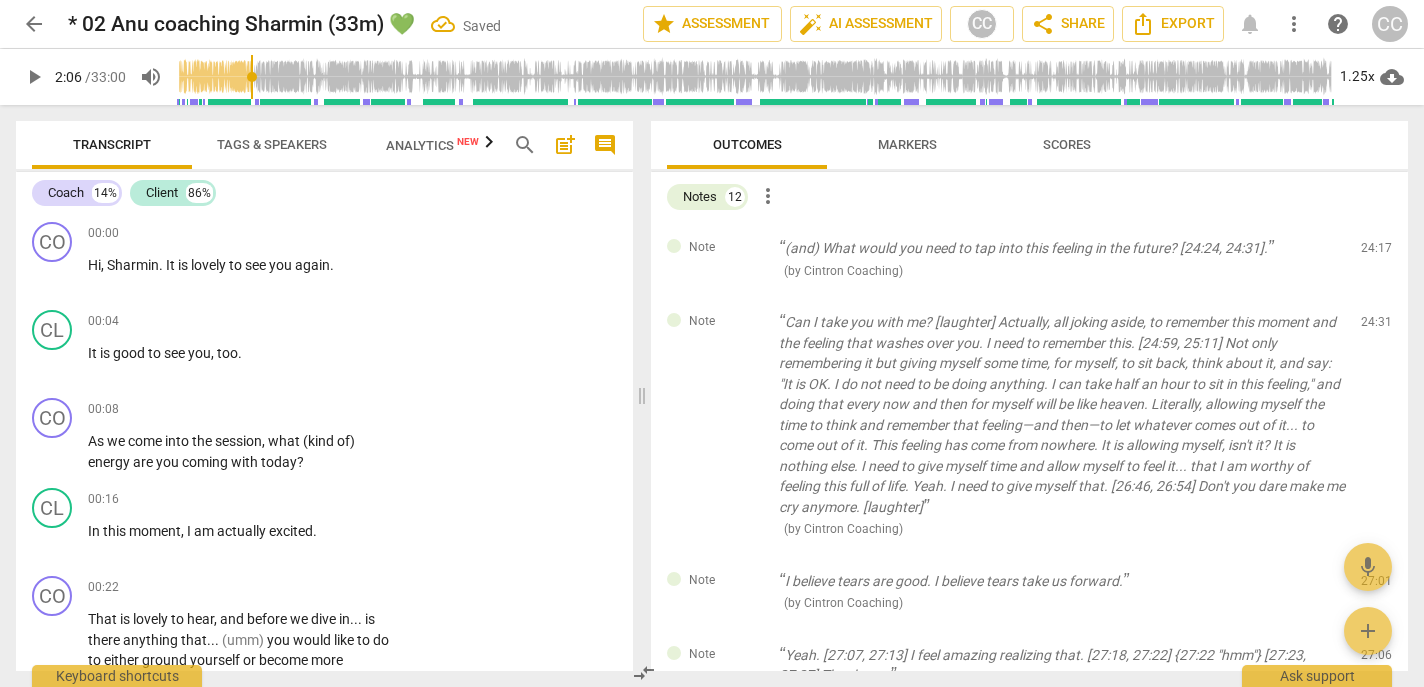 click on "delete" at bounding box center (1378, 253) 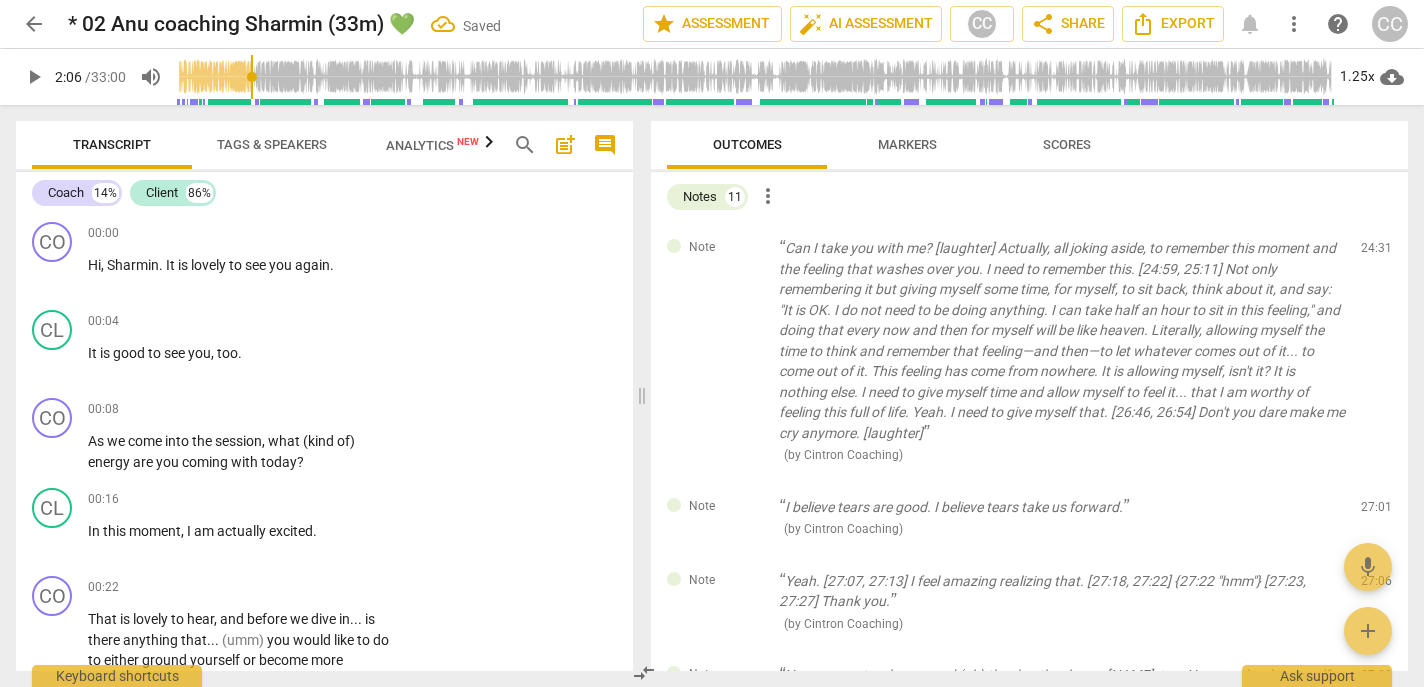 click on "delete" at bounding box center (1378, 253) 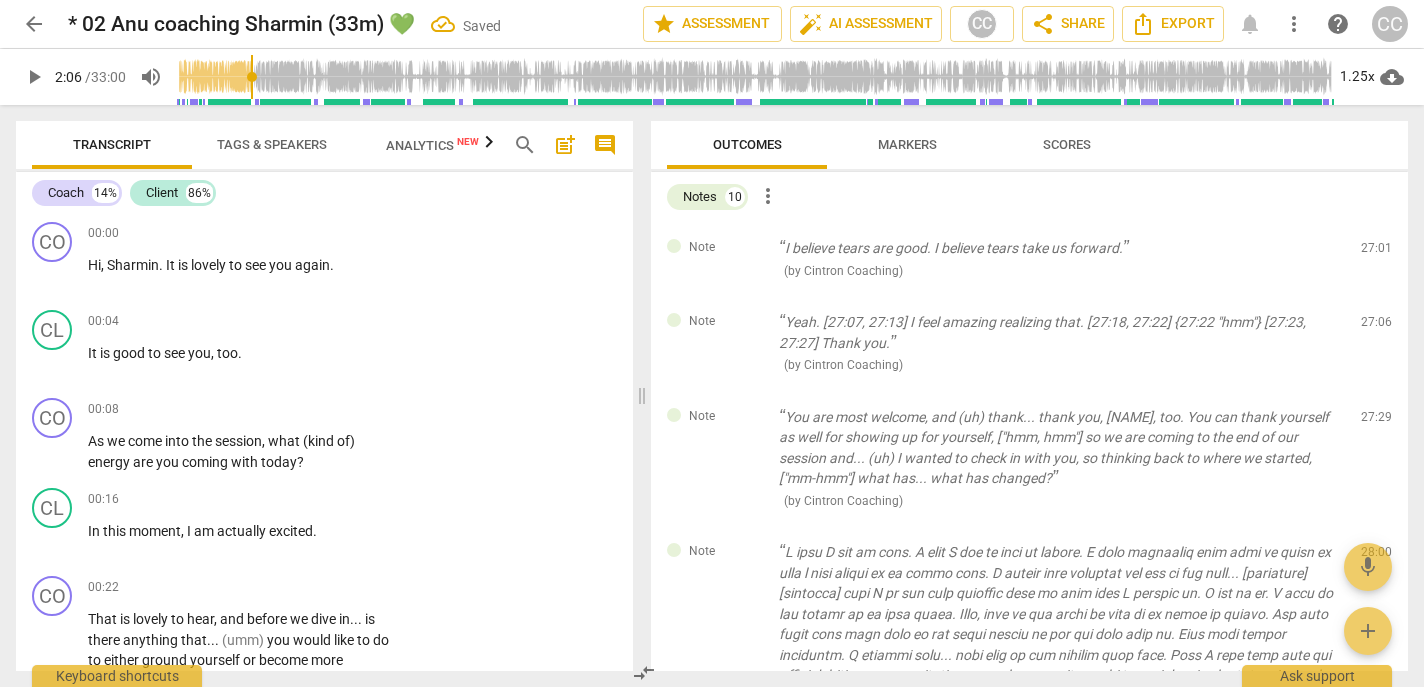 click on "delete" at bounding box center (1378, 253) 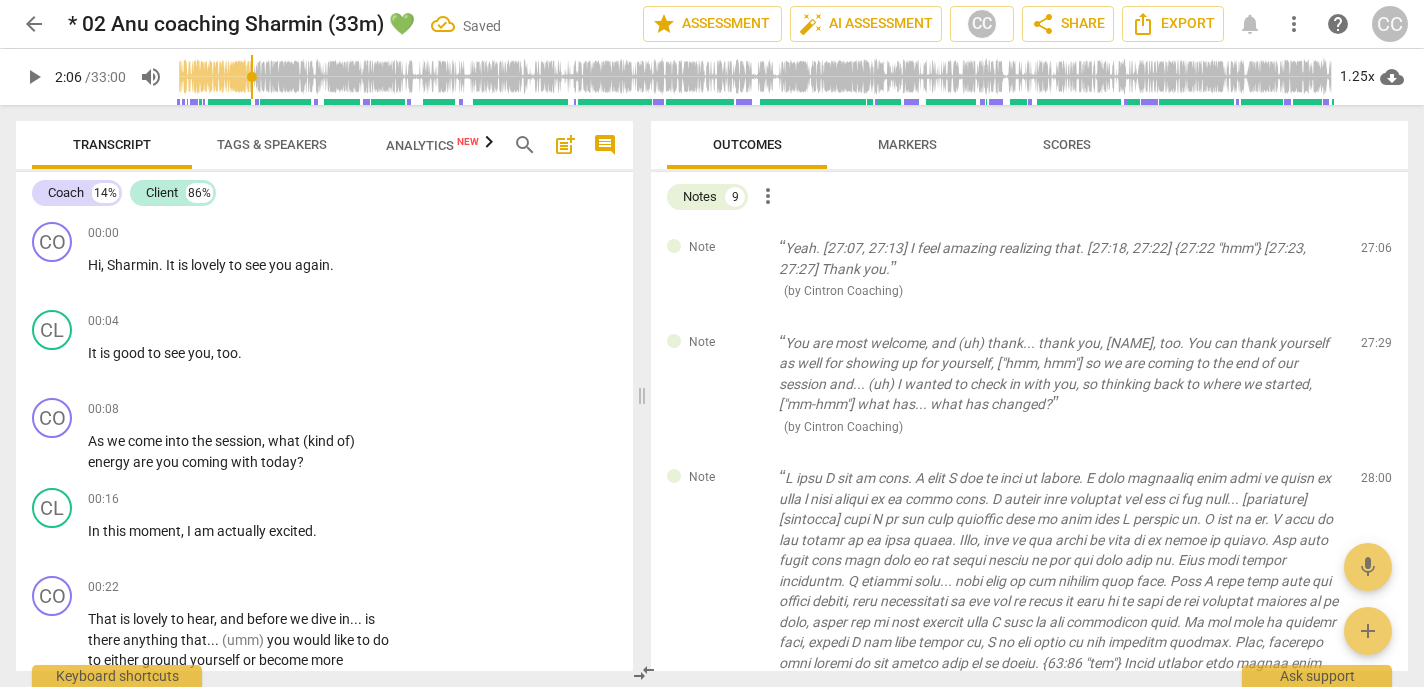 click on "delete" at bounding box center [1378, 253] 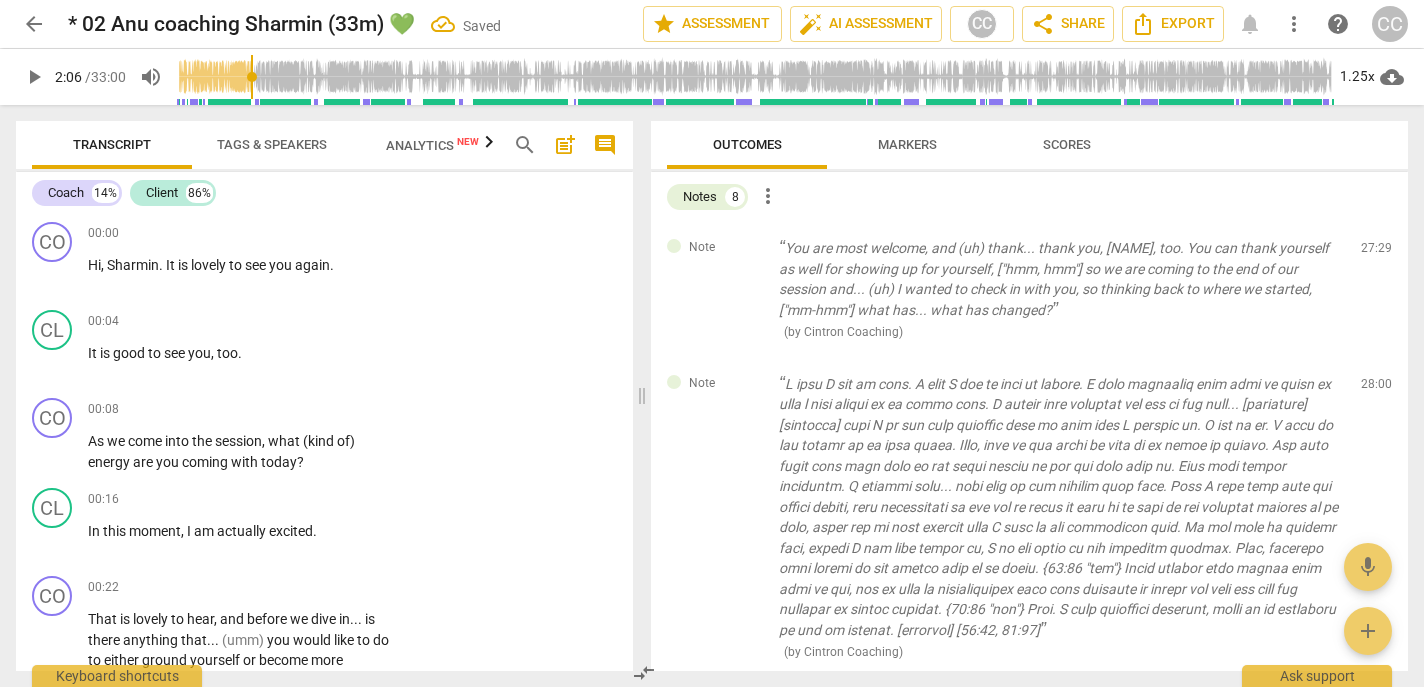 click on "delete" at bounding box center (1378, 253) 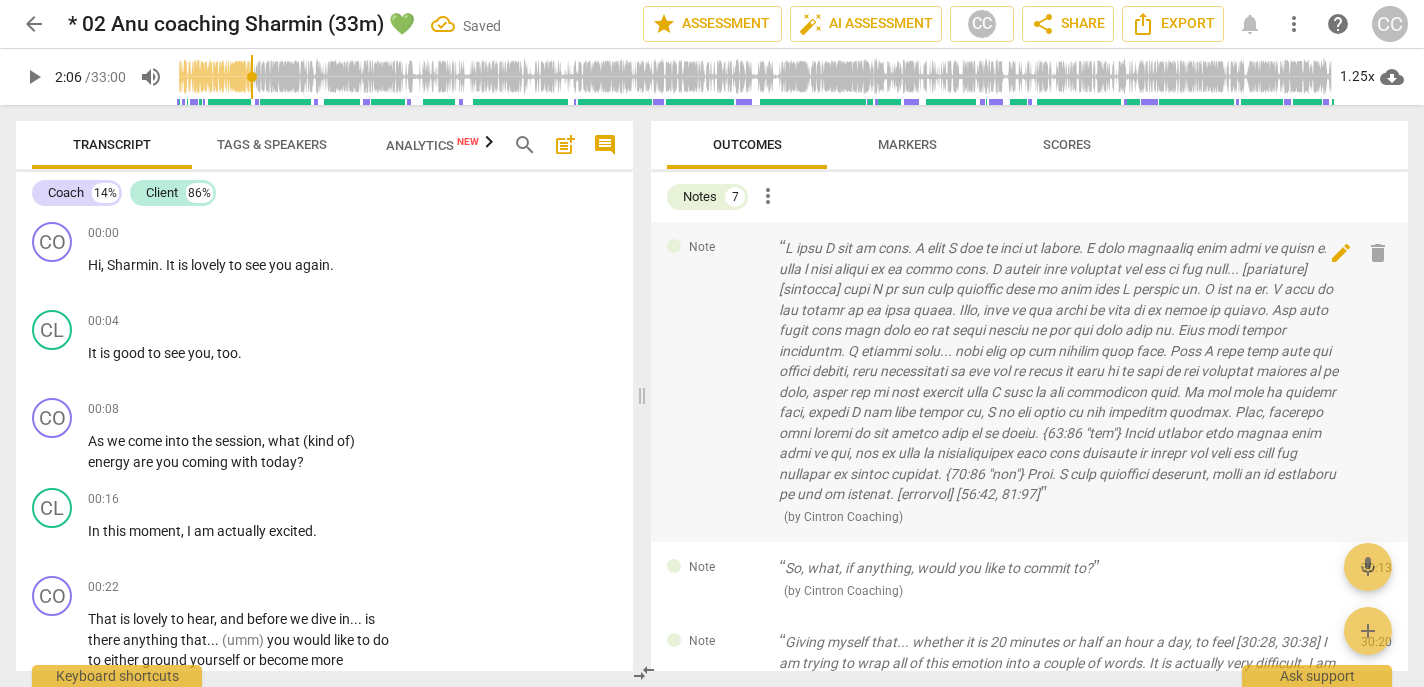click on "delete" at bounding box center [1378, 253] 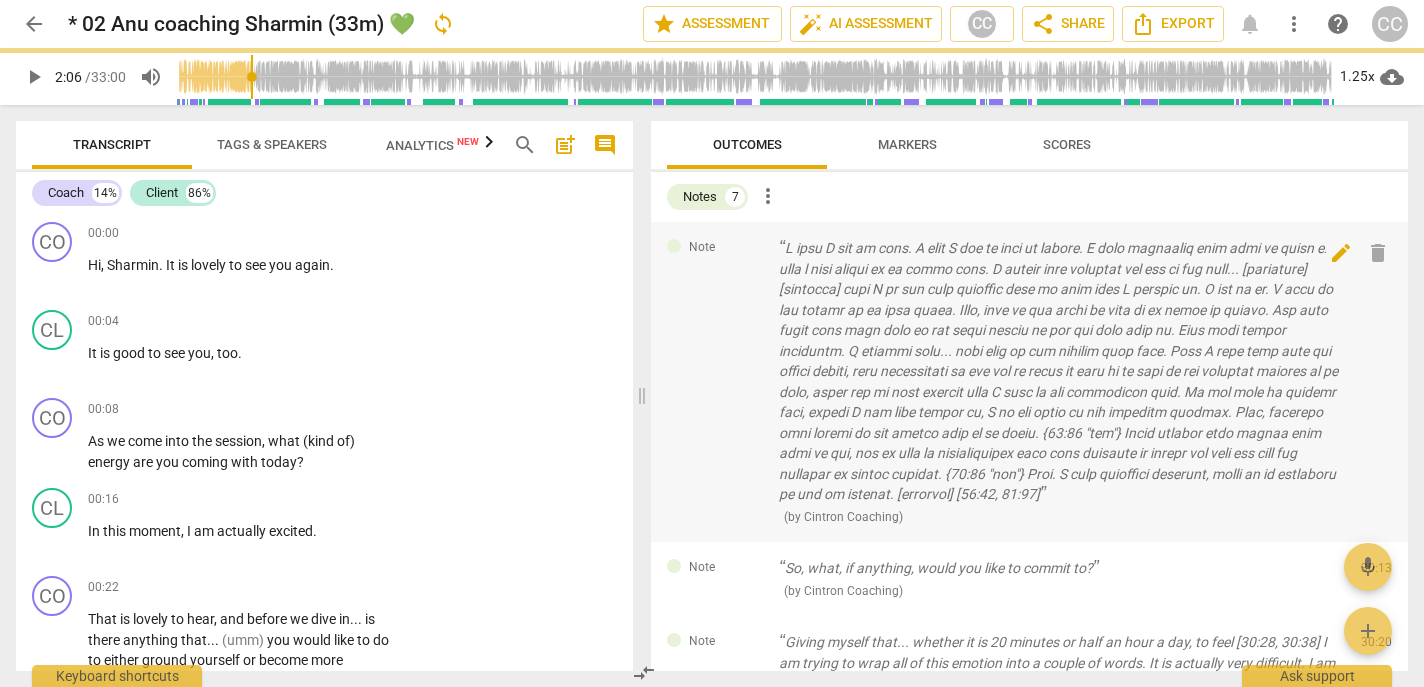 click on "delete" at bounding box center [1378, 253] 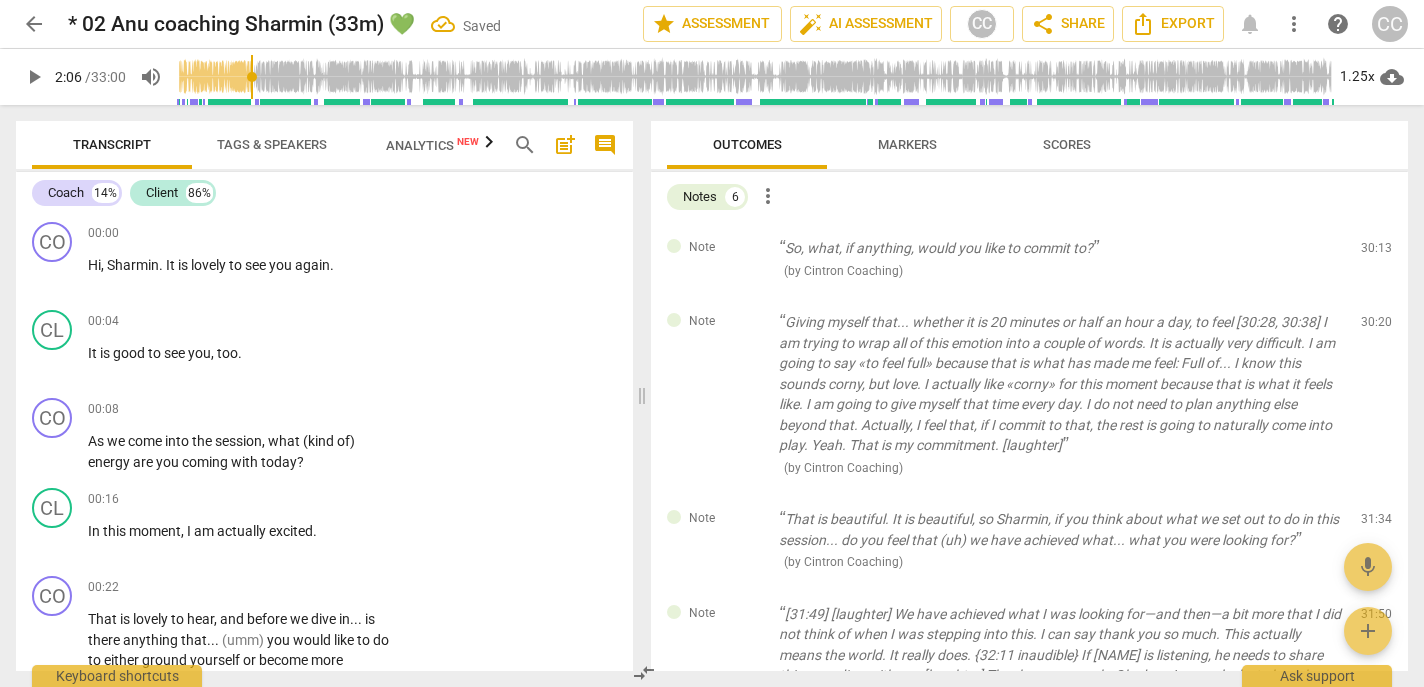 click on "delete" at bounding box center (1378, 253) 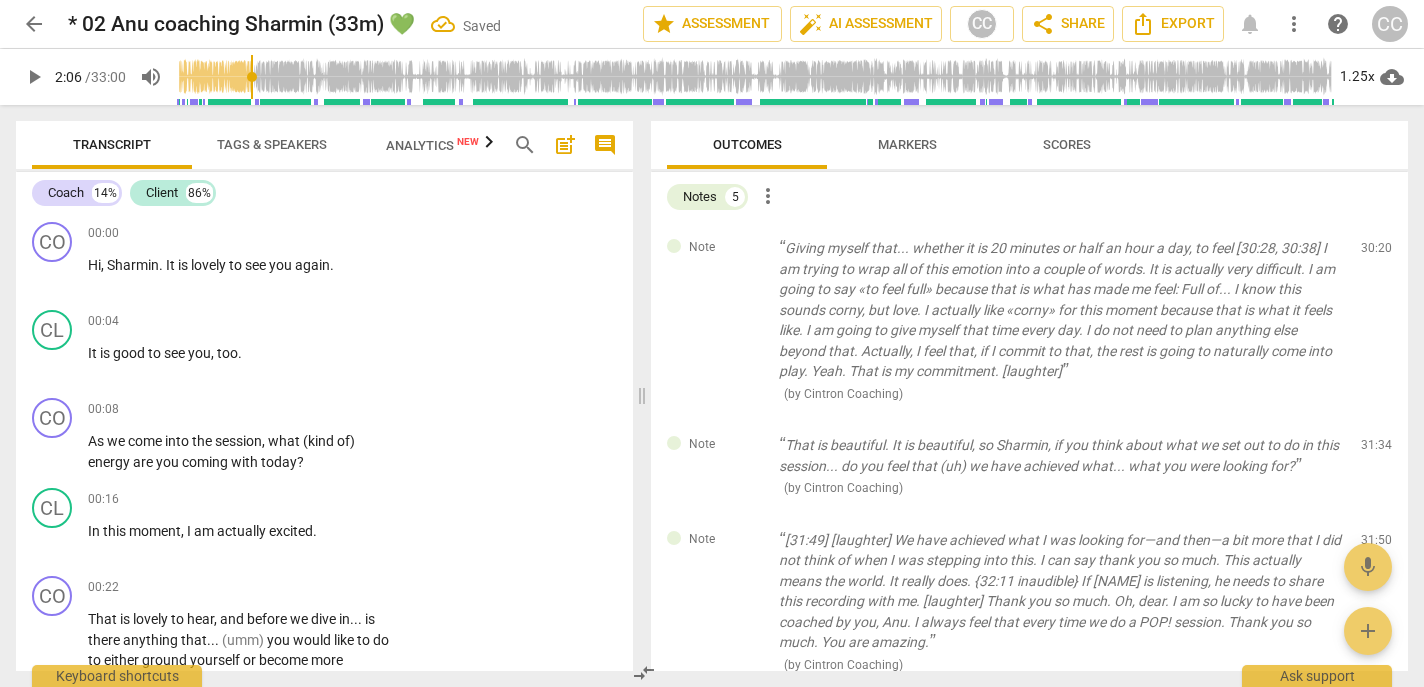 click on "delete" at bounding box center (1378, 253) 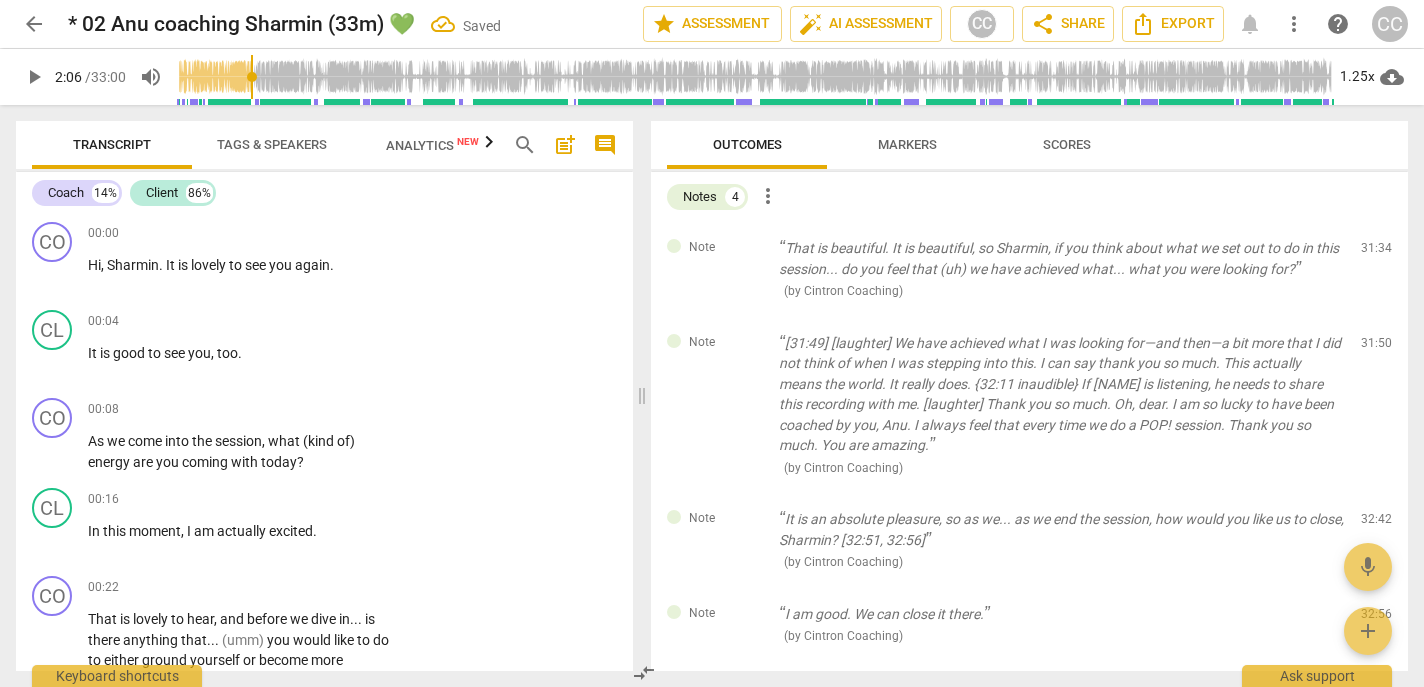 click on "delete" at bounding box center (1378, 253) 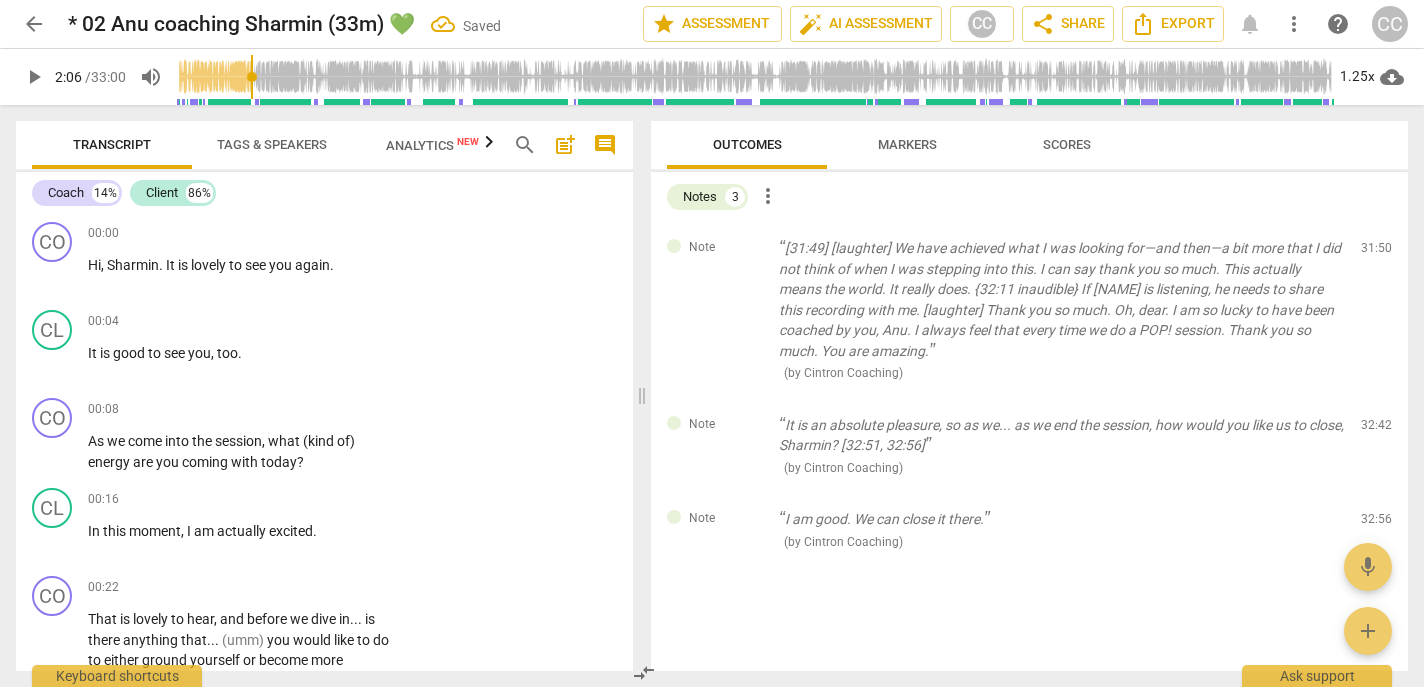 click on "delete" at bounding box center (1378, 253) 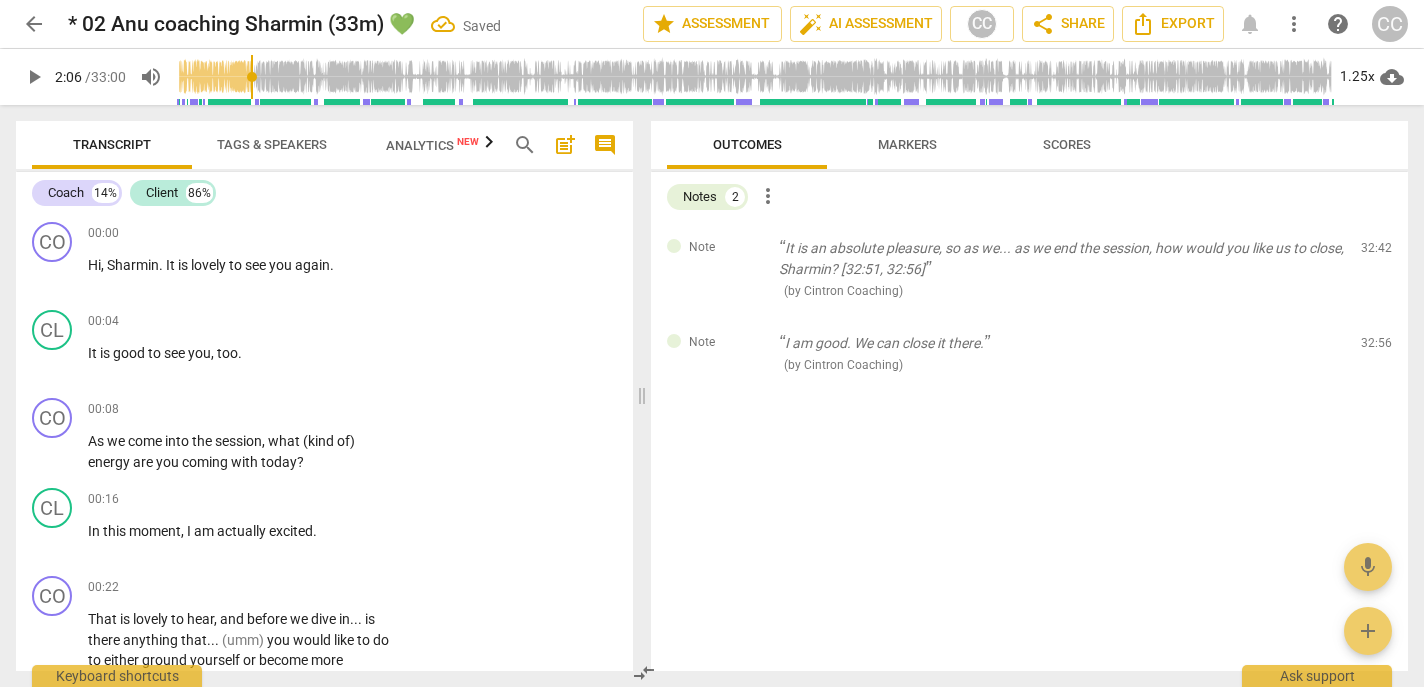 click on "delete" at bounding box center [1378, 253] 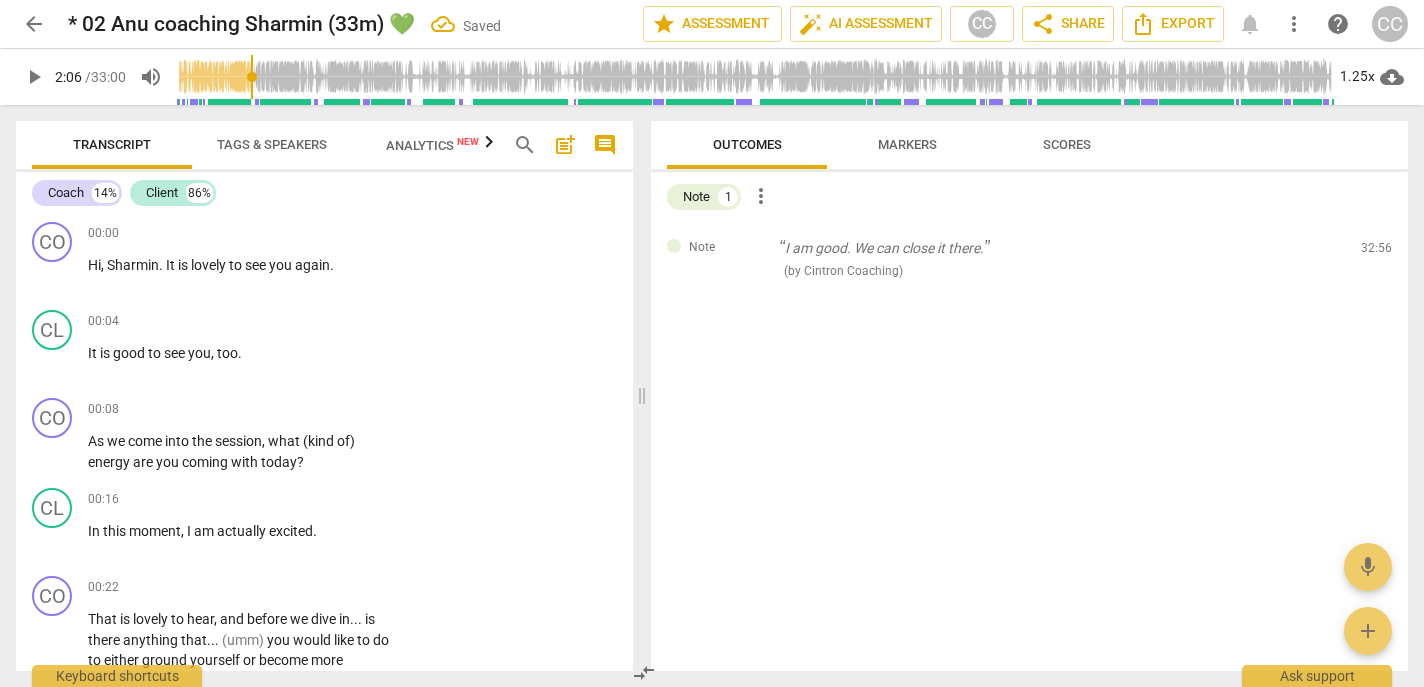 click on "delete" at bounding box center (1378, 253) 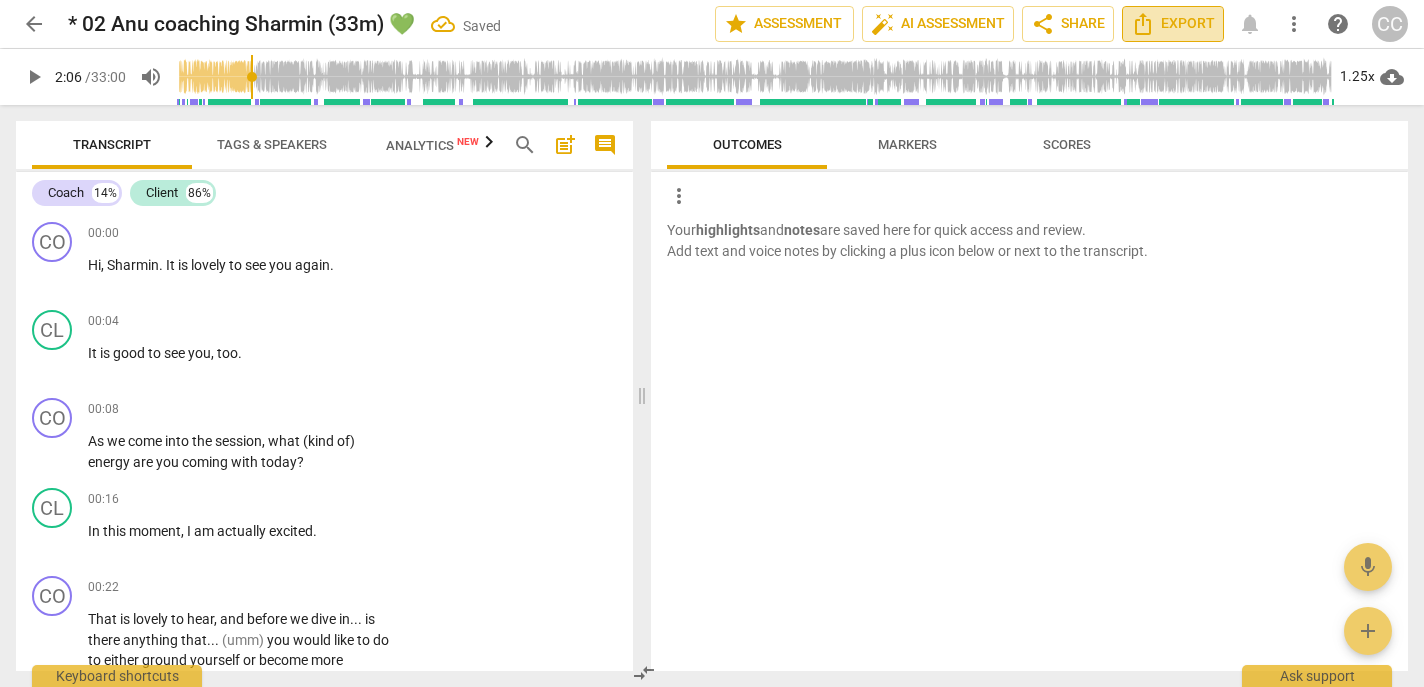 click on "Export" at bounding box center [1173, 24] 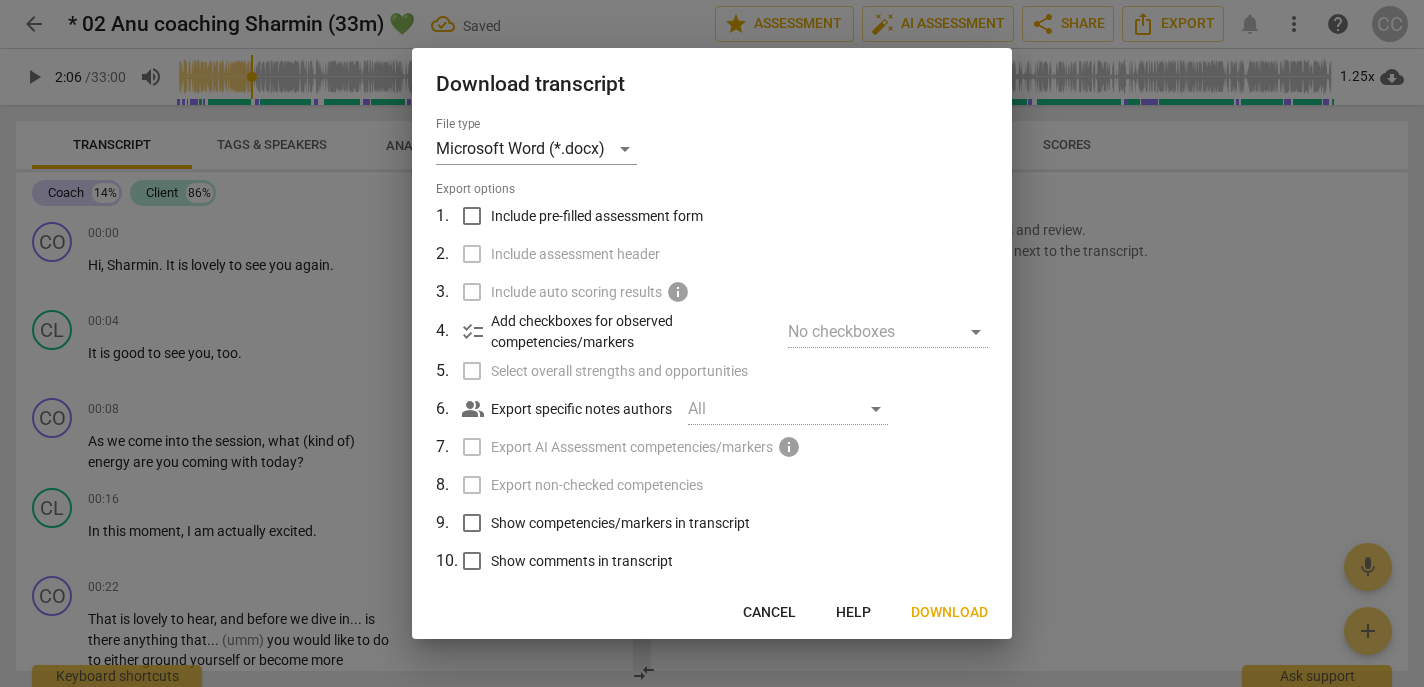 click on "Download" at bounding box center (949, 613) 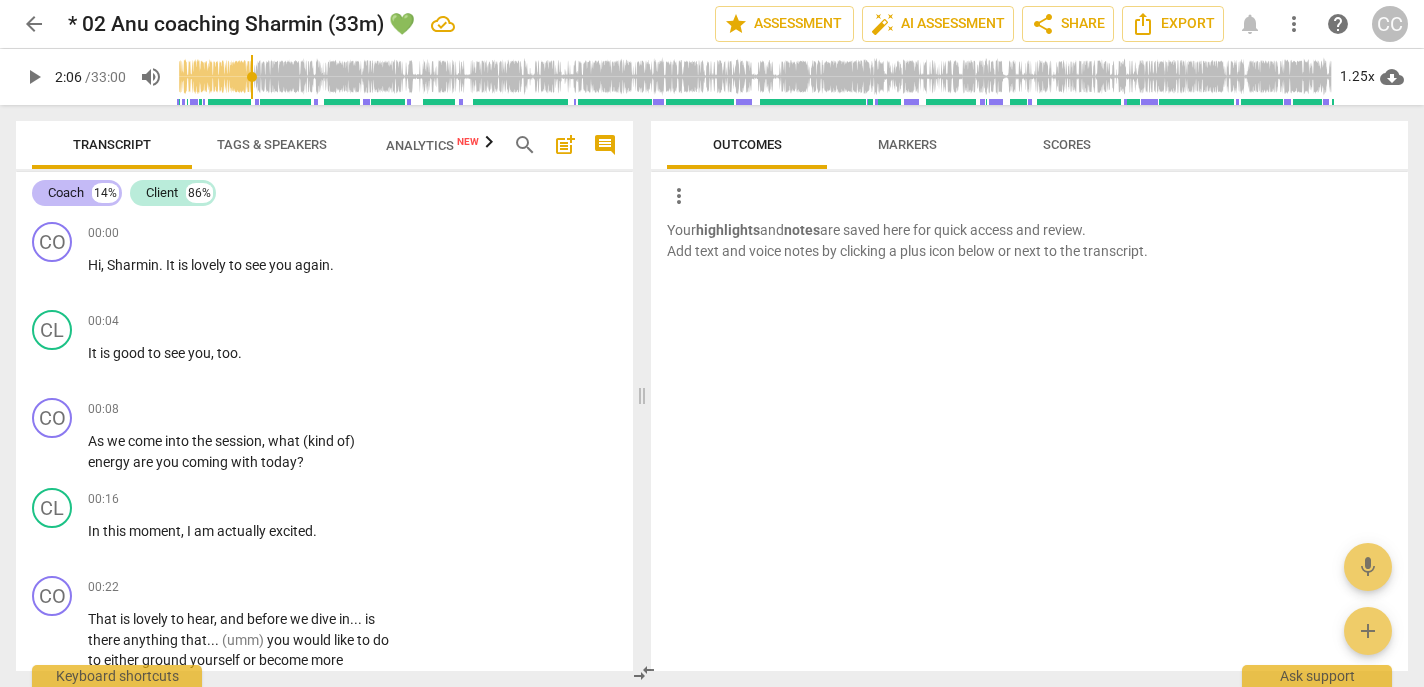 click on "Coach" at bounding box center [66, 193] 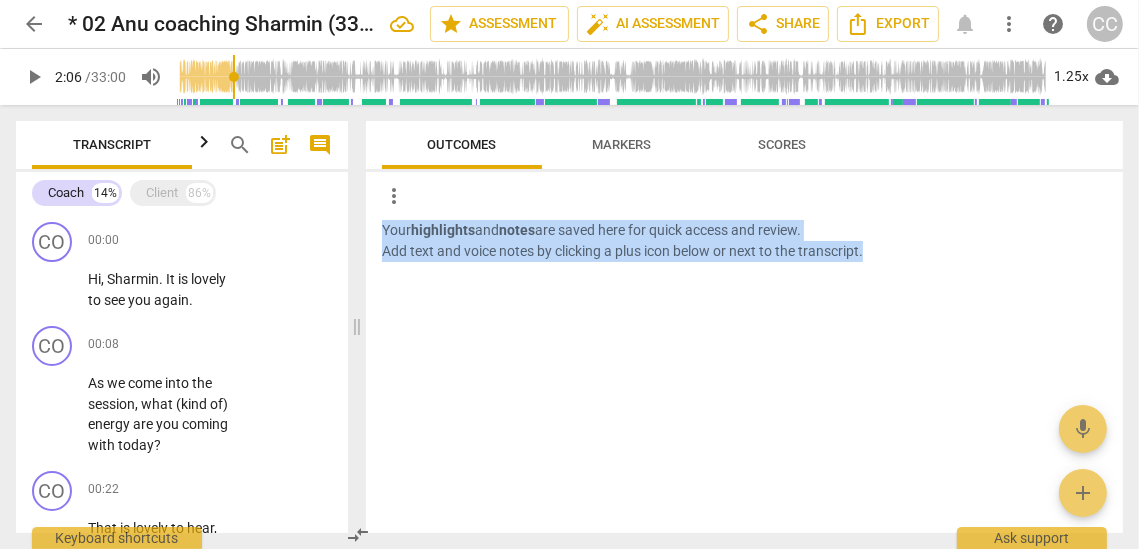 drag, startPoint x: 350, startPoint y: 317, endPoint x: 546, endPoint y: 313, distance: 196.04082 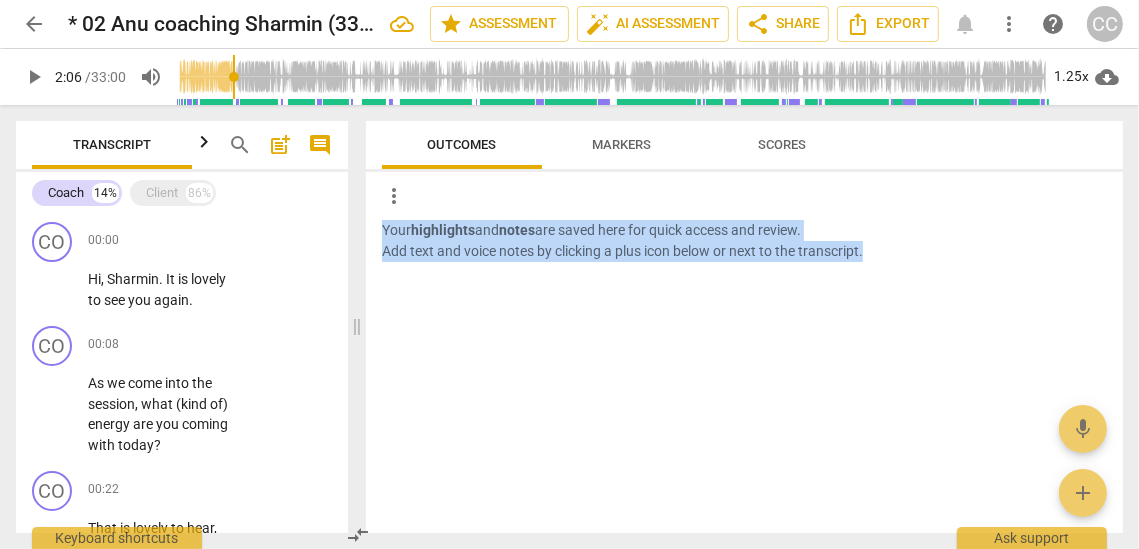 click on "Transcript Tags & Speakers Analytics   New search post_add comment Coach [PERCENT]% Client [PERCENT]% CO play_arrow pause [TIME] + Add competency keyboard_arrow_right Hi ,   [NAME] .   It   is   lovely   to   see   you   again . CL play_arrow pause [TIME] + Add competency keyboard_arrow_right It   is   good   to   see   you ,   too . CO play_arrow pause [TIME] + Add competency keyboard_arrow_right As   we   come   into   the   session ,   what   (kind   of)   energy   are   you   coming   with   today ? CL play_arrow pause [TIME] + Add competency keyboard_arrow_right In   this   moment ,   I   am   actually   excited . CO play_arrow pause [TIME] + Add competency keyboard_arrow_right That   is   lovely   to   hear ,   and   before   we   dive   in . . .   is   there   anything   that . . .   (umm)   you   would   like   to   do   to   either   ground   yourself   or   become   more   present ? CL play_arrow pause [TIME] + Add competency keyboard_arrow_right No .   I   actually   think   I   am   good .   Having   that   break" at bounding box center (569, 327) 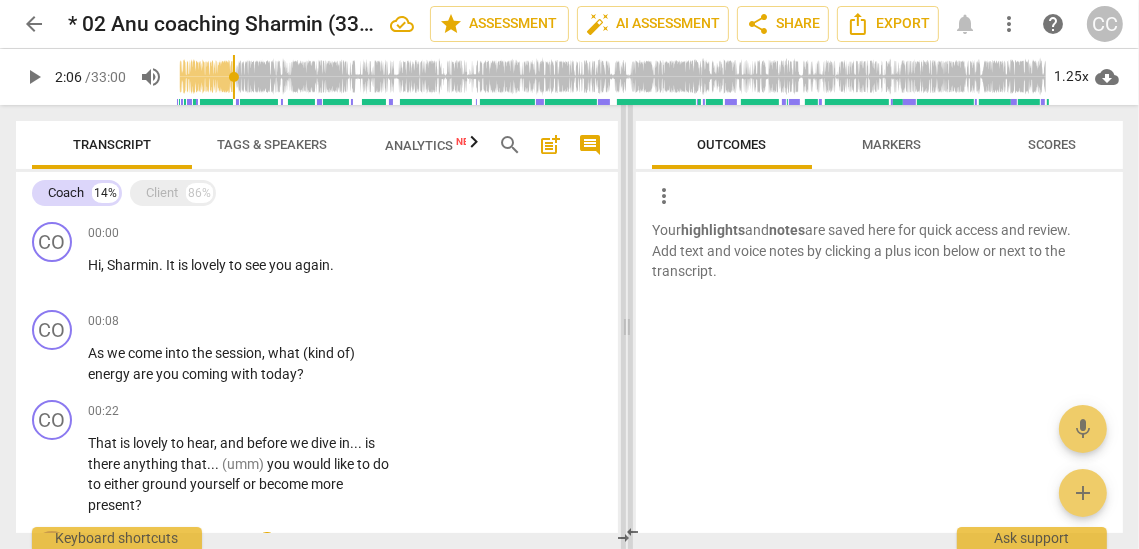 drag, startPoint x: 377, startPoint y: 331, endPoint x: 671, endPoint y: 321, distance: 294.17 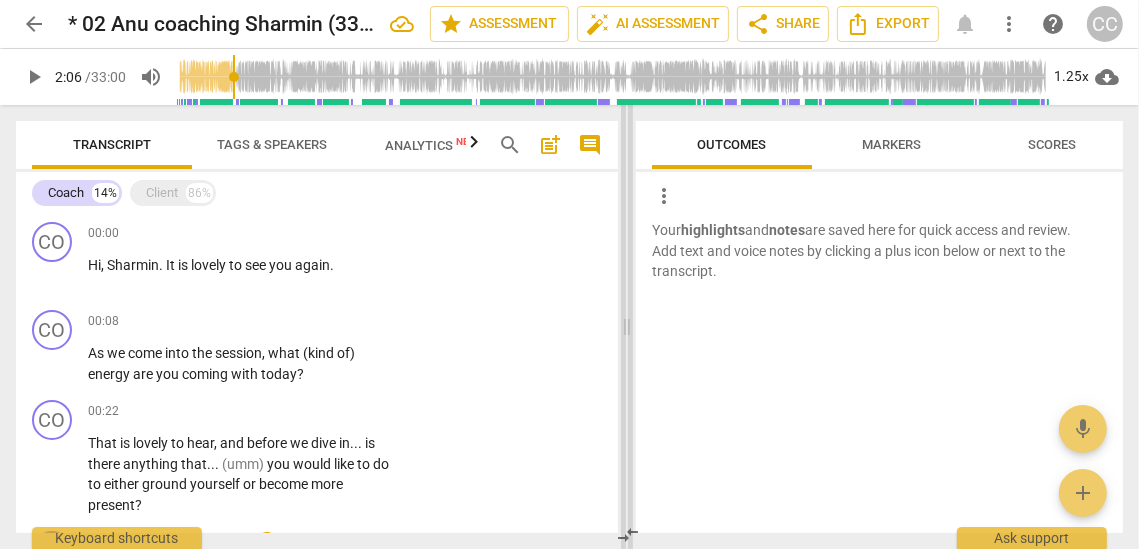 click at bounding box center [627, 327] 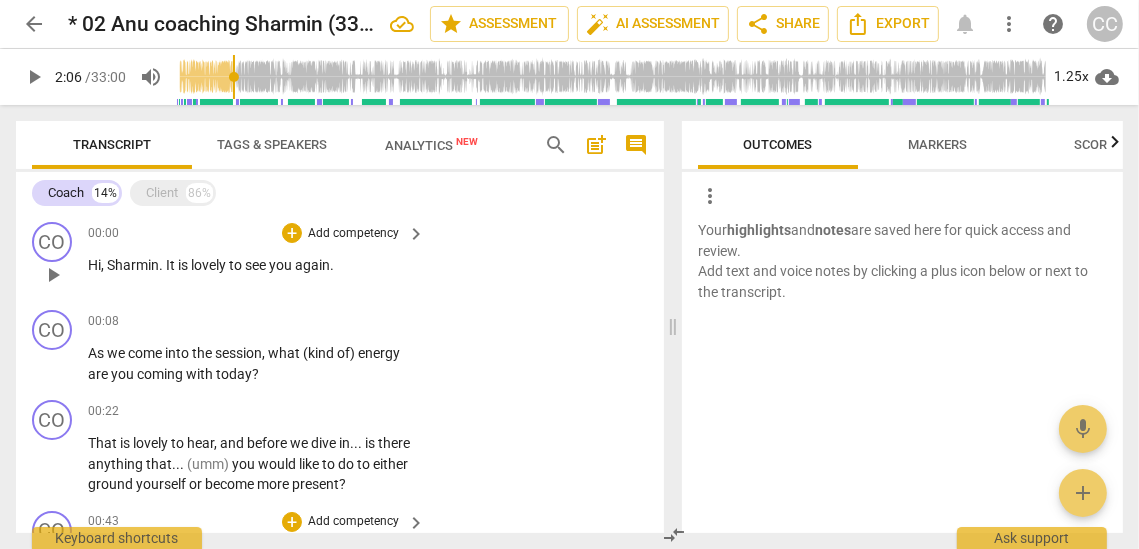 click on "Hi" at bounding box center (94, 265) 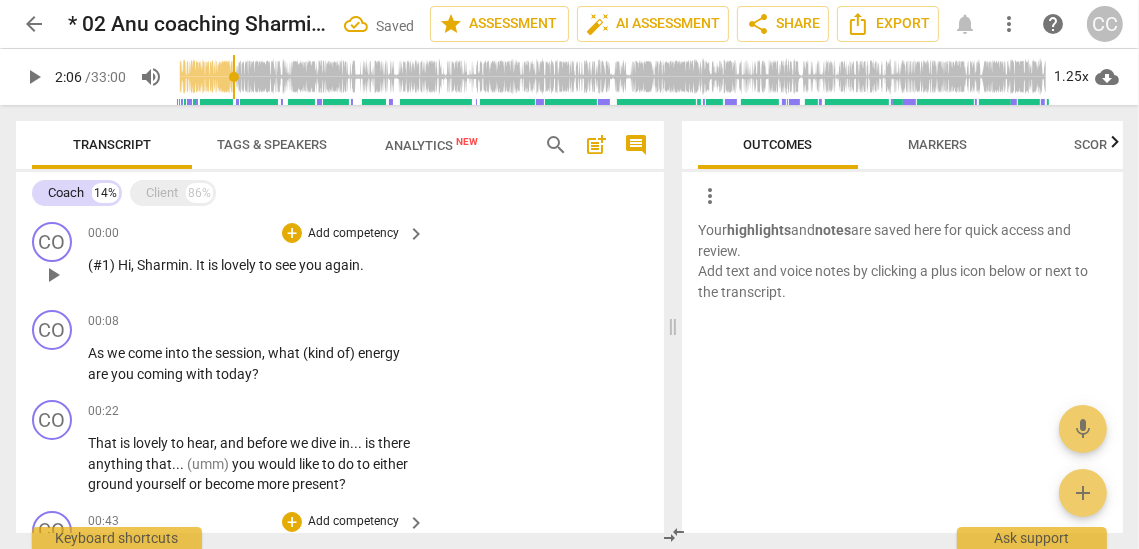 paste 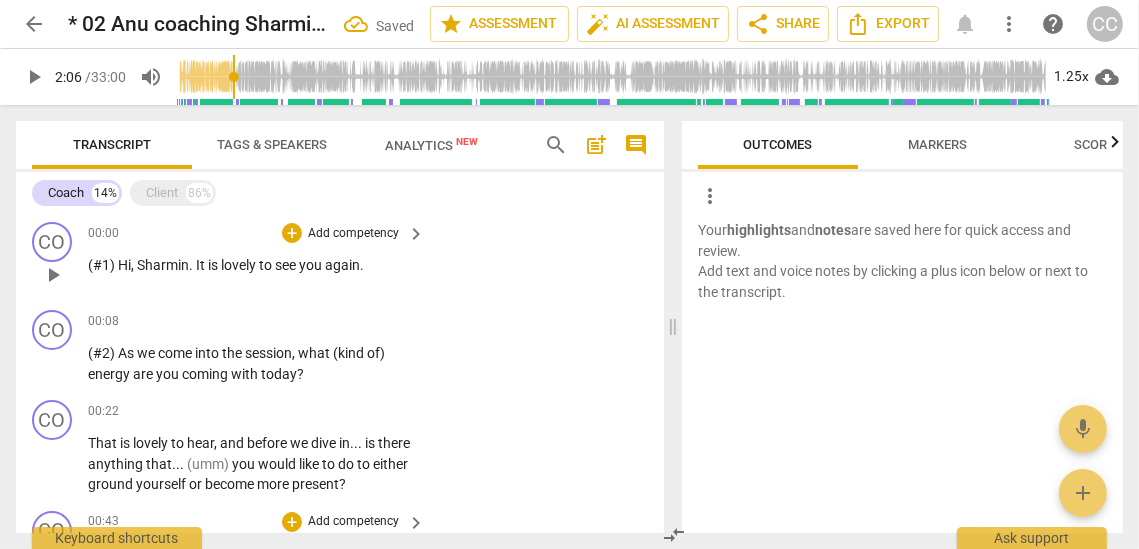 paste 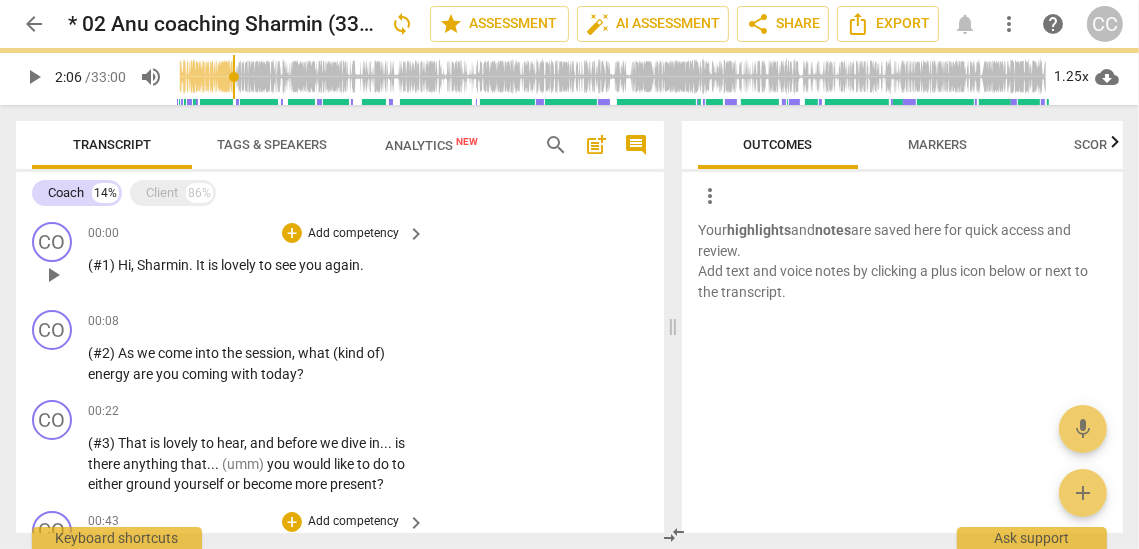 scroll, scrollTop: 180, scrollLeft: 0, axis: vertical 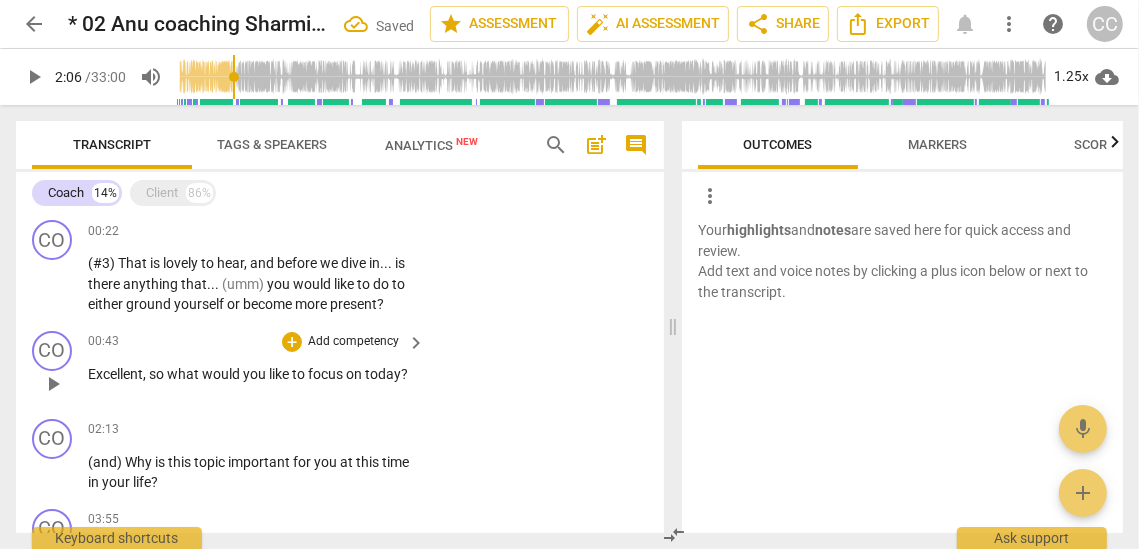 paste 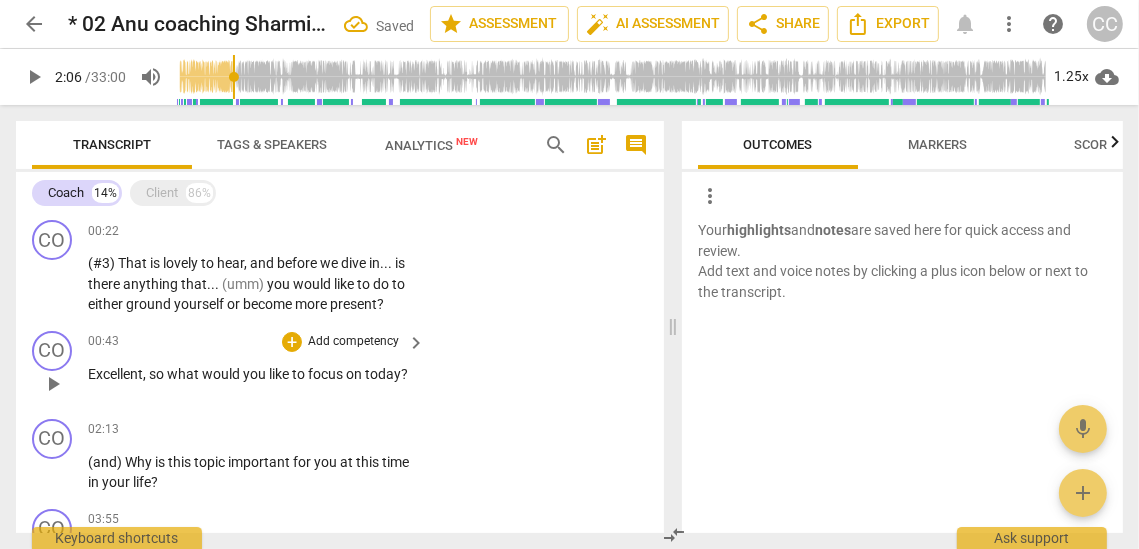 type 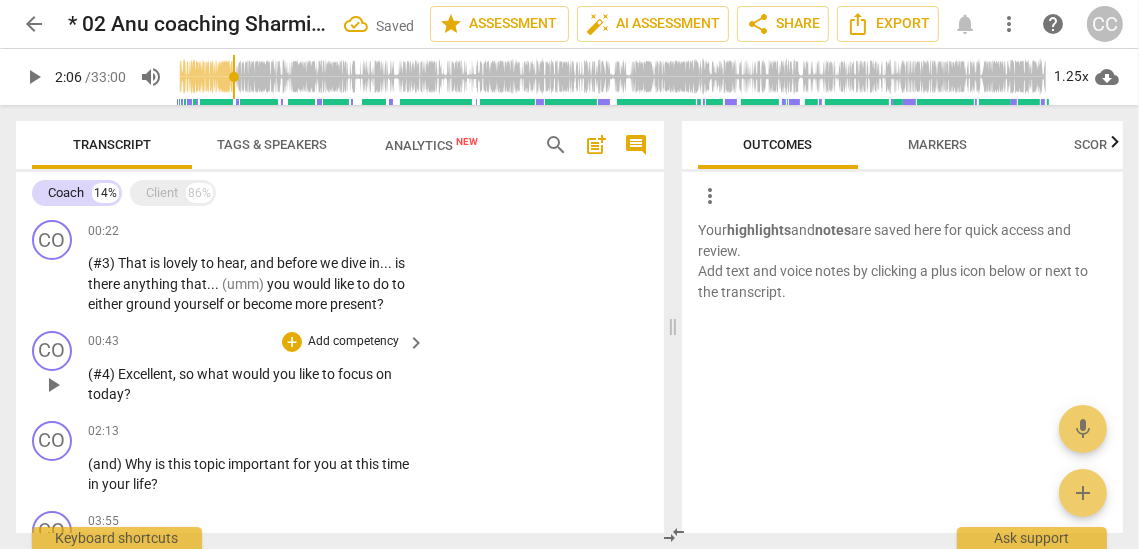 paste 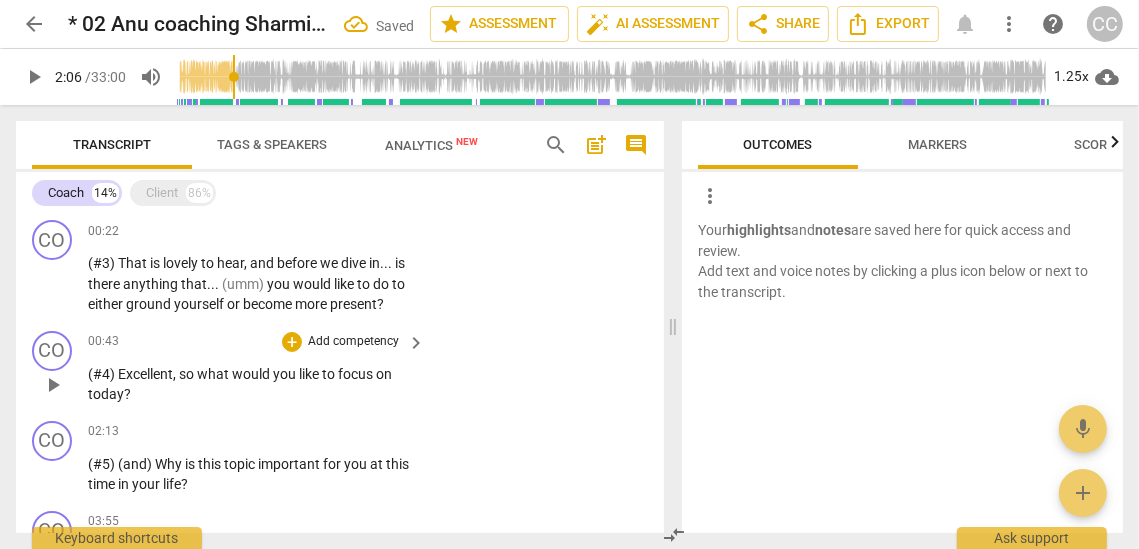 scroll, scrollTop: 360, scrollLeft: 0, axis: vertical 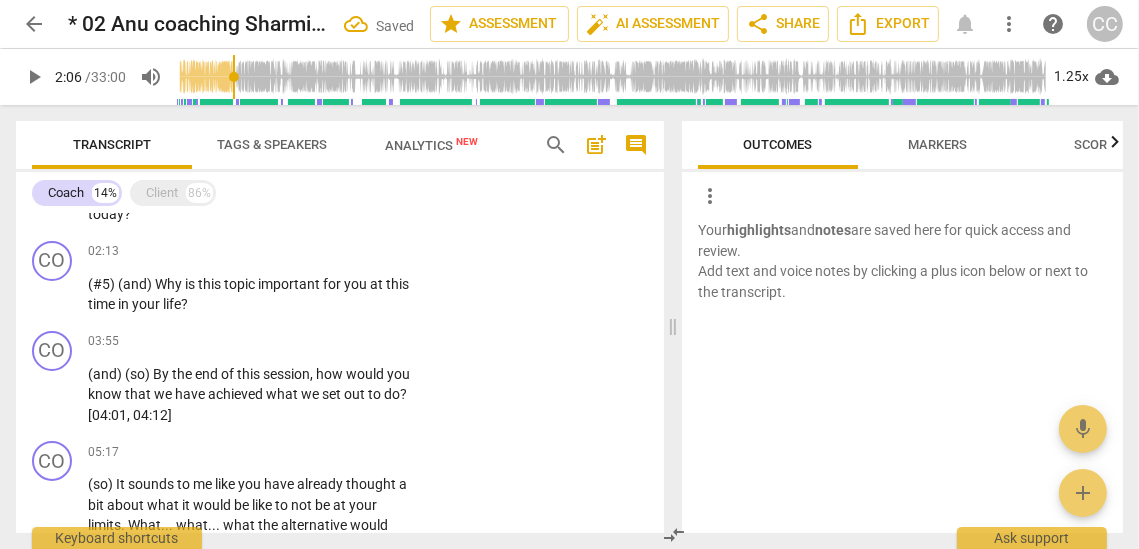 paste 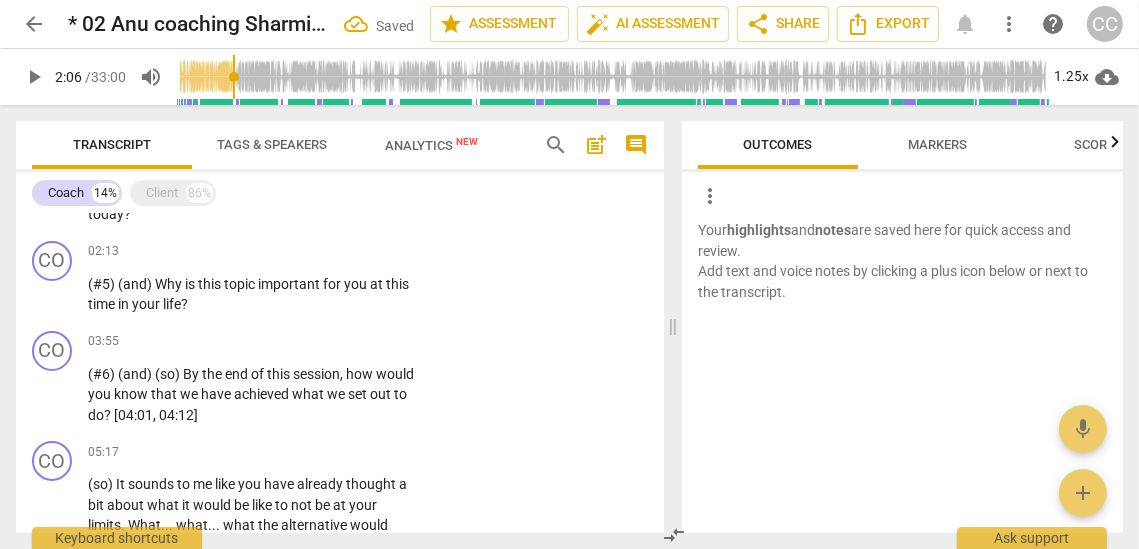 paste 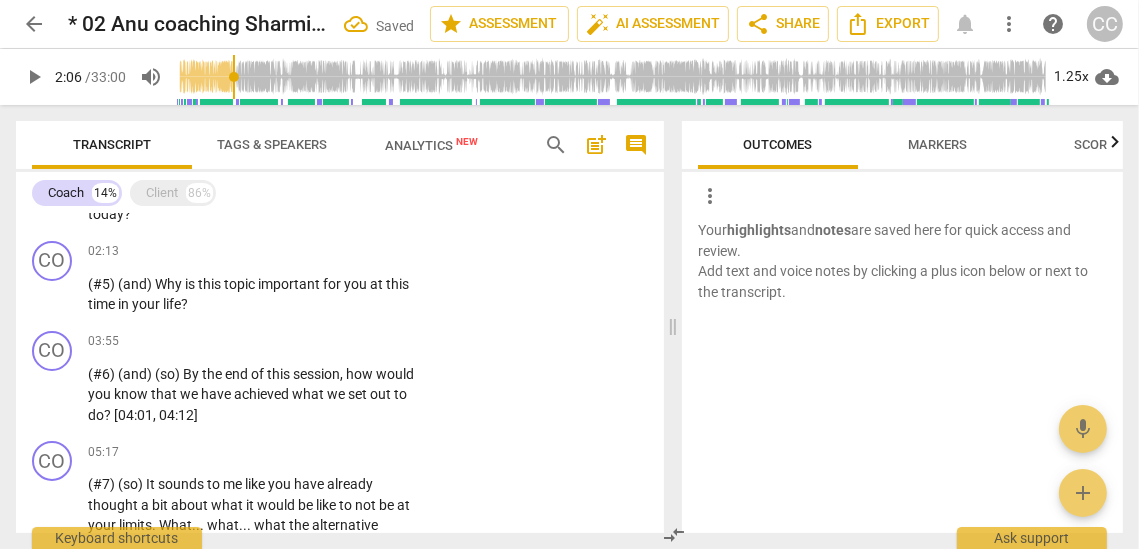 scroll, scrollTop: 601, scrollLeft: 0, axis: vertical 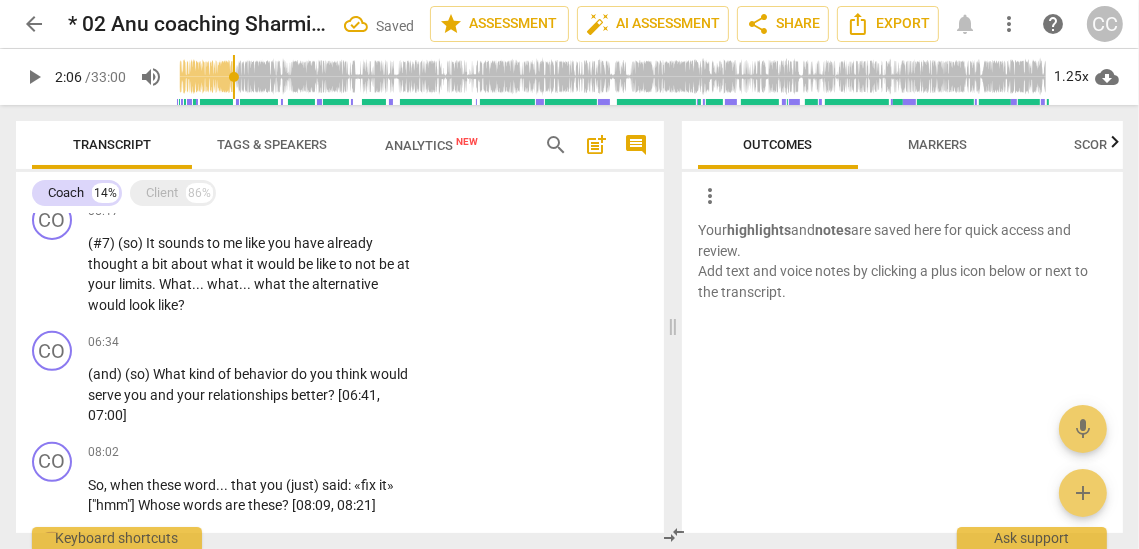 paste 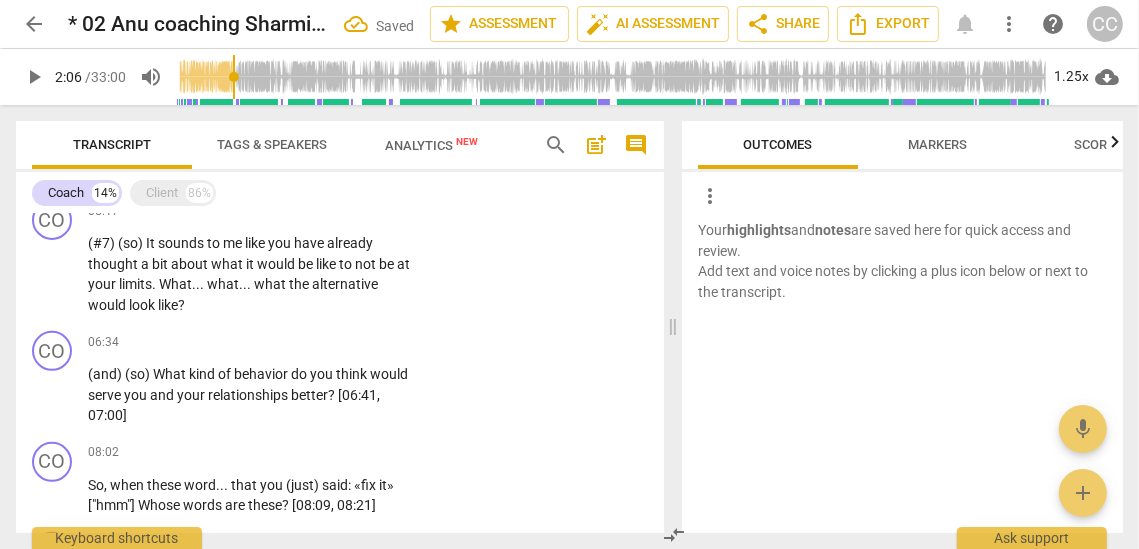 type 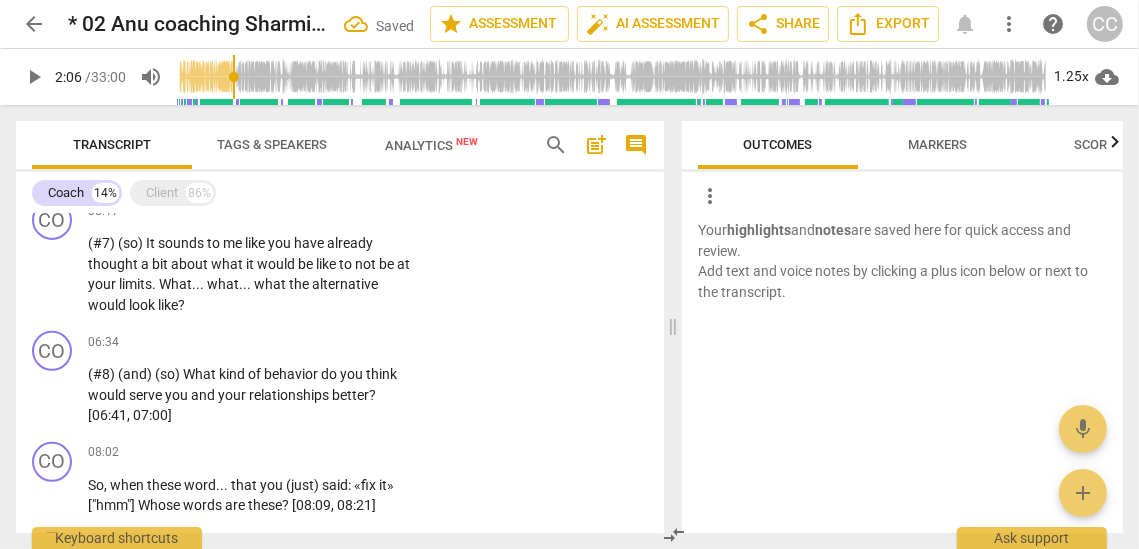 paste 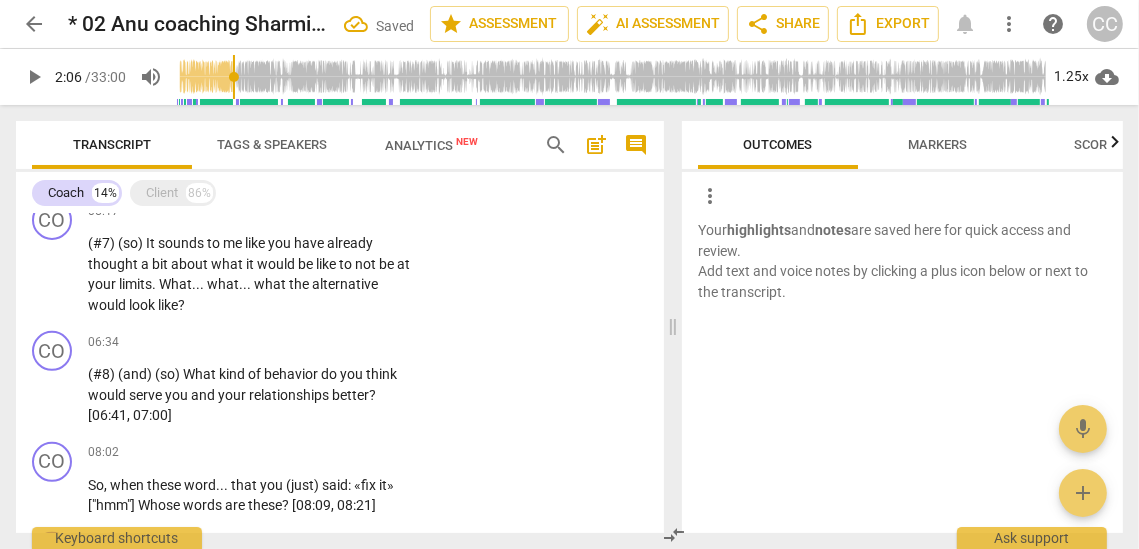 type 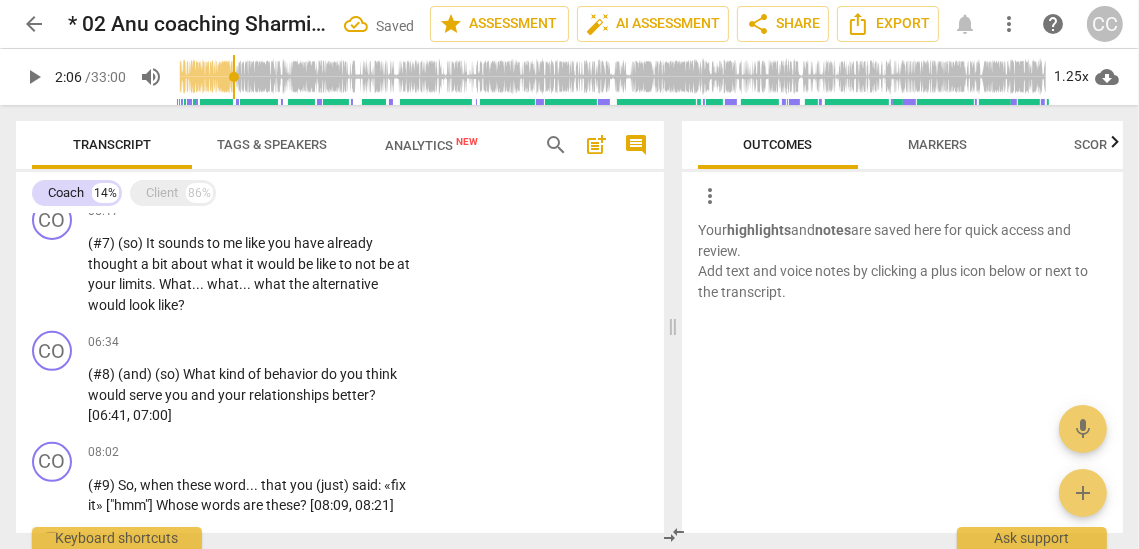 scroll, scrollTop: 802, scrollLeft: 0, axis: vertical 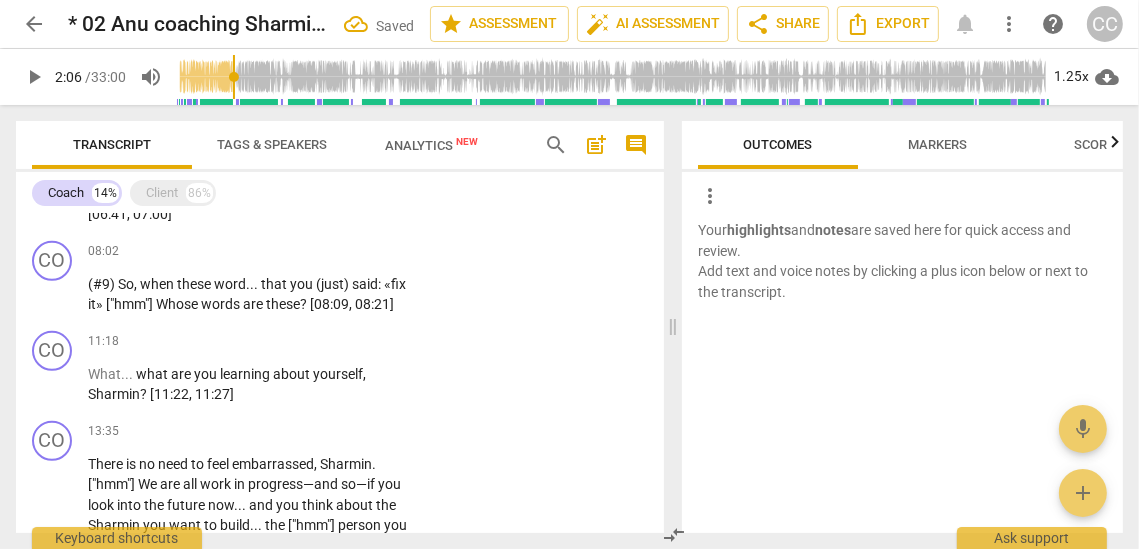 paste 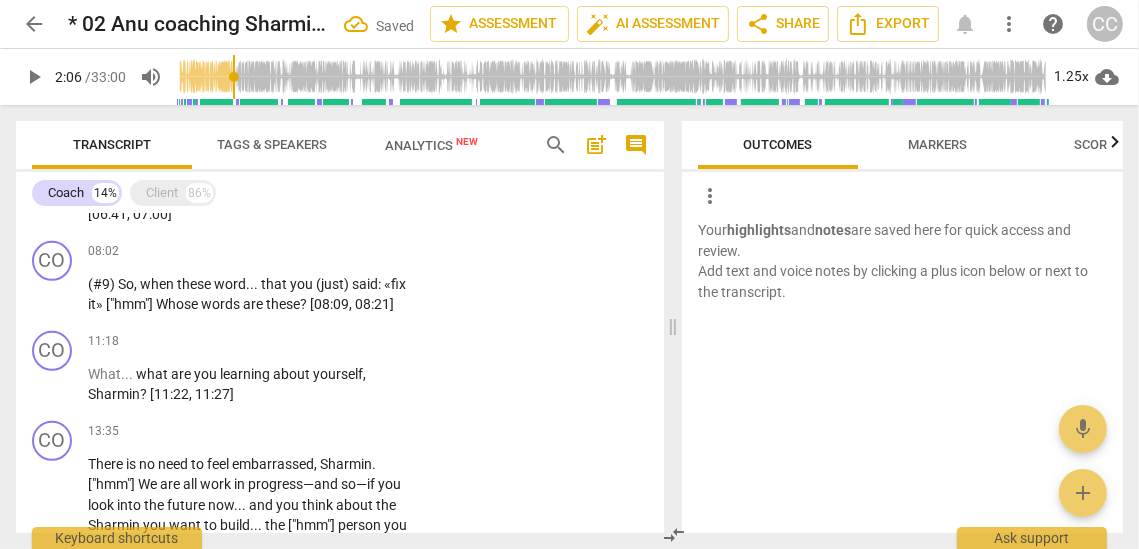 type 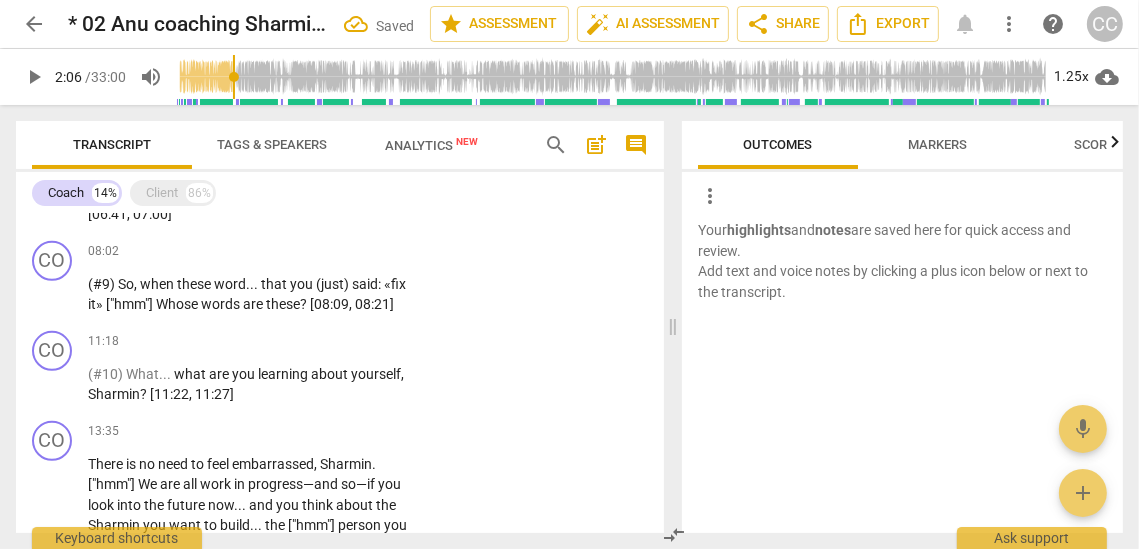 paste 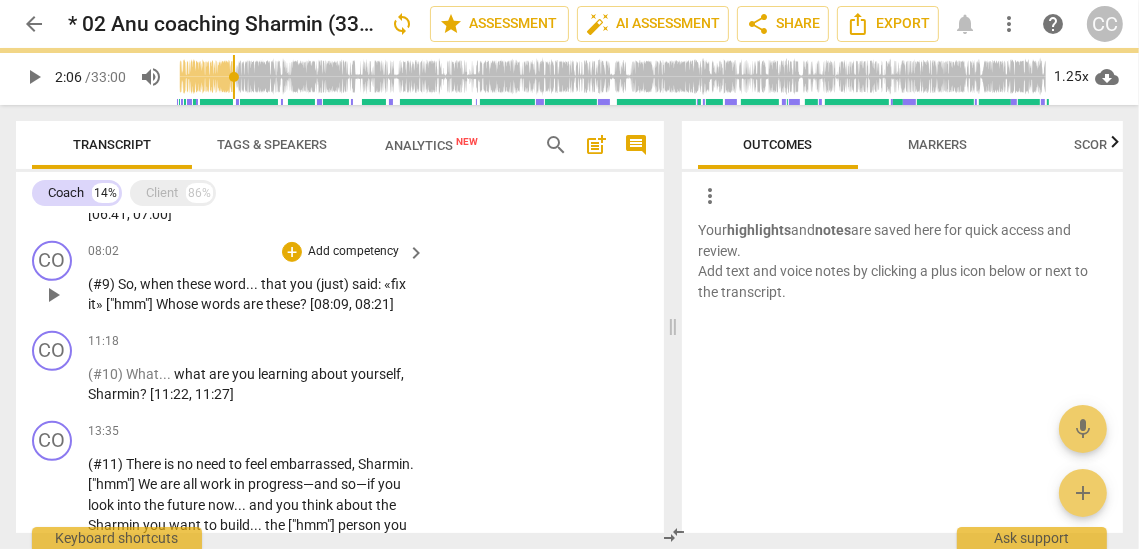 scroll, scrollTop: 1064, scrollLeft: 0, axis: vertical 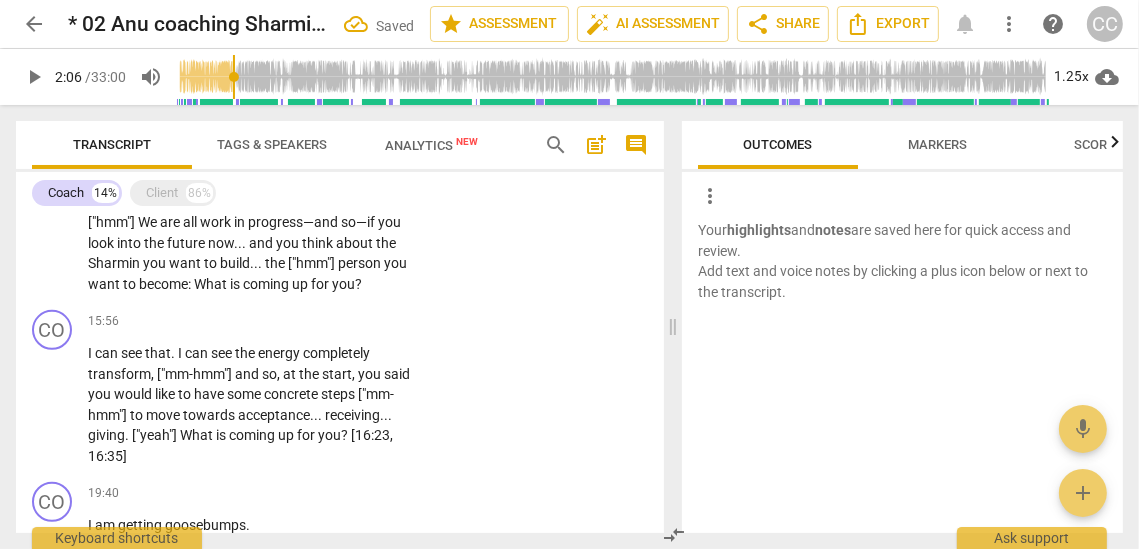 paste 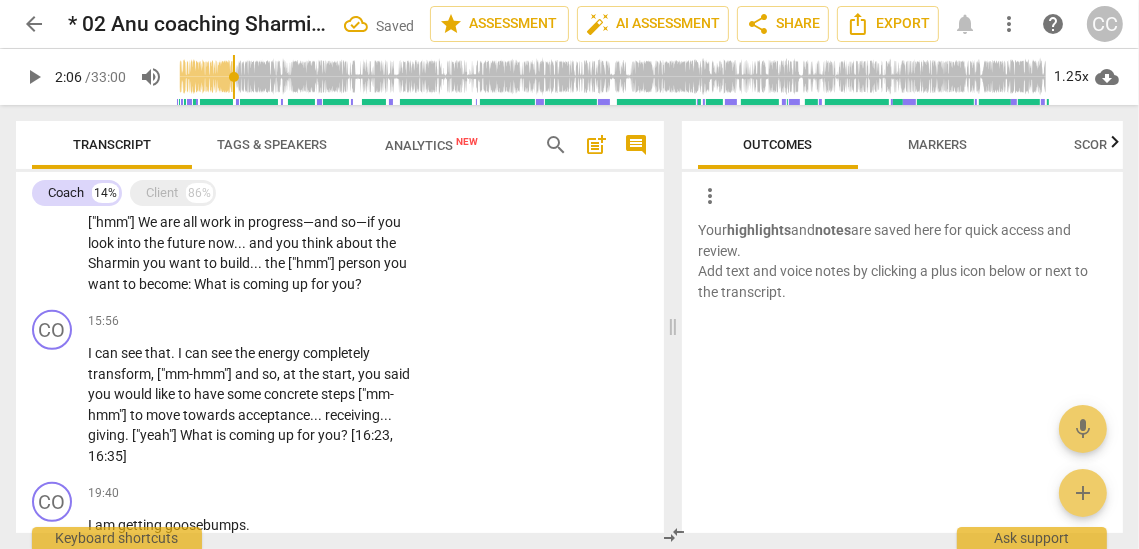 type 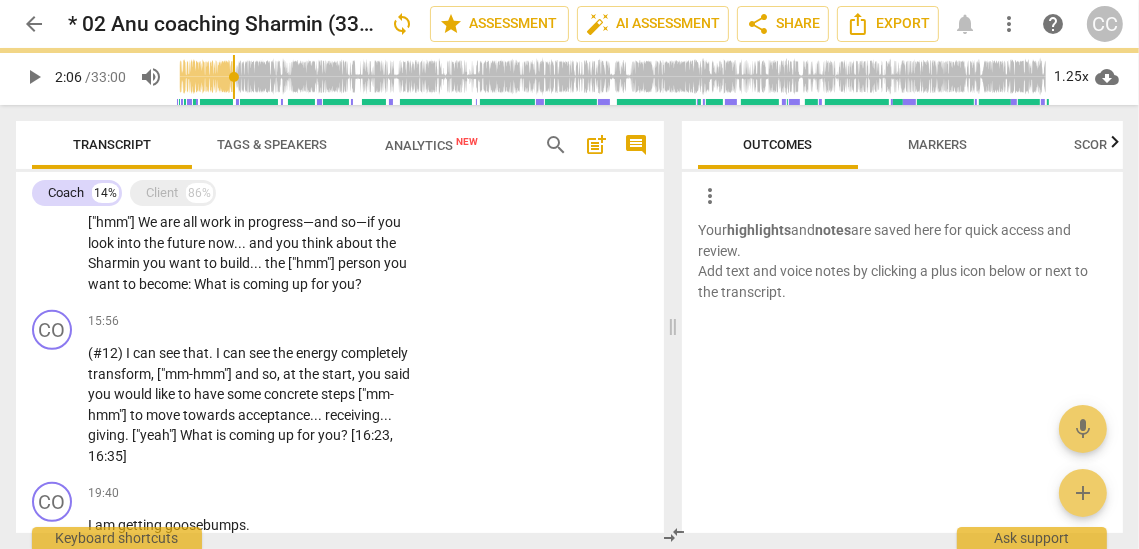 scroll, scrollTop: 1236, scrollLeft: 0, axis: vertical 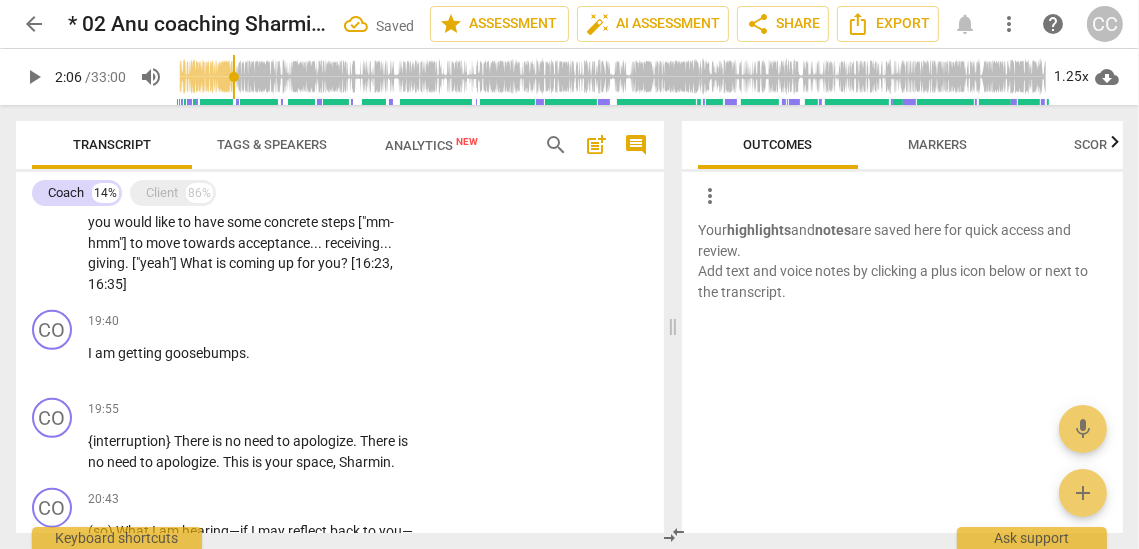paste 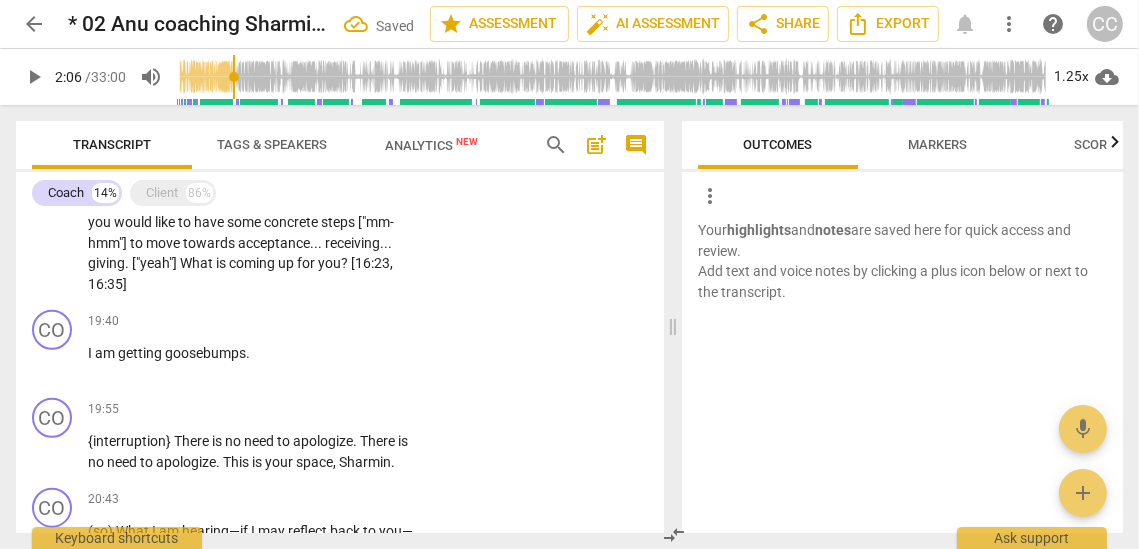 type 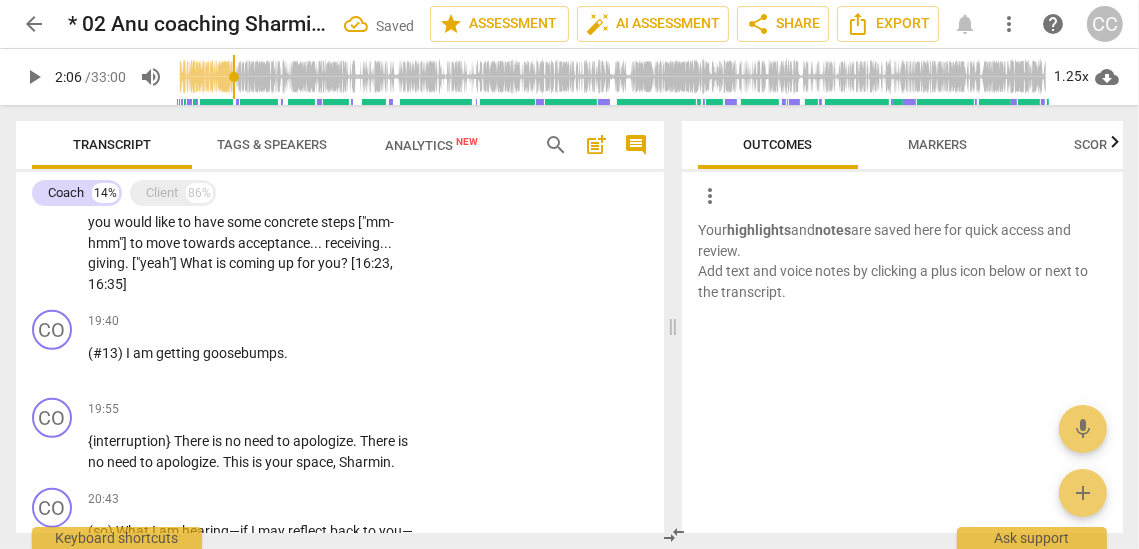 paste 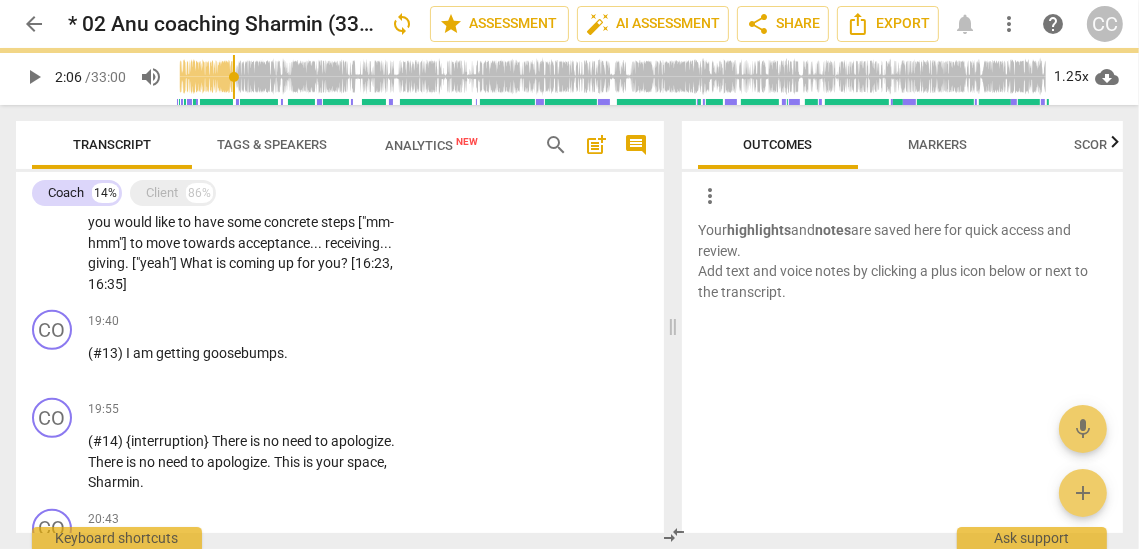 scroll, scrollTop: 1434, scrollLeft: 0, axis: vertical 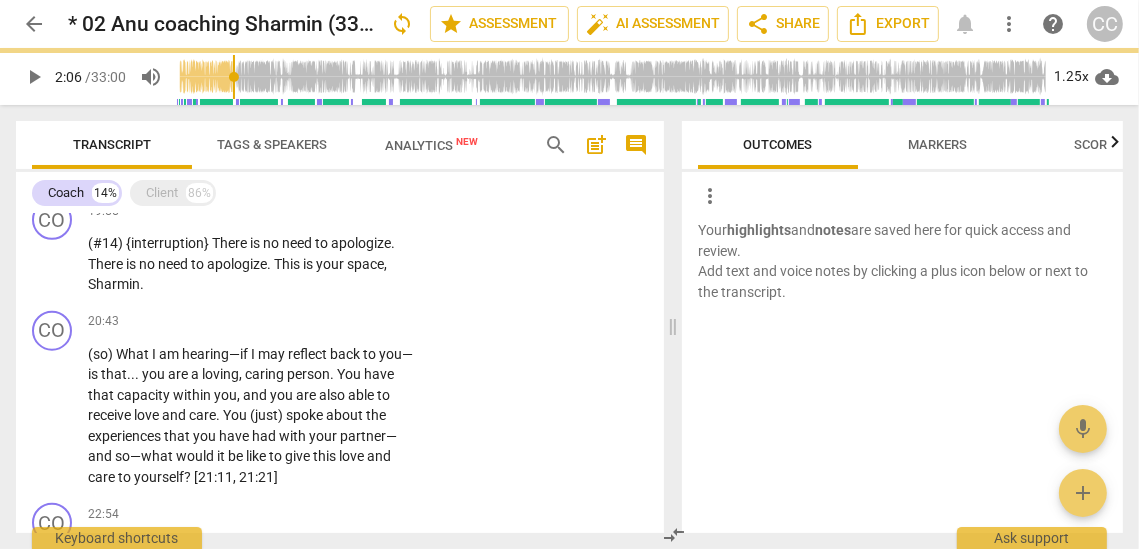 paste 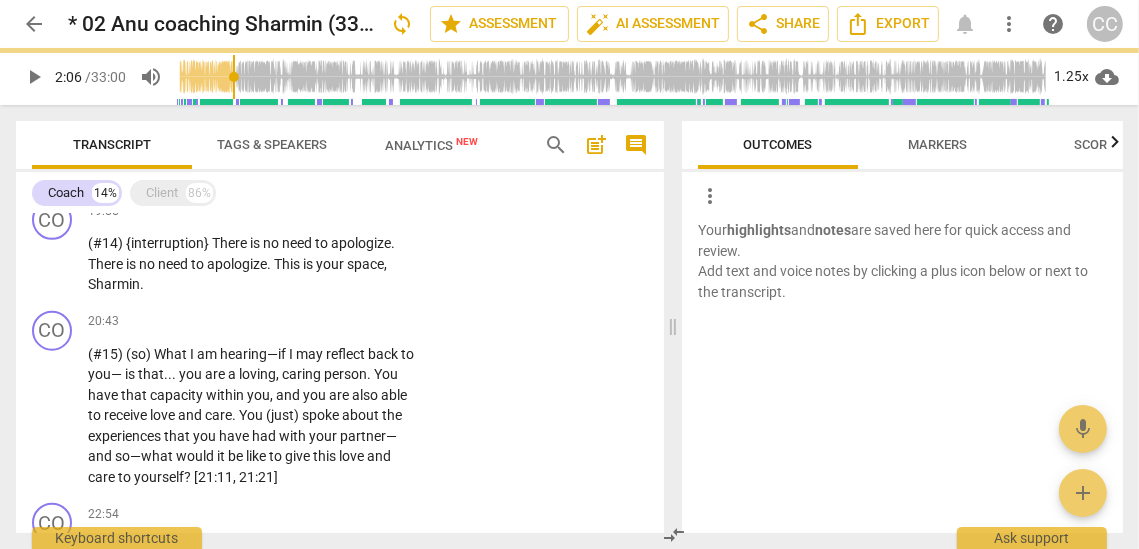 scroll, scrollTop: 1627, scrollLeft: 0, axis: vertical 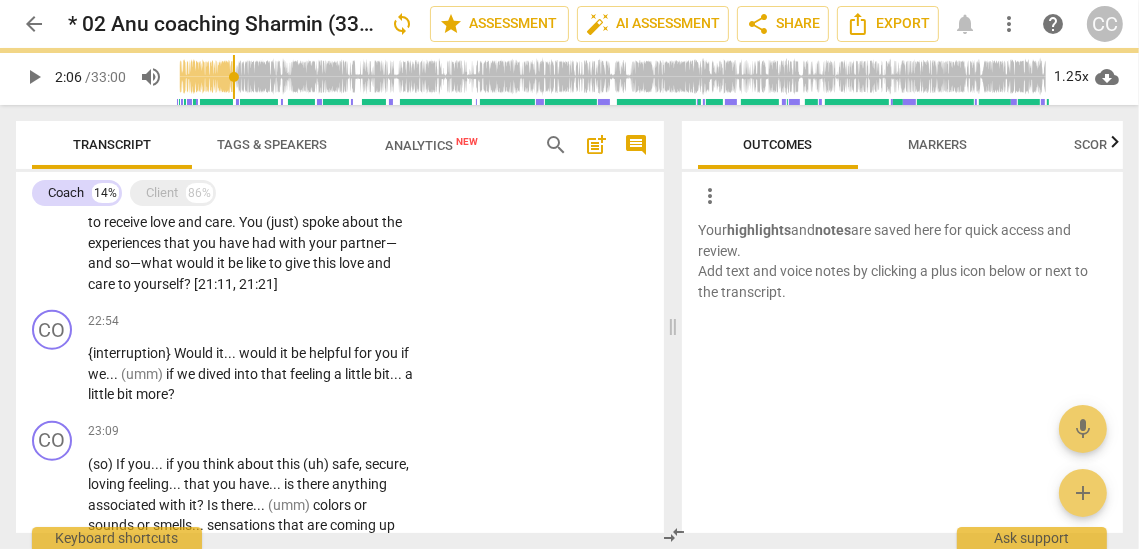 paste 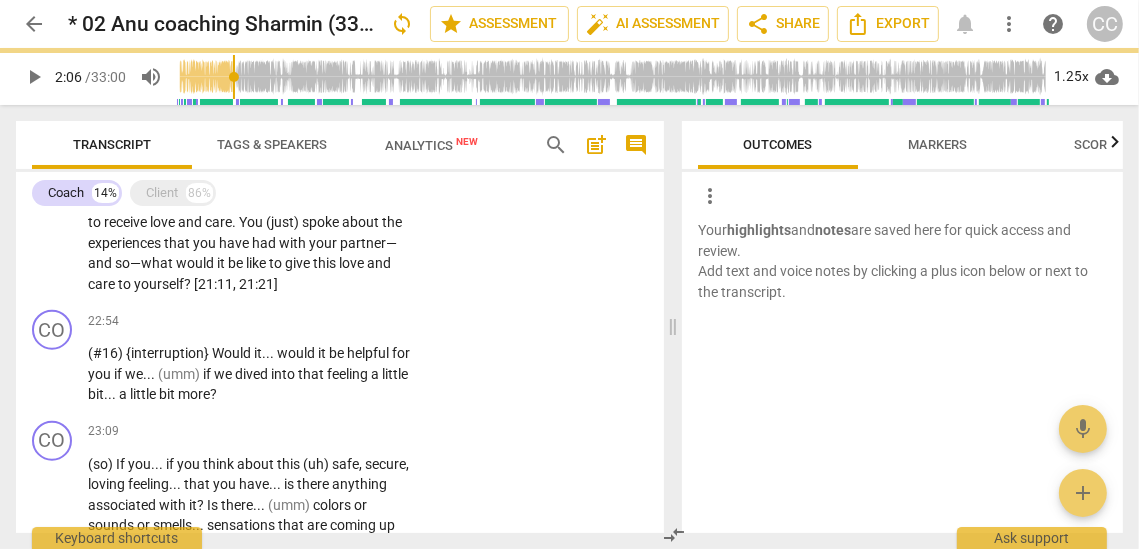 paste 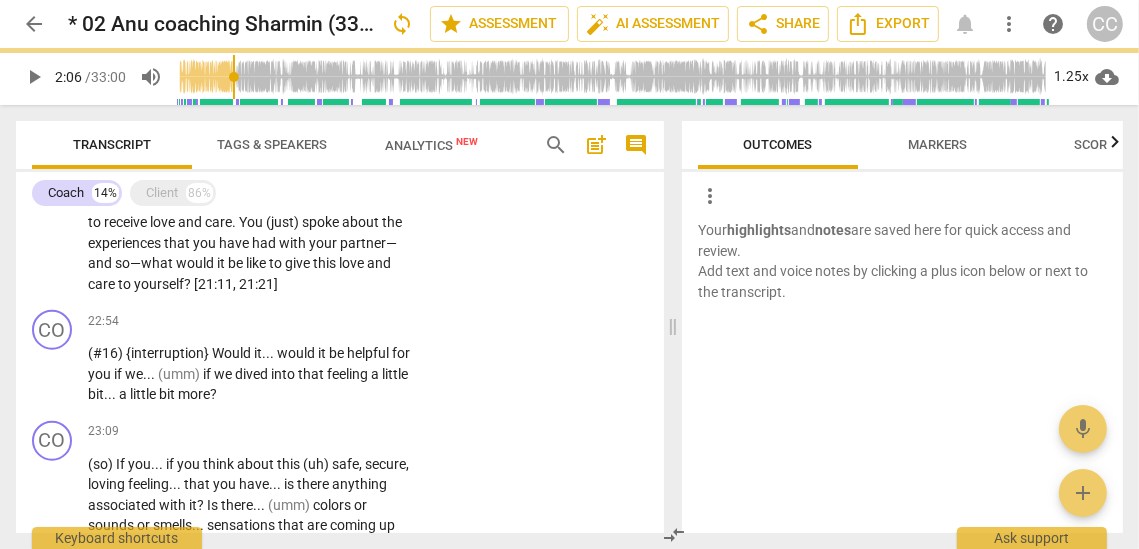 type 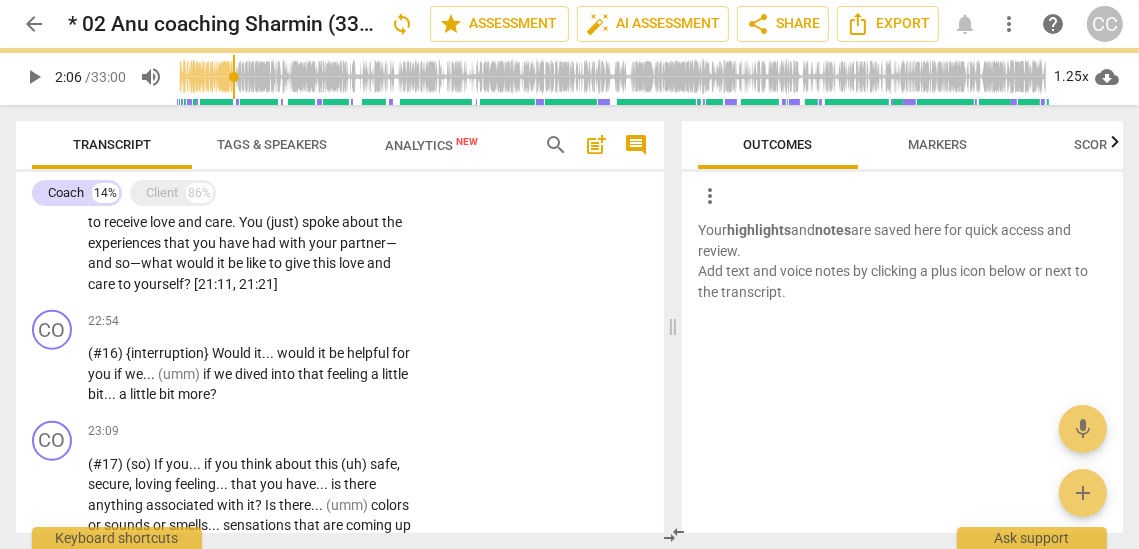 scroll, scrollTop: 1889, scrollLeft: 0, axis: vertical 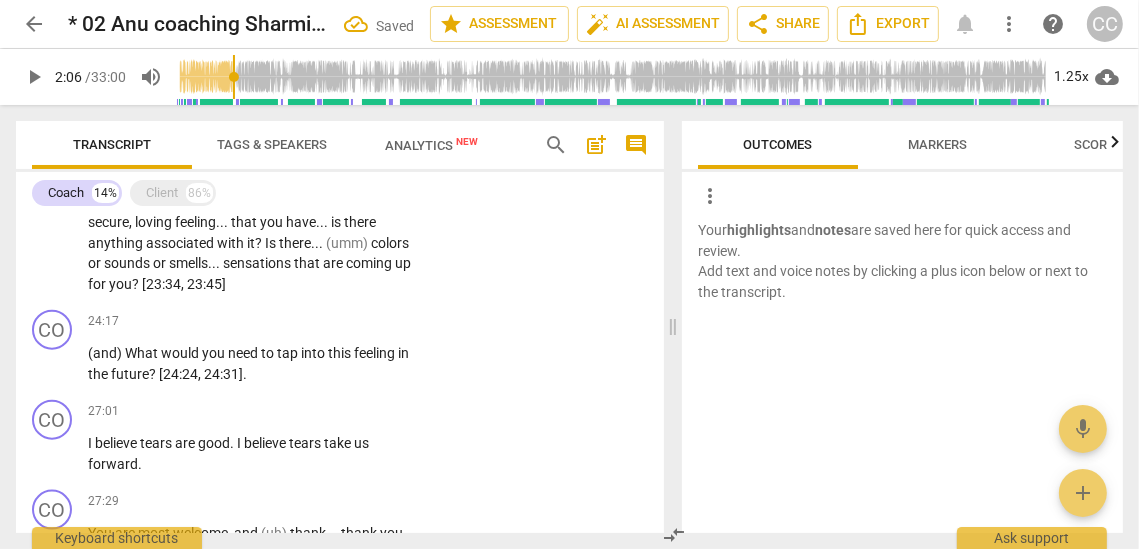 paste 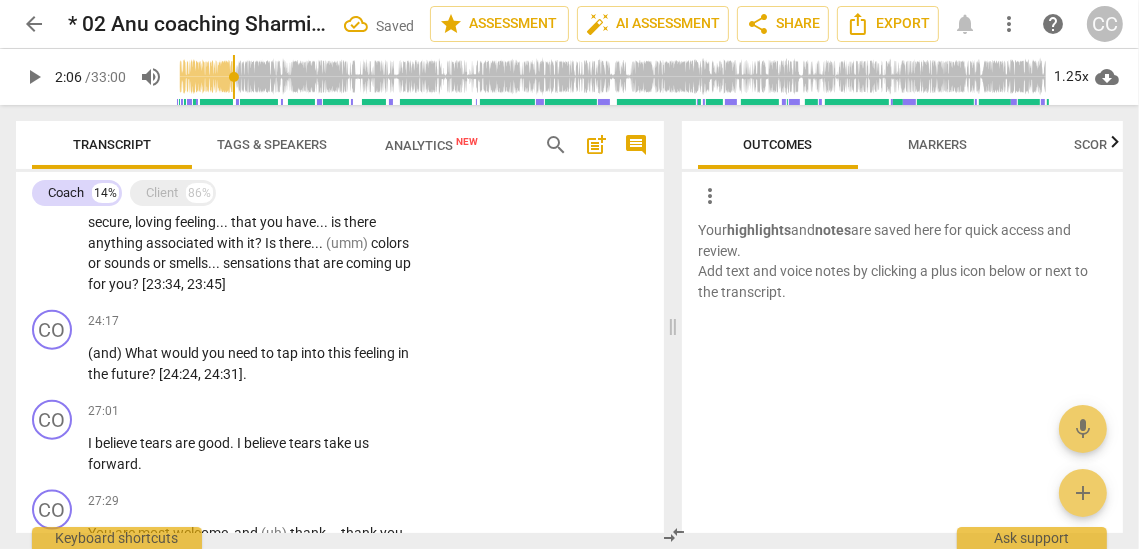 type 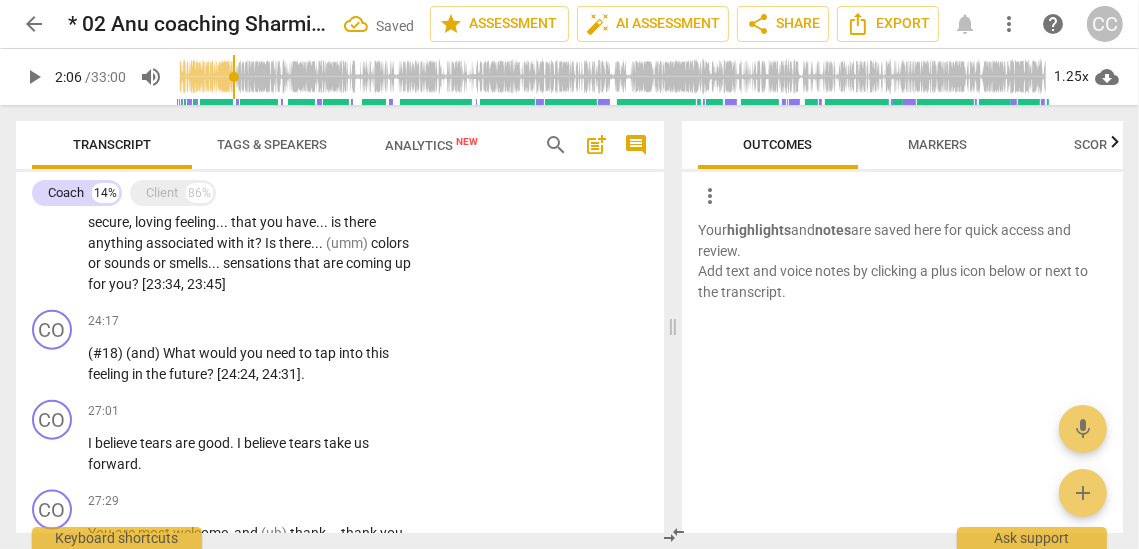 paste 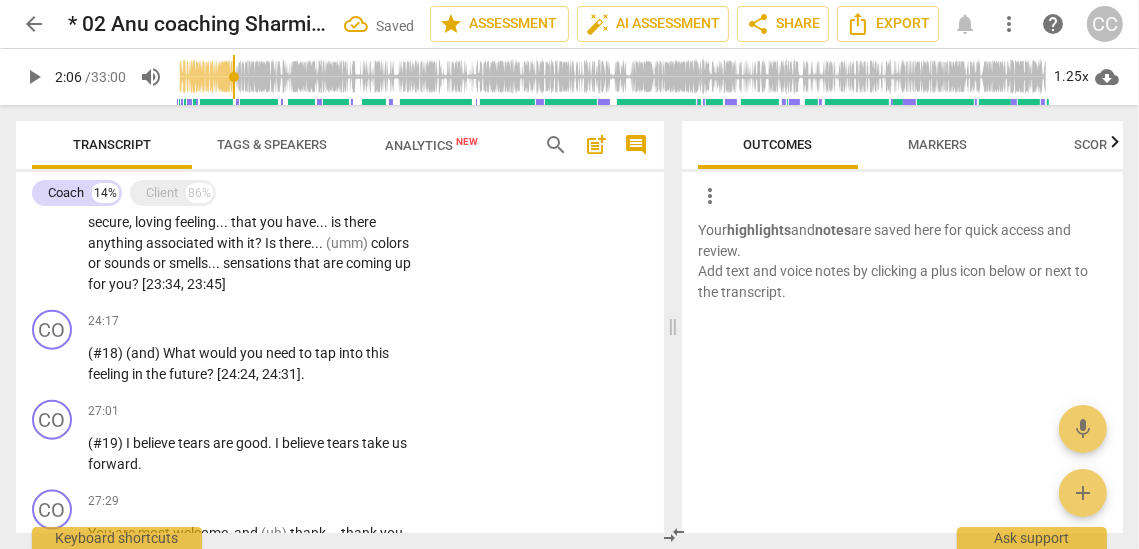scroll, scrollTop: 2069, scrollLeft: 0, axis: vertical 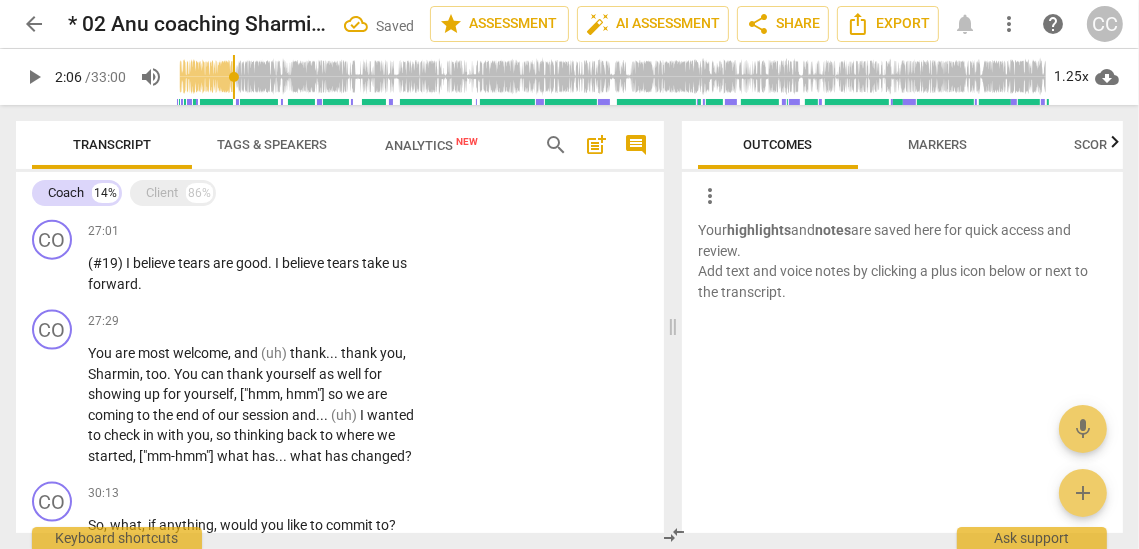 paste 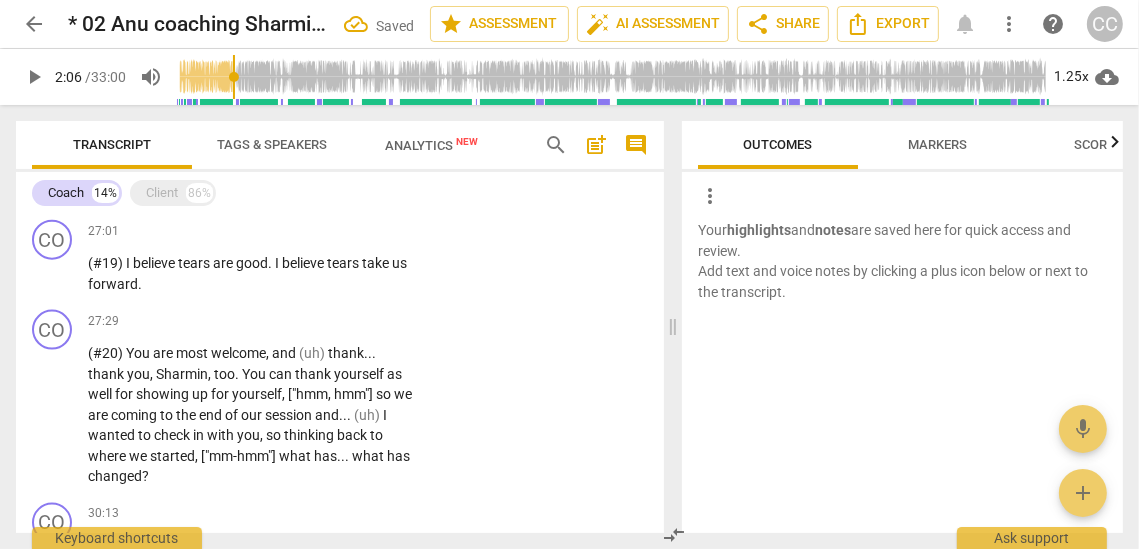 scroll, scrollTop: 2261, scrollLeft: 0, axis: vertical 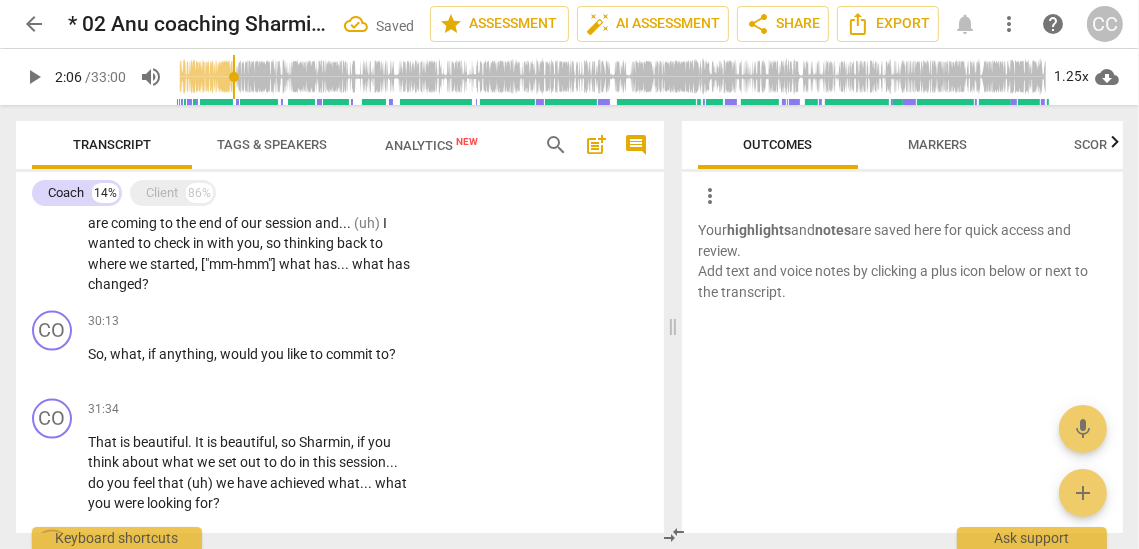 paste 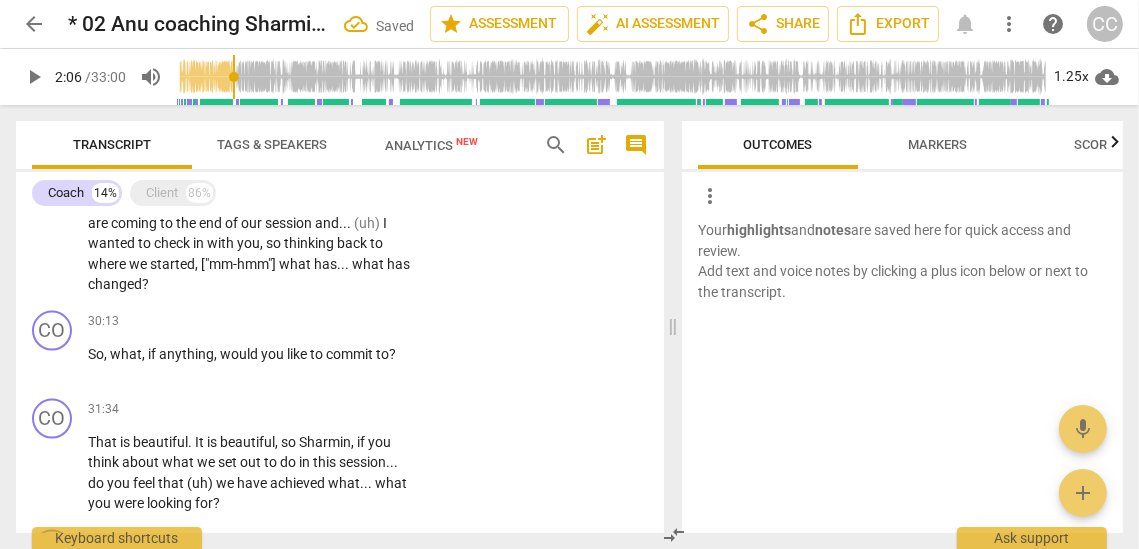 type 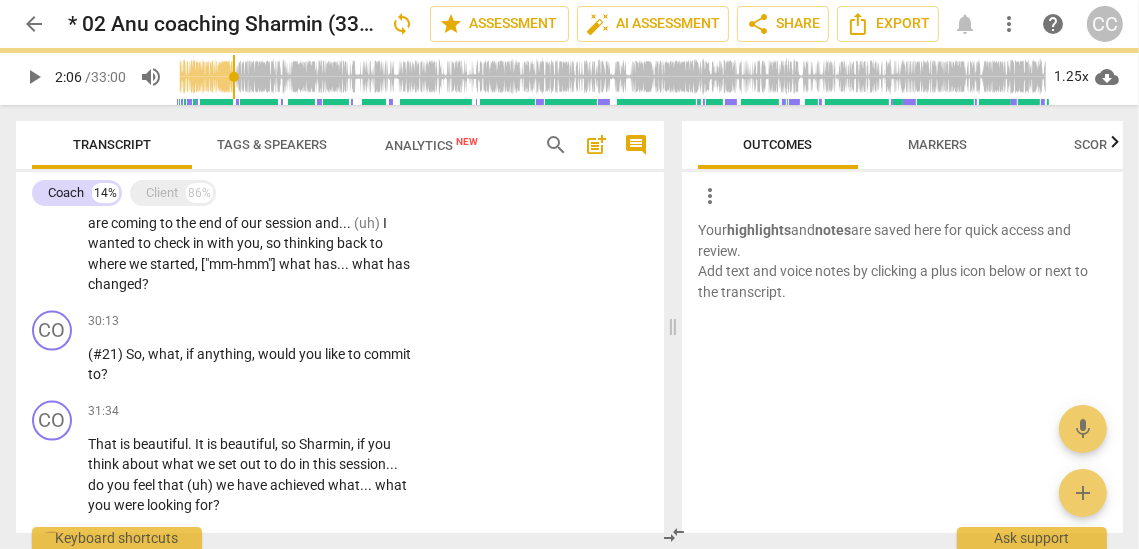 paste 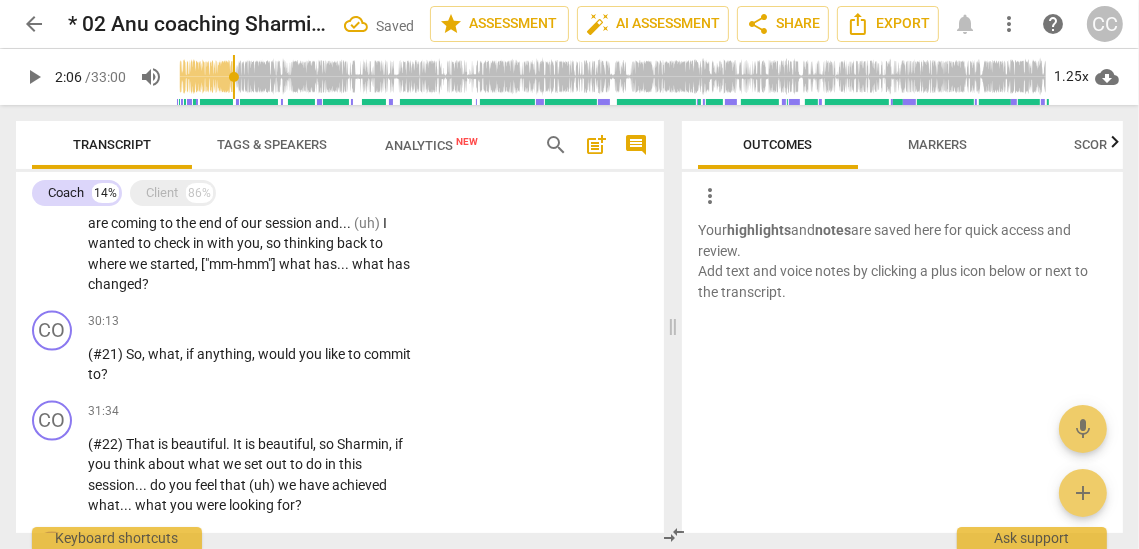 scroll, scrollTop: 2455, scrollLeft: 0, axis: vertical 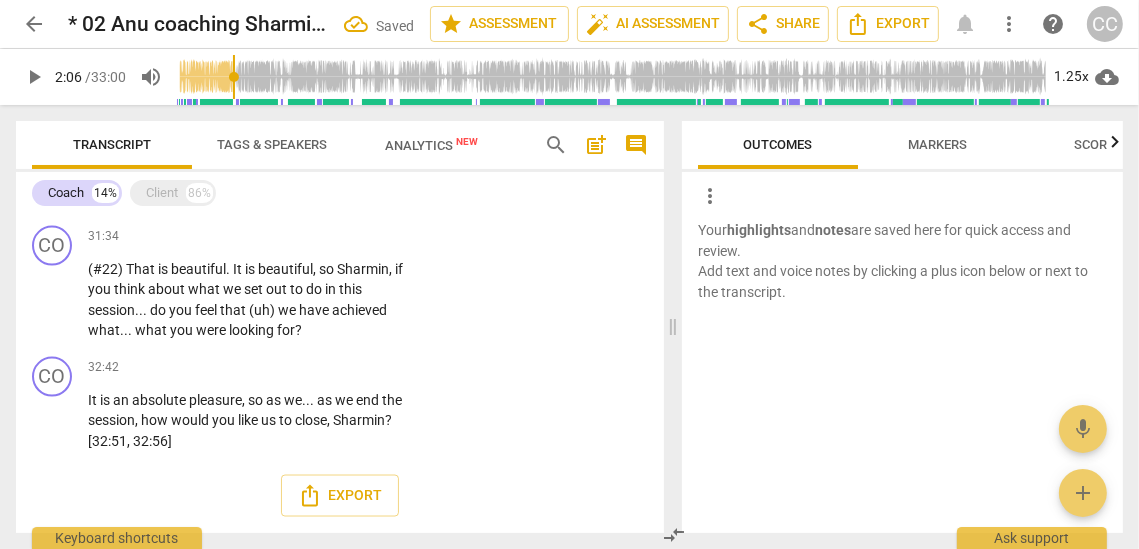 paste 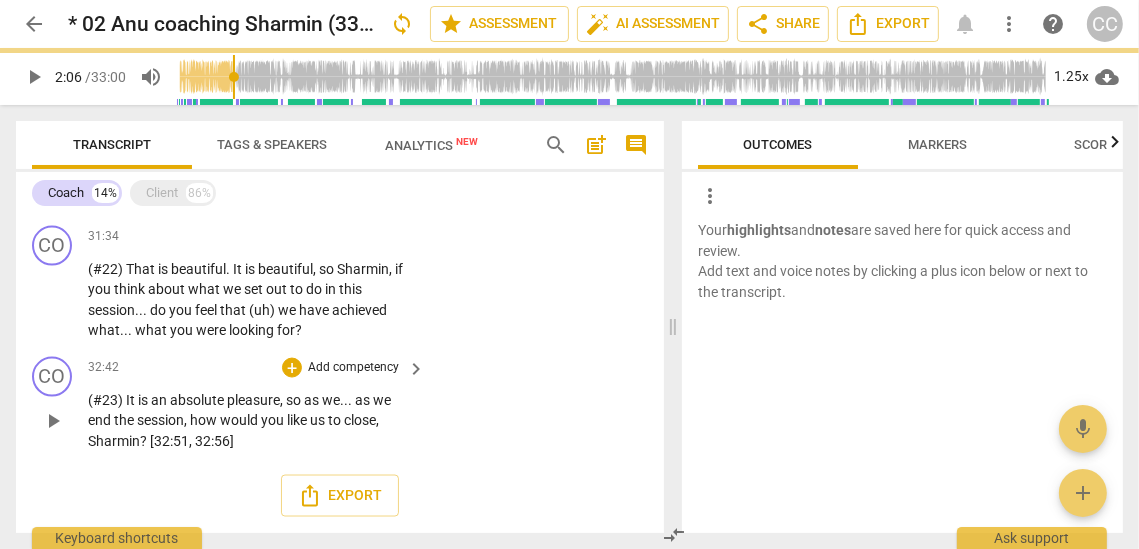 click on "CO play_arrow pause 32:42 + Add competency keyboard_arrow_right (#23)   It   is   an   absolute   pleasure ,   so   as   we . . .   as   we   end   the   session ,   how   would   you   like   us   to   close ,   [NAME] ?   [32:51 ,   32:56]" at bounding box center [340, 404] 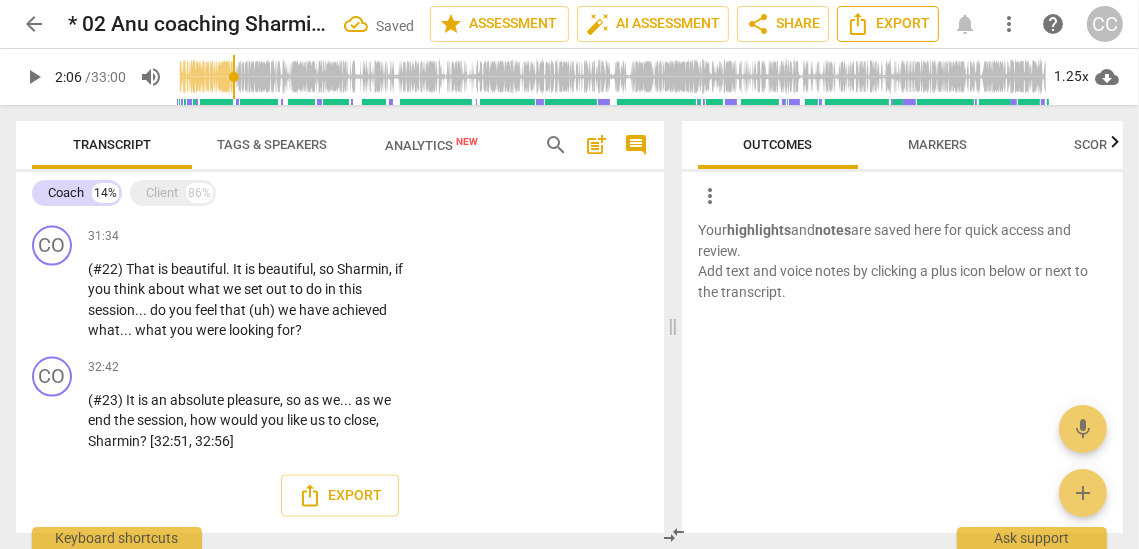 click on "Export" at bounding box center (888, 24) 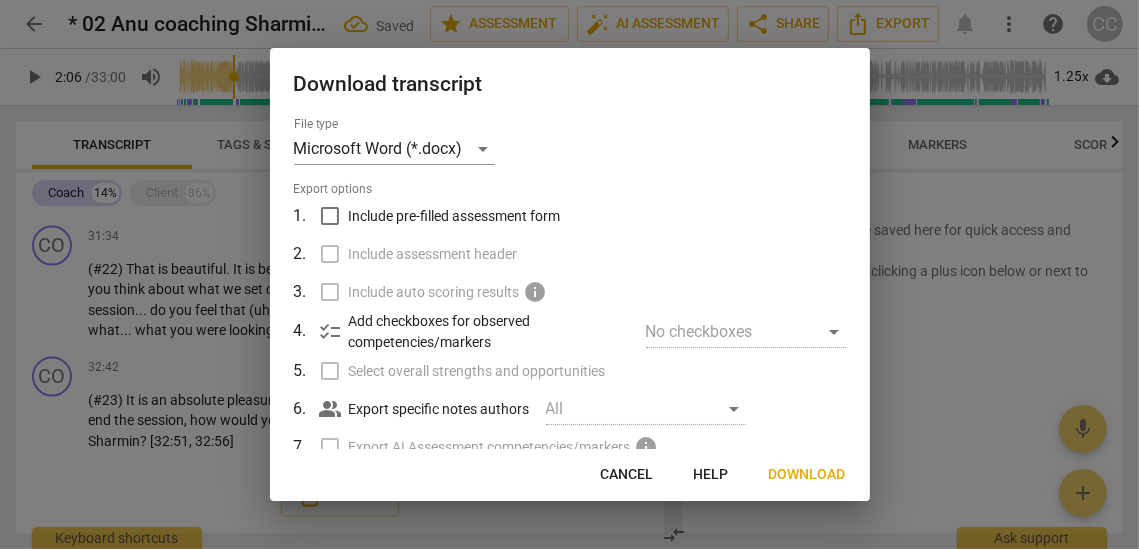 click on "Download" at bounding box center (807, 475) 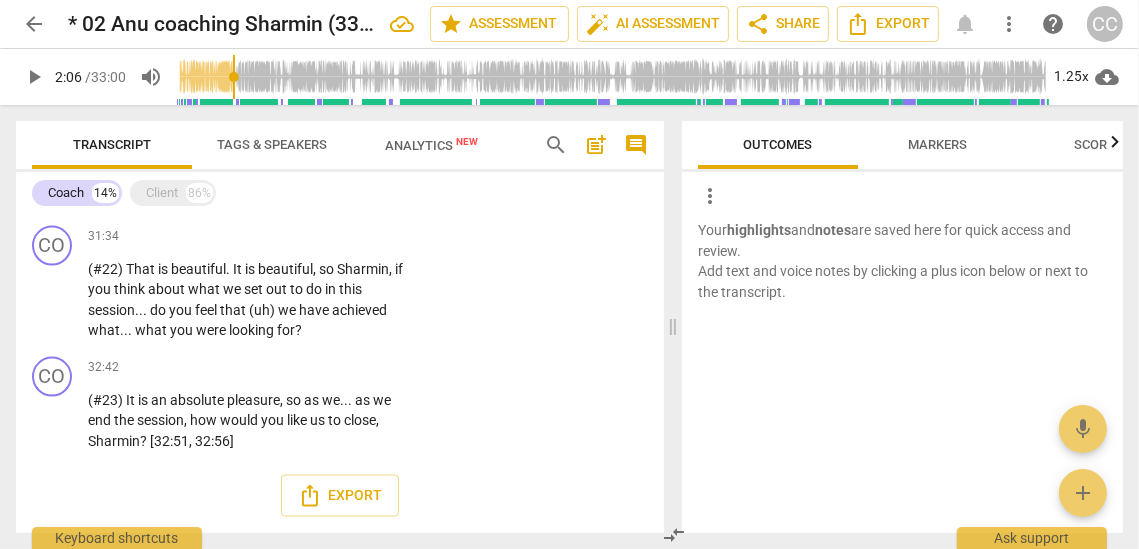 type on "127" 